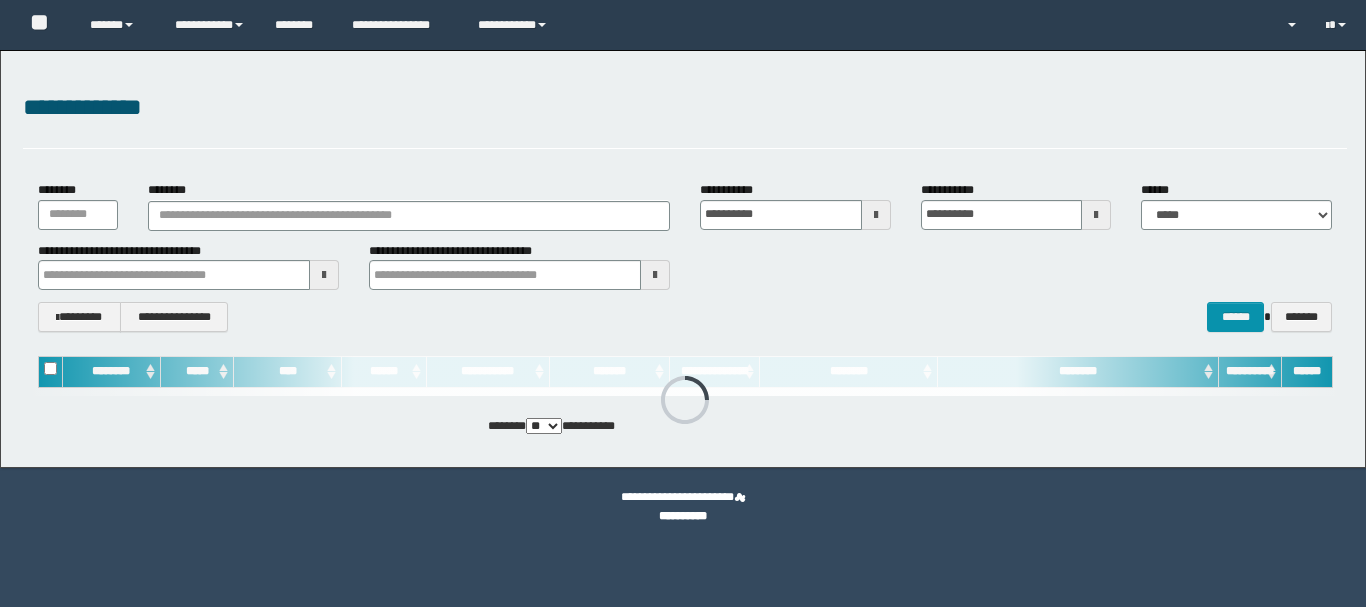 scroll, scrollTop: 0, scrollLeft: 0, axis: both 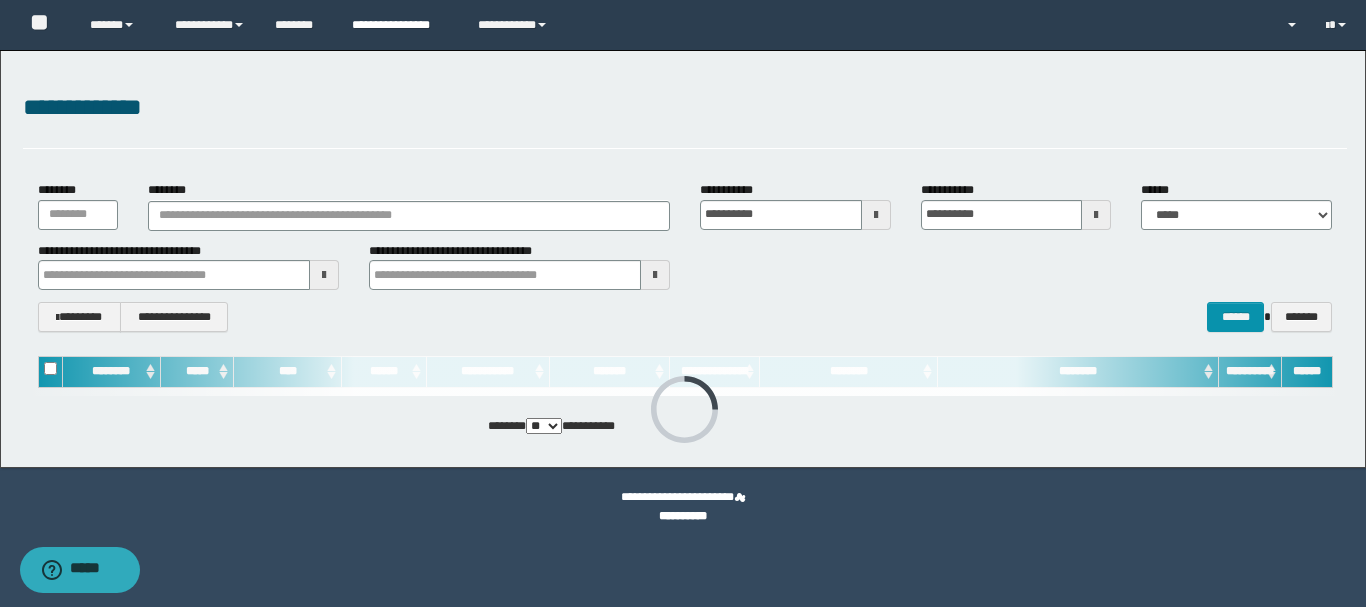 click on "**********" at bounding box center [400, 25] 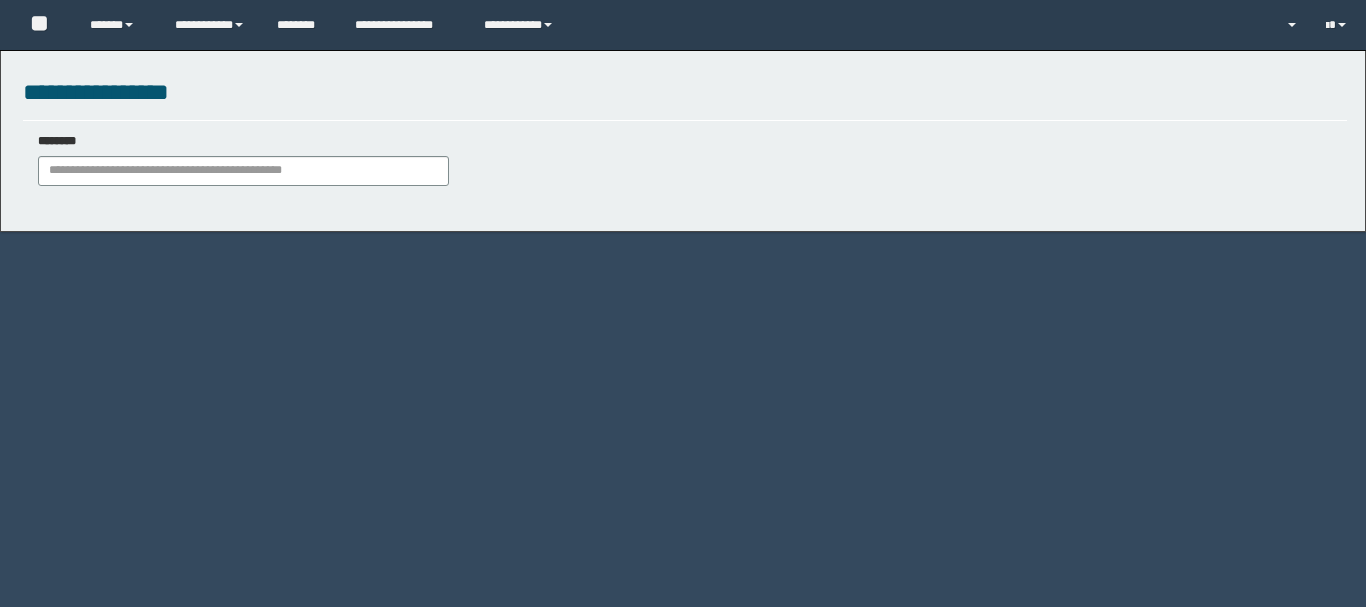 scroll, scrollTop: 0, scrollLeft: 0, axis: both 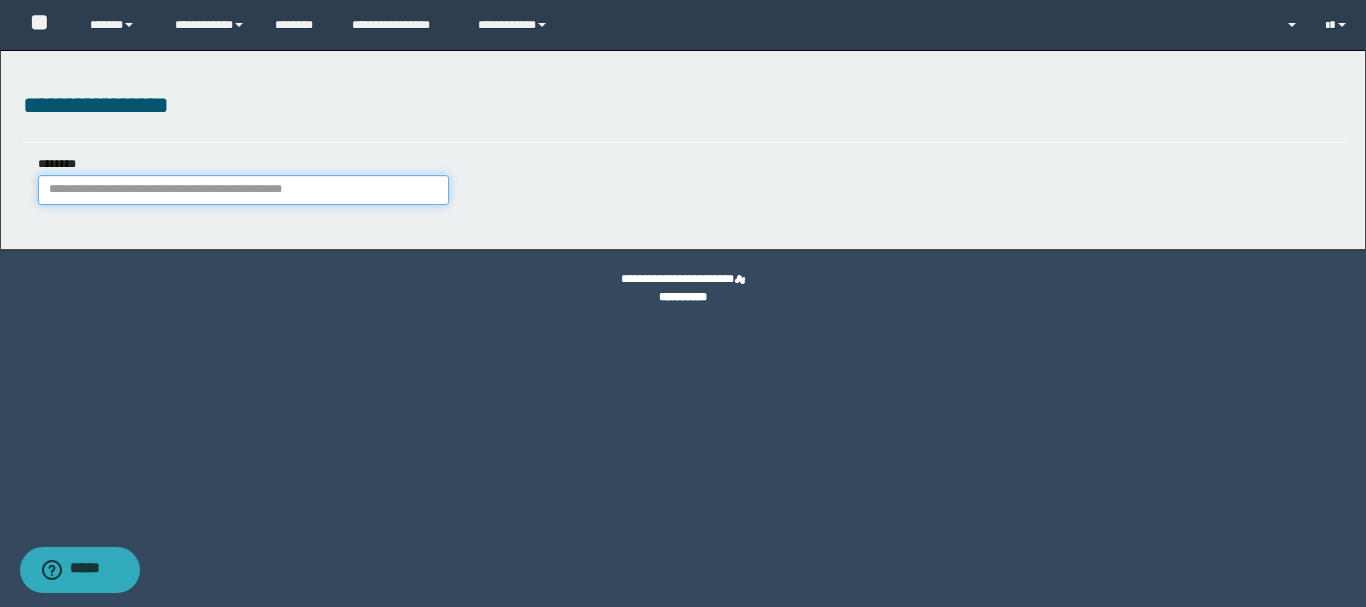 click on "********" at bounding box center [243, 190] 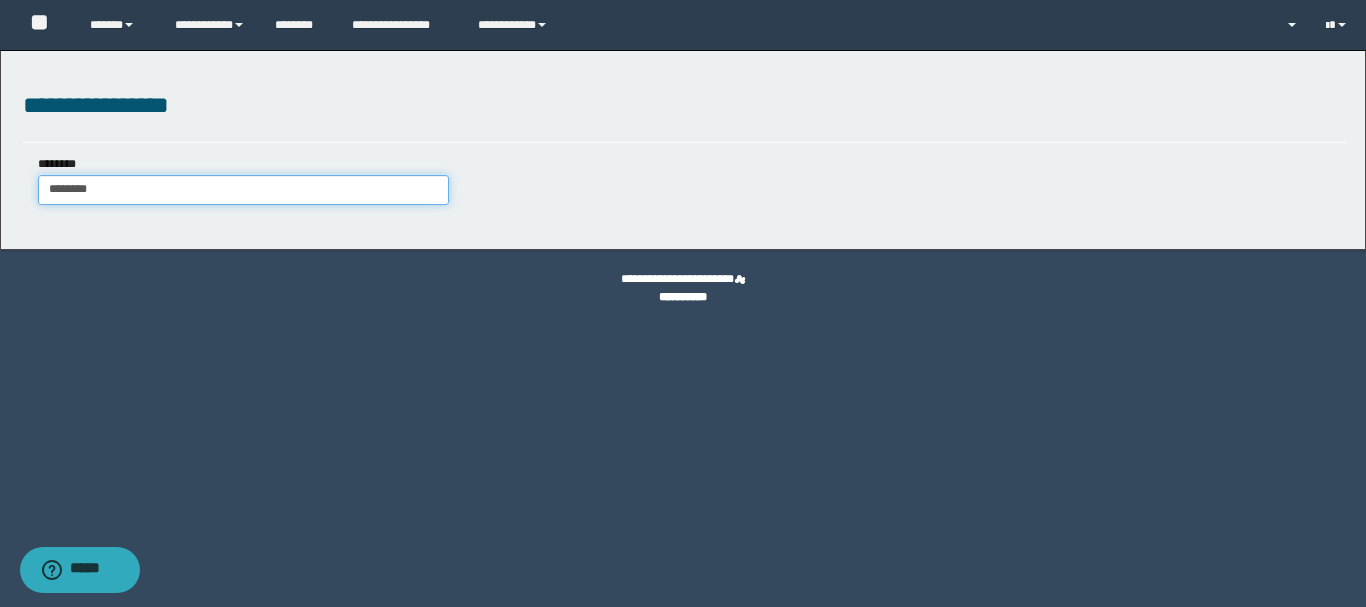 type on "********" 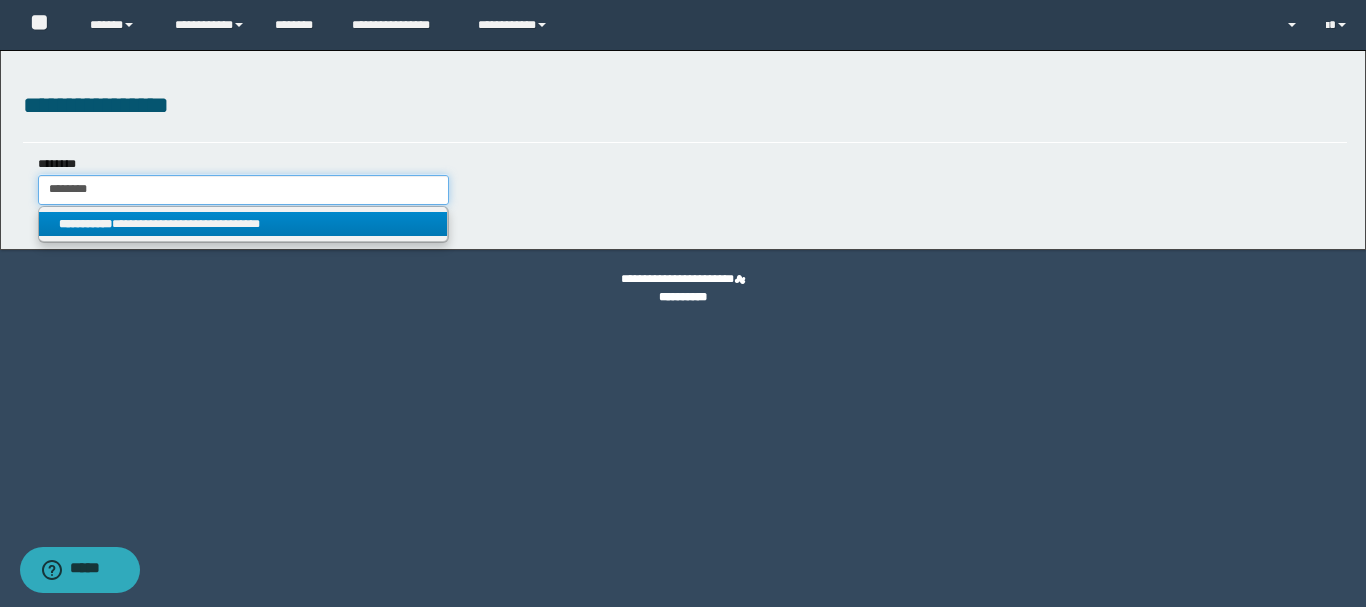 type on "********" 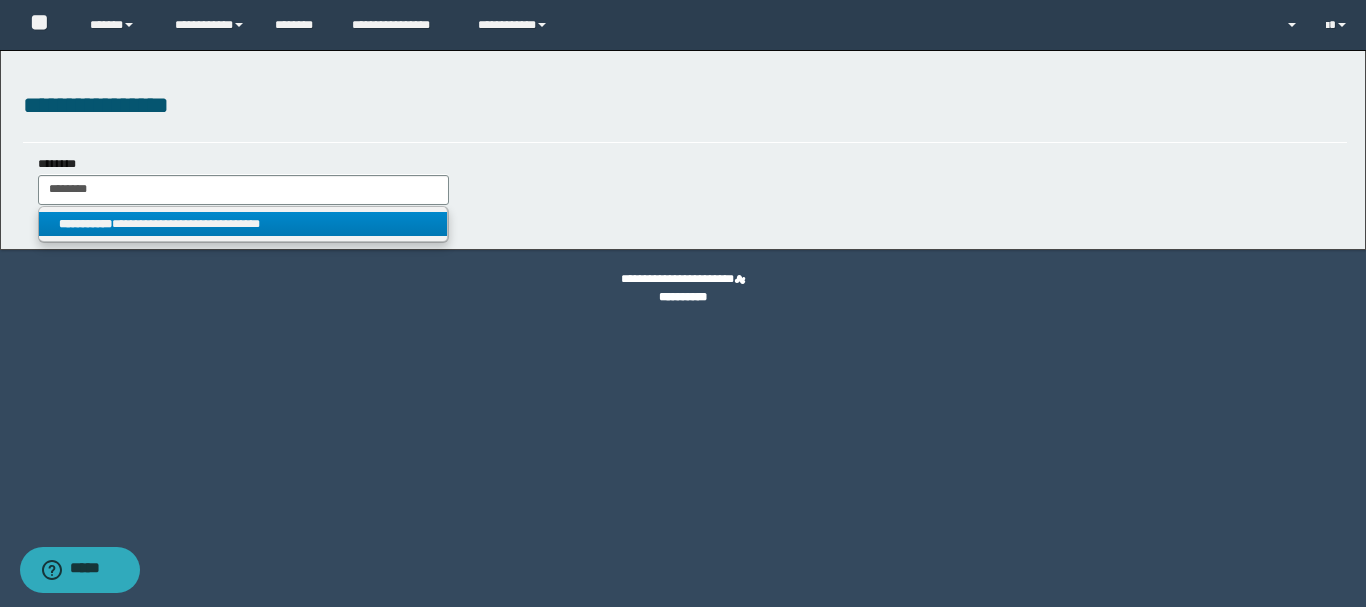 click on "**********" at bounding box center [243, 224] 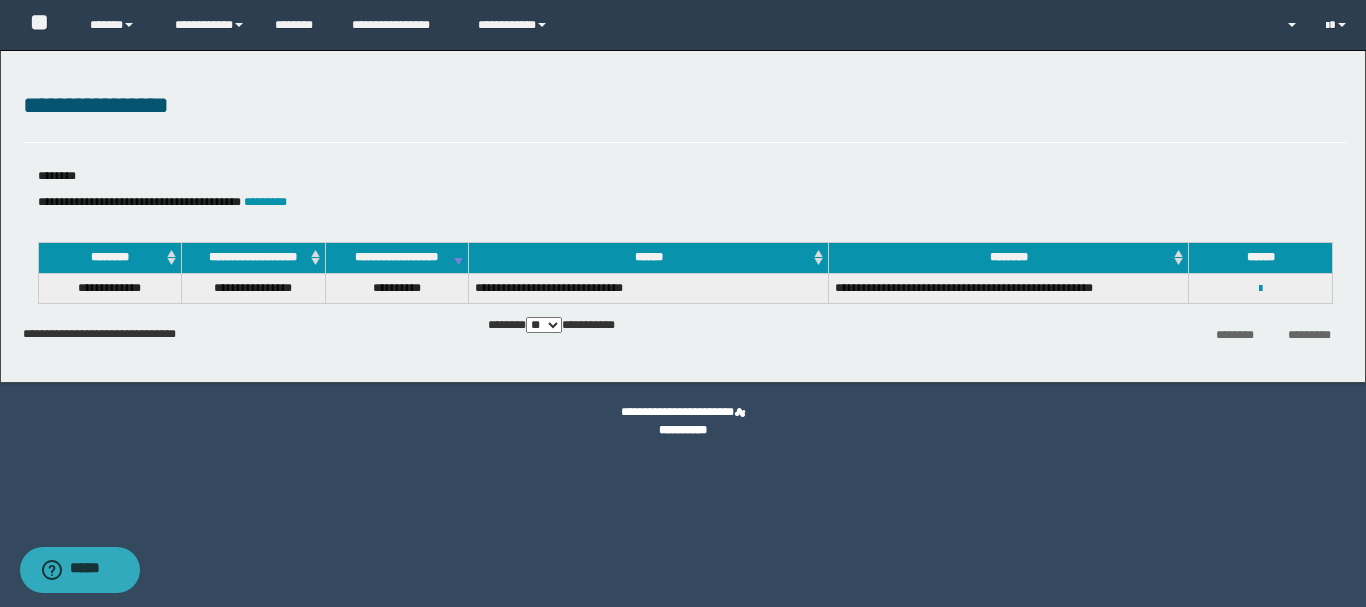 click on "**********" at bounding box center (1260, 288) 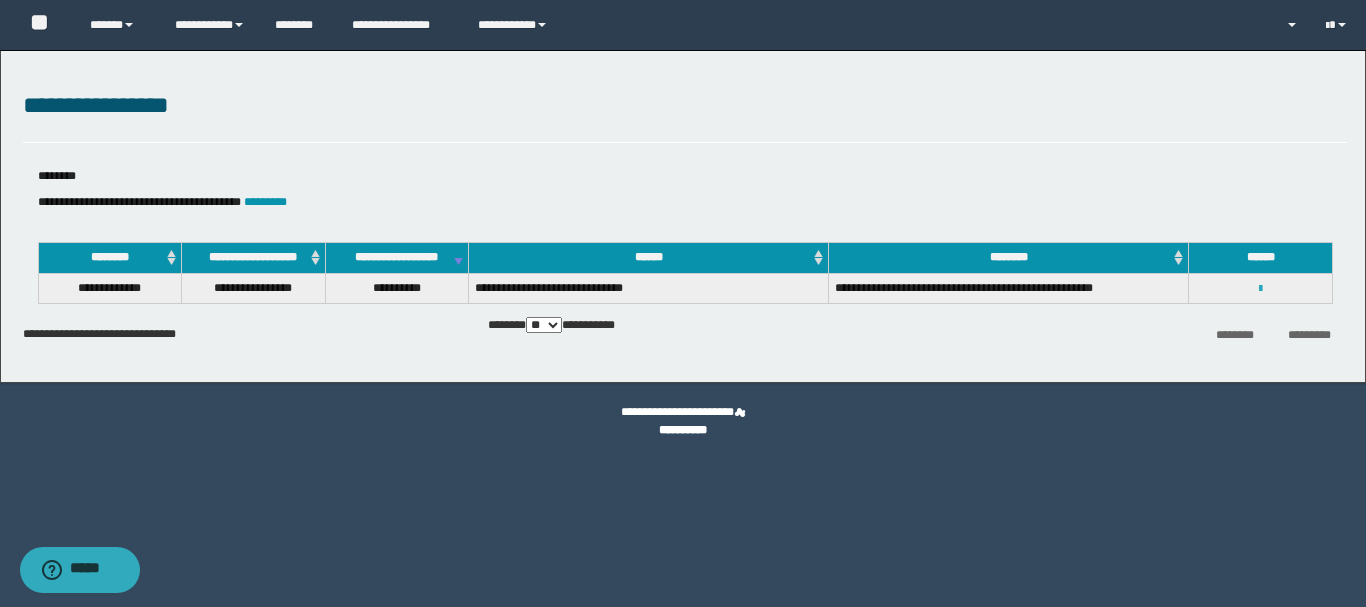 click at bounding box center [1260, 289] 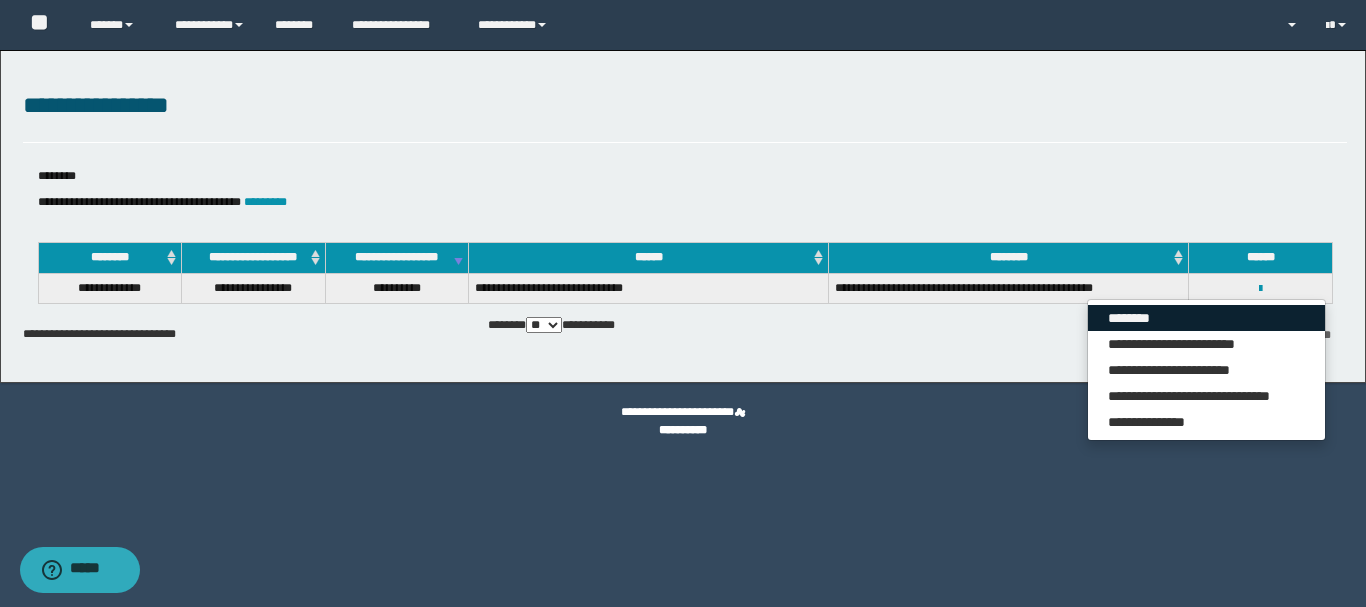 click on "********" at bounding box center [1206, 318] 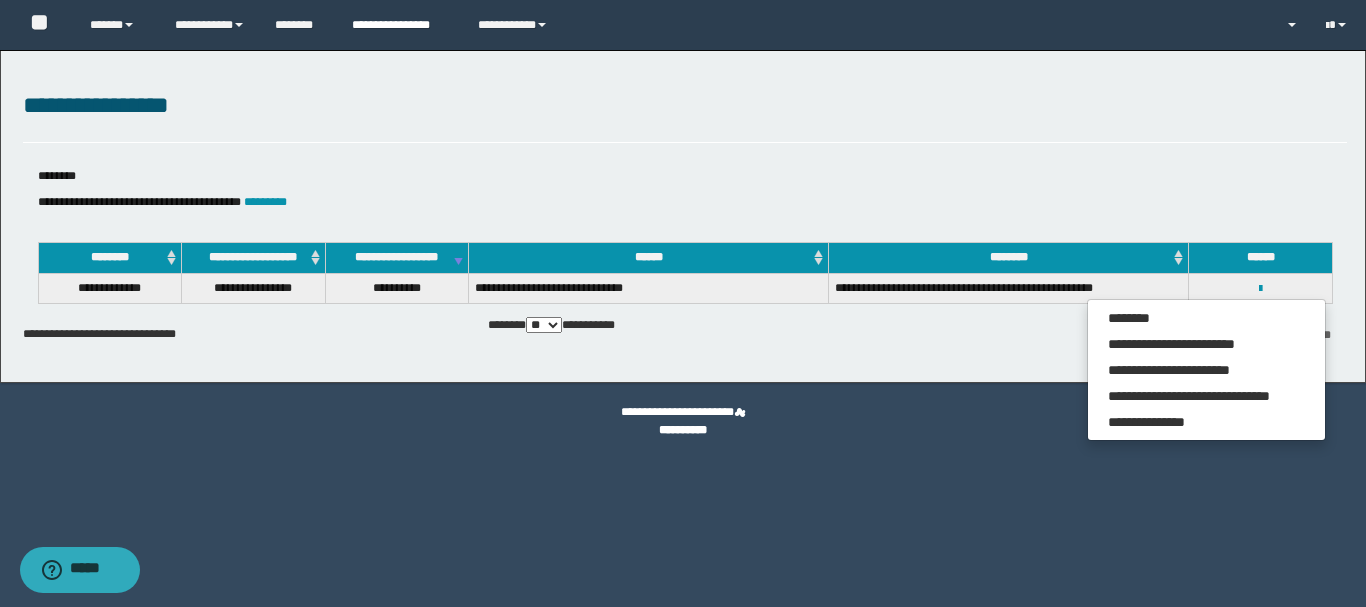 click on "**********" at bounding box center [400, 25] 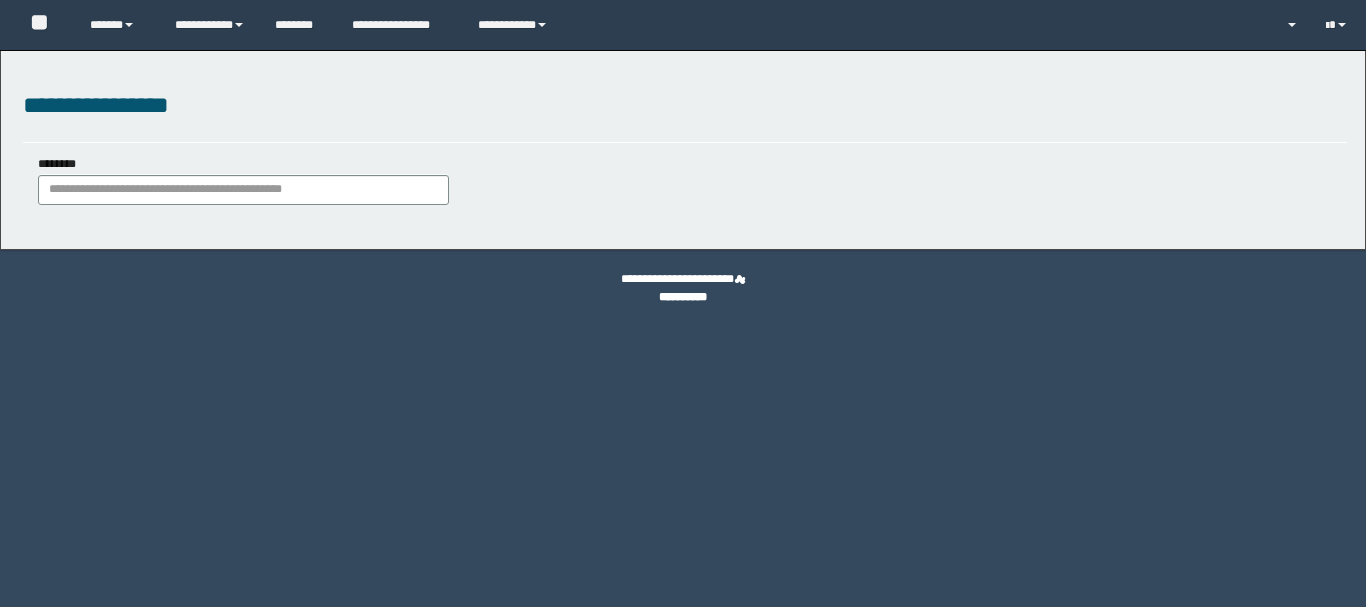 scroll, scrollTop: 0, scrollLeft: 0, axis: both 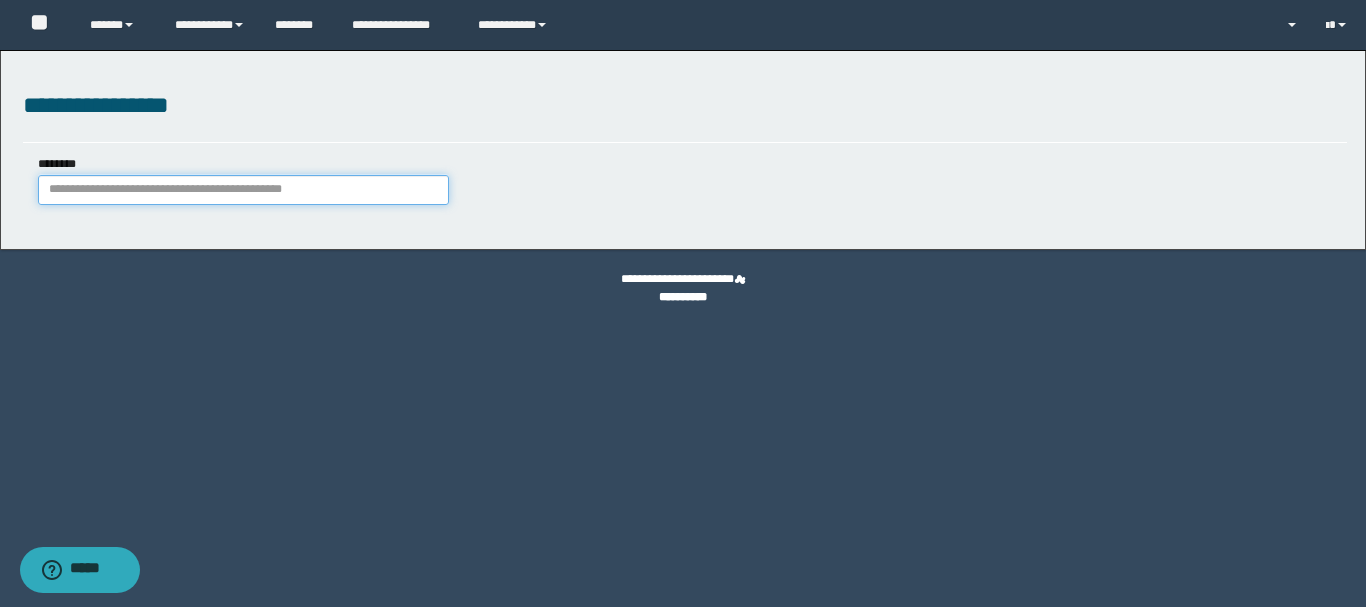 click on "********" at bounding box center [243, 190] 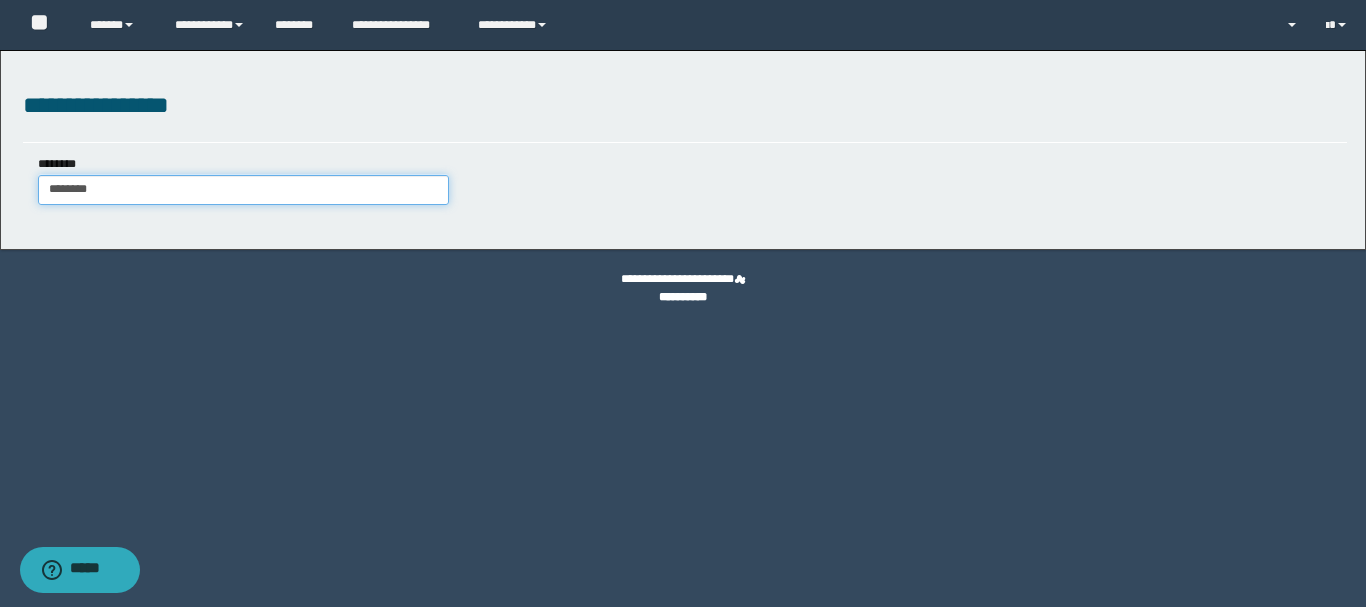 type on "********" 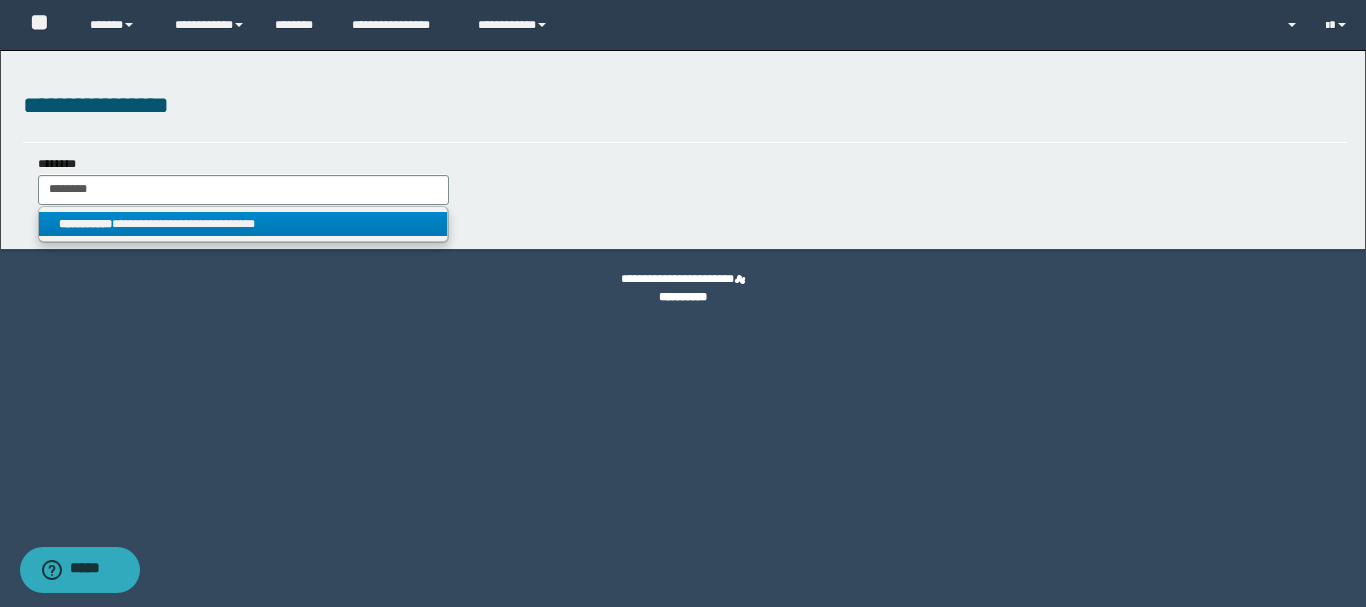 click on "**********" at bounding box center [243, 224] 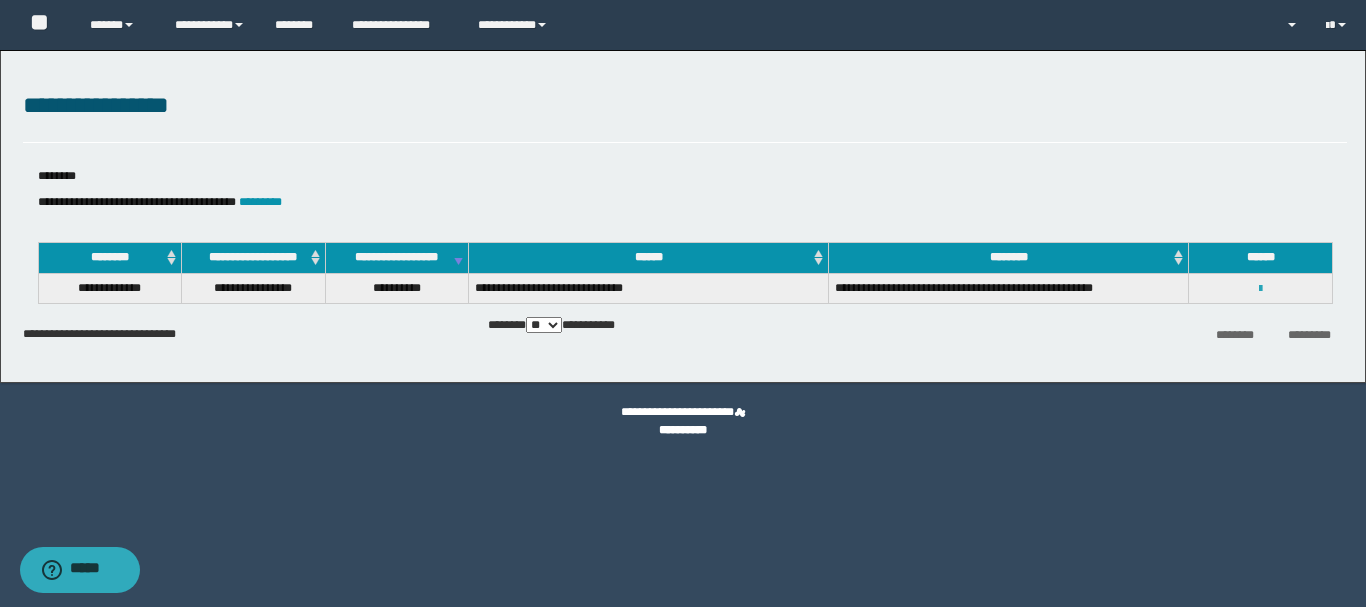 click at bounding box center (1260, 289) 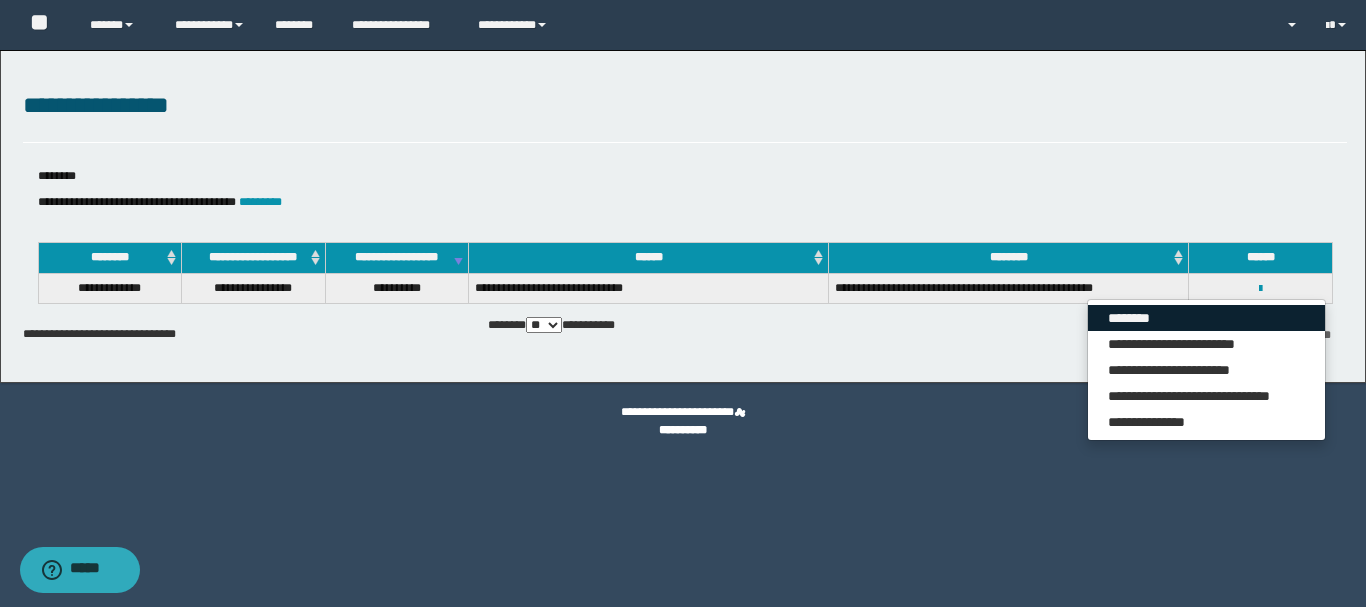 click on "********" at bounding box center (1206, 318) 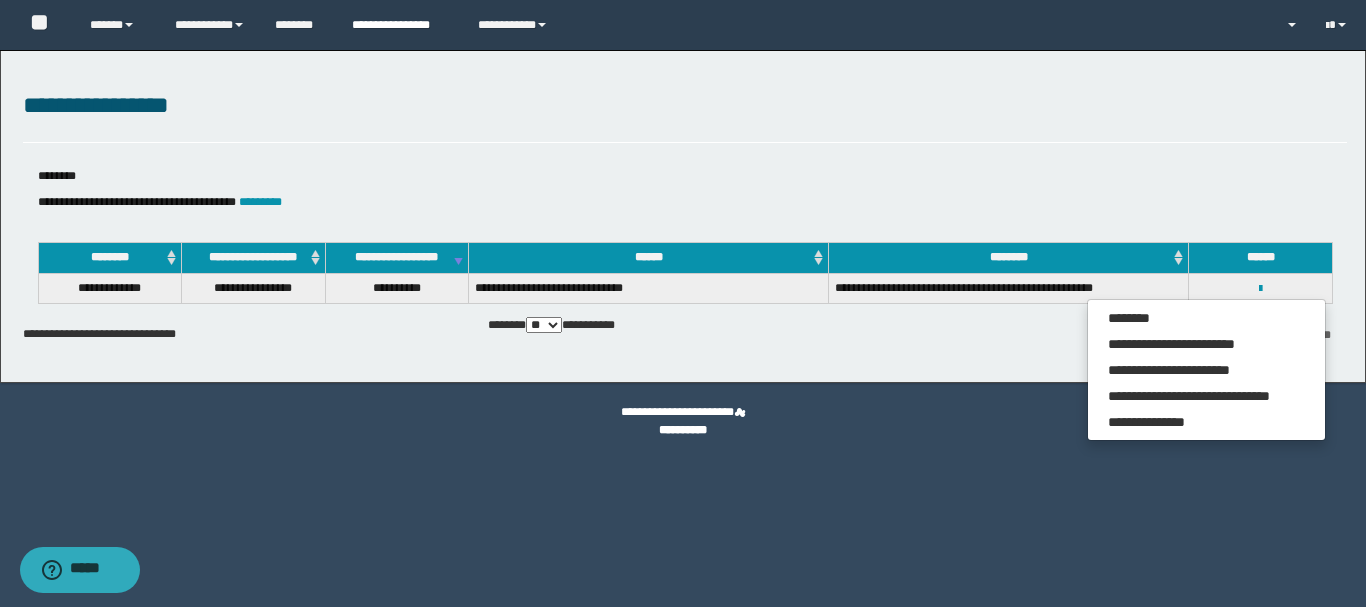 click on "**********" at bounding box center (400, 25) 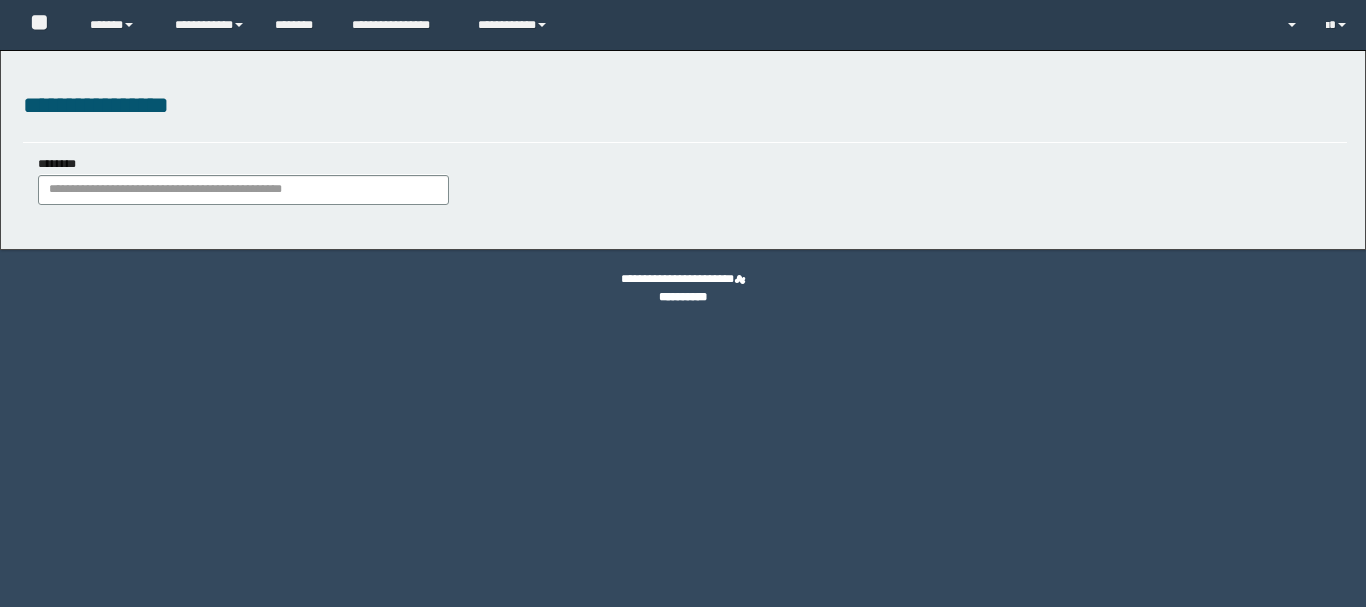 scroll, scrollTop: 0, scrollLeft: 0, axis: both 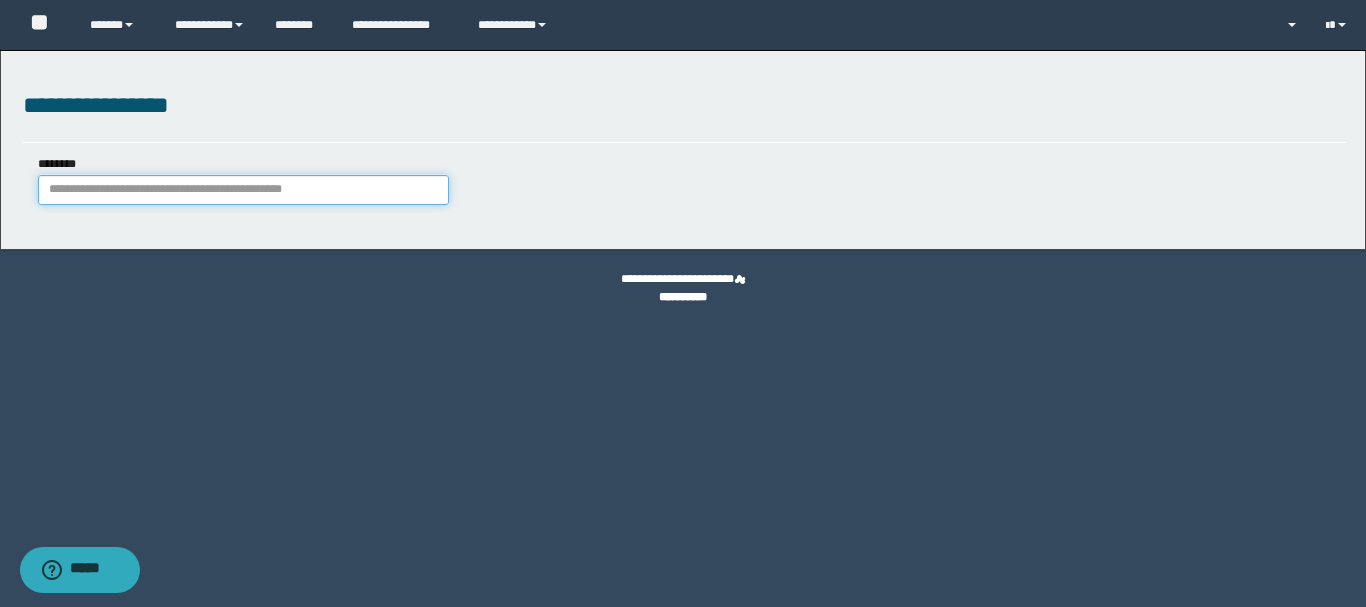 click on "********" at bounding box center (243, 190) 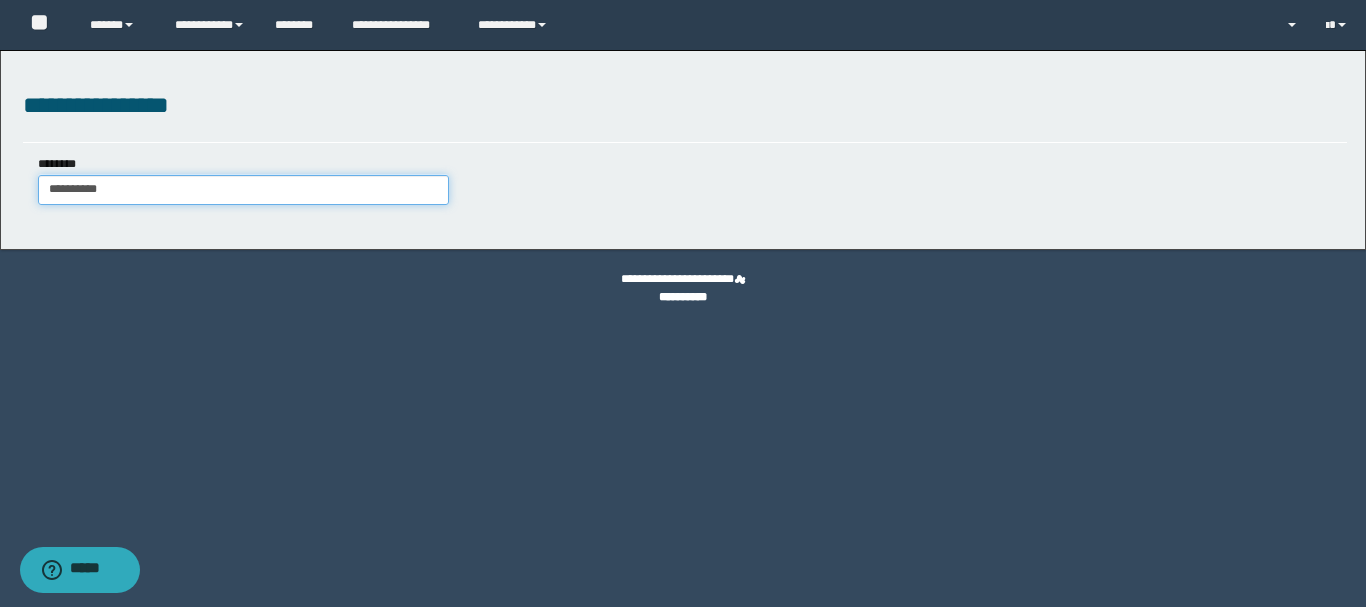 type on "**********" 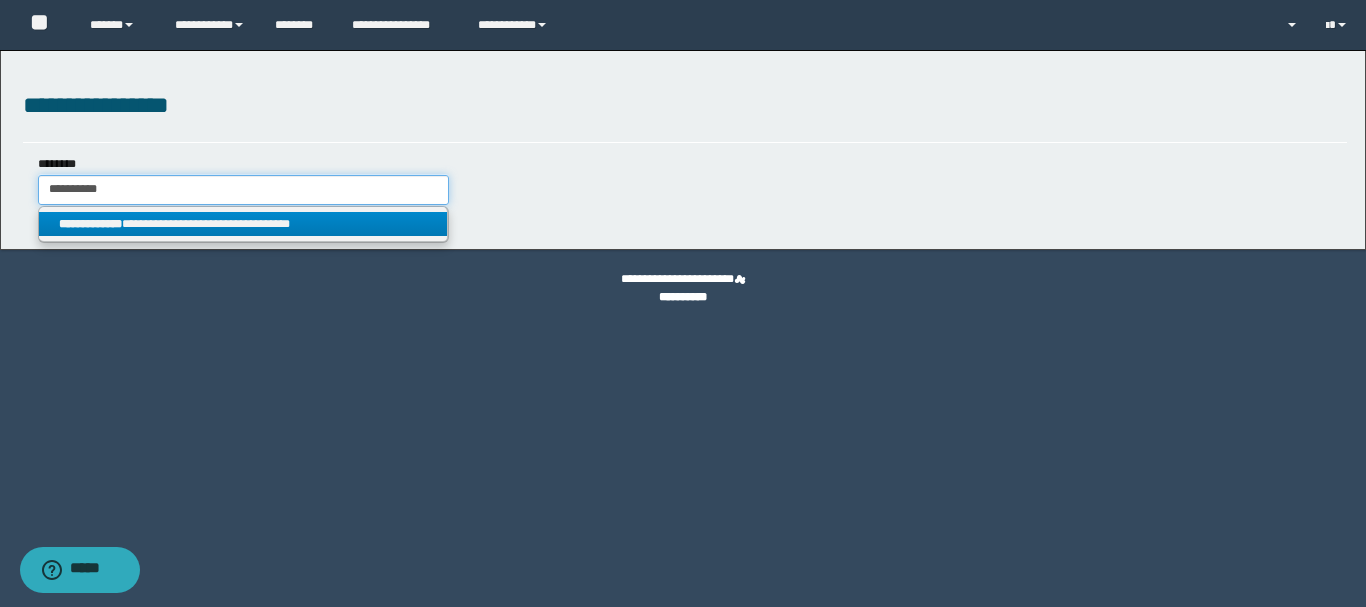 type on "**********" 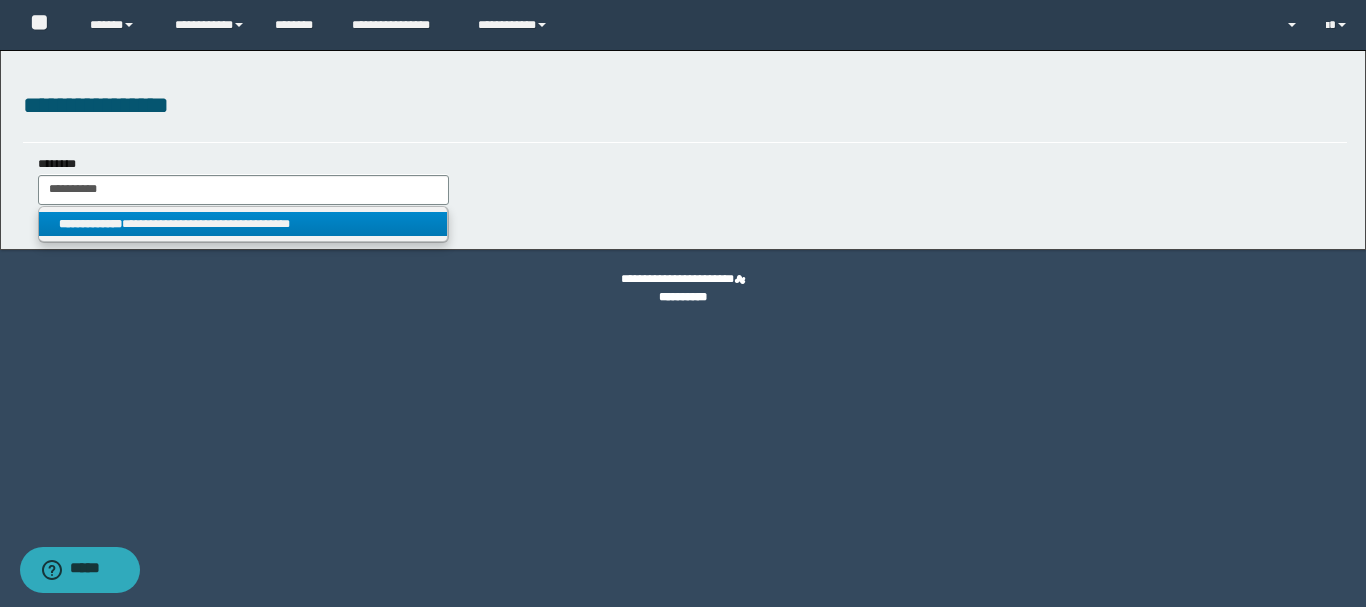click on "**********" at bounding box center (243, 224) 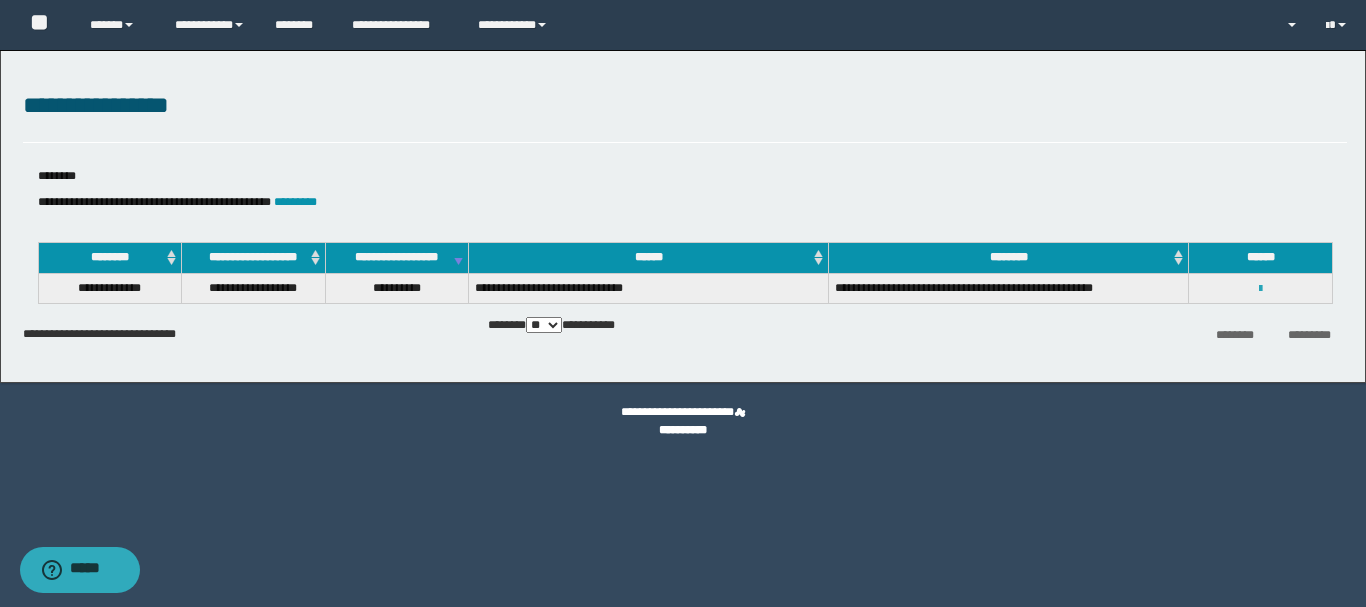 click at bounding box center (1260, 289) 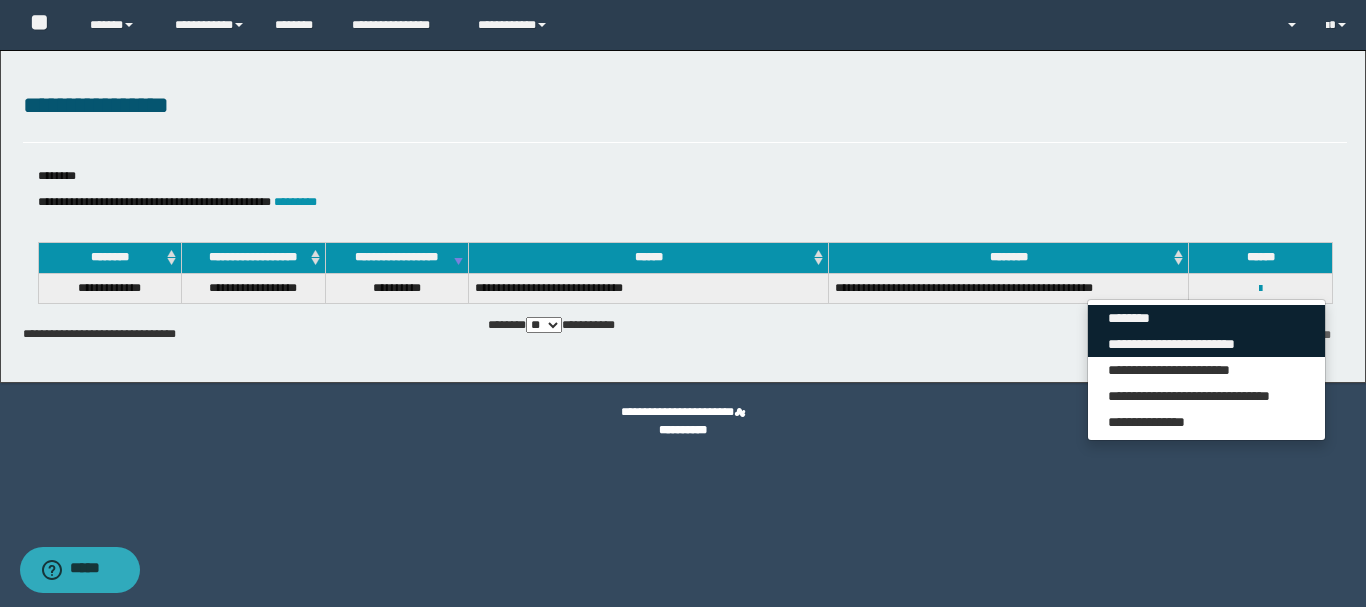 drag, startPoint x: 1159, startPoint y: 323, endPoint x: 1173, endPoint y: 340, distance: 22.022715 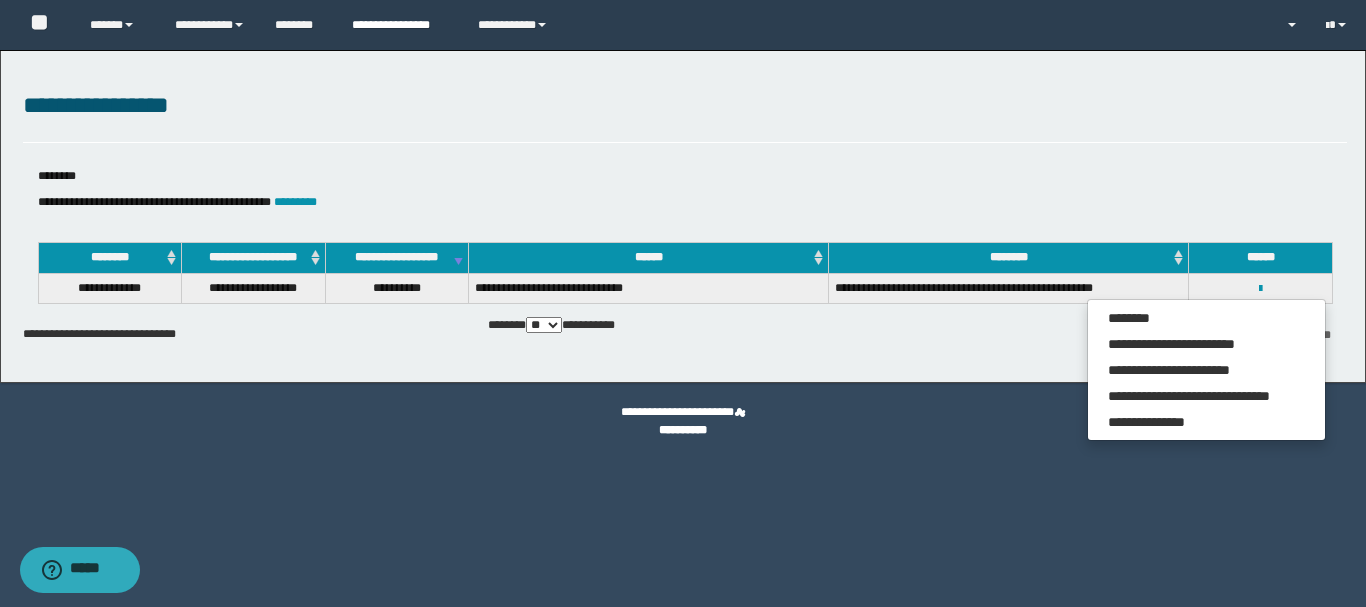 click on "**********" at bounding box center [400, 25] 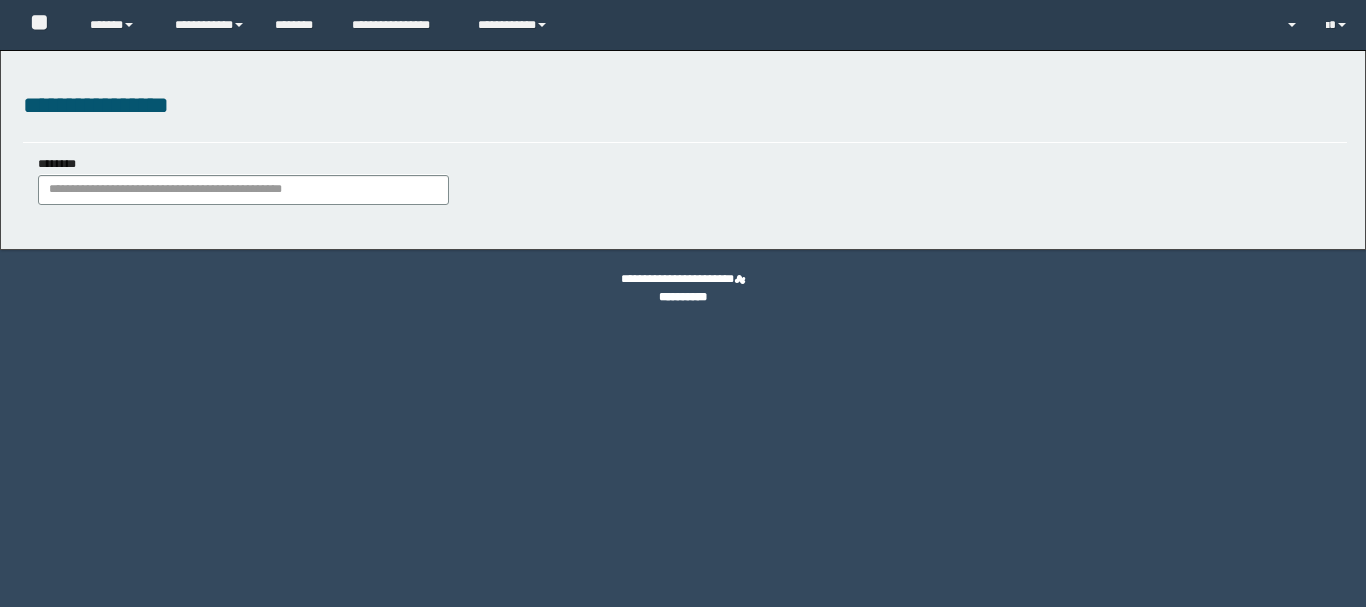 scroll, scrollTop: 0, scrollLeft: 0, axis: both 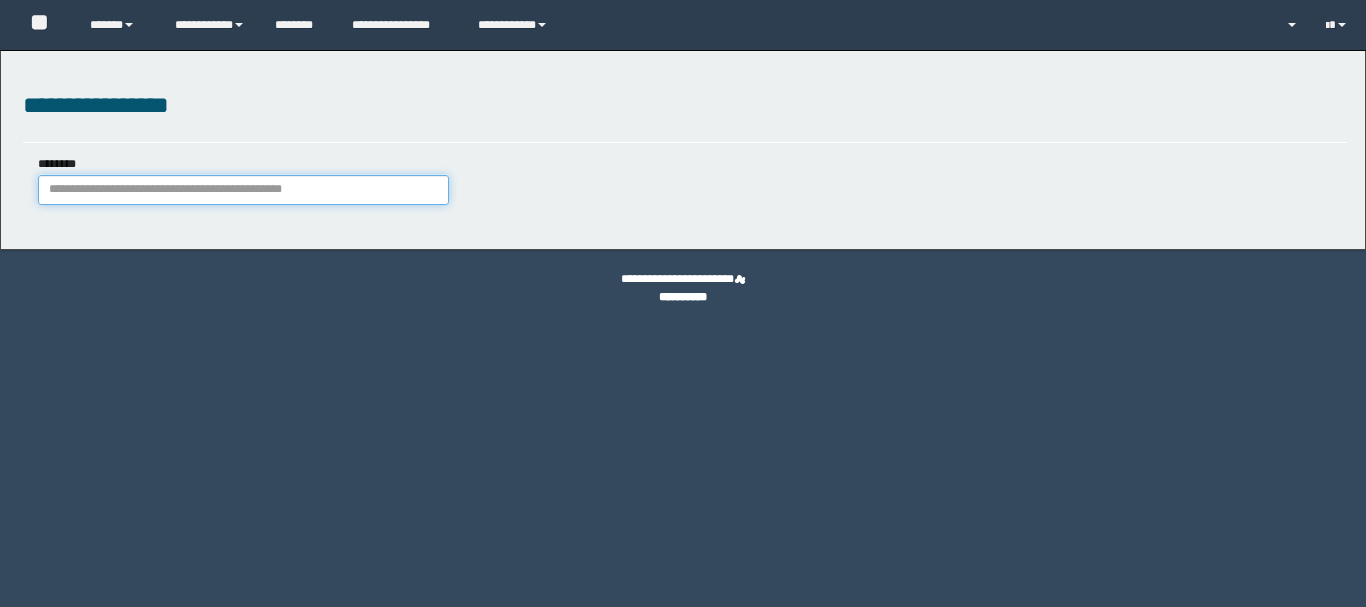 click on "********" at bounding box center (243, 190) 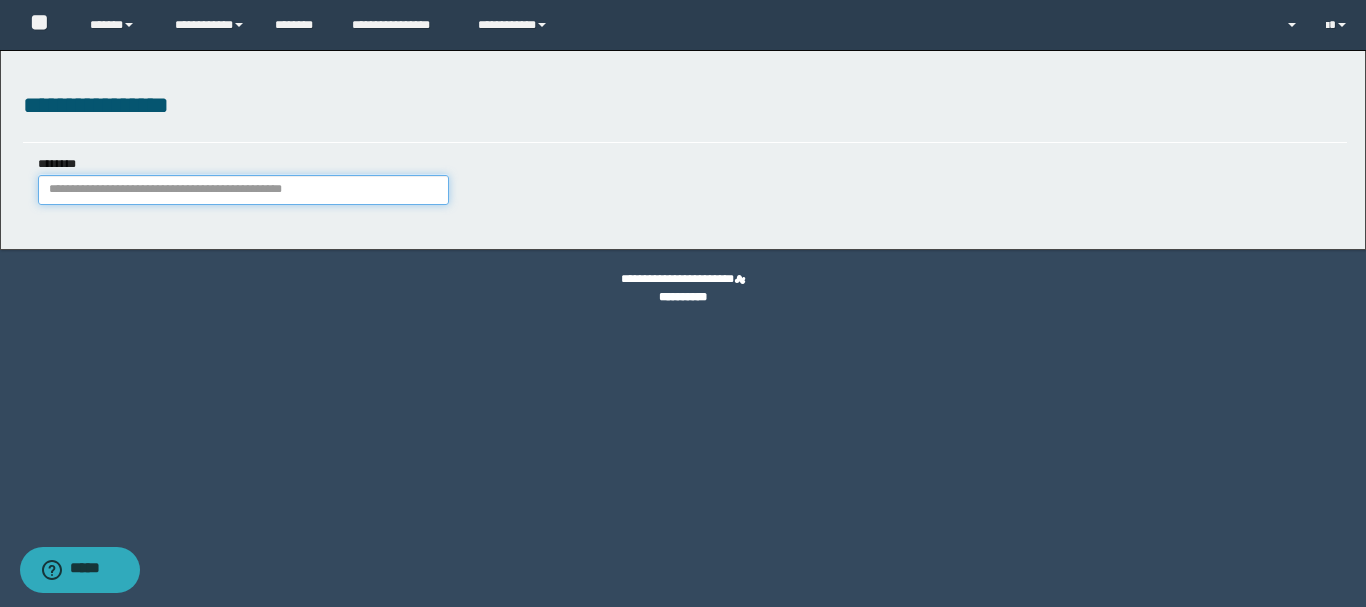 paste on "********" 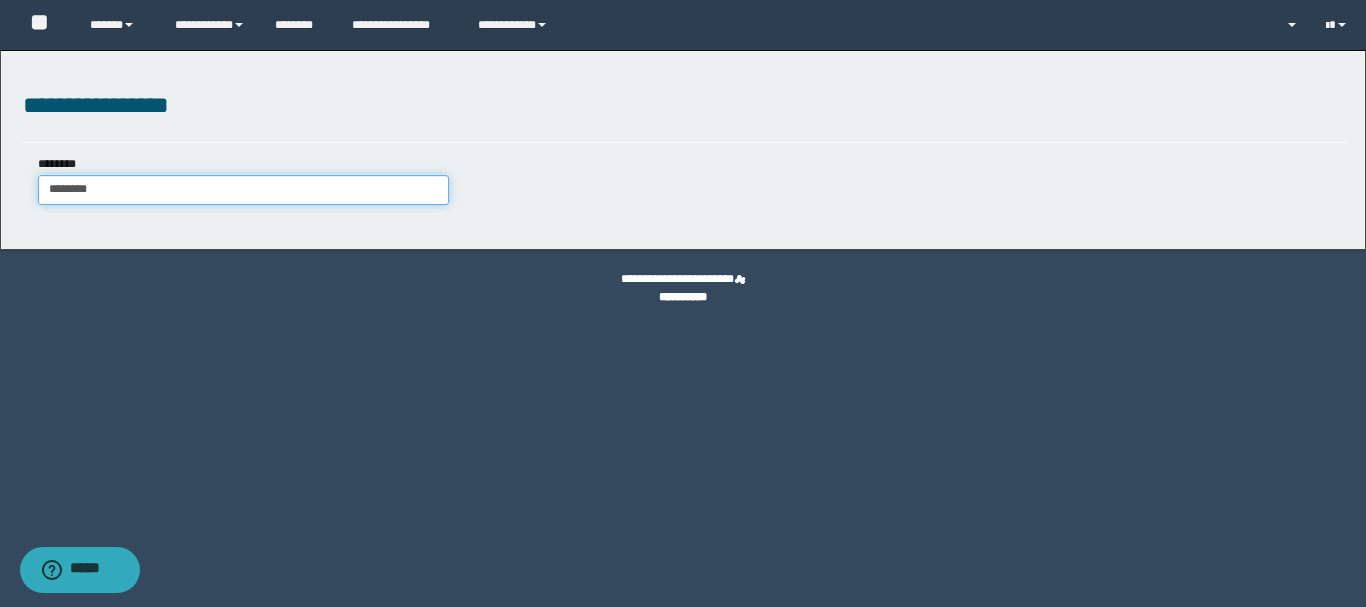 type on "********" 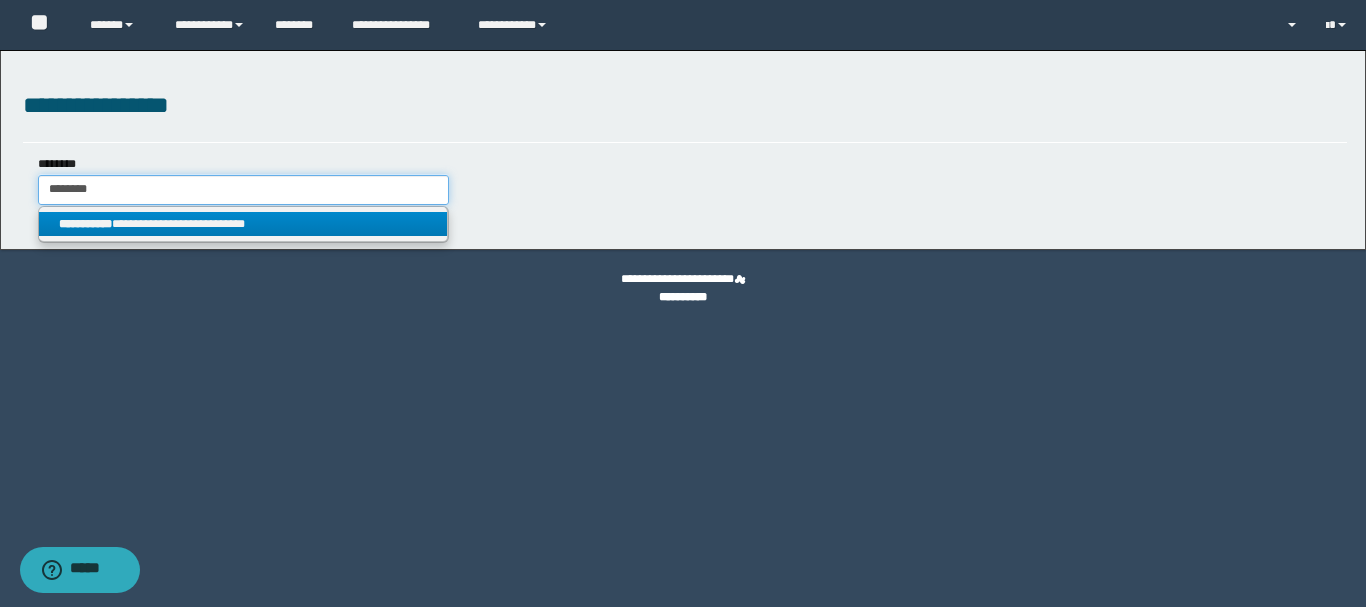 type on "********" 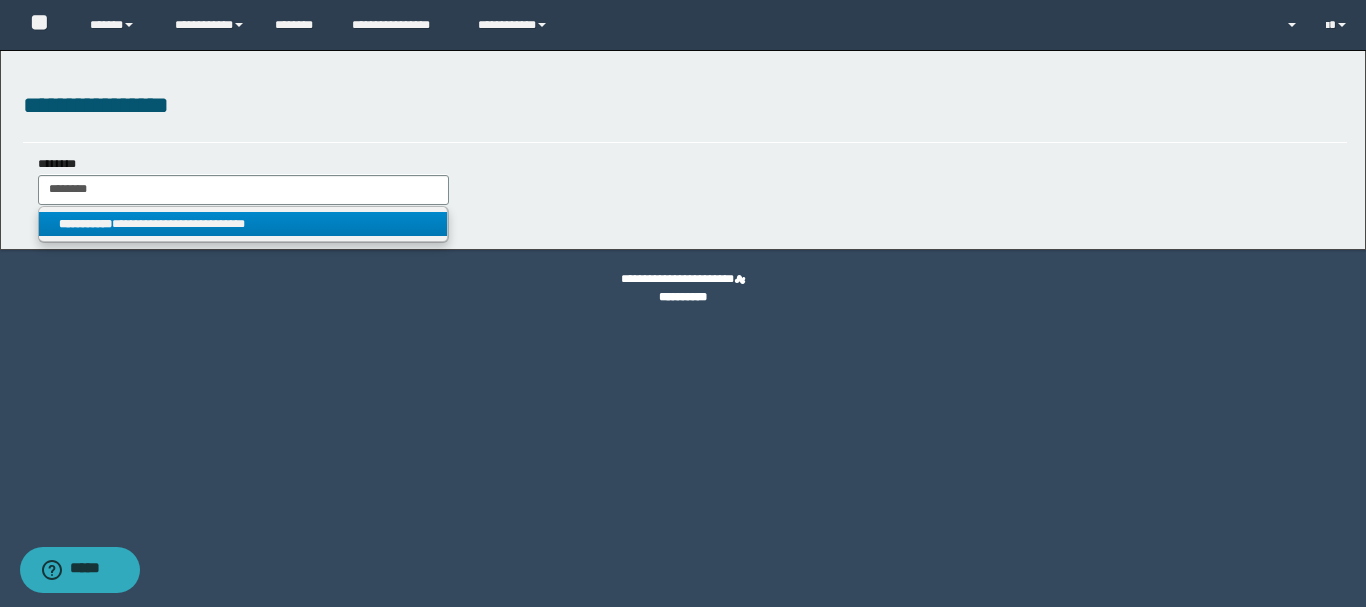 click on "**********" at bounding box center (243, 224) 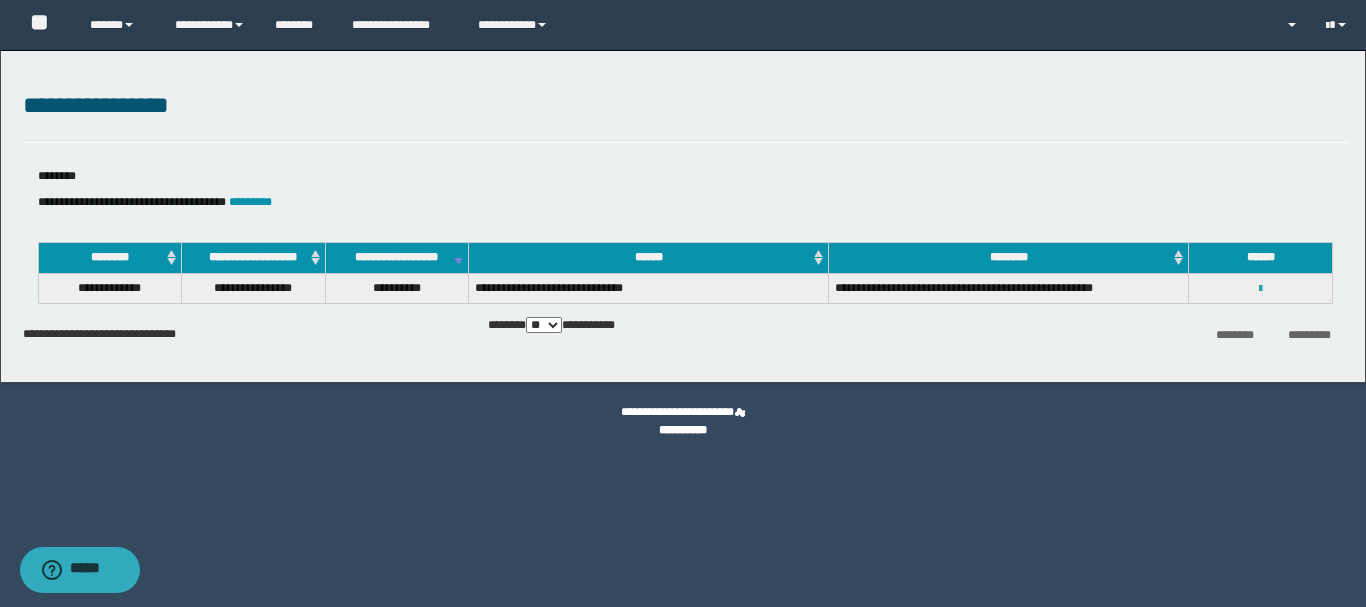 click at bounding box center [1260, 289] 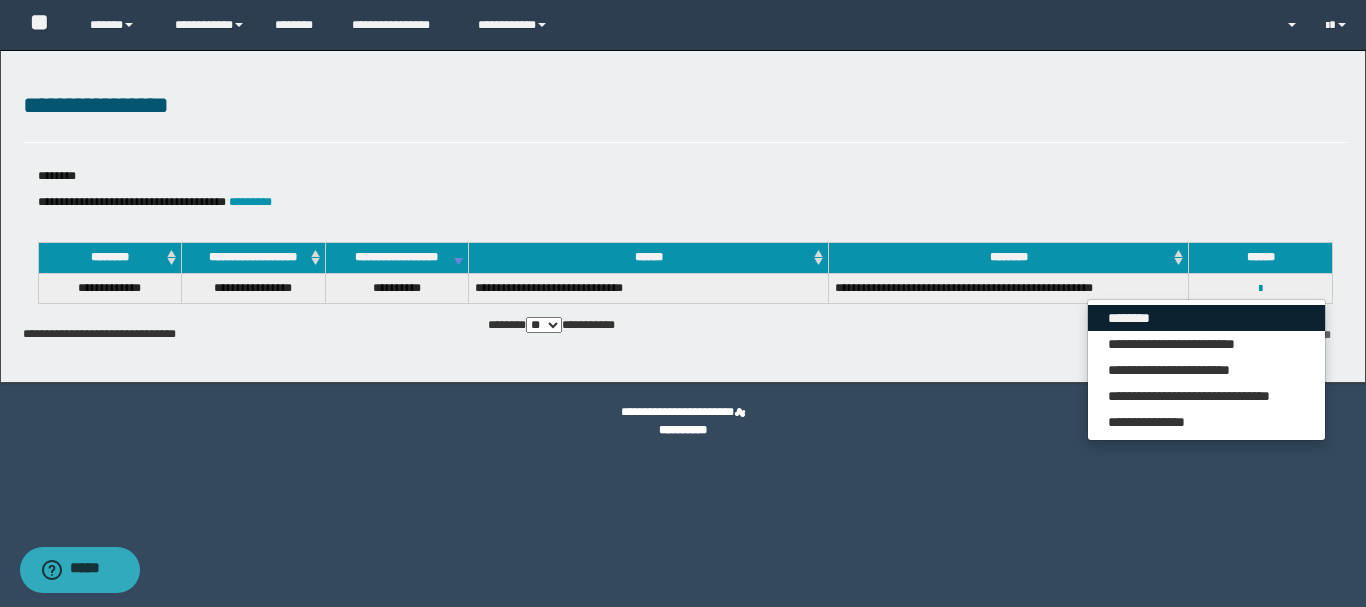 click on "********" at bounding box center [1206, 318] 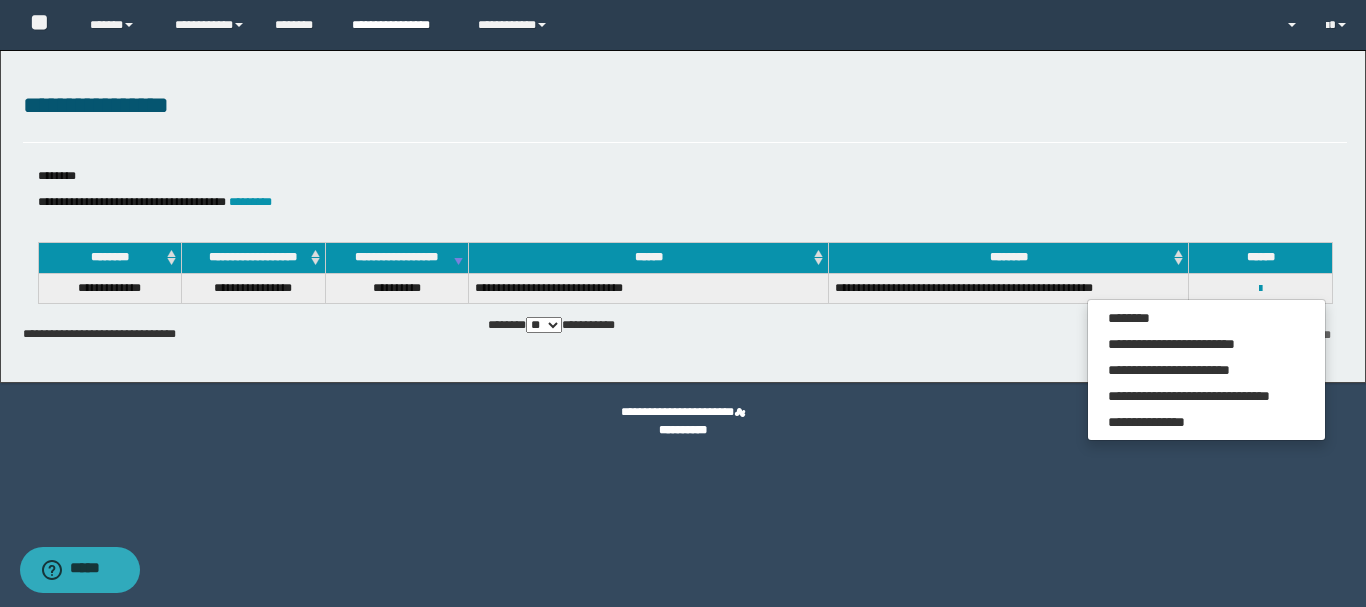 click on "**********" at bounding box center [400, 25] 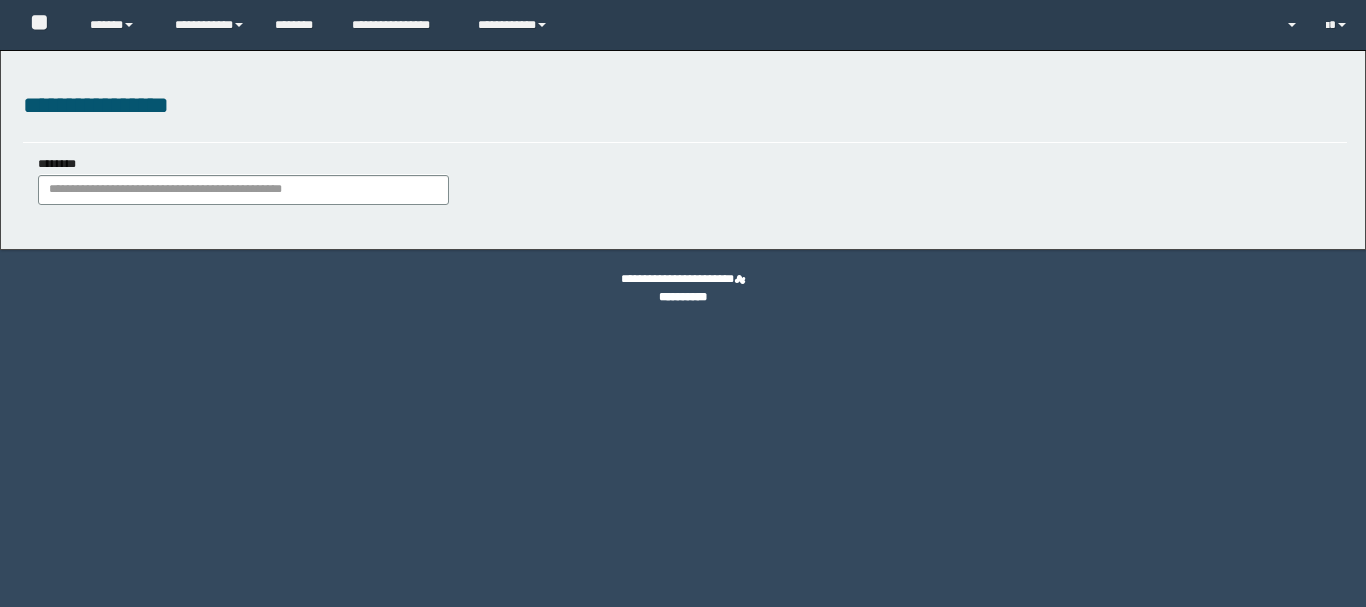 scroll, scrollTop: 0, scrollLeft: 0, axis: both 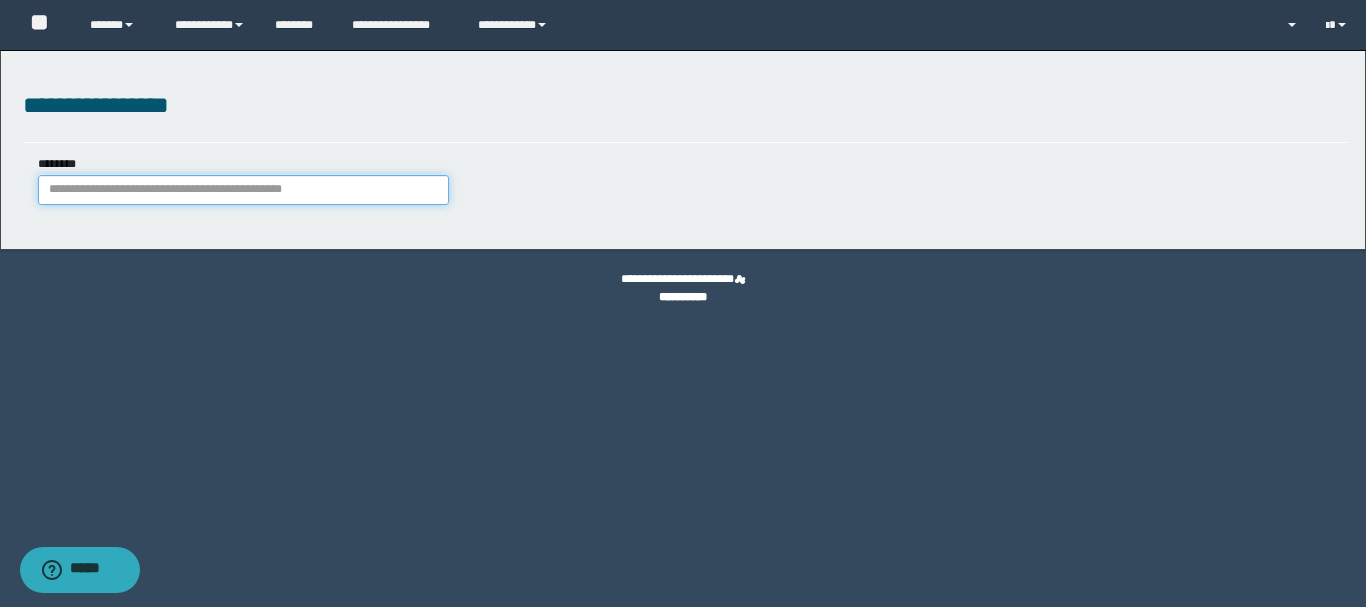 click on "********" at bounding box center (243, 190) 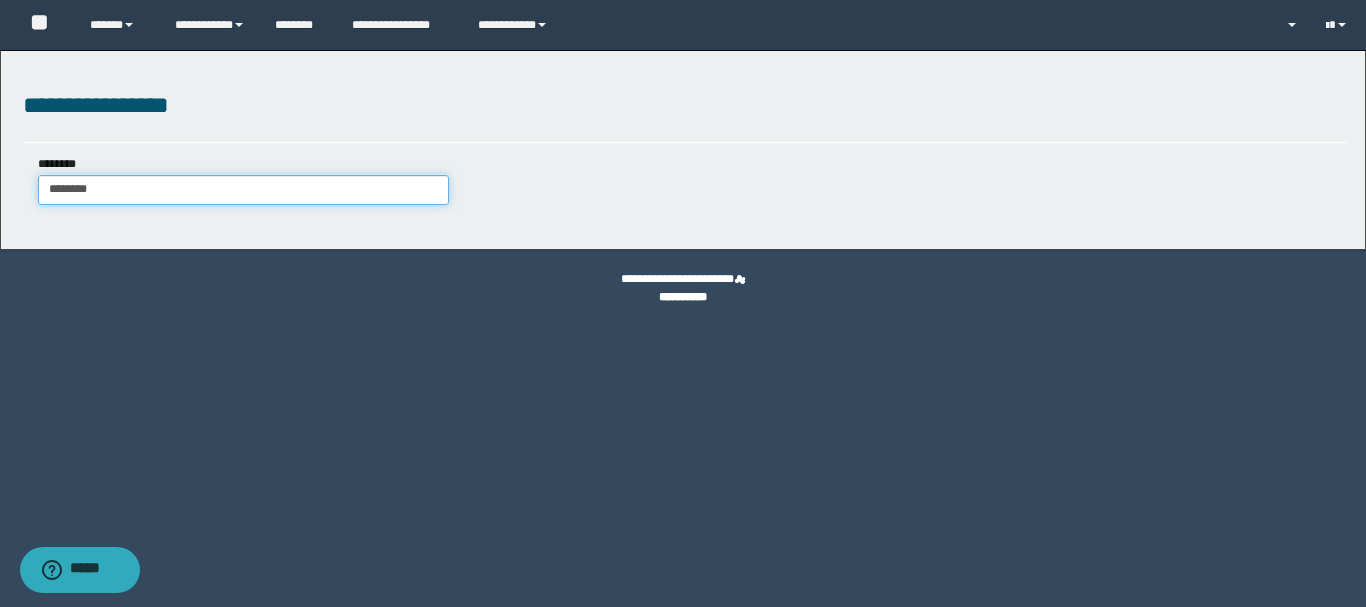 type on "********" 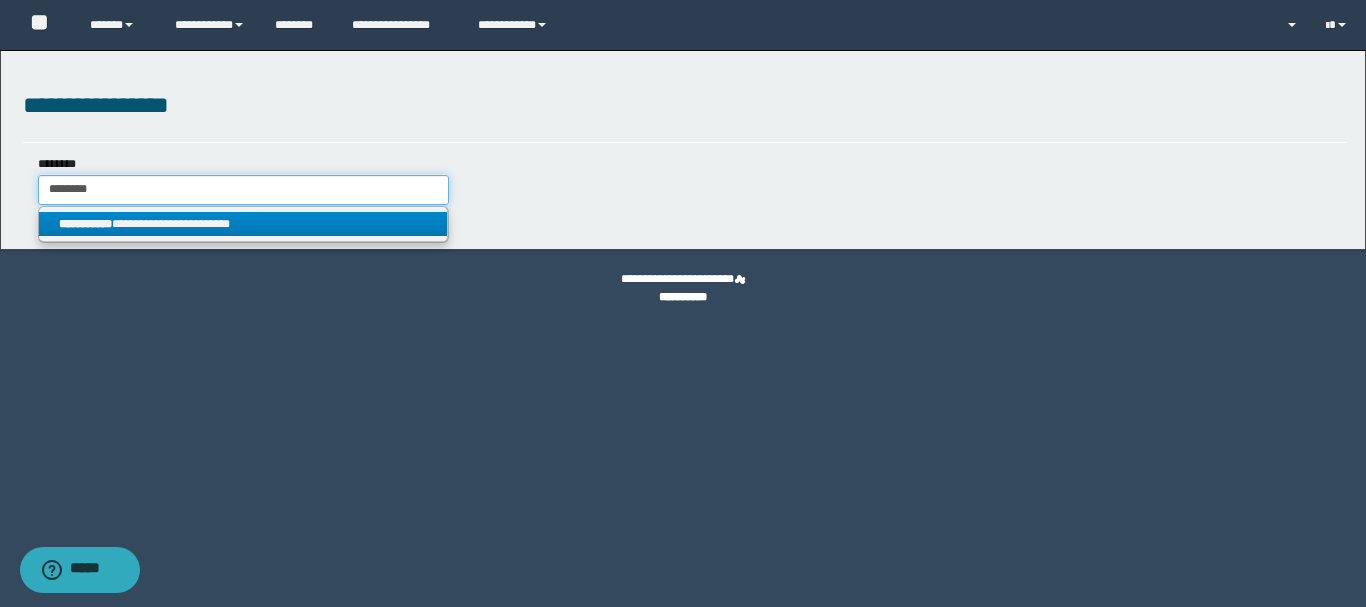 type on "********" 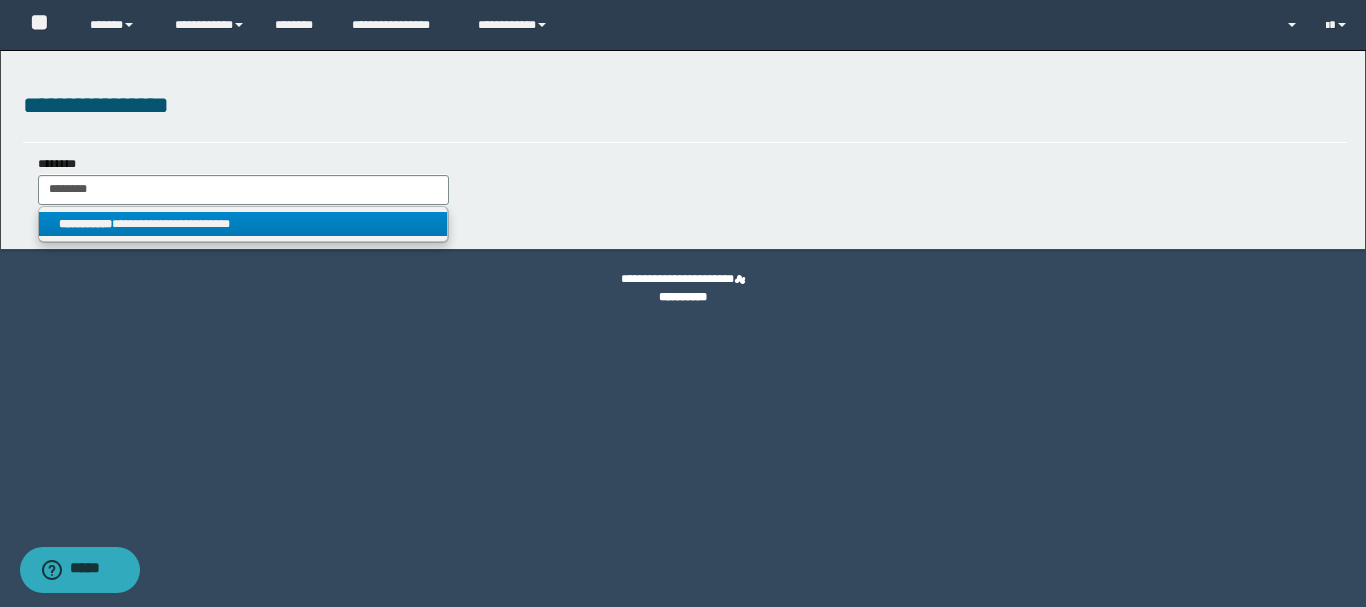 drag, startPoint x: 244, startPoint y: 225, endPoint x: 426, endPoint y: 232, distance: 182.13457 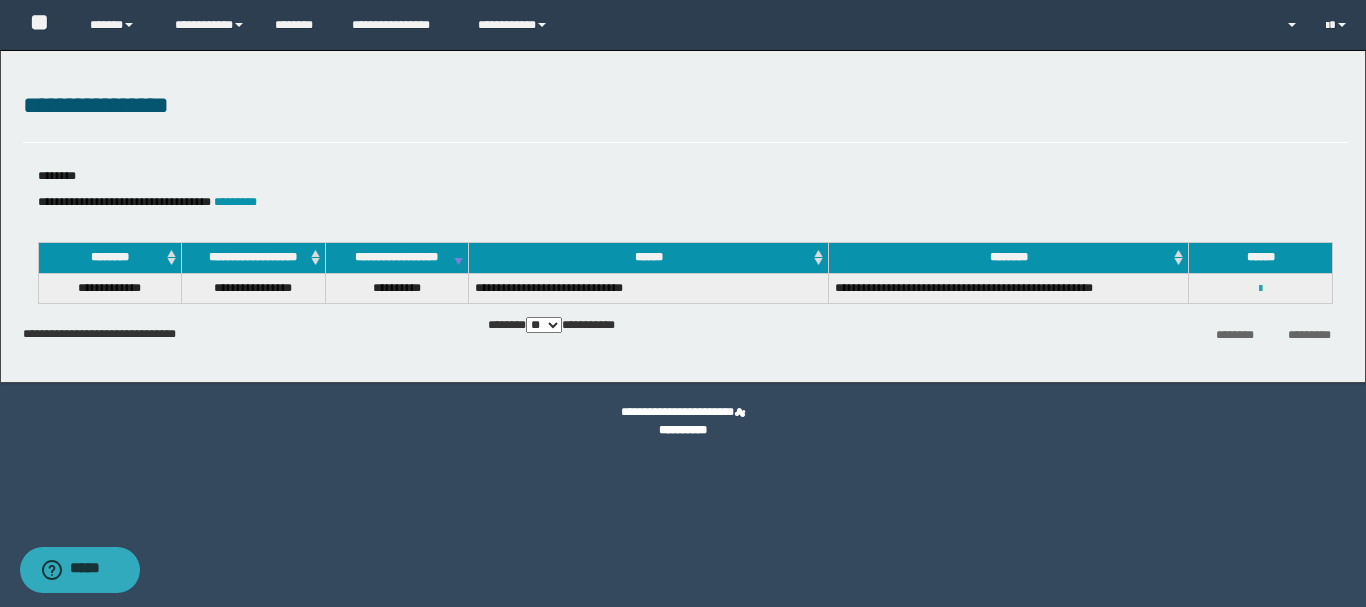 click at bounding box center (1260, 289) 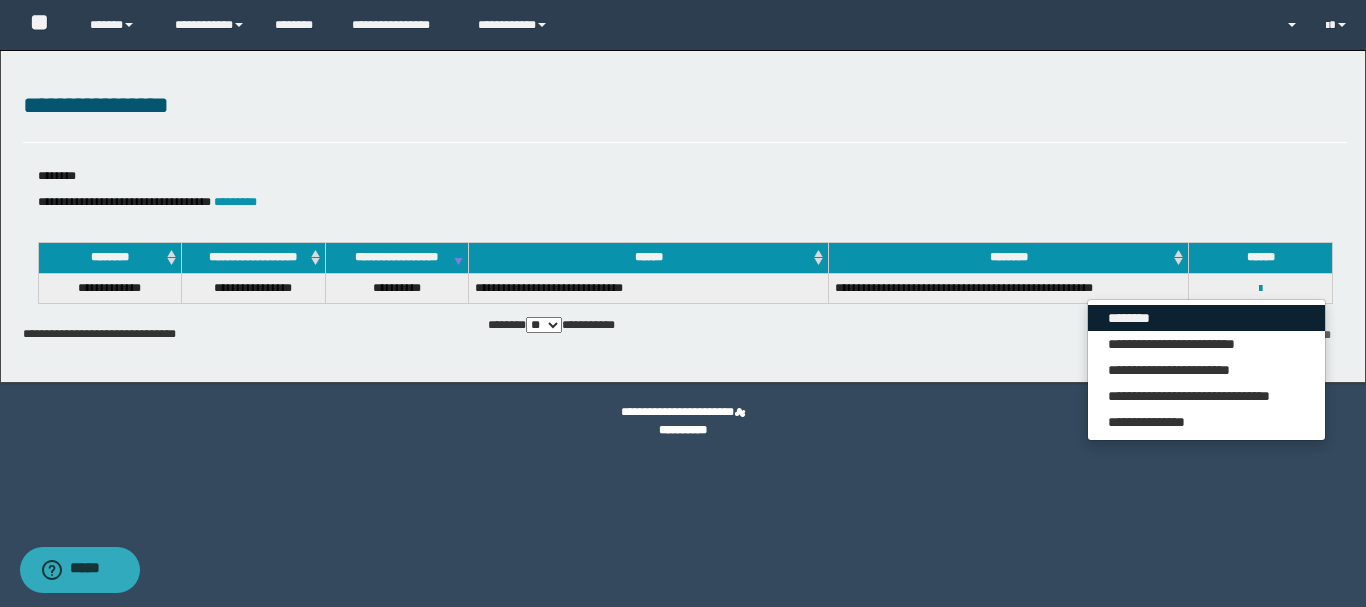 click on "********" at bounding box center [1206, 318] 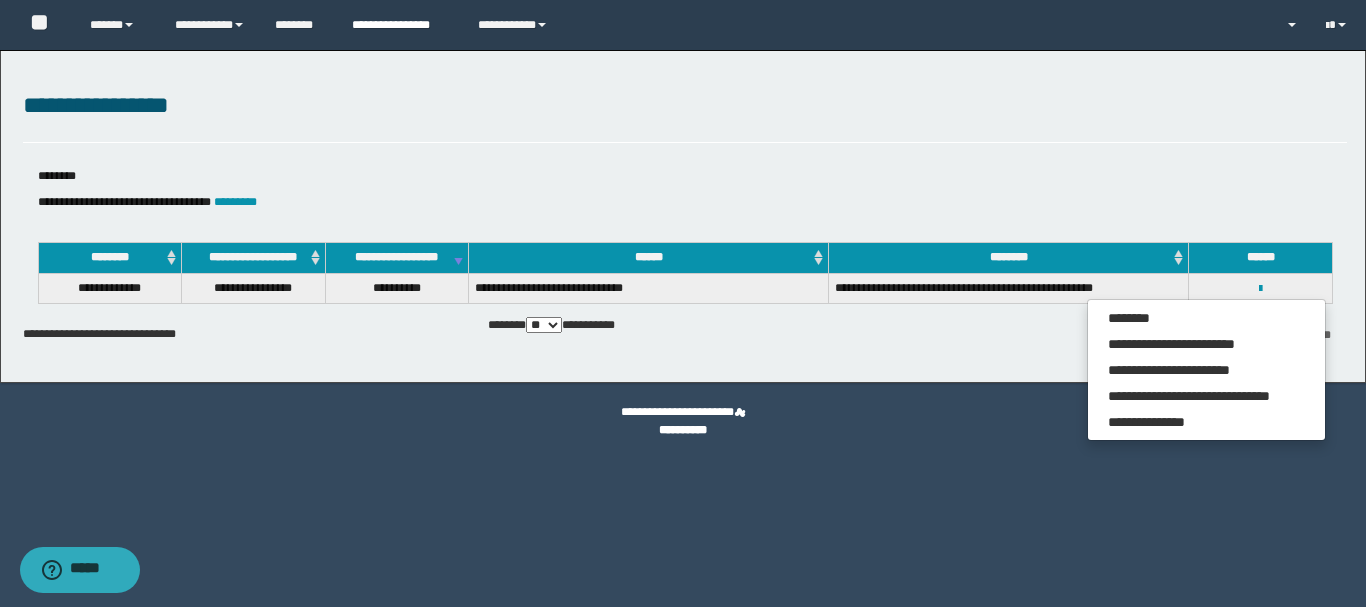 drag, startPoint x: 341, startPoint y: 19, endPoint x: 414, endPoint y: 48, distance: 78.54935 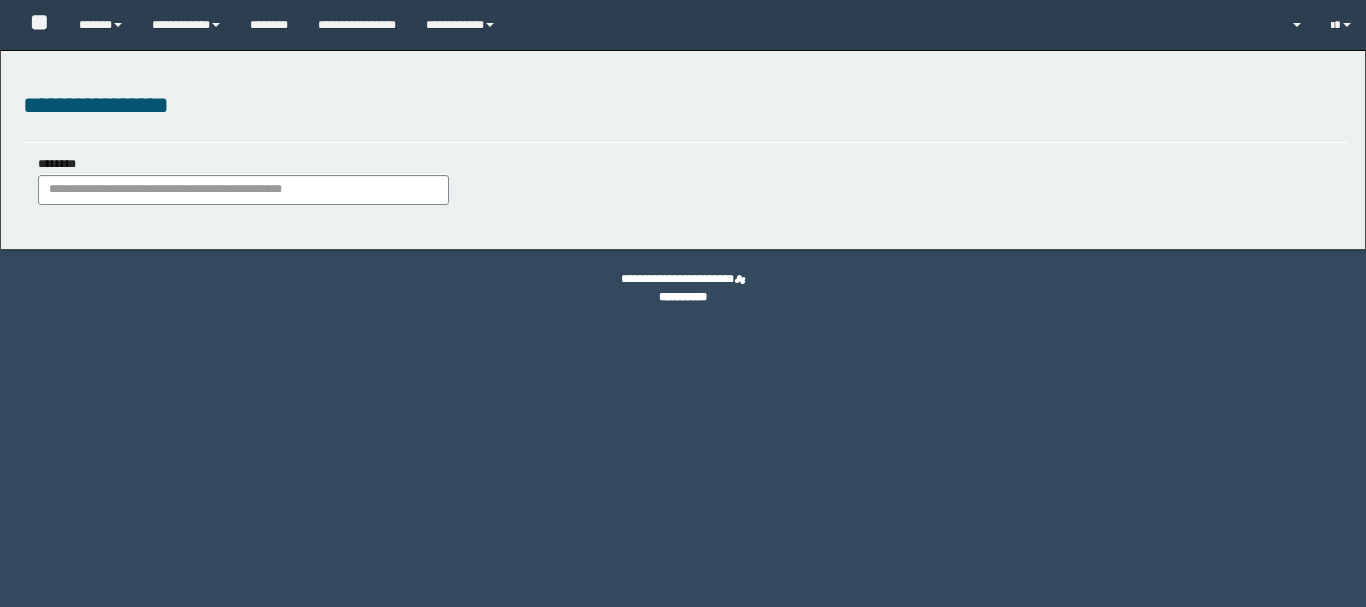 scroll, scrollTop: 0, scrollLeft: 0, axis: both 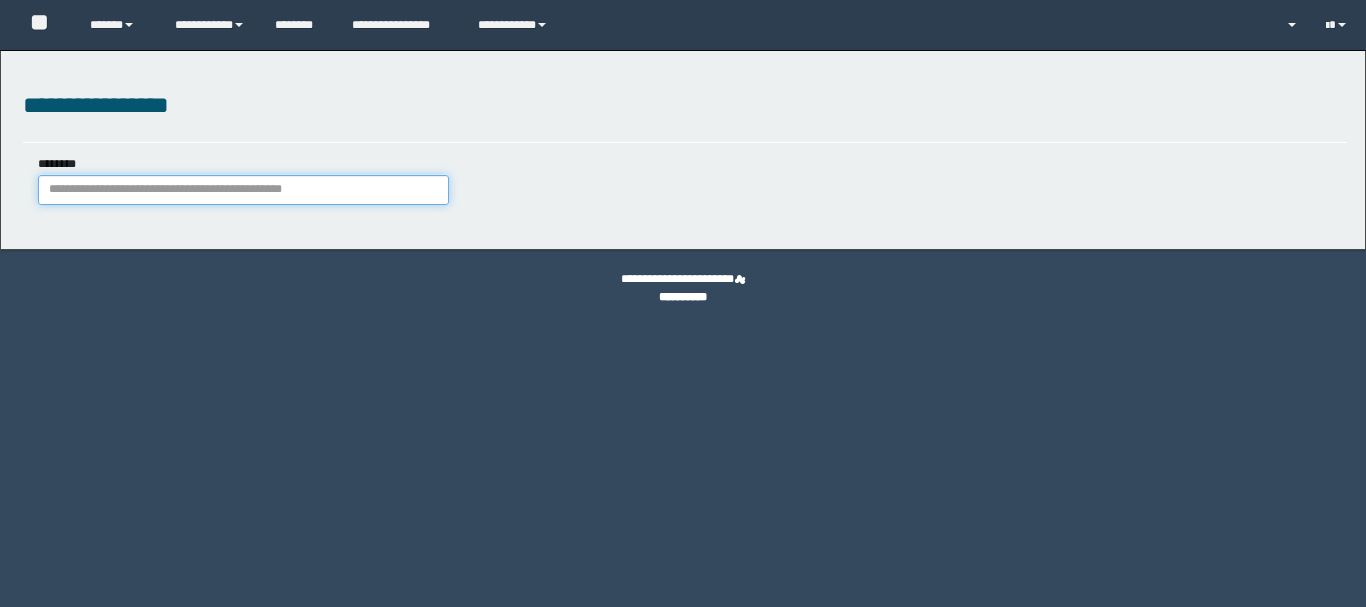 click on "********" at bounding box center (243, 190) 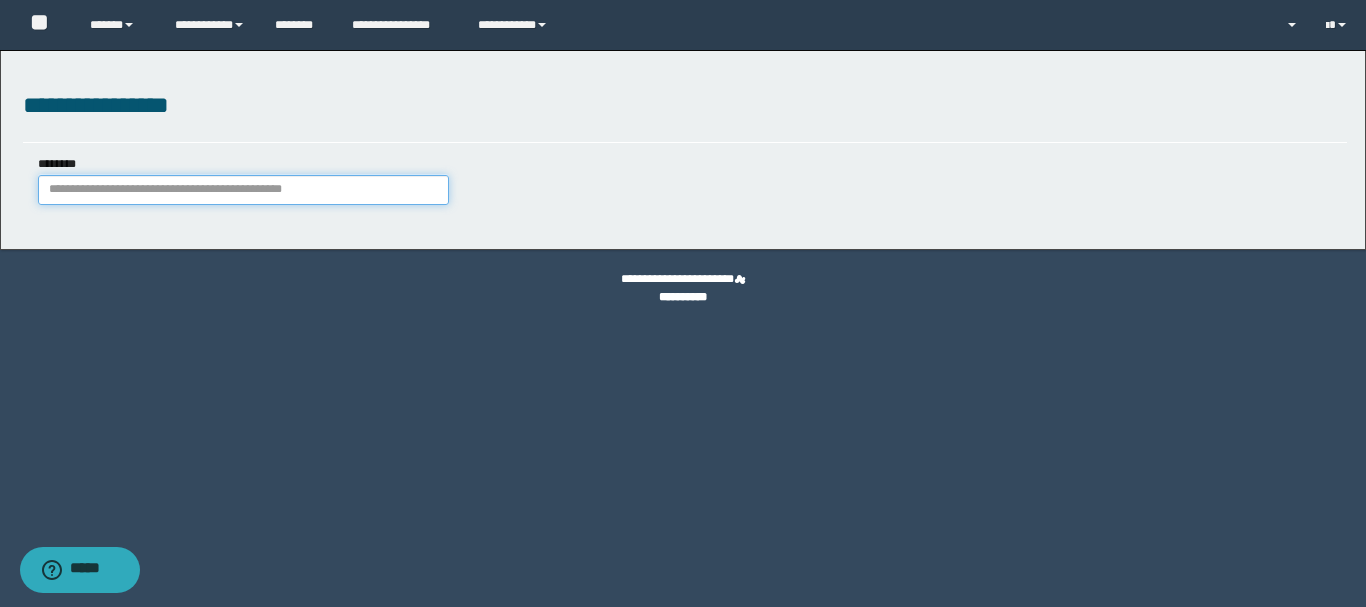 paste on "********" 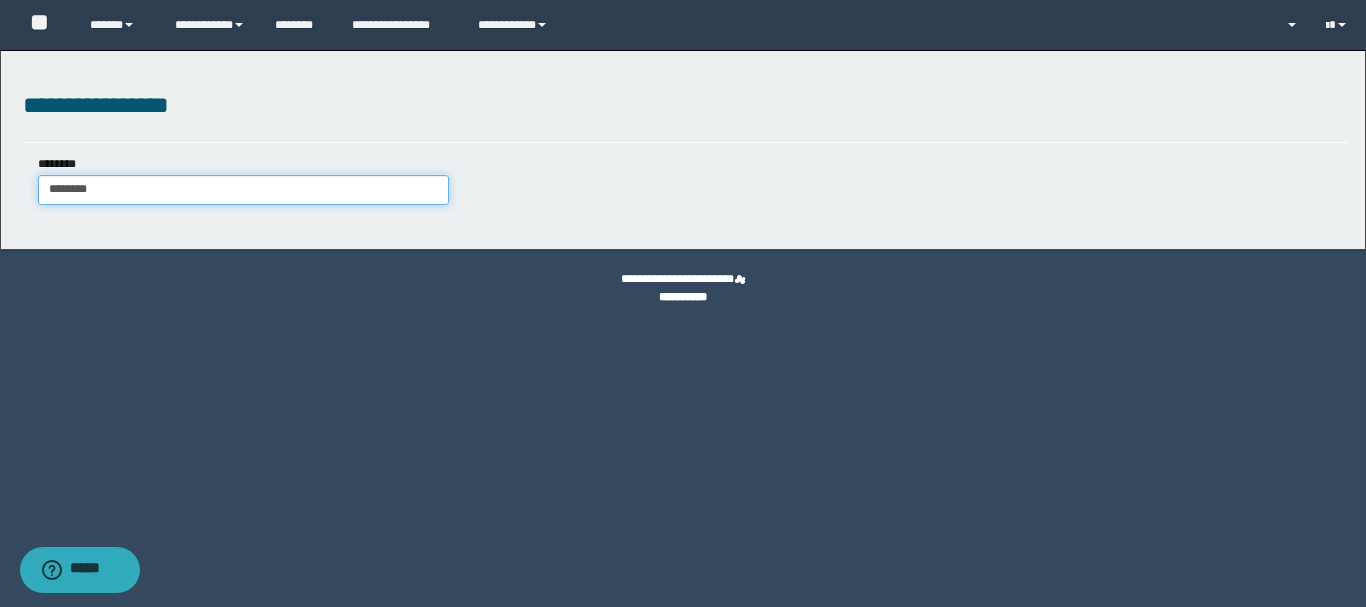 type on "********" 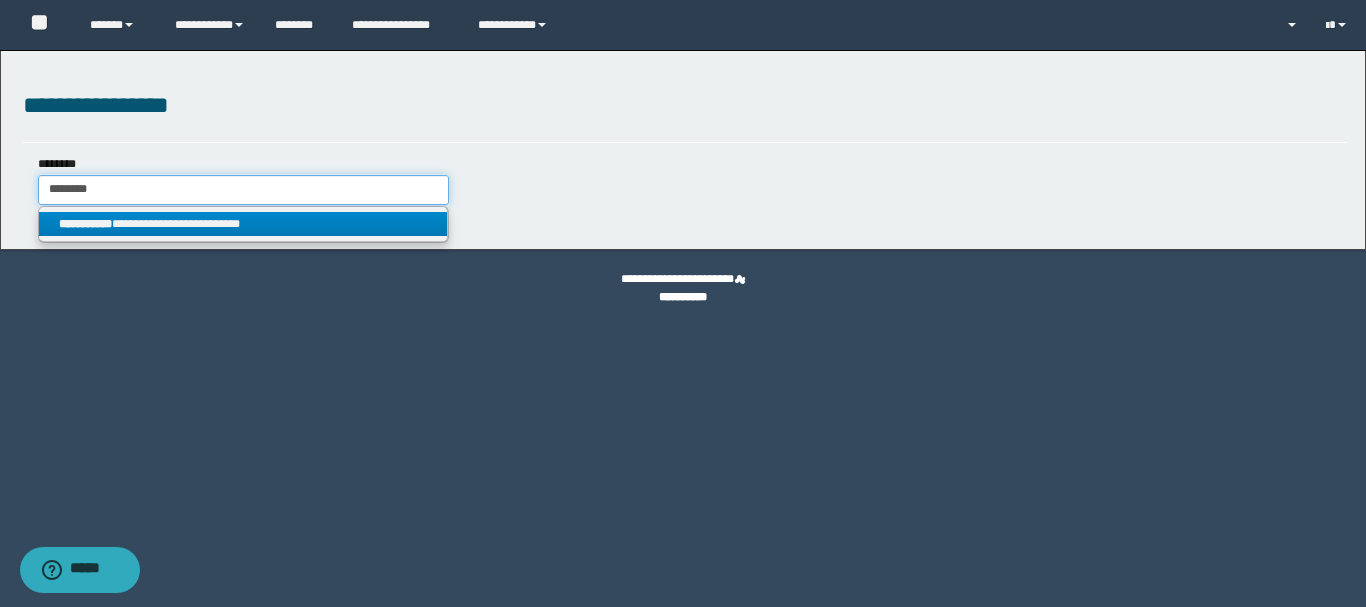type on "********" 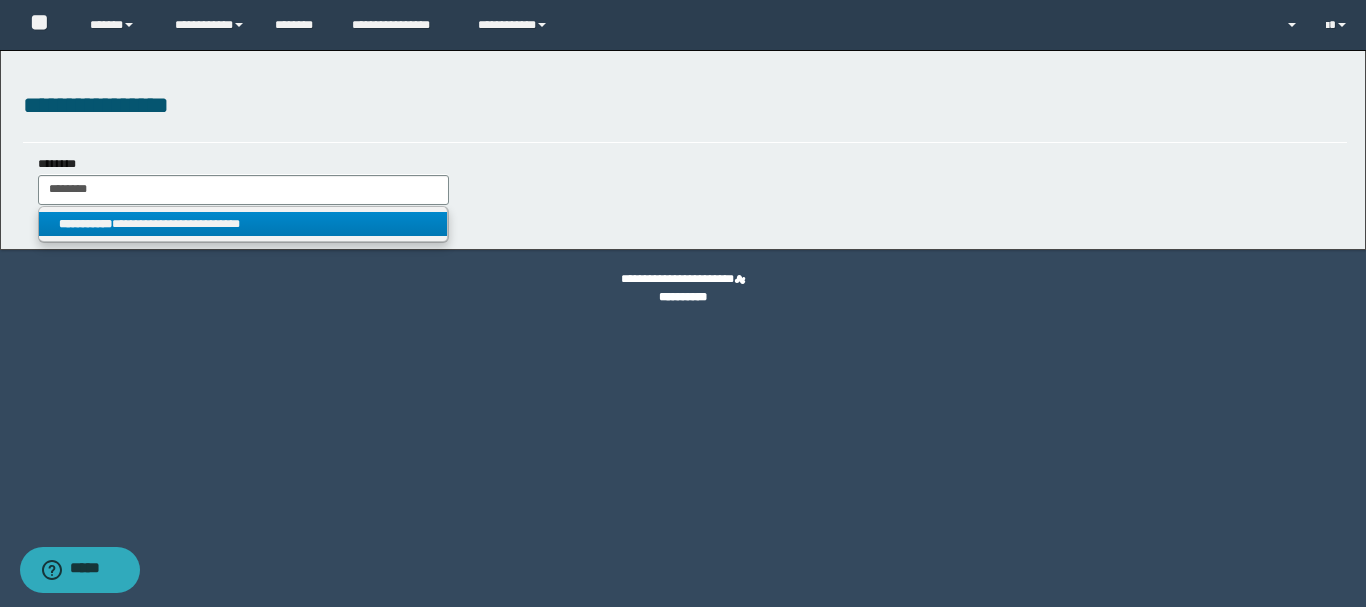 click on "**********" at bounding box center (243, 224) 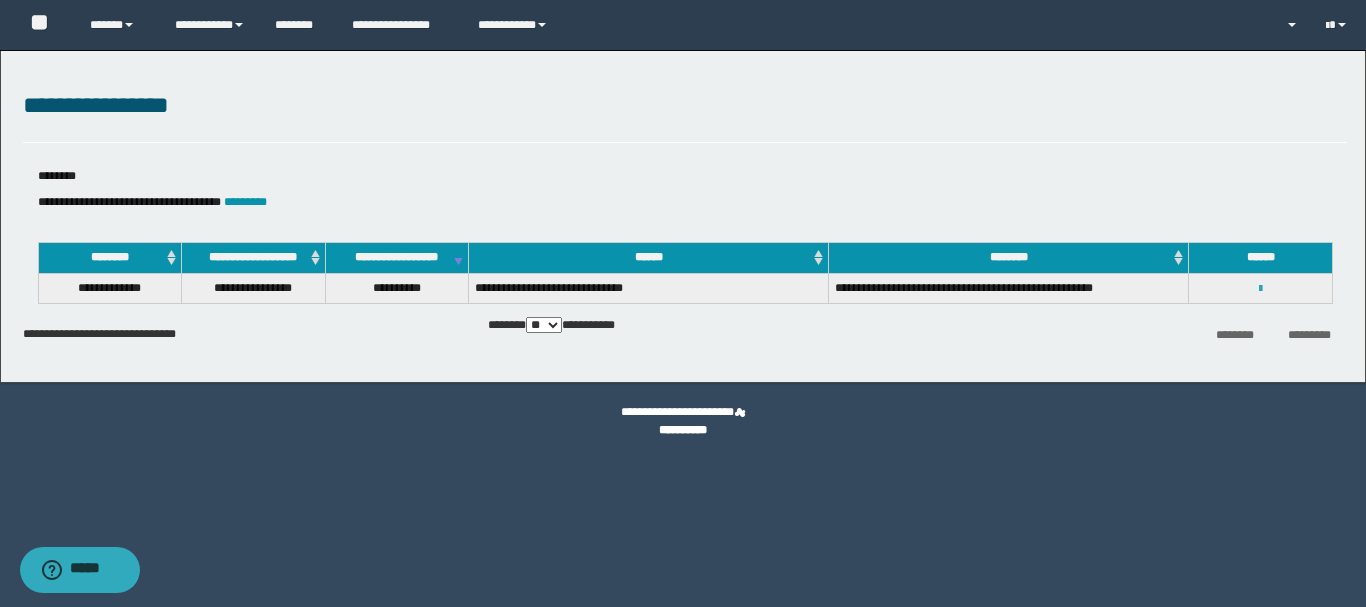click at bounding box center (1260, 289) 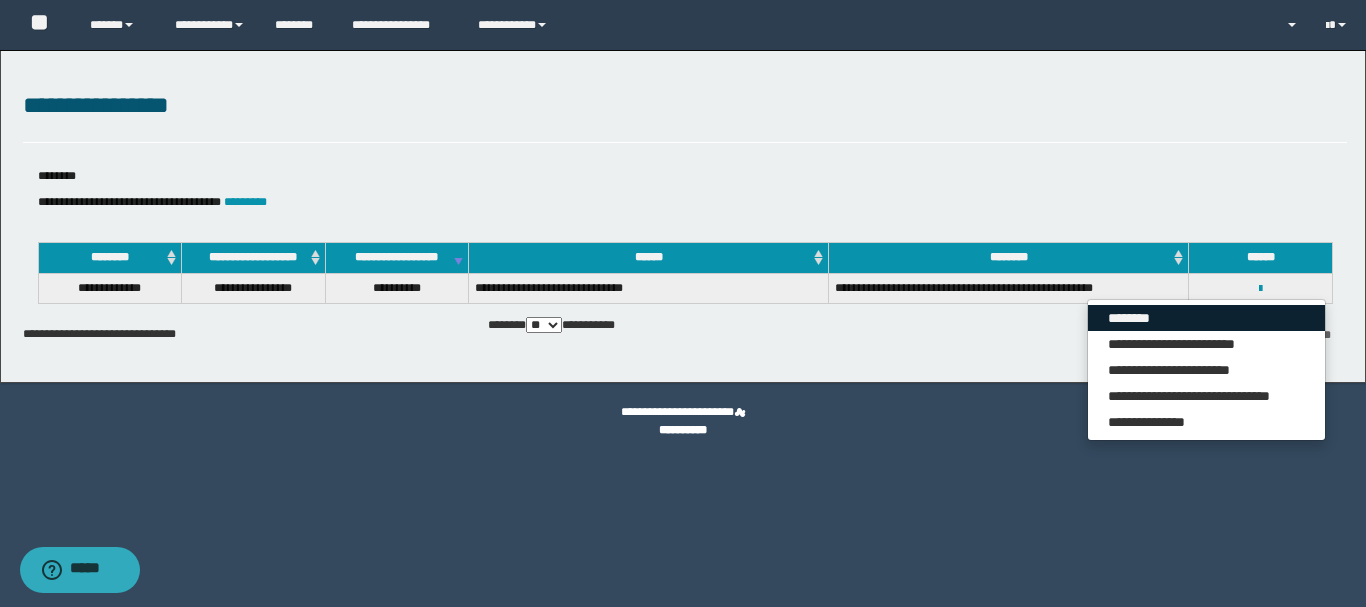 click on "********" at bounding box center (1206, 318) 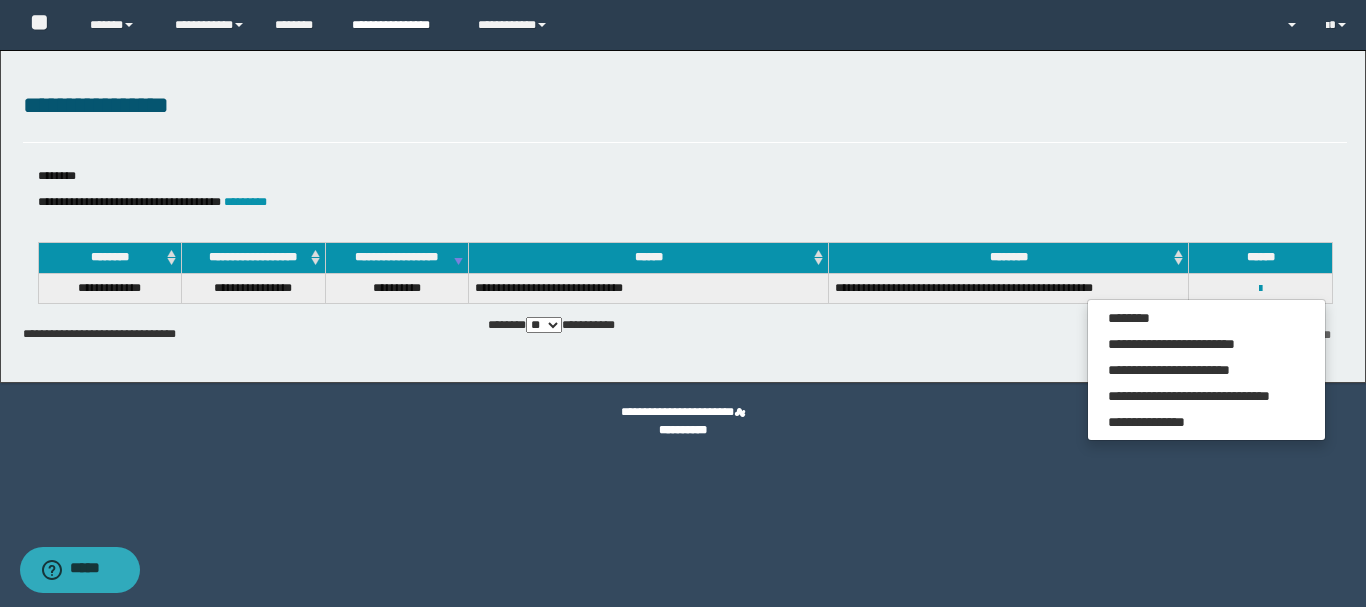 click on "**********" at bounding box center [400, 25] 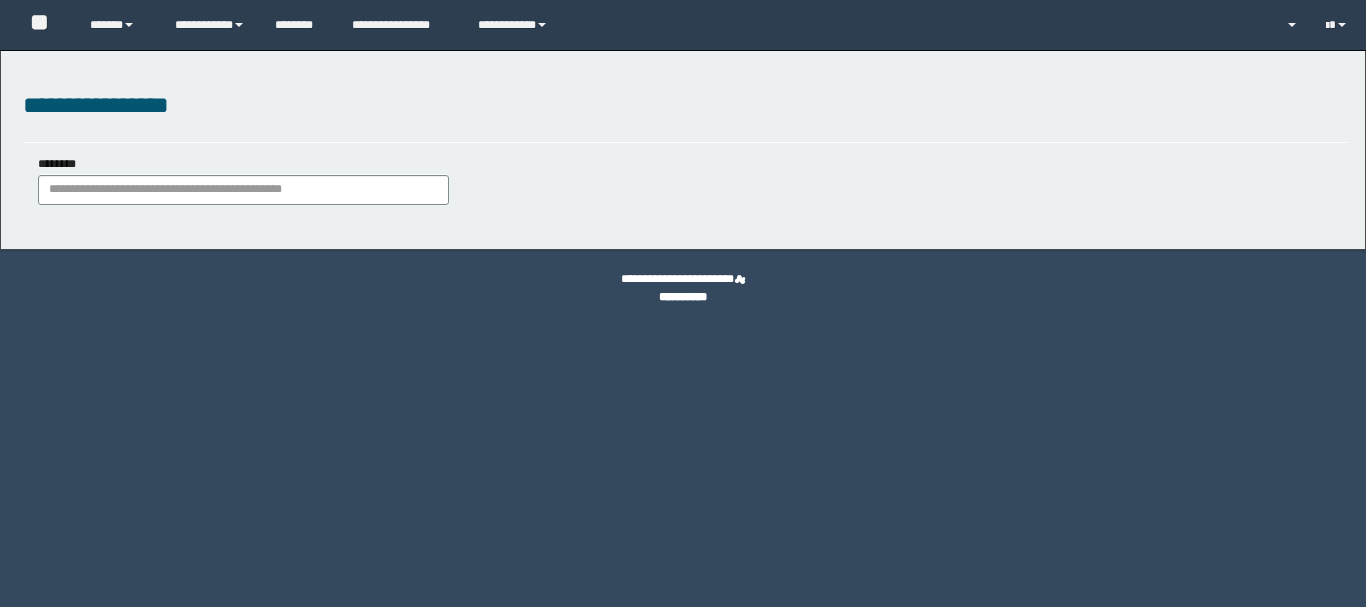 scroll, scrollTop: 0, scrollLeft: 0, axis: both 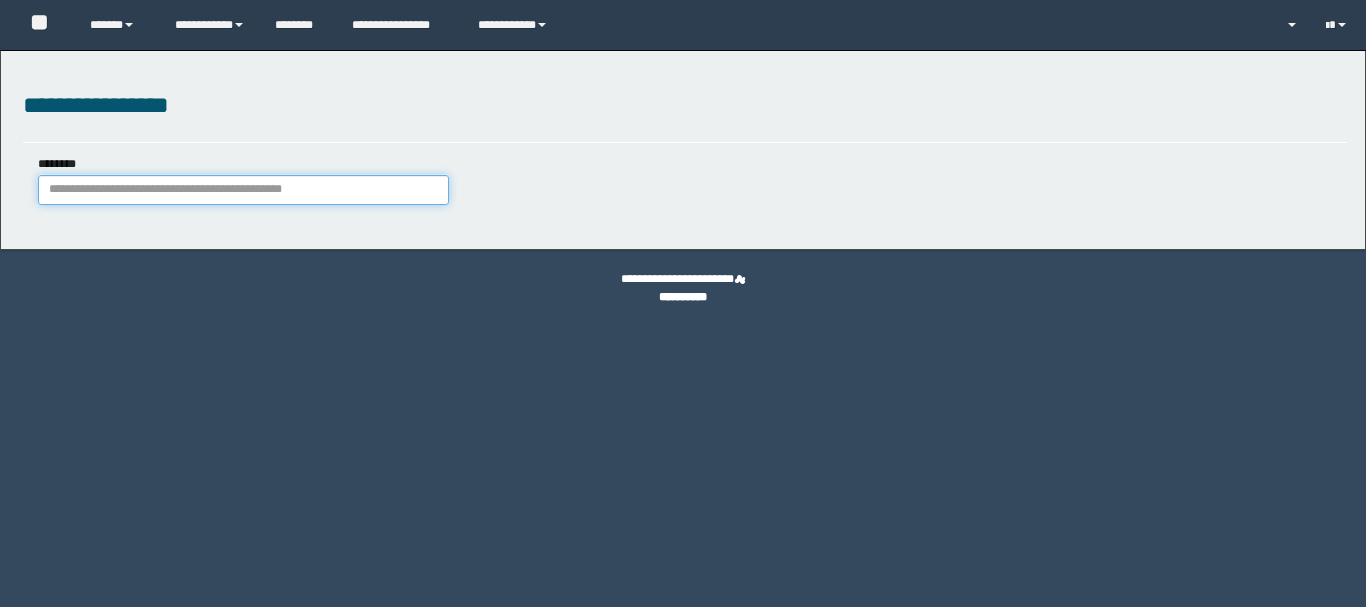 click on "********" at bounding box center (243, 190) 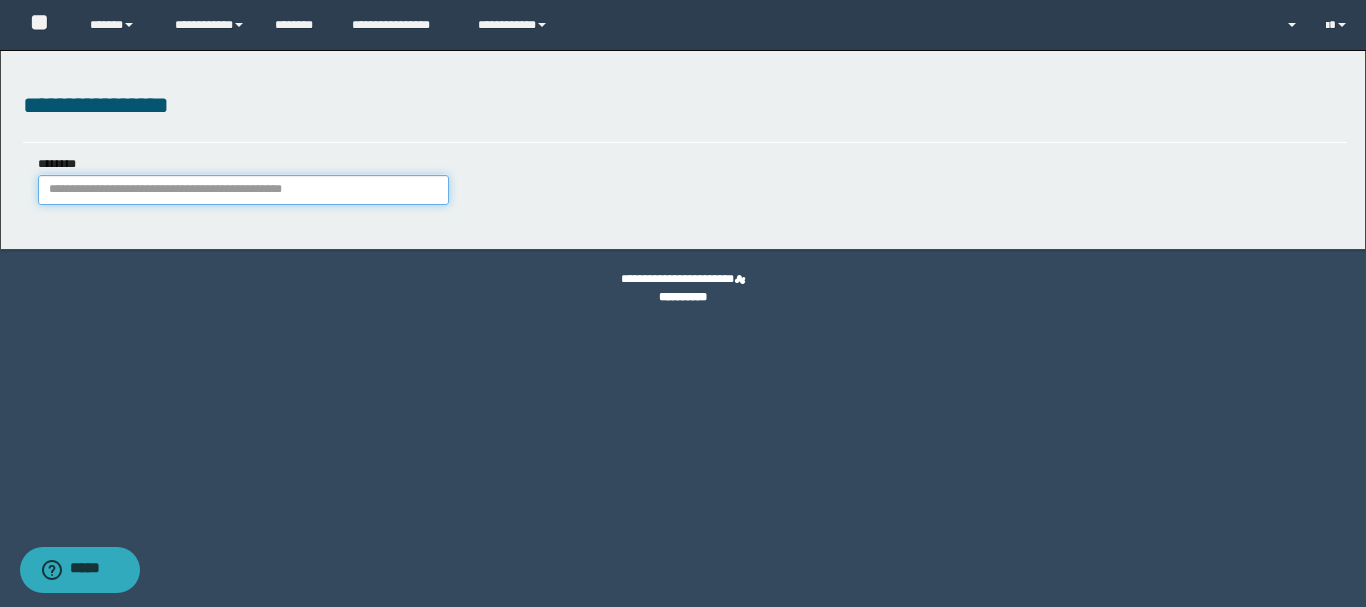 paste on "********" 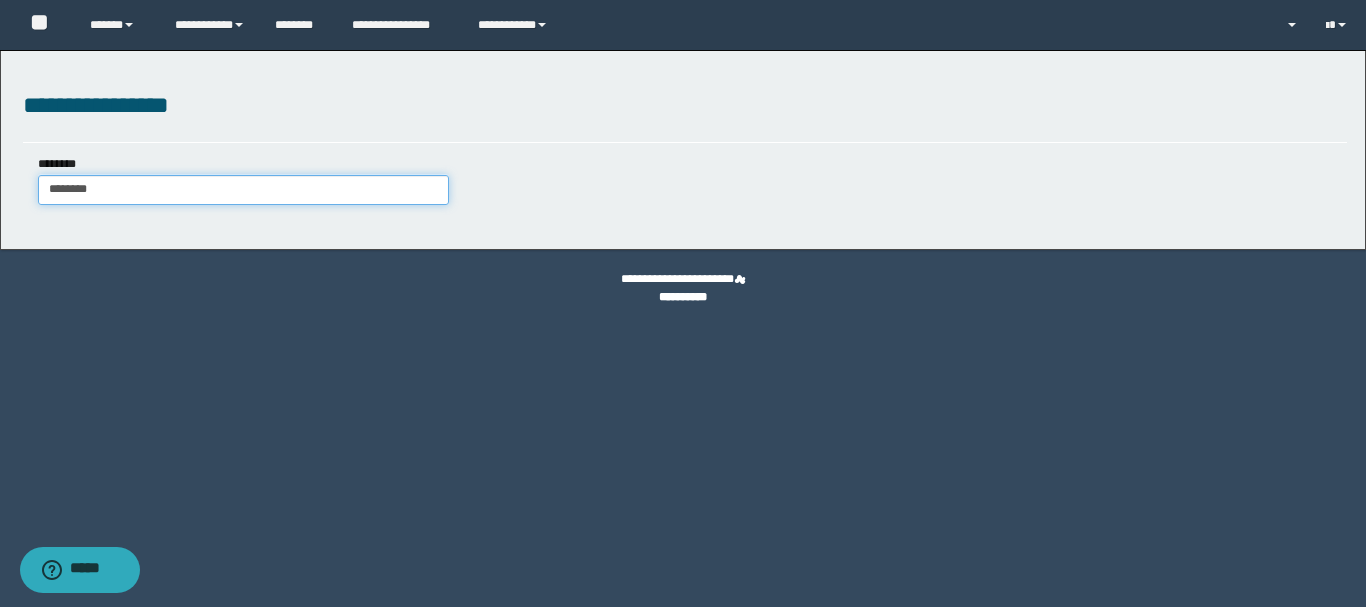 type on "********" 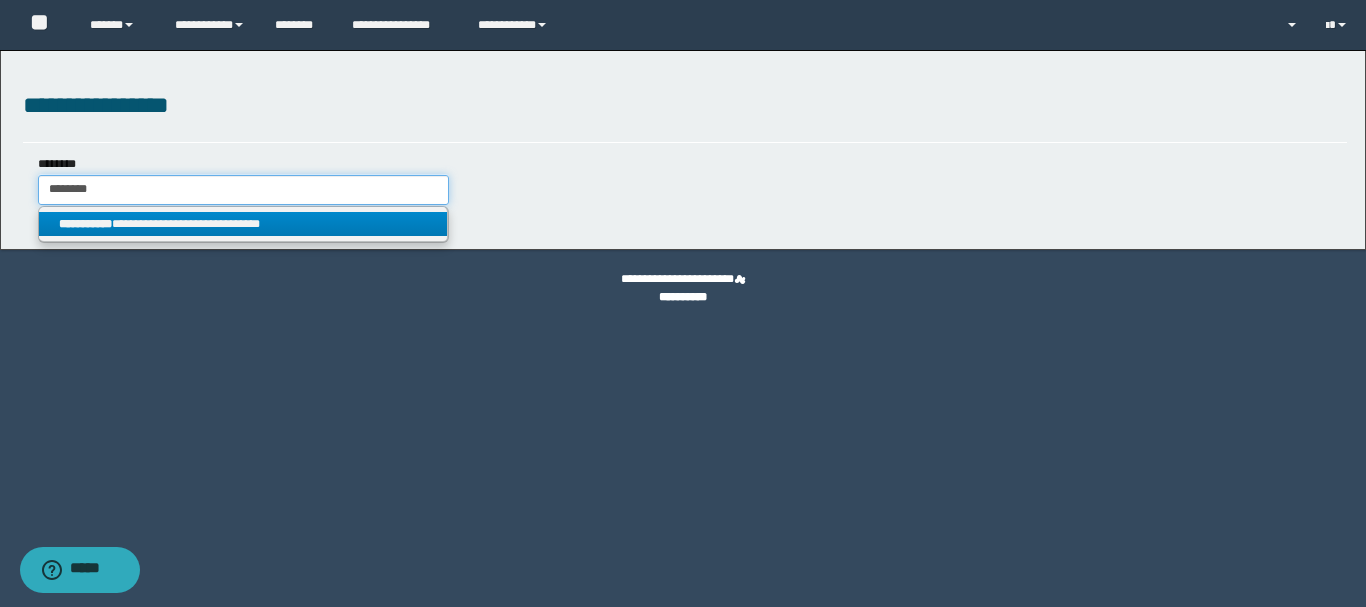 type on "********" 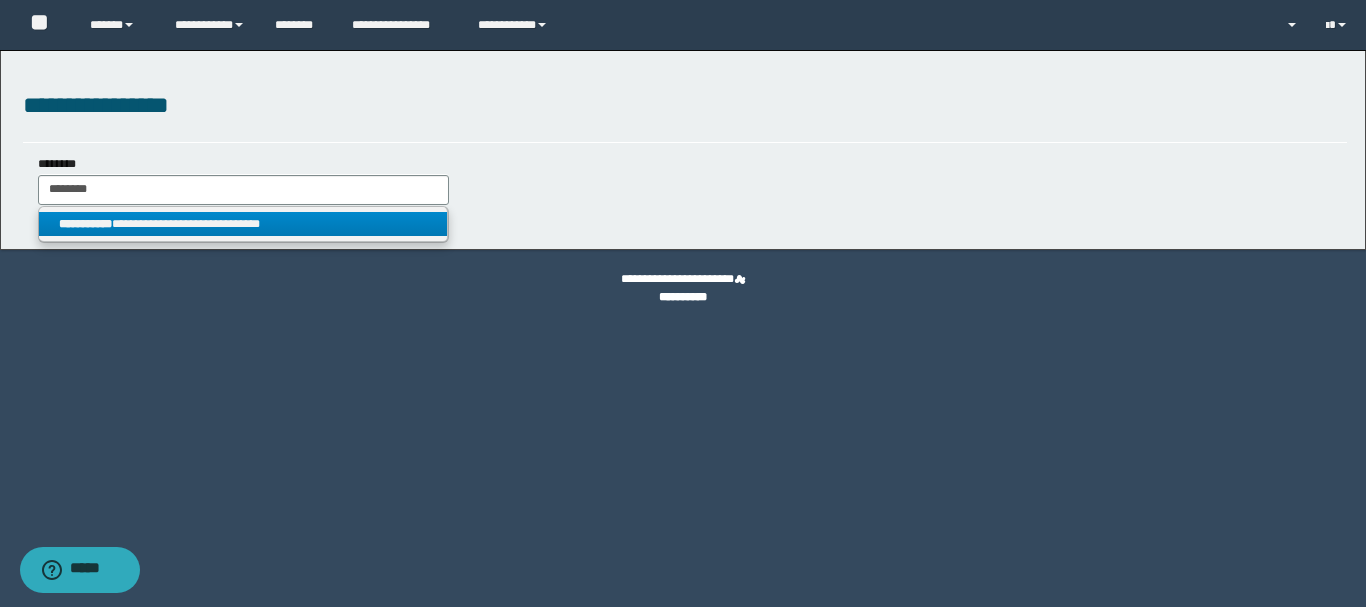 click on "**********" at bounding box center (243, 224) 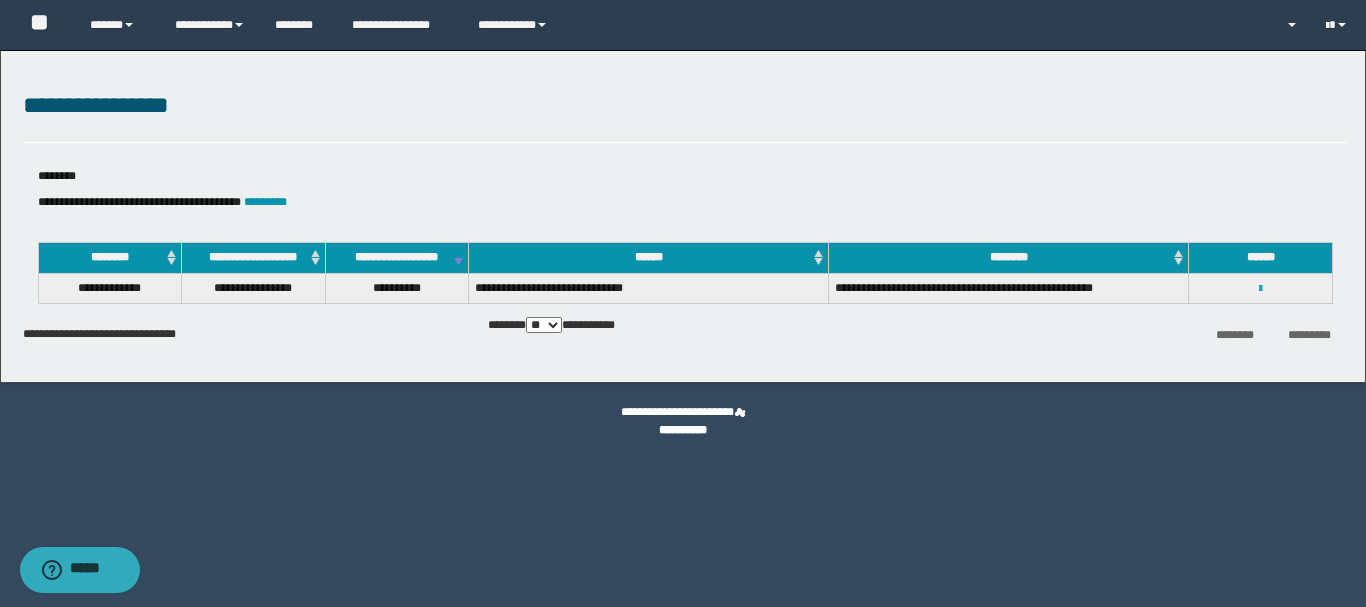 click at bounding box center [1260, 288] 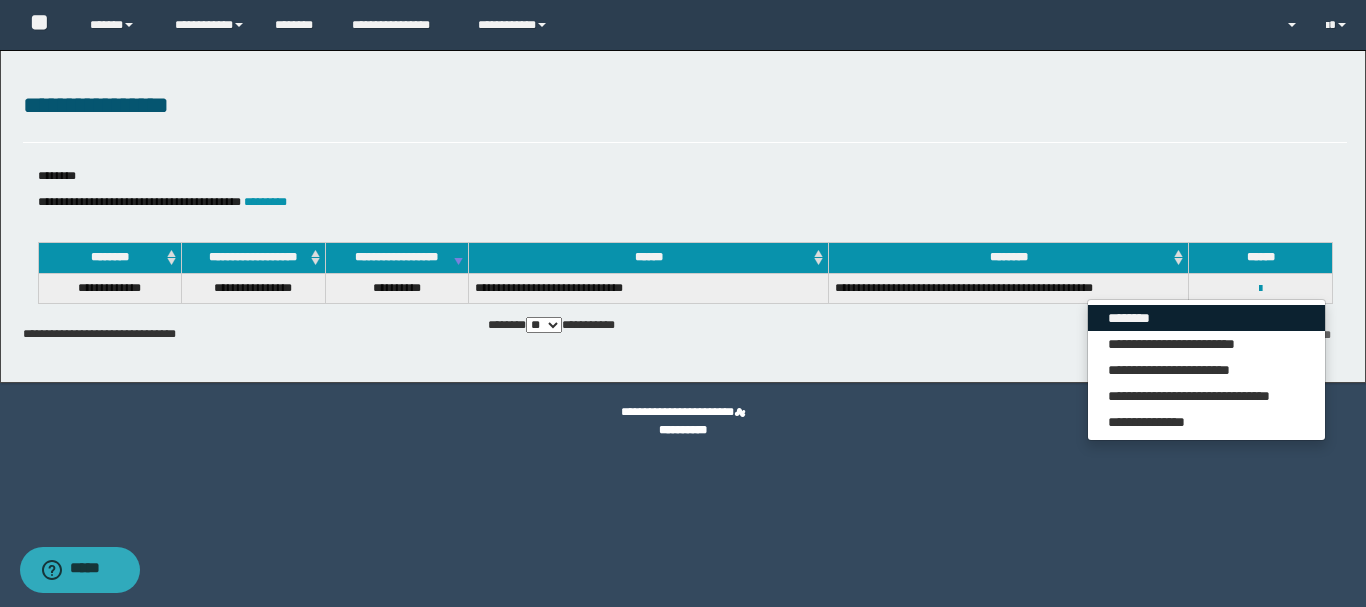 click on "********" at bounding box center [1206, 318] 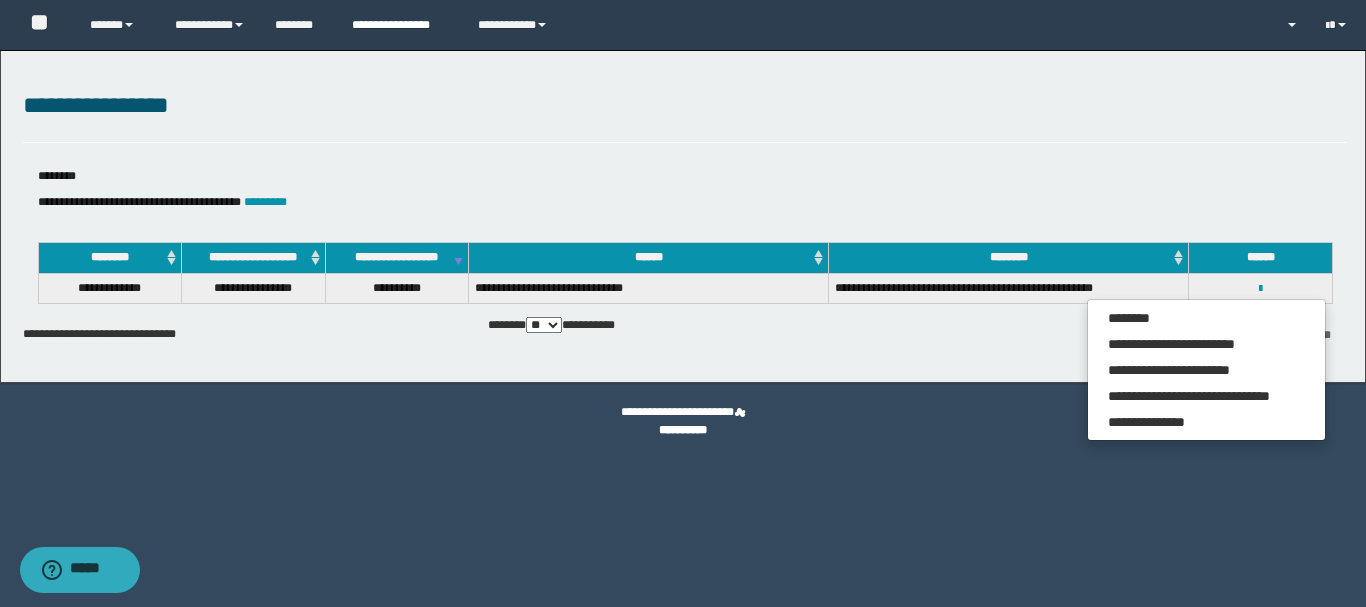 click on "**********" at bounding box center [400, 25] 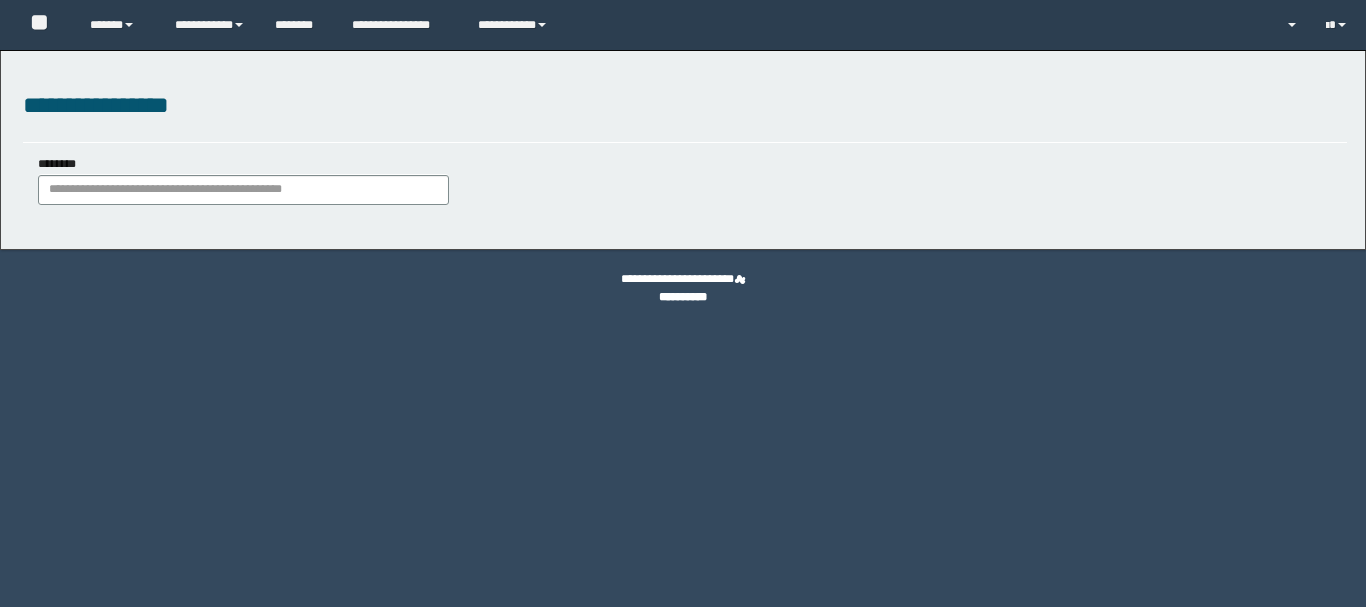 scroll, scrollTop: 0, scrollLeft: 0, axis: both 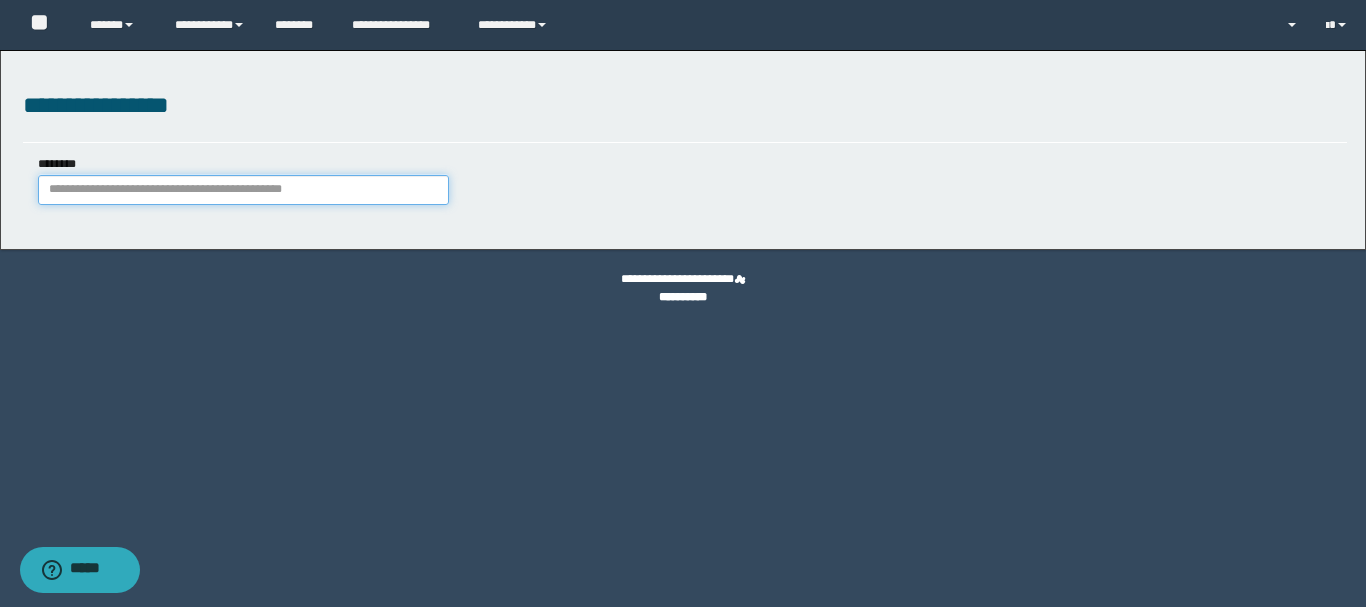 click on "********" at bounding box center [243, 190] 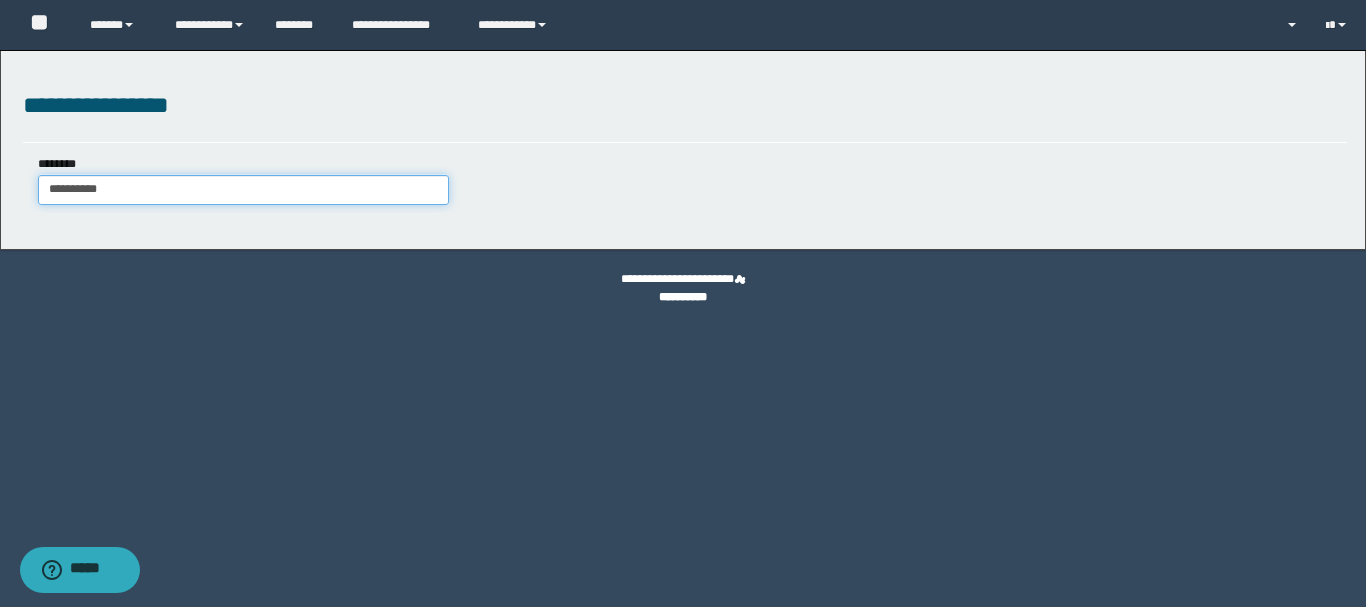 type on "**********" 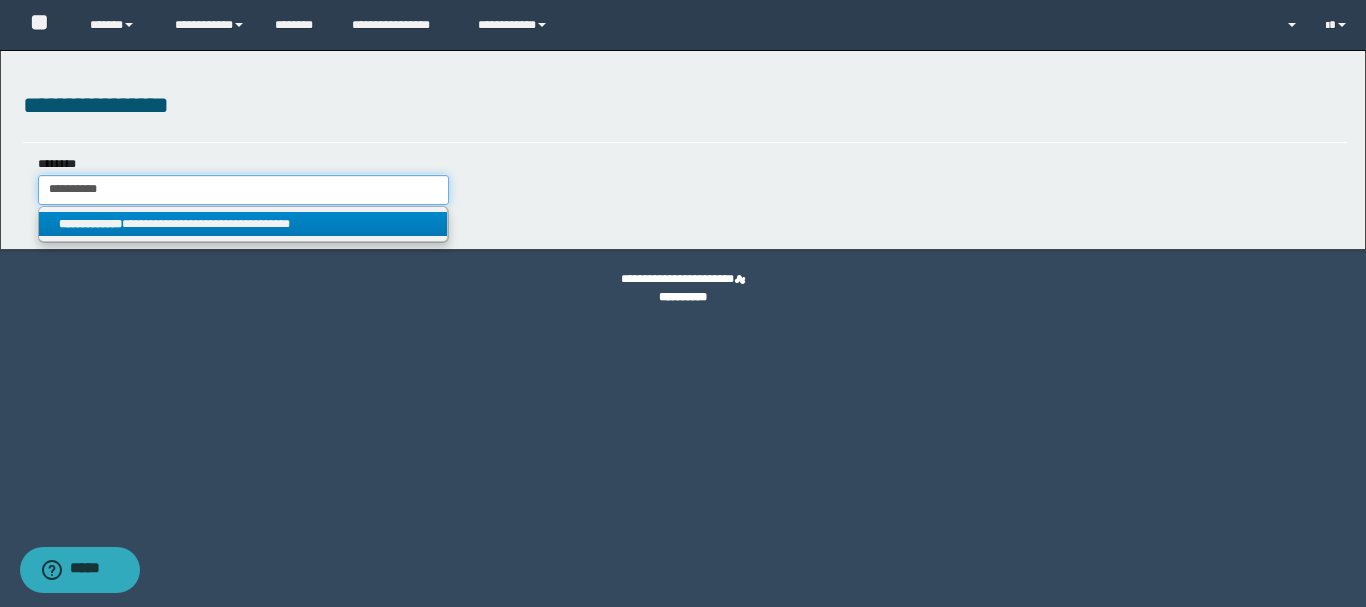type on "**********" 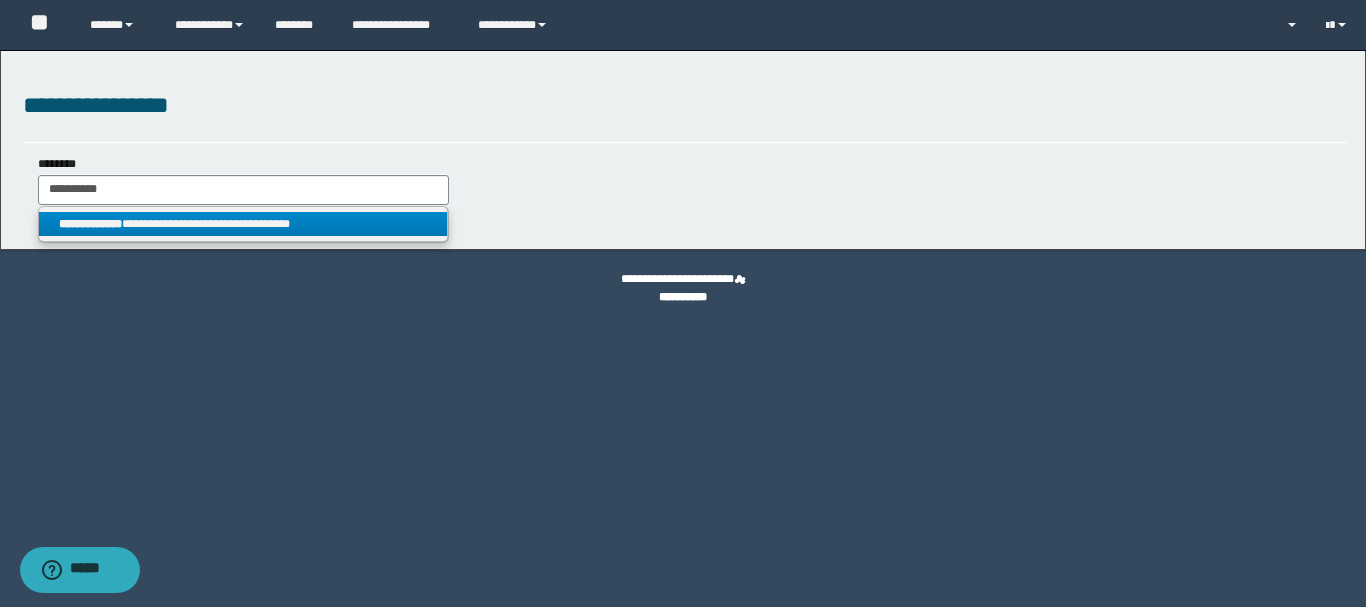 click on "**********" at bounding box center [243, 224] 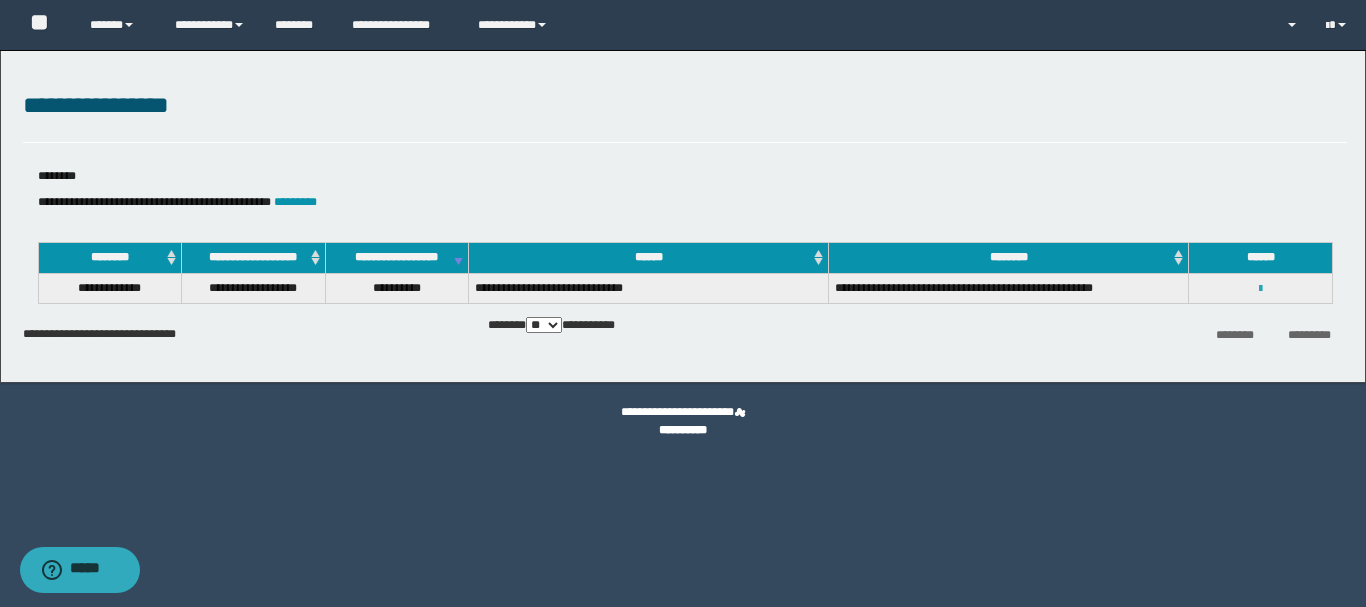 click at bounding box center [1260, 289] 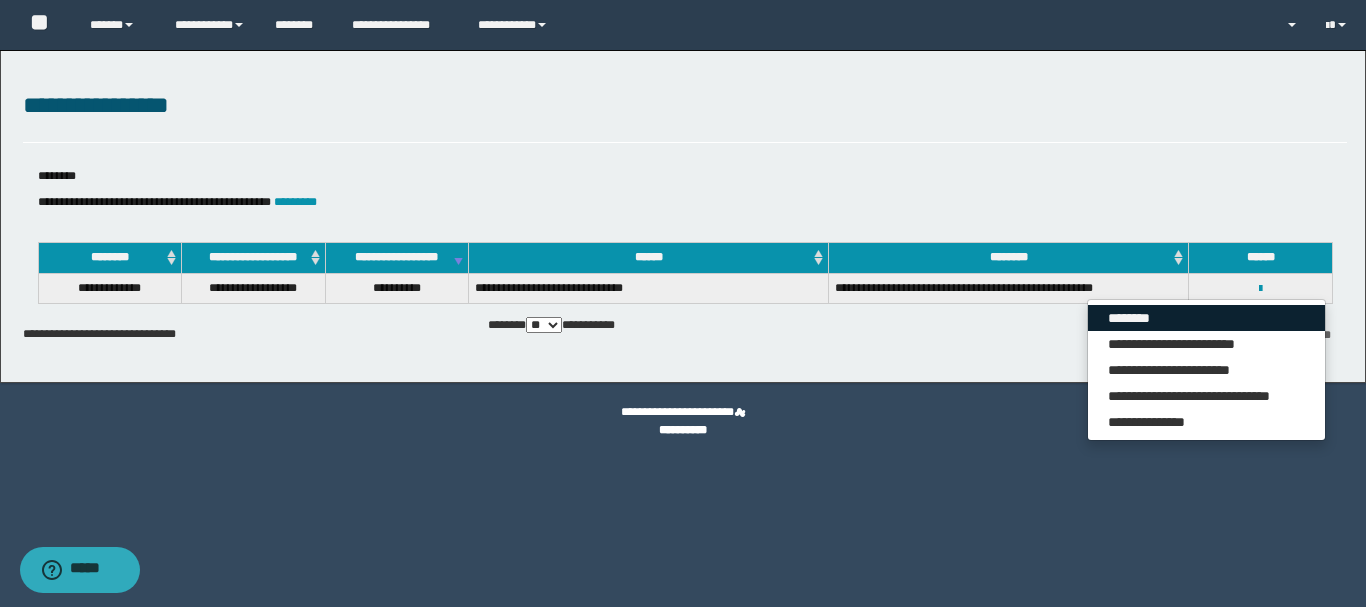 click on "********" at bounding box center [1206, 318] 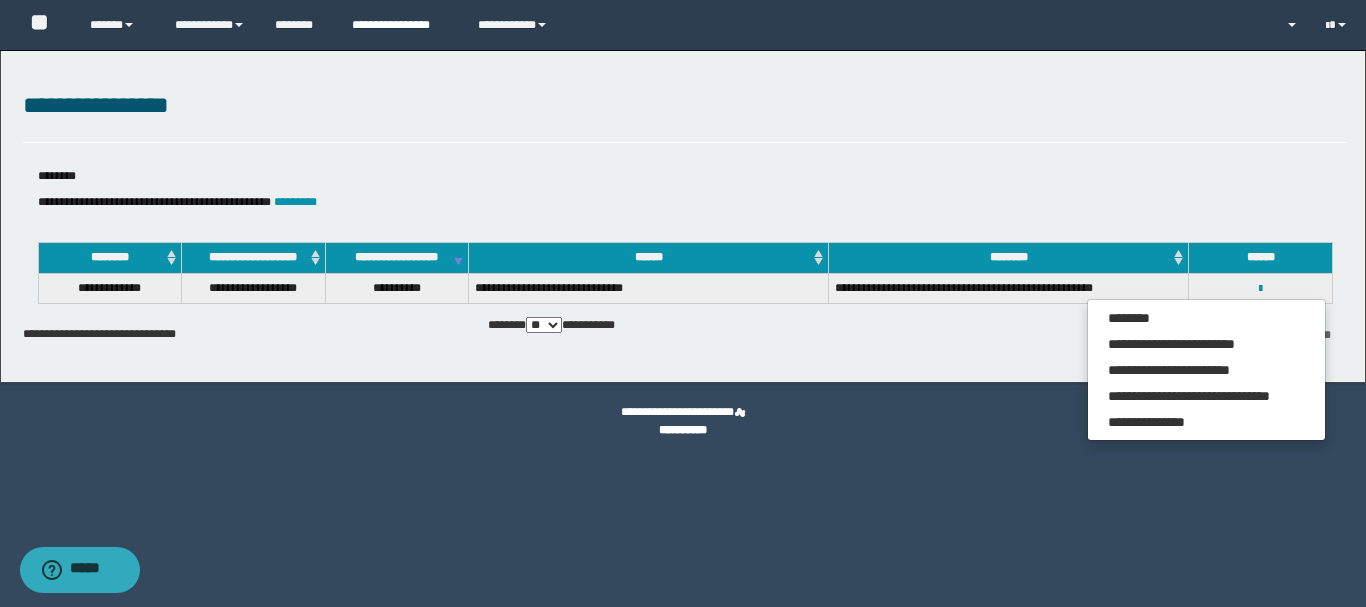 drag, startPoint x: 425, startPoint y: 23, endPoint x: 467, endPoint y: 173, distance: 155.76906 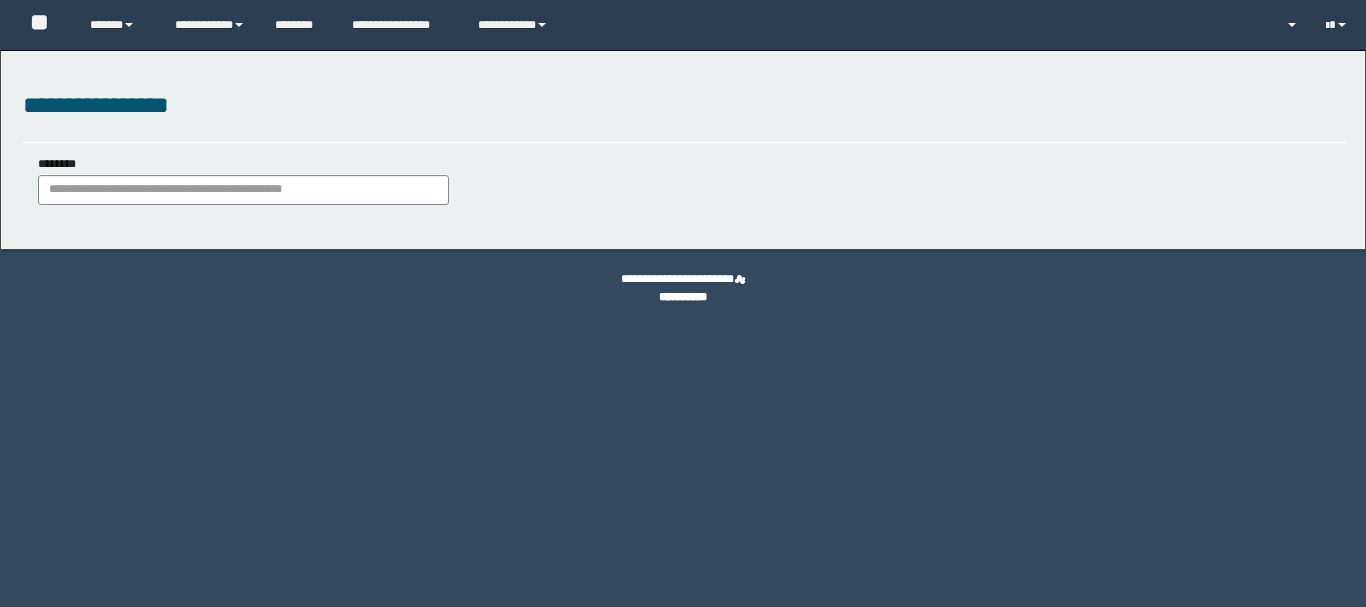 scroll, scrollTop: 0, scrollLeft: 0, axis: both 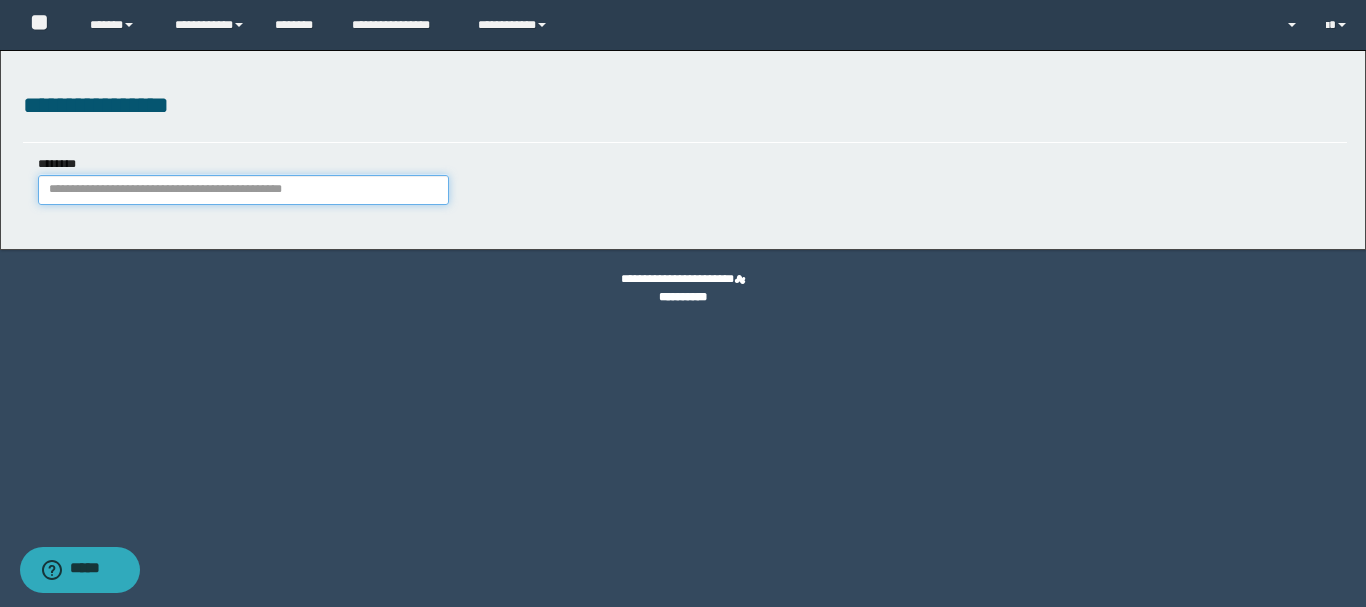 click on "********" at bounding box center (243, 190) 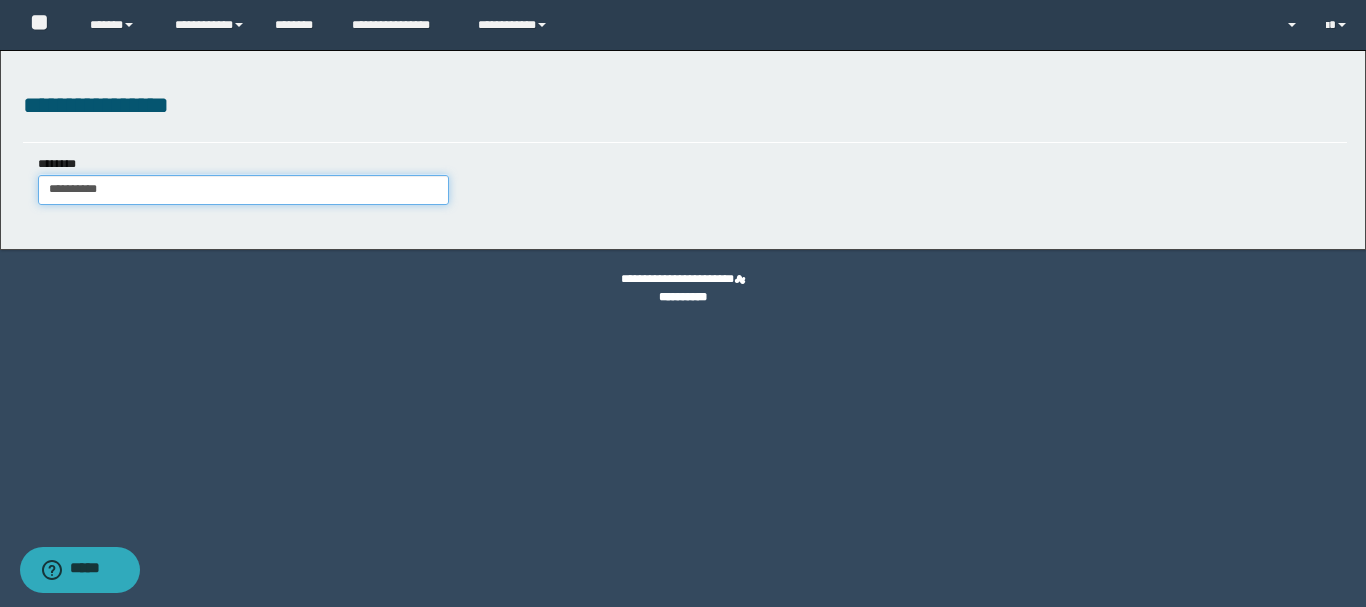 type on "**********" 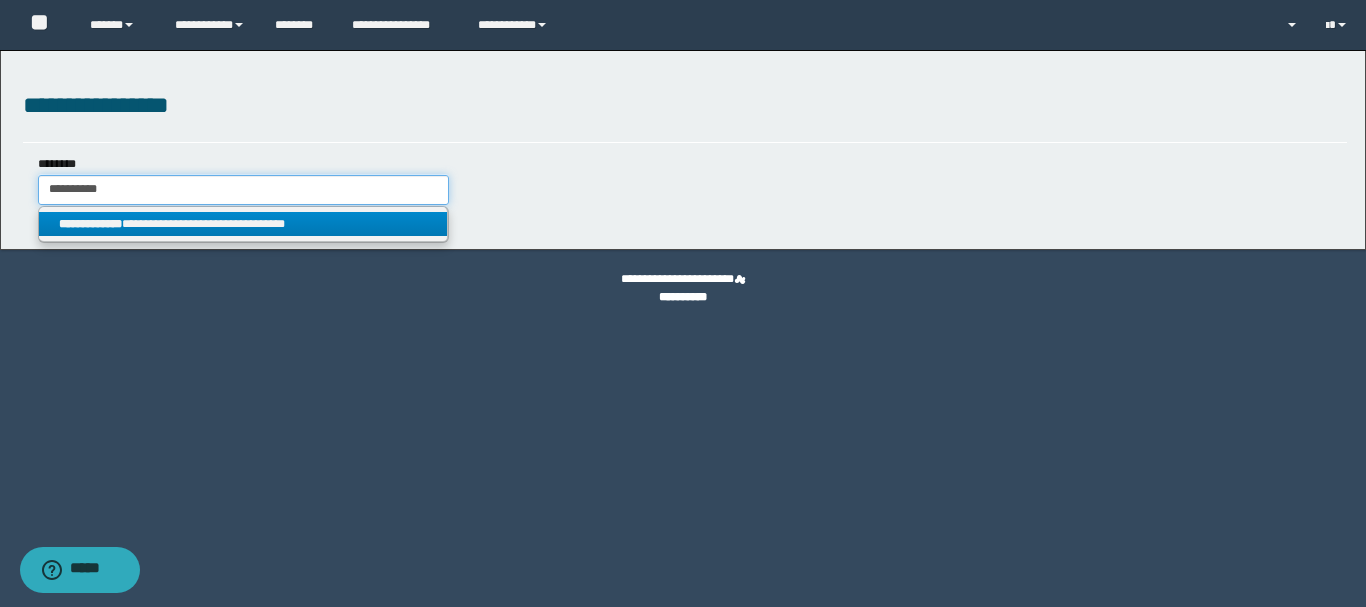 type on "**********" 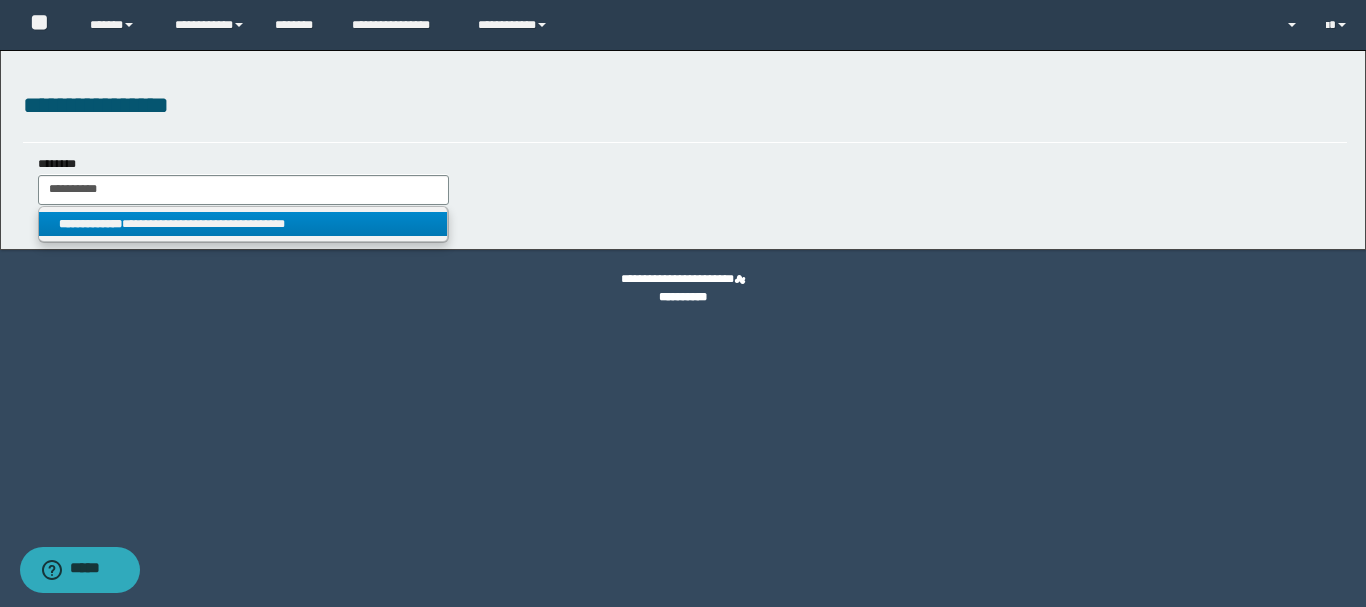 click on "**********" at bounding box center (243, 224) 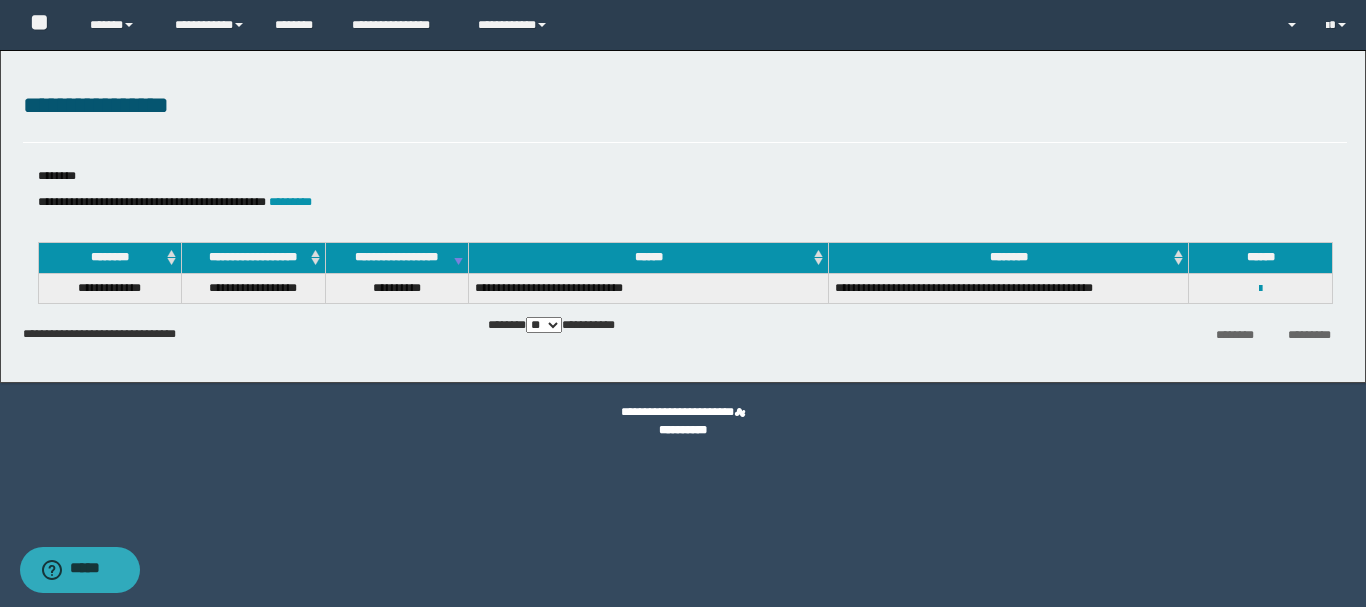 drag, startPoint x: 1250, startPoint y: 287, endPoint x: 1270, endPoint y: 295, distance: 21.540659 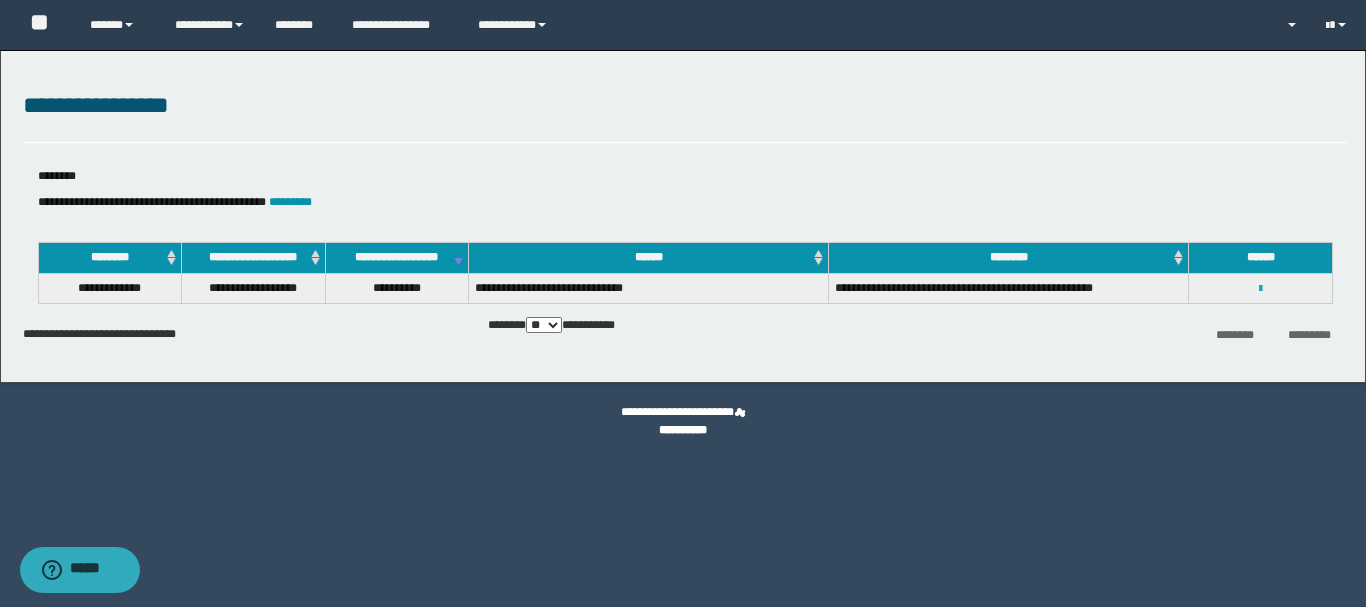 click at bounding box center (1260, 289) 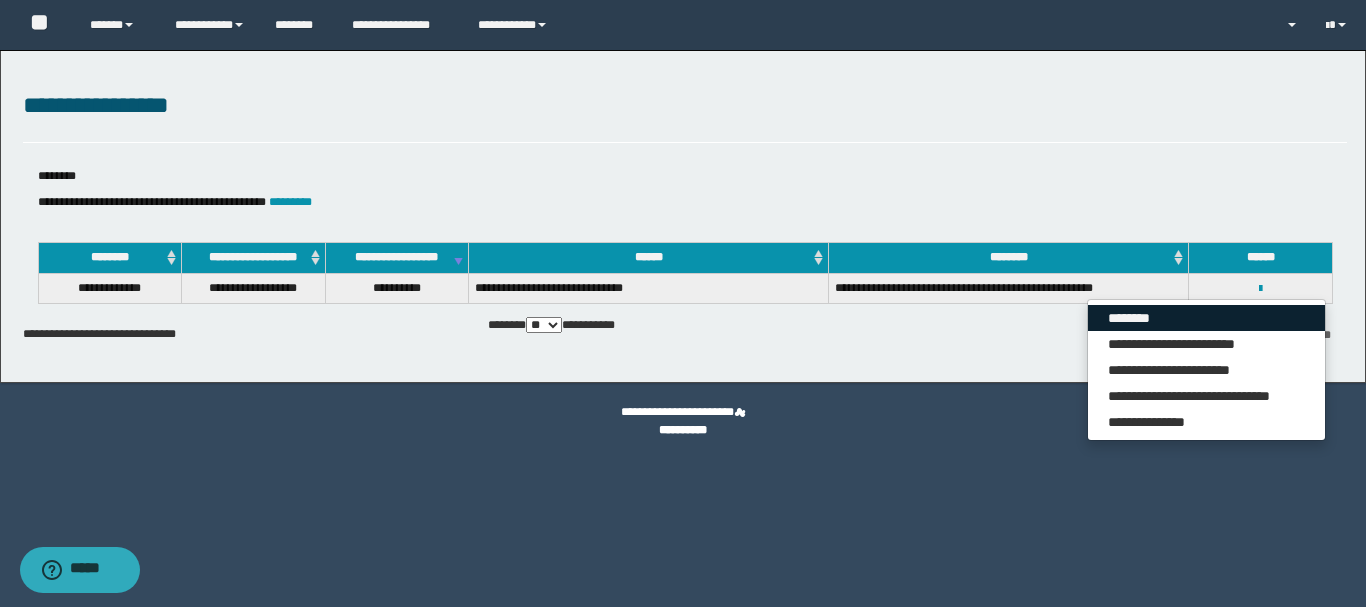 click on "********" at bounding box center [1206, 318] 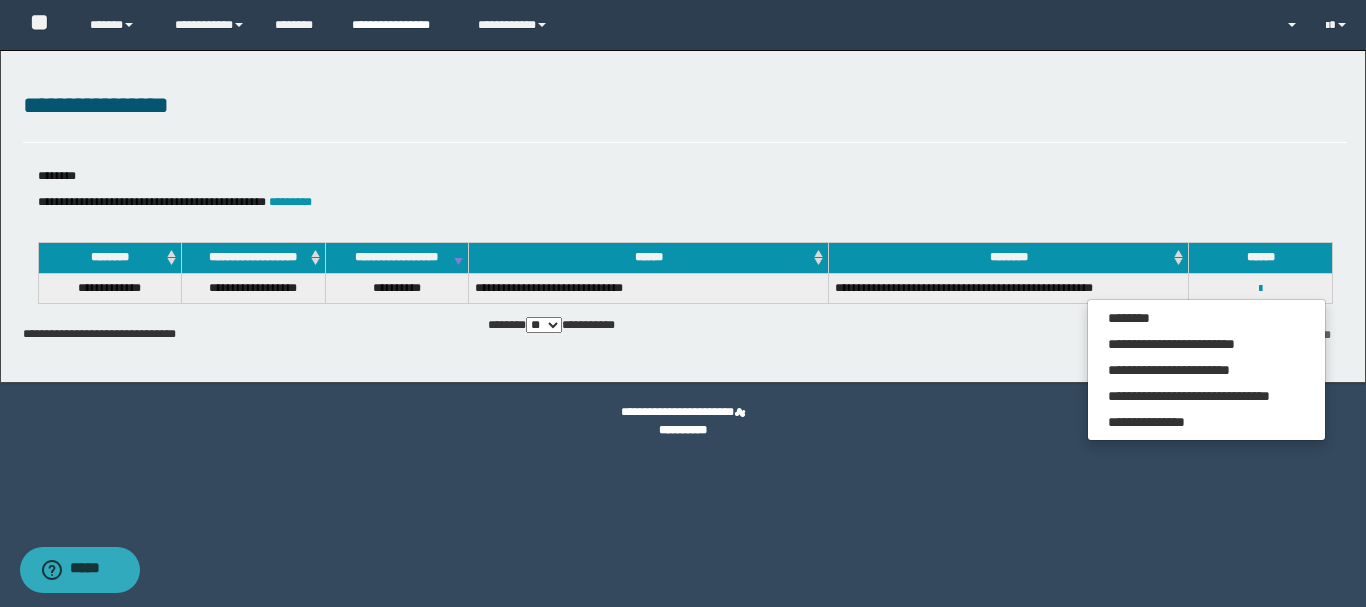 click on "**********" at bounding box center [400, 25] 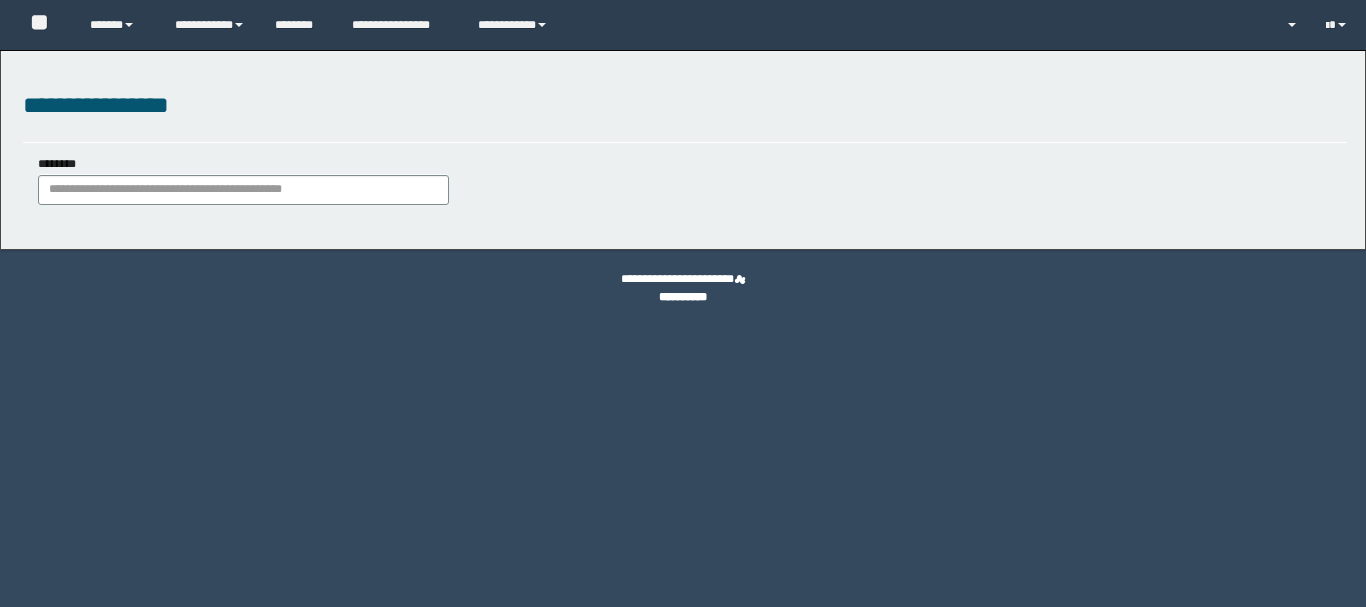 scroll, scrollTop: 0, scrollLeft: 0, axis: both 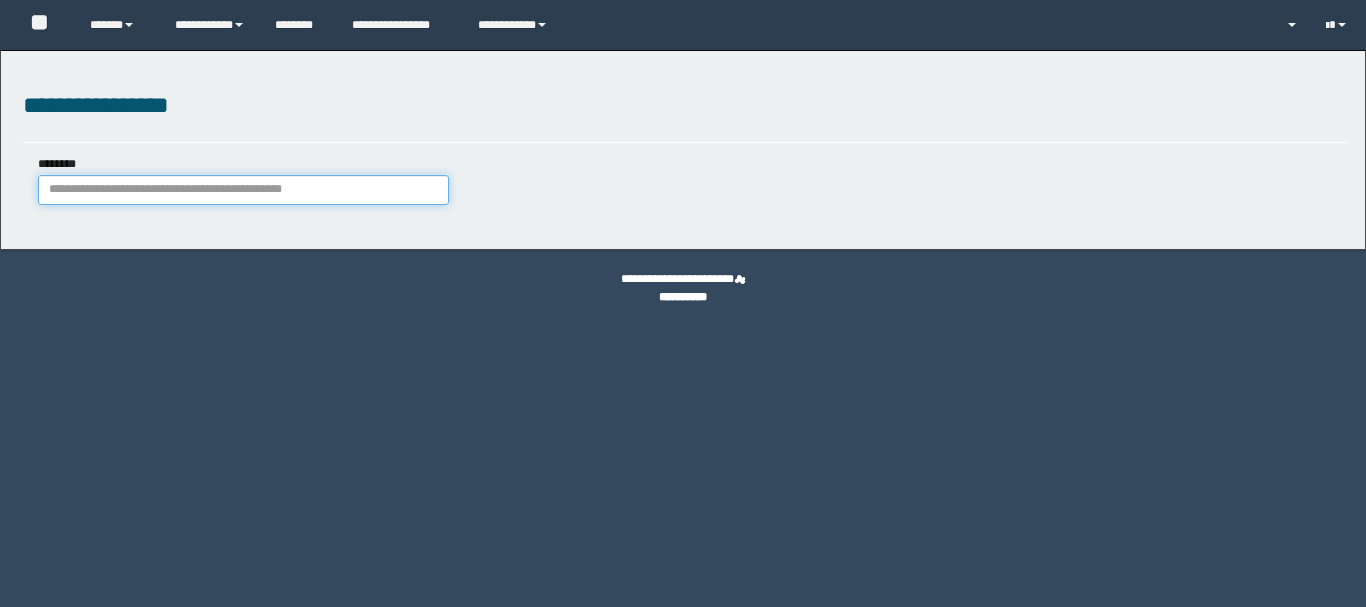 click on "********" at bounding box center [243, 190] 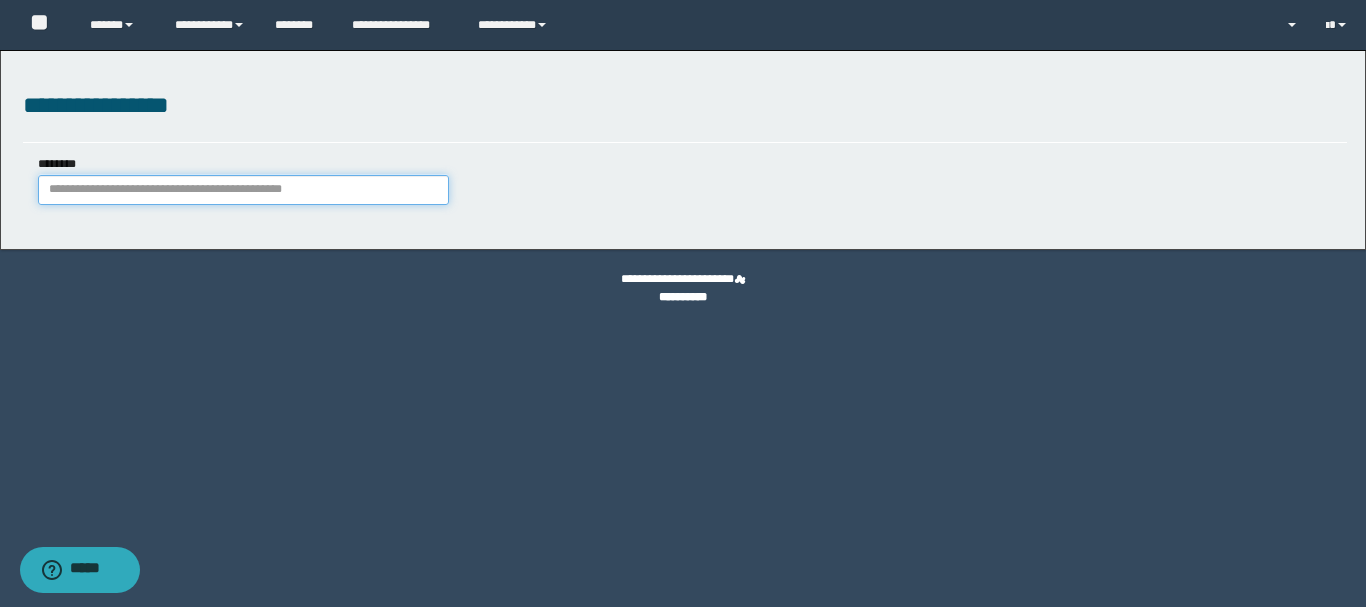 paste on "********" 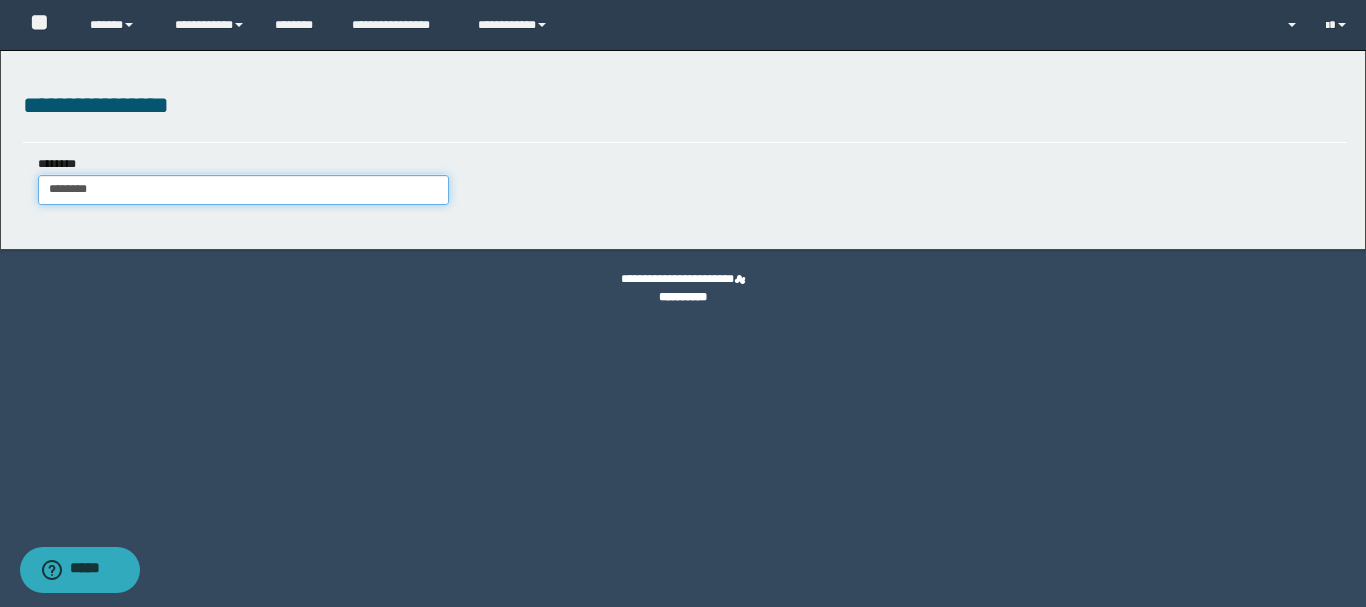 type on "********" 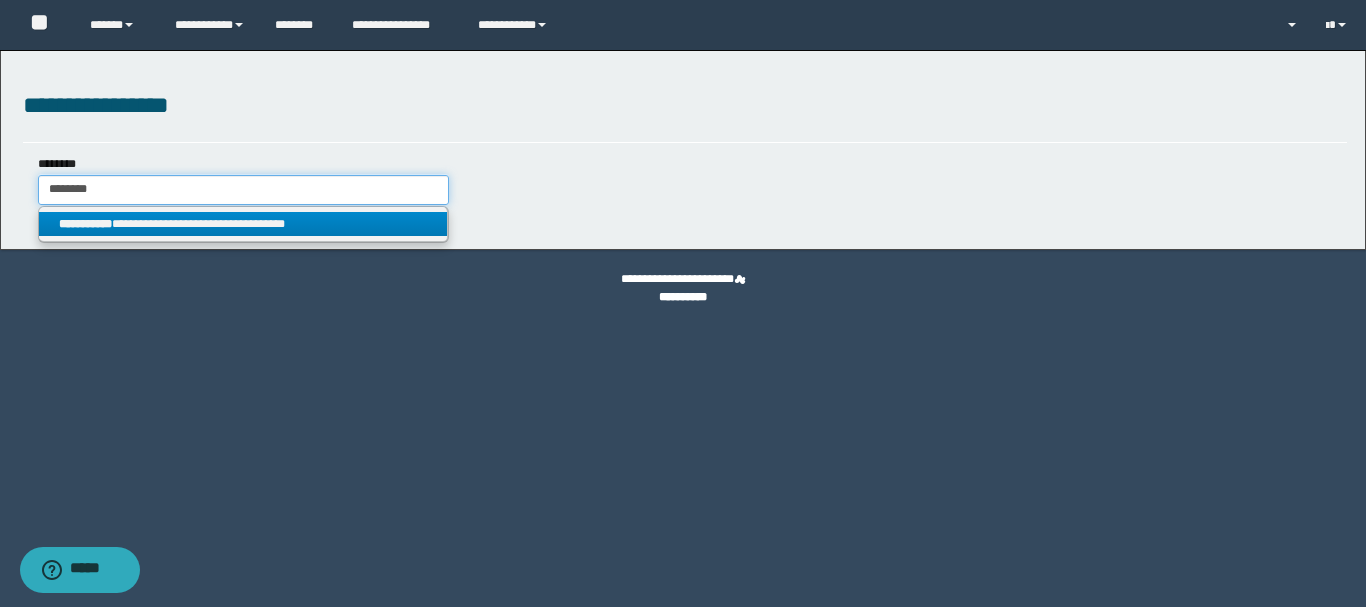 type on "********" 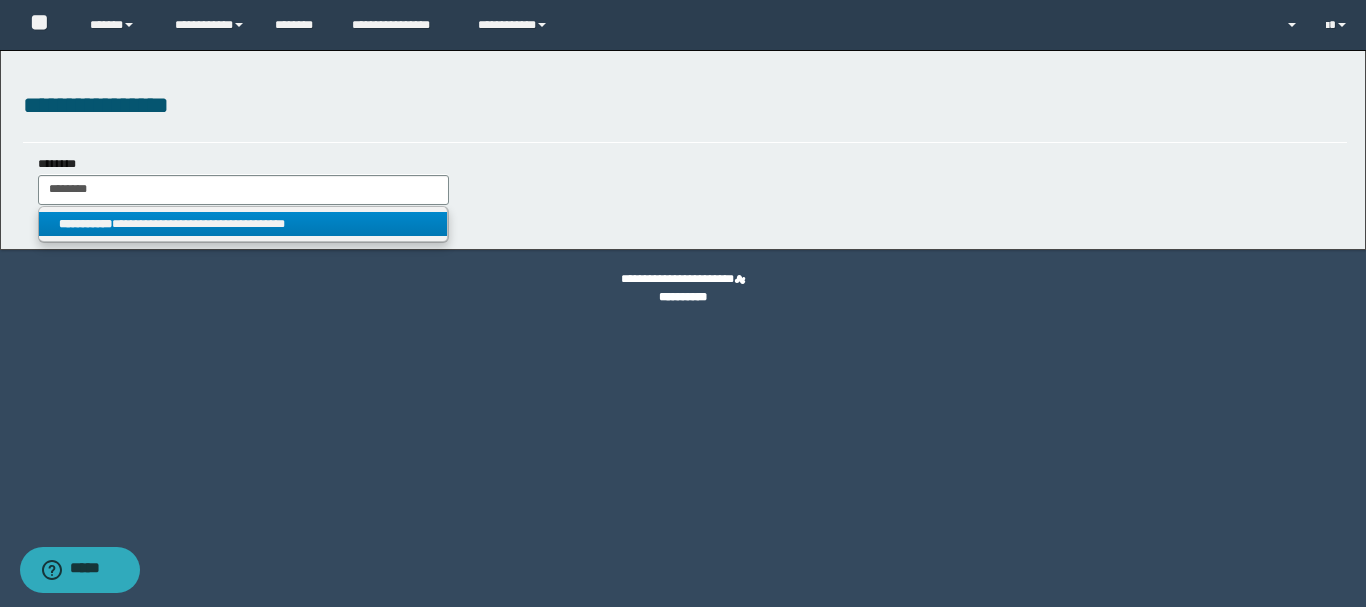 click on "**********" at bounding box center [243, 224] 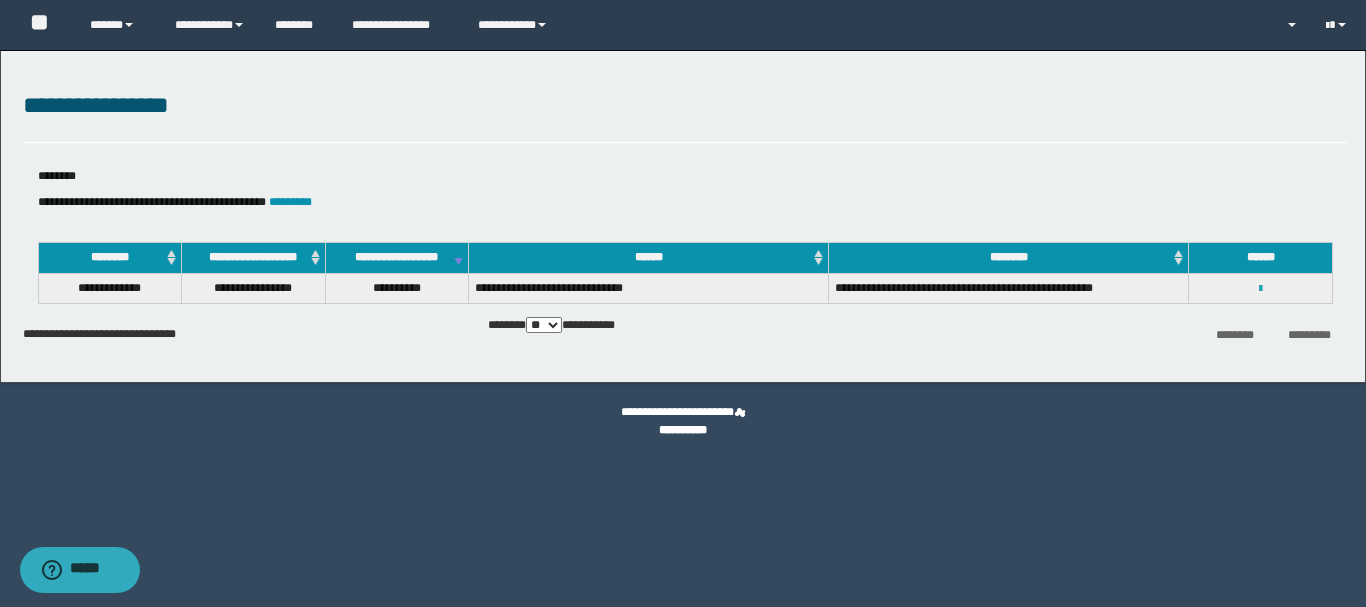 click at bounding box center (1260, 289) 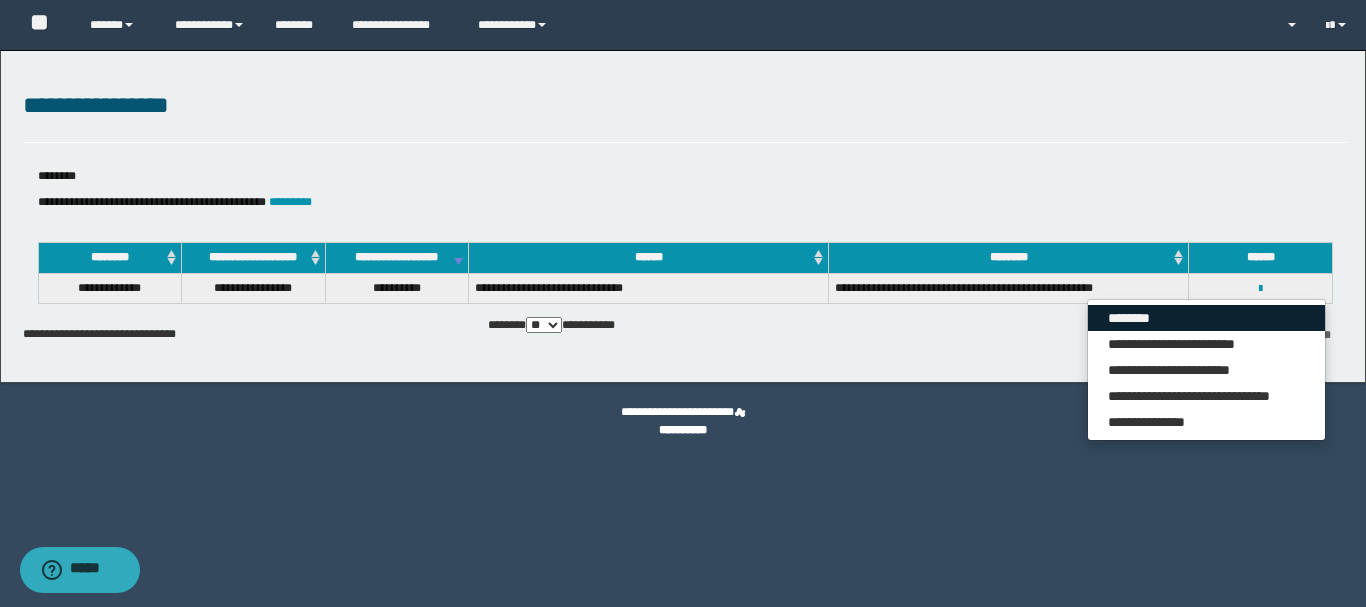 click on "********" at bounding box center [1206, 318] 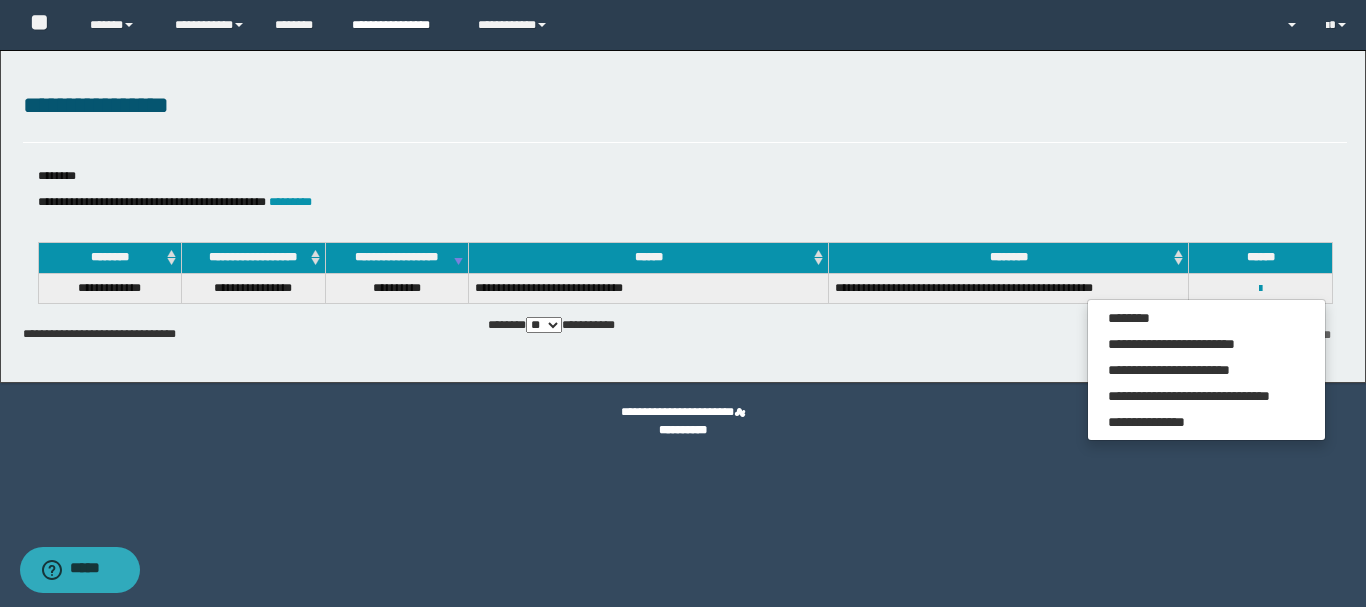 click on "**********" at bounding box center [400, 25] 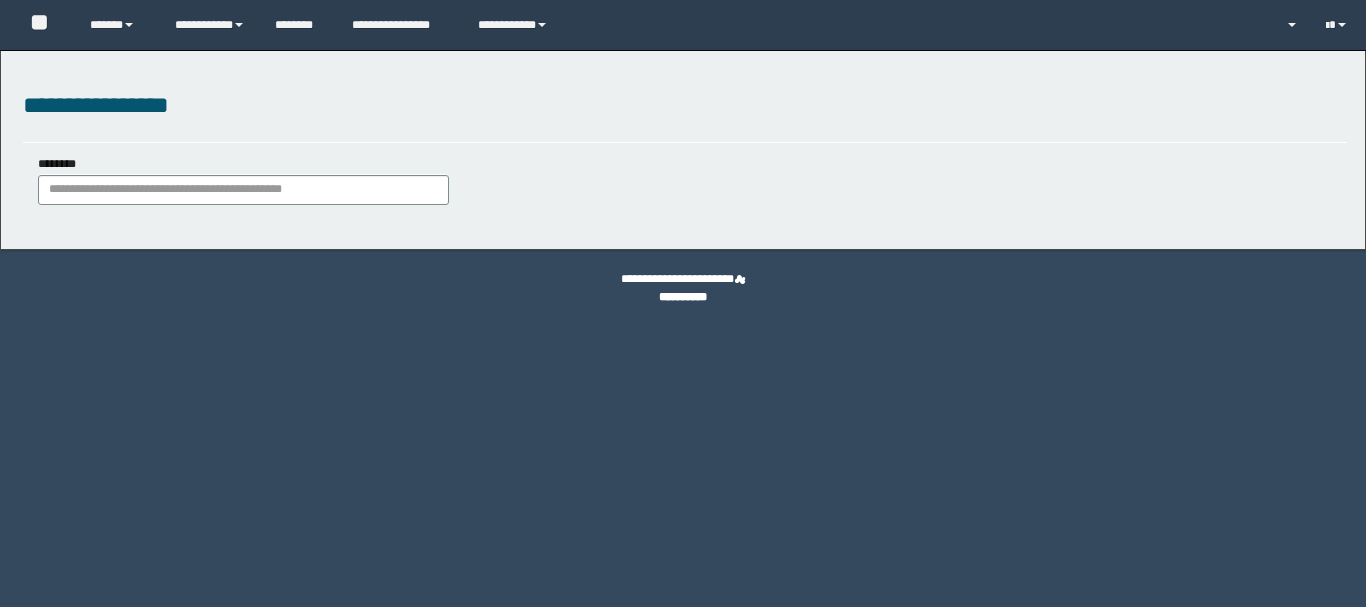 scroll, scrollTop: 0, scrollLeft: 0, axis: both 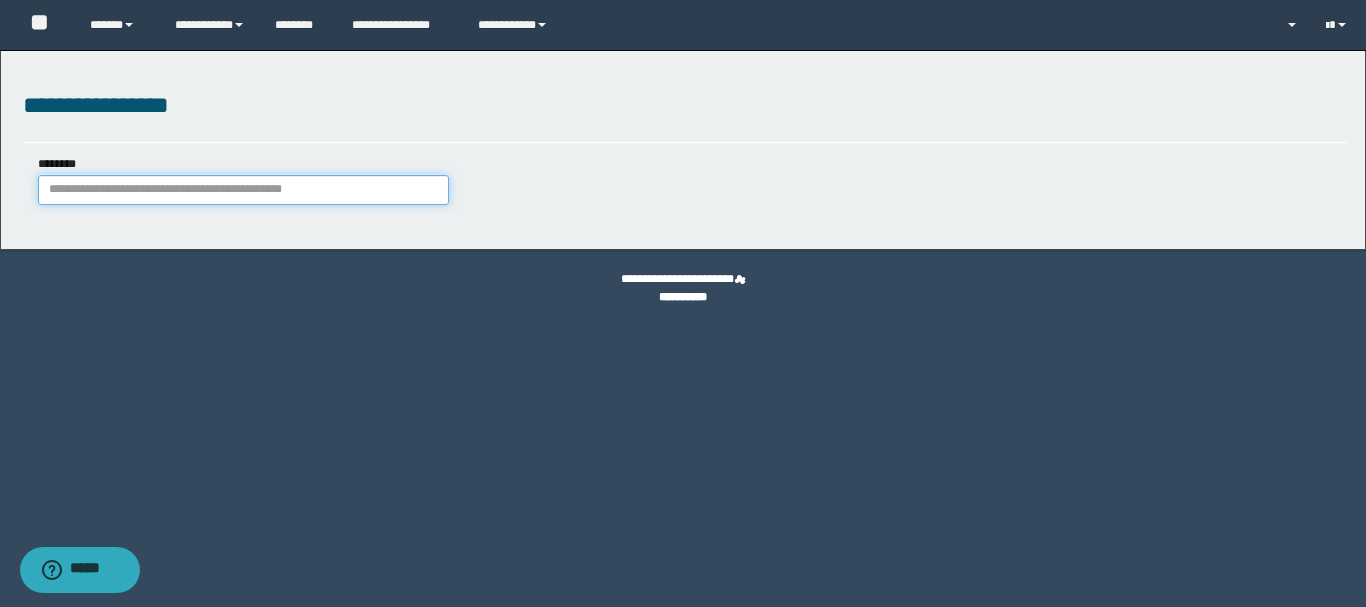 click on "********" at bounding box center [243, 190] 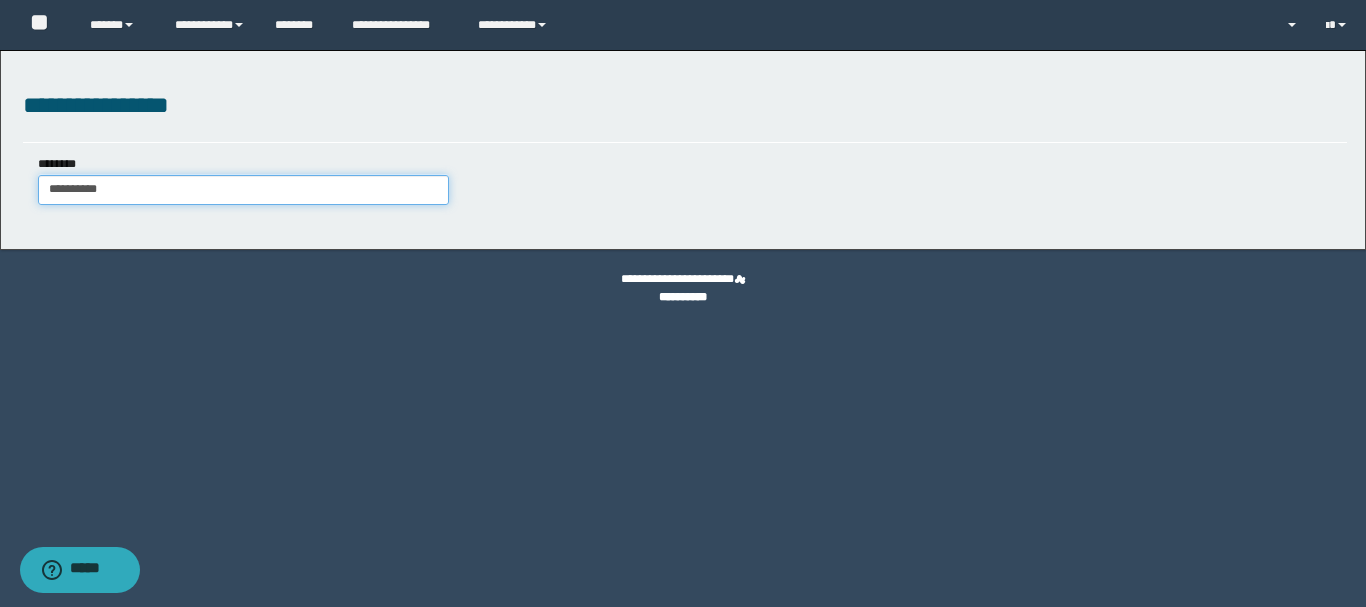 type on "**********" 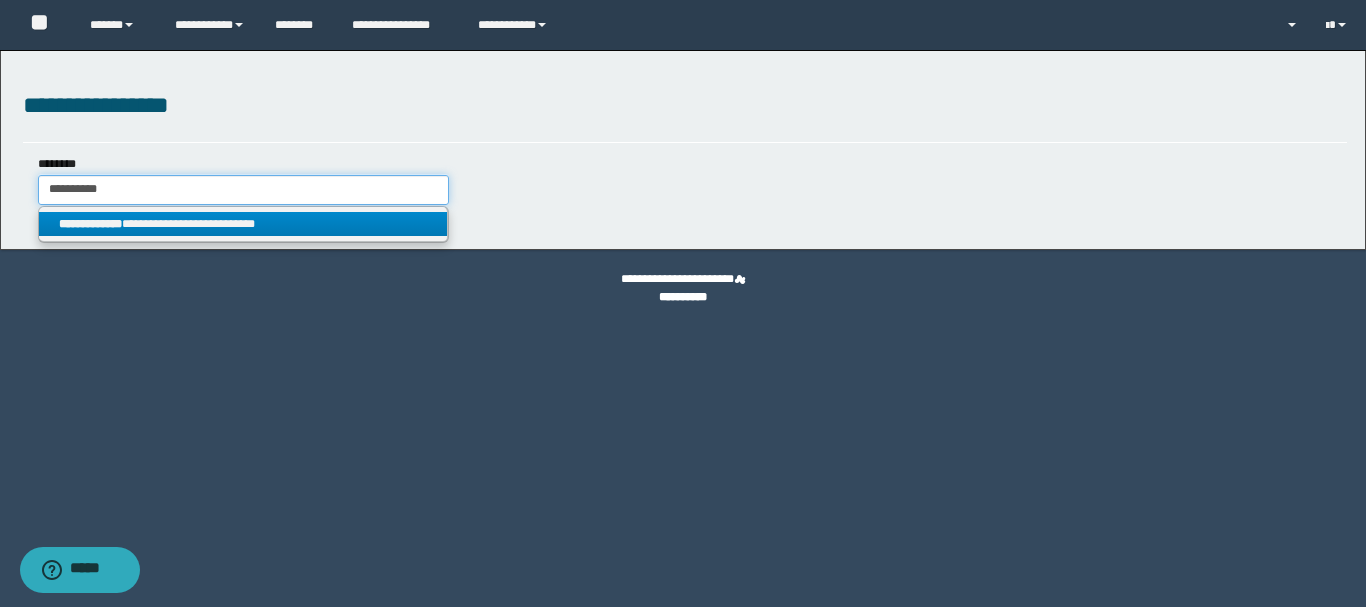 type on "**********" 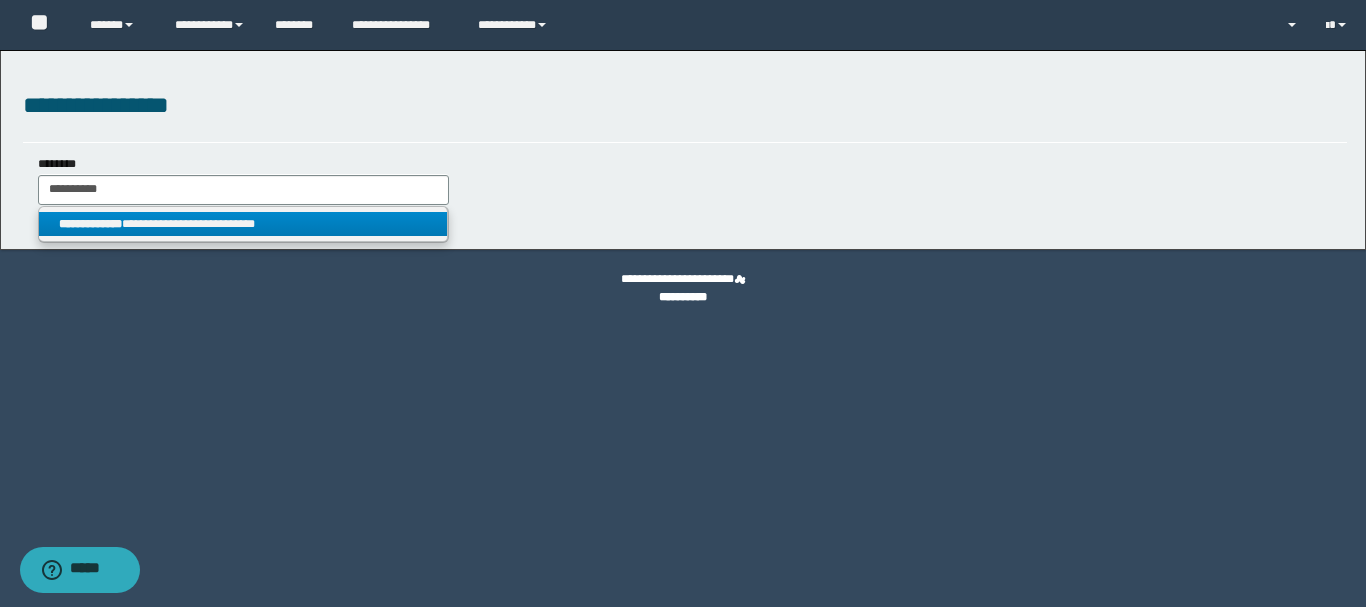 drag, startPoint x: 263, startPoint y: 221, endPoint x: 316, endPoint y: 235, distance: 54.81788 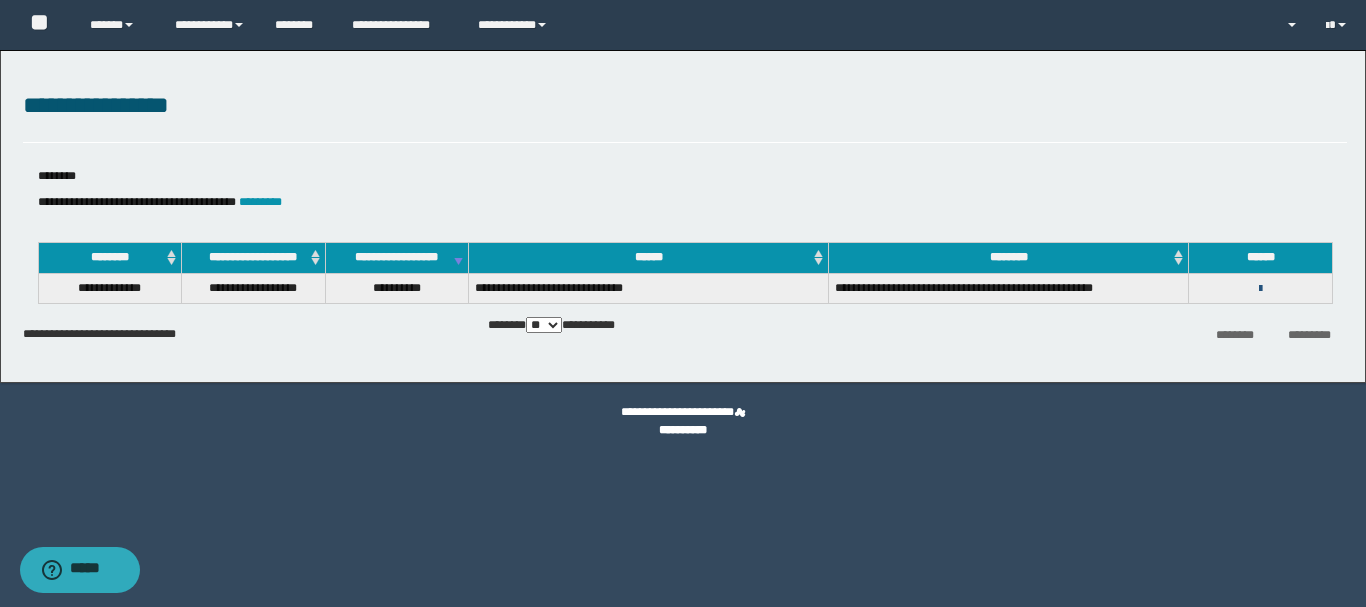 drag, startPoint x: 1259, startPoint y: 285, endPoint x: 1264, endPoint y: 296, distance: 12.083046 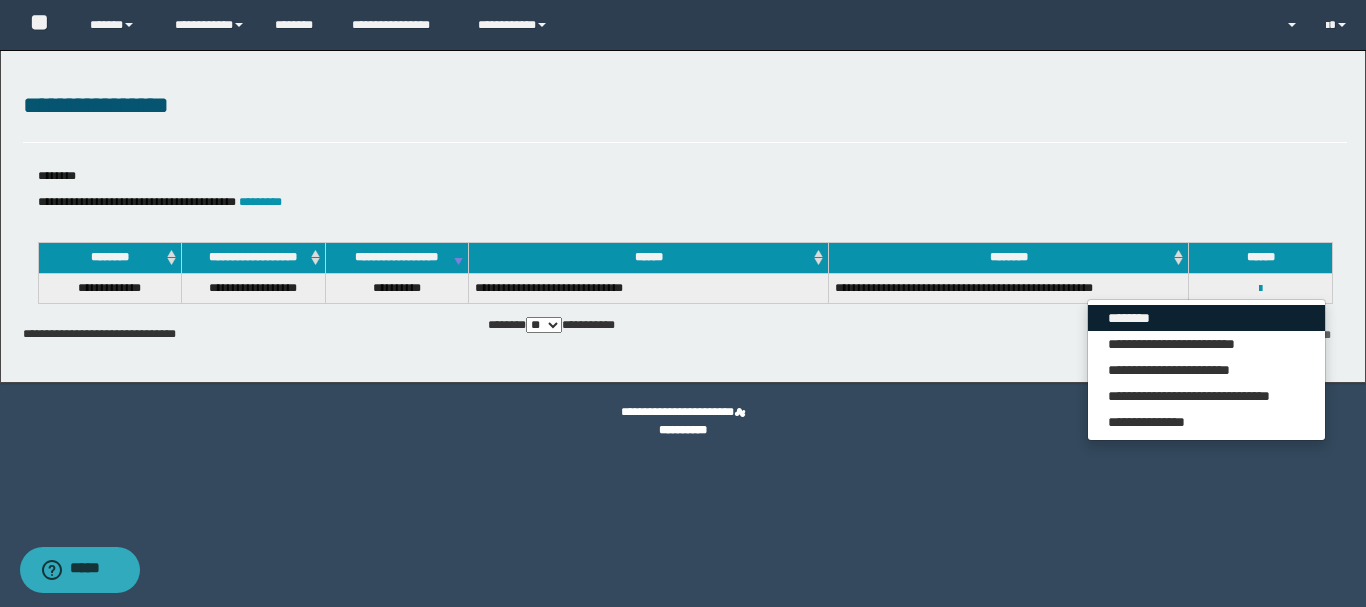 click on "********" at bounding box center (1206, 318) 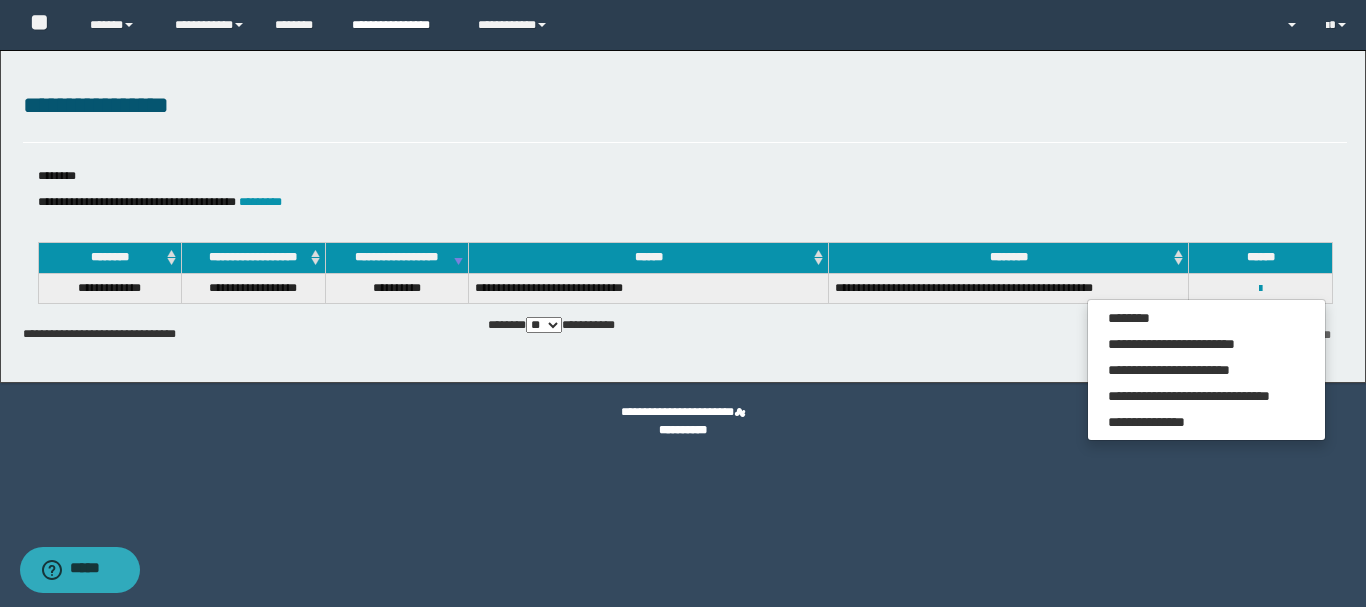 click on "**********" at bounding box center [400, 25] 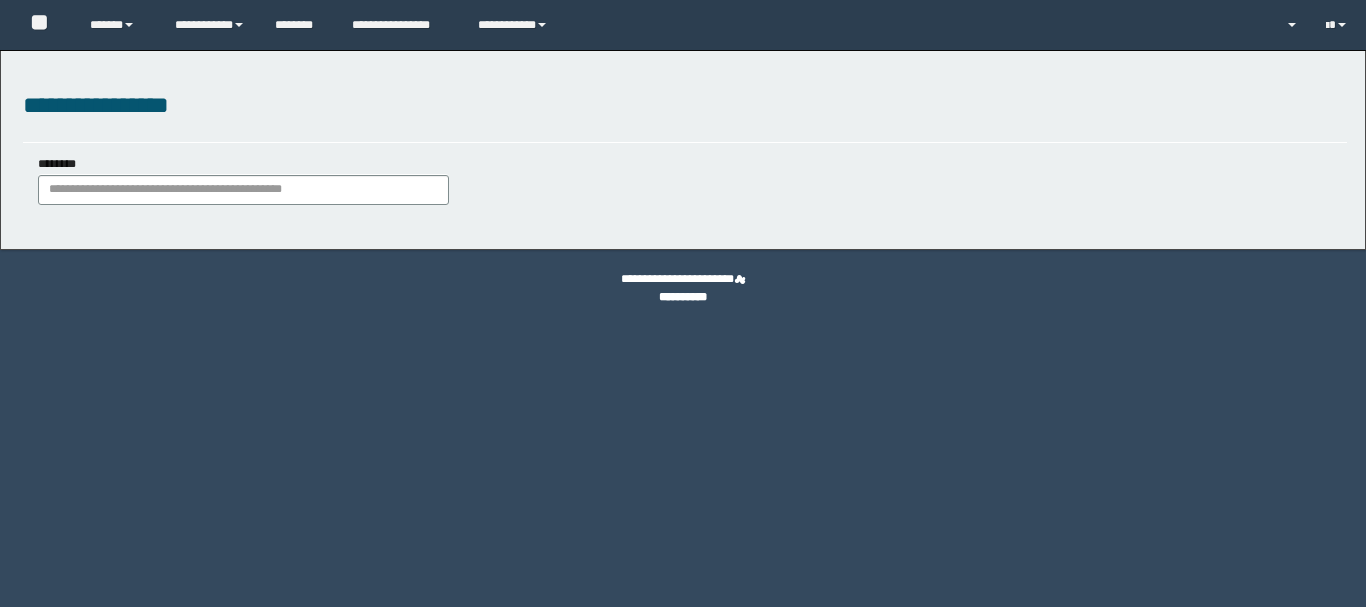 scroll, scrollTop: 0, scrollLeft: 0, axis: both 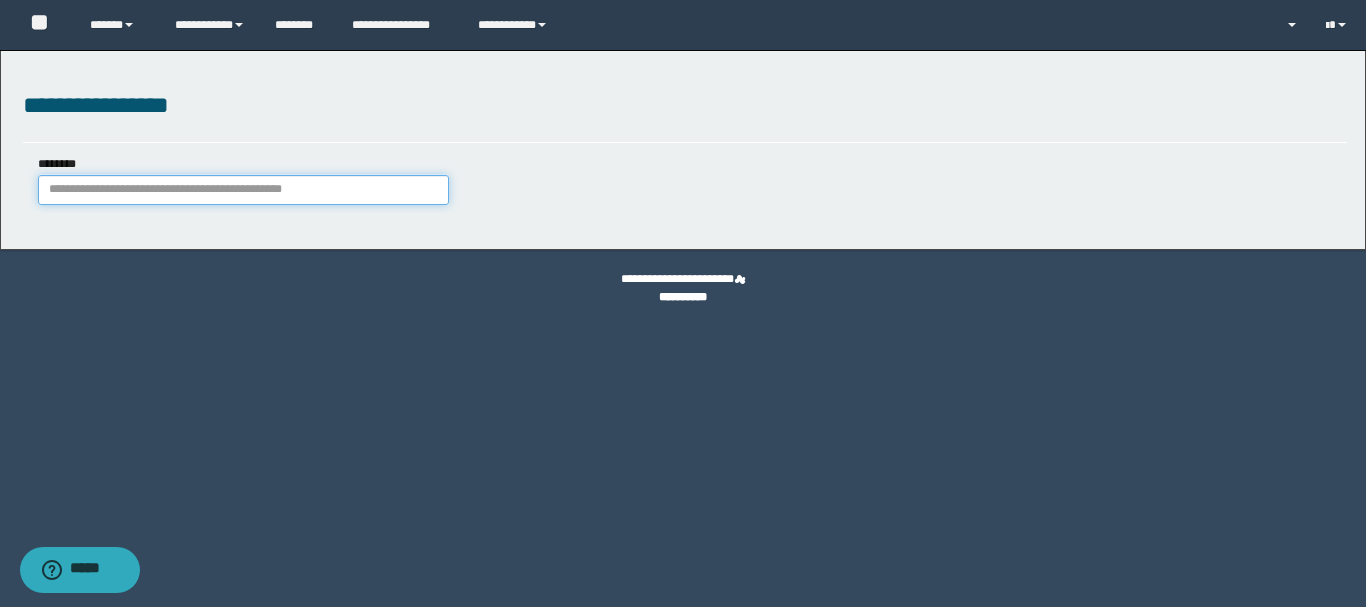 click on "********" at bounding box center (243, 190) 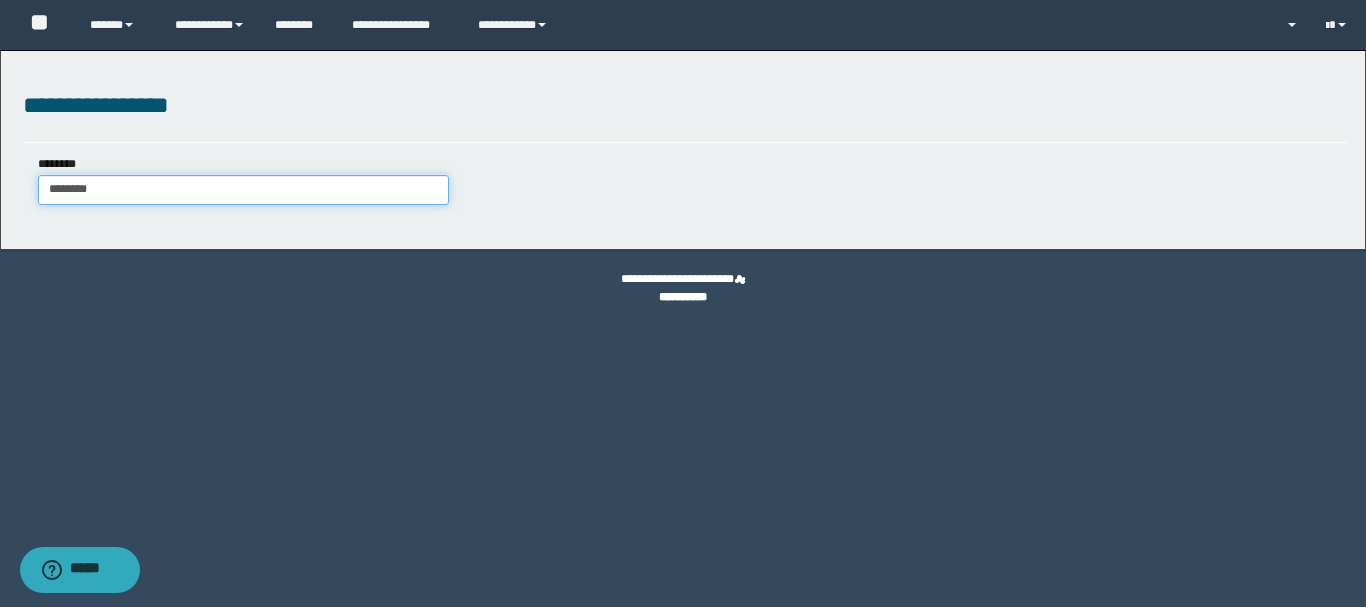 type on "********" 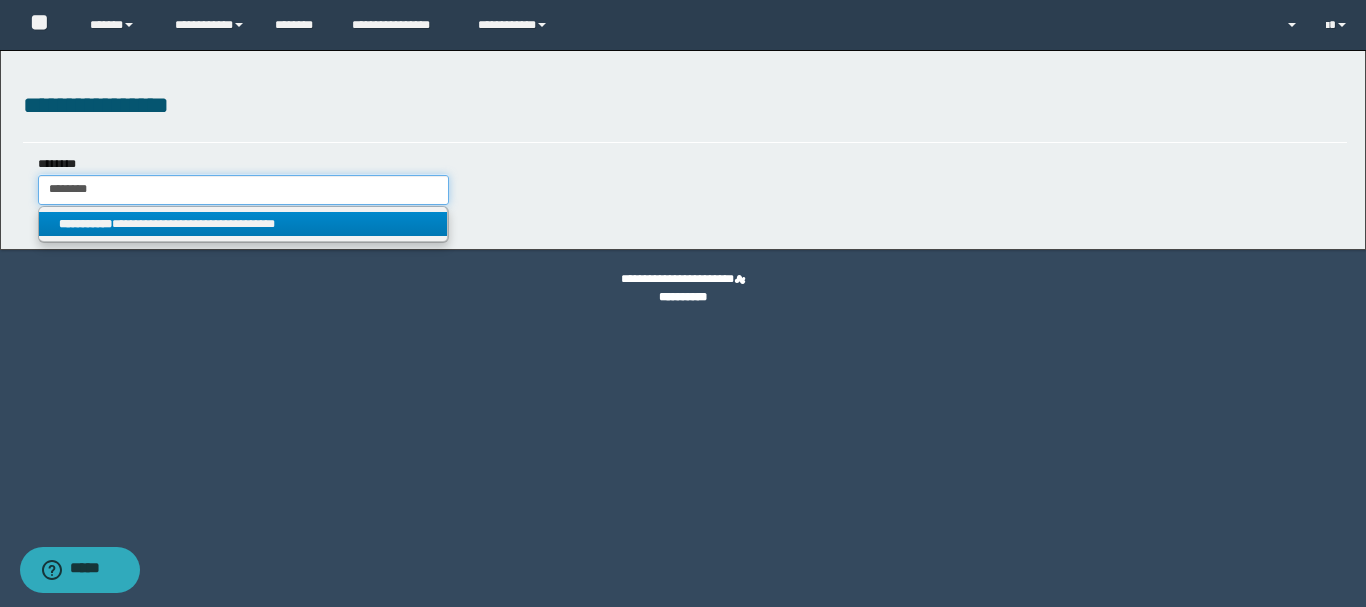 type on "********" 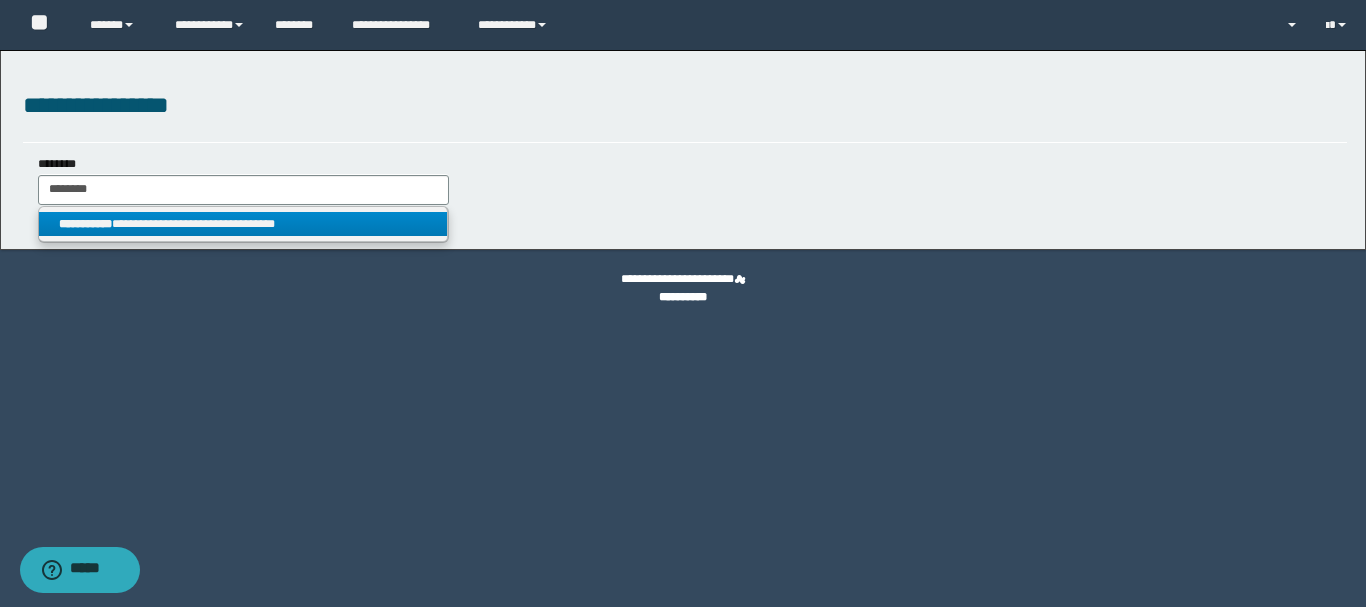 click on "**********" at bounding box center (243, 224) 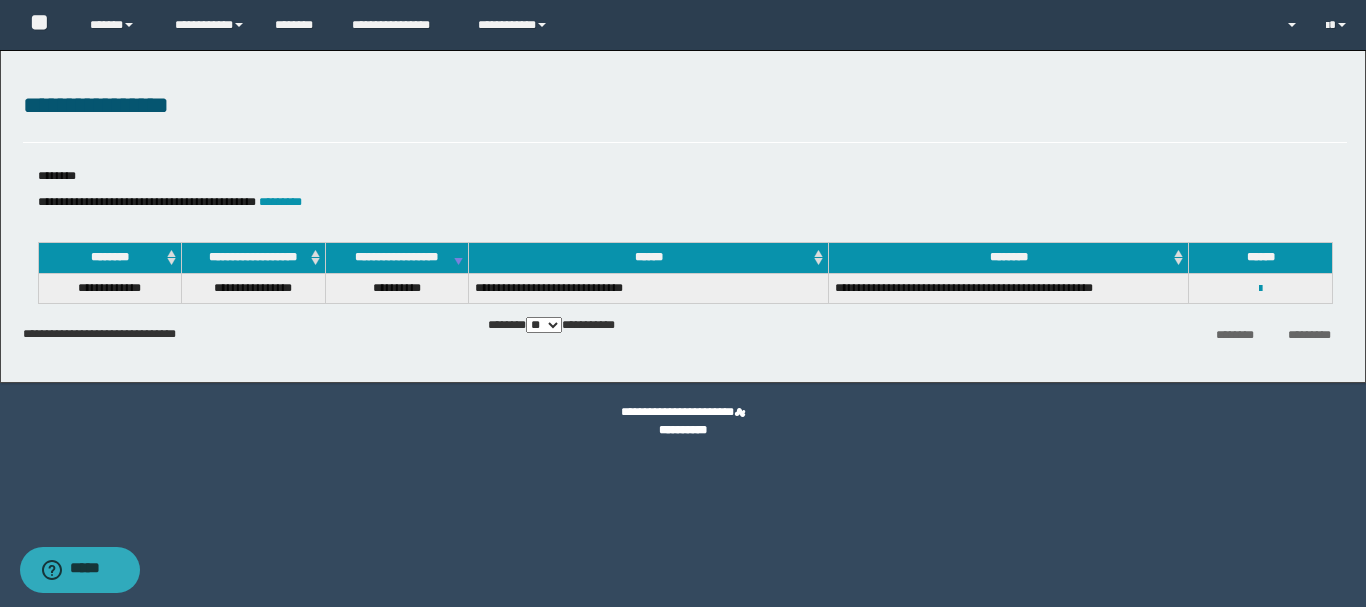 click on "**********" at bounding box center (1260, 288) 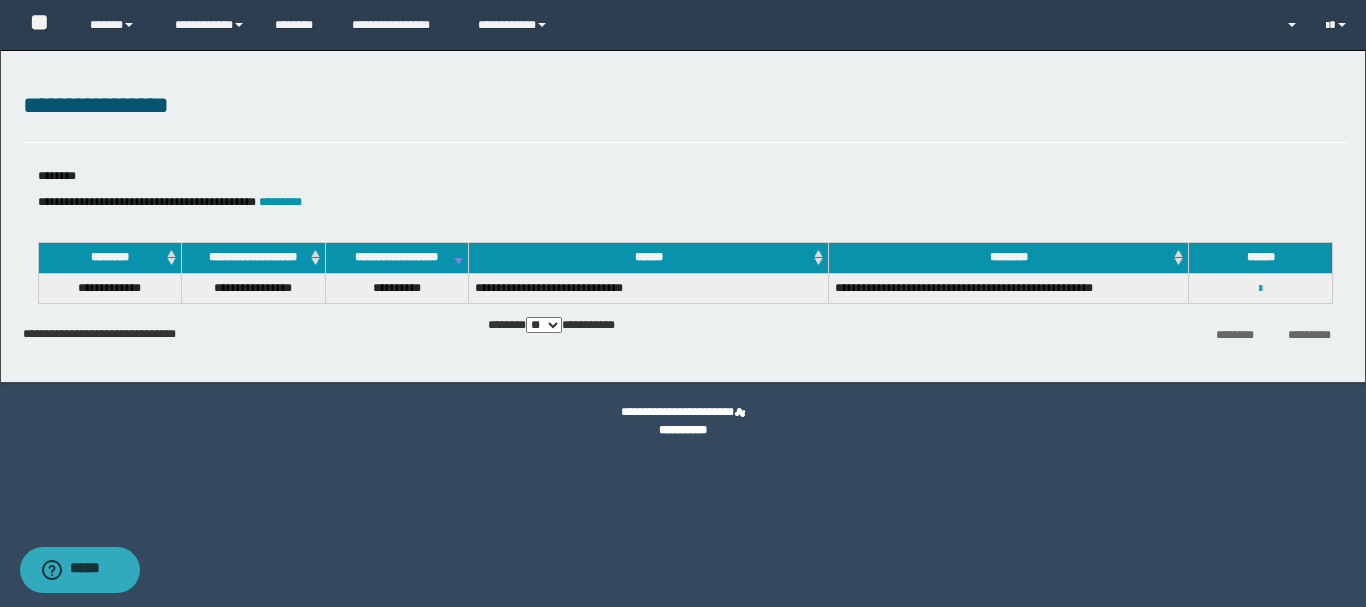 click at bounding box center (1260, 289) 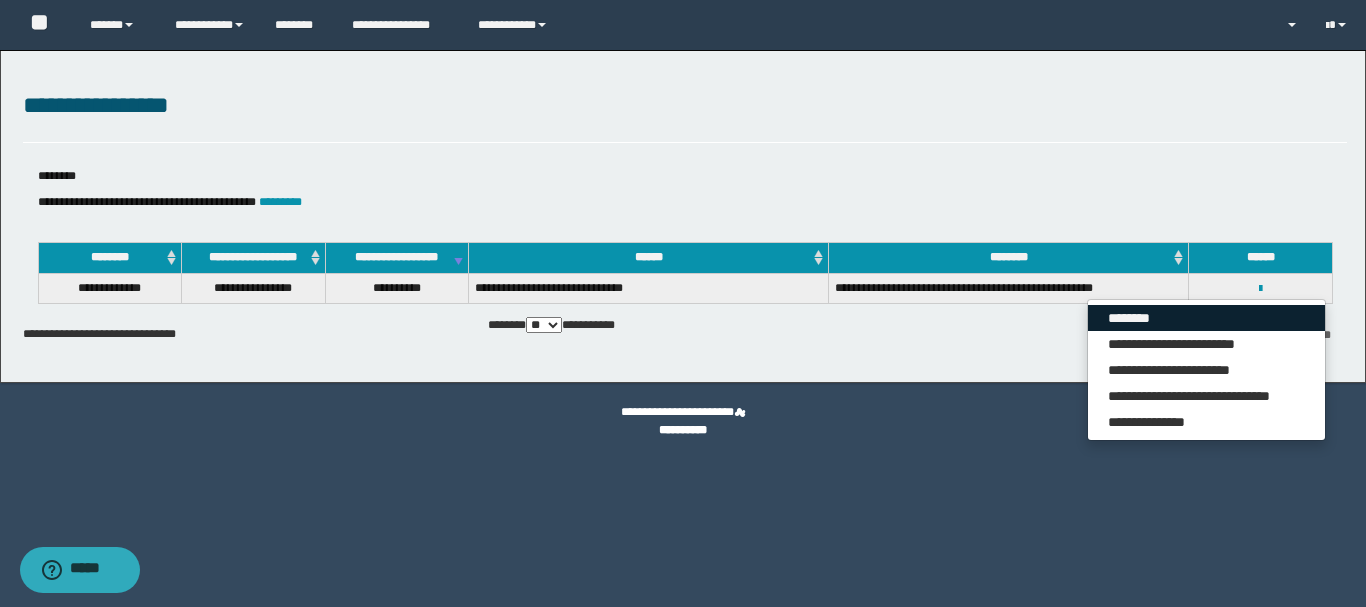click on "********" at bounding box center [1206, 318] 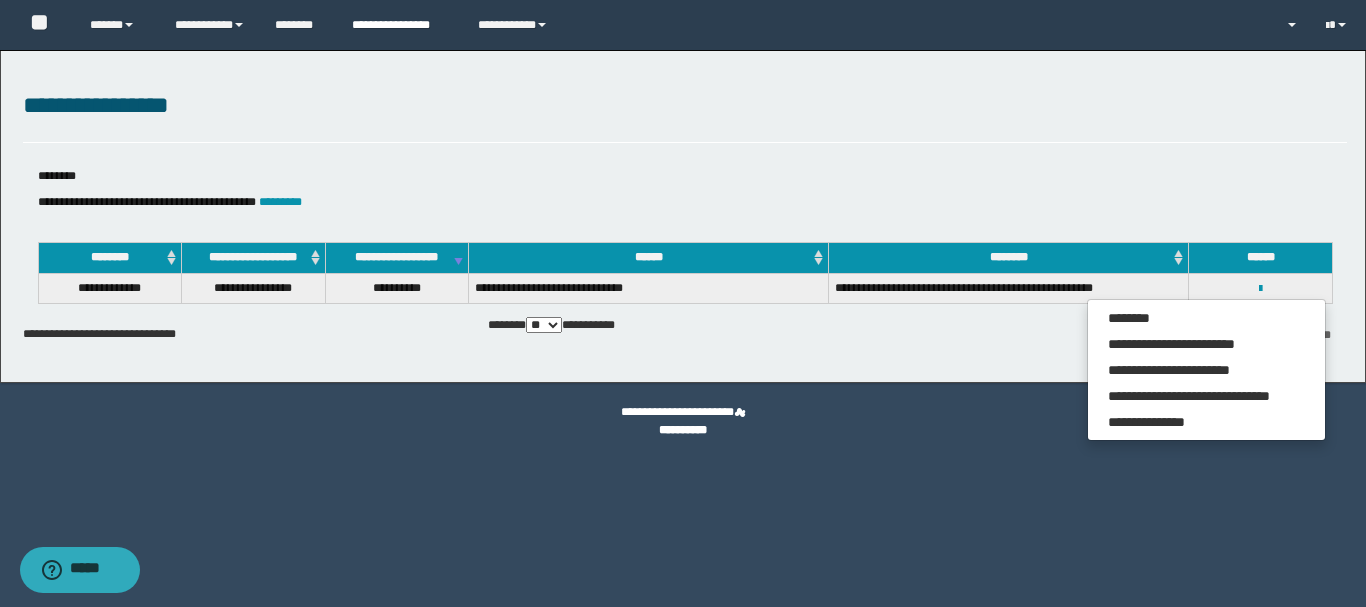 click on "**********" at bounding box center [400, 25] 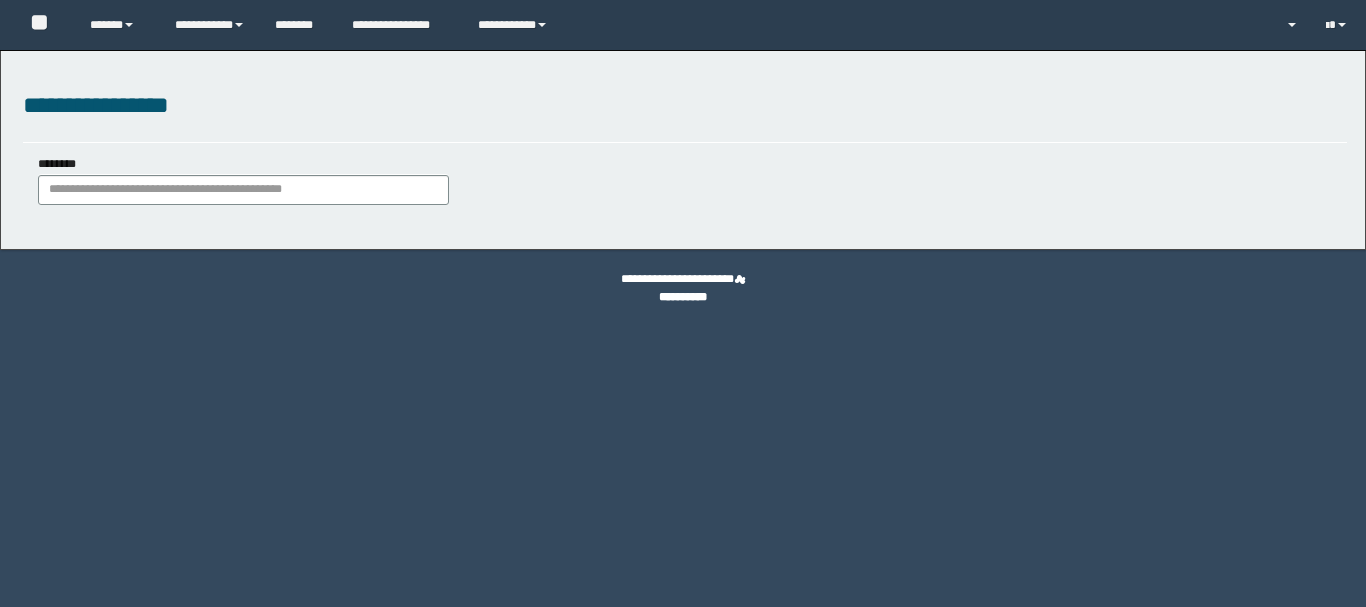 scroll, scrollTop: 0, scrollLeft: 0, axis: both 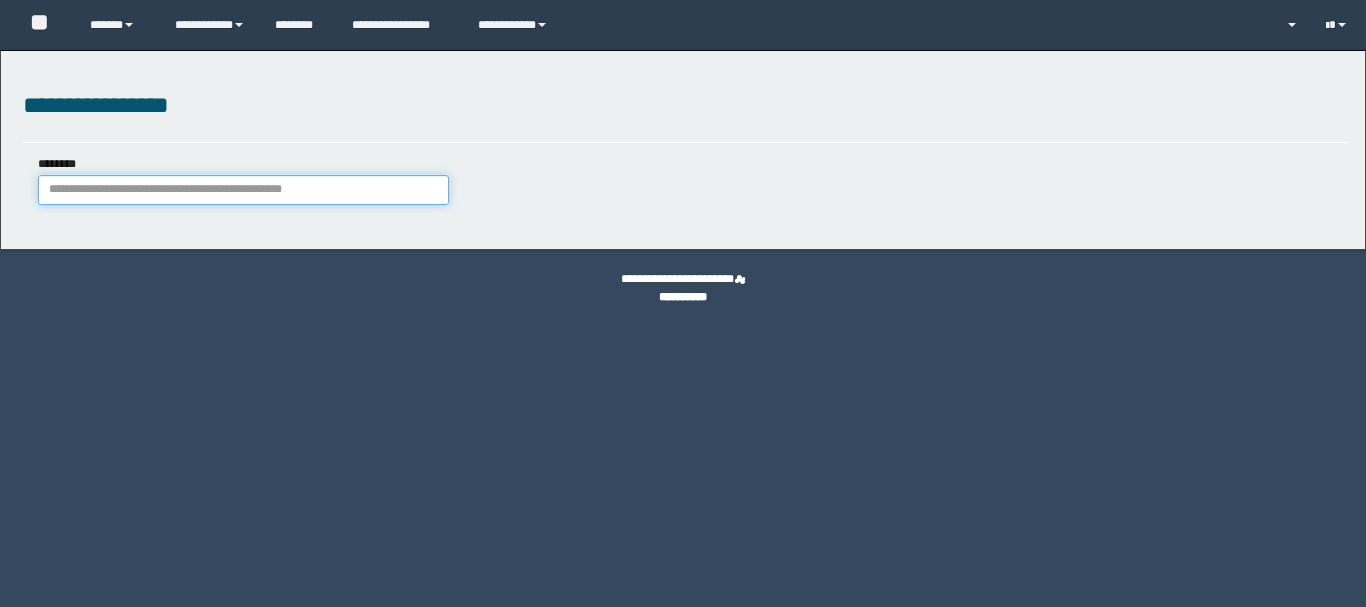 click on "********" at bounding box center [243, 190] 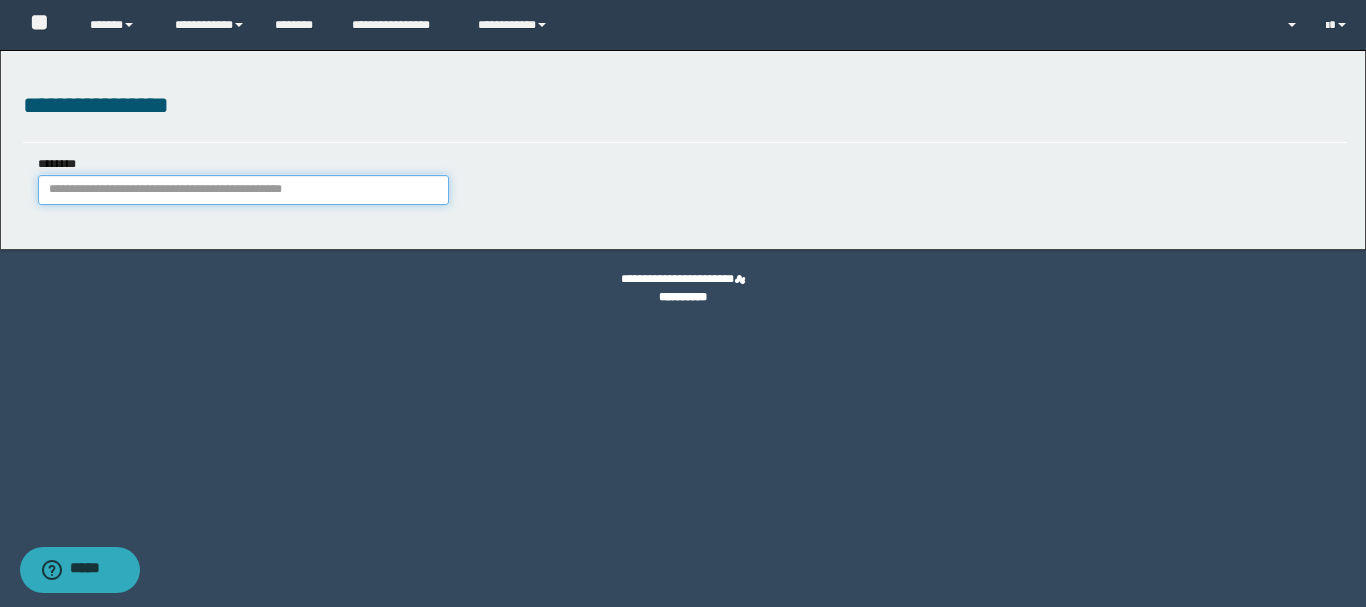 paste on "********" 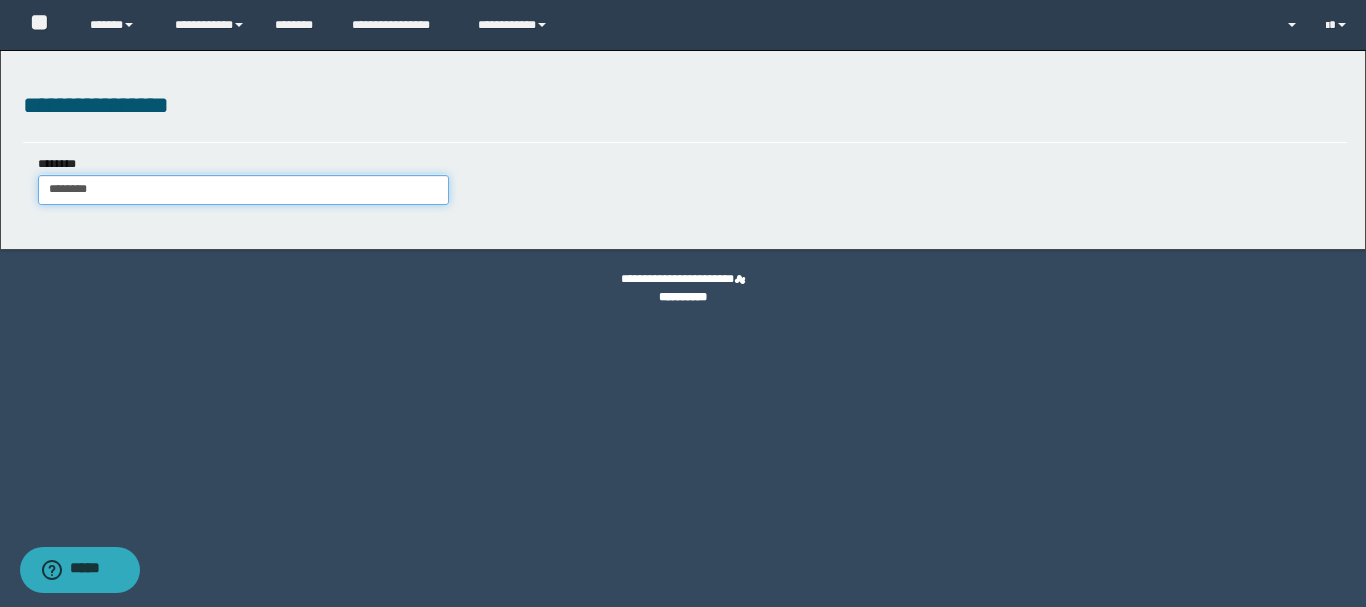 type on "********" 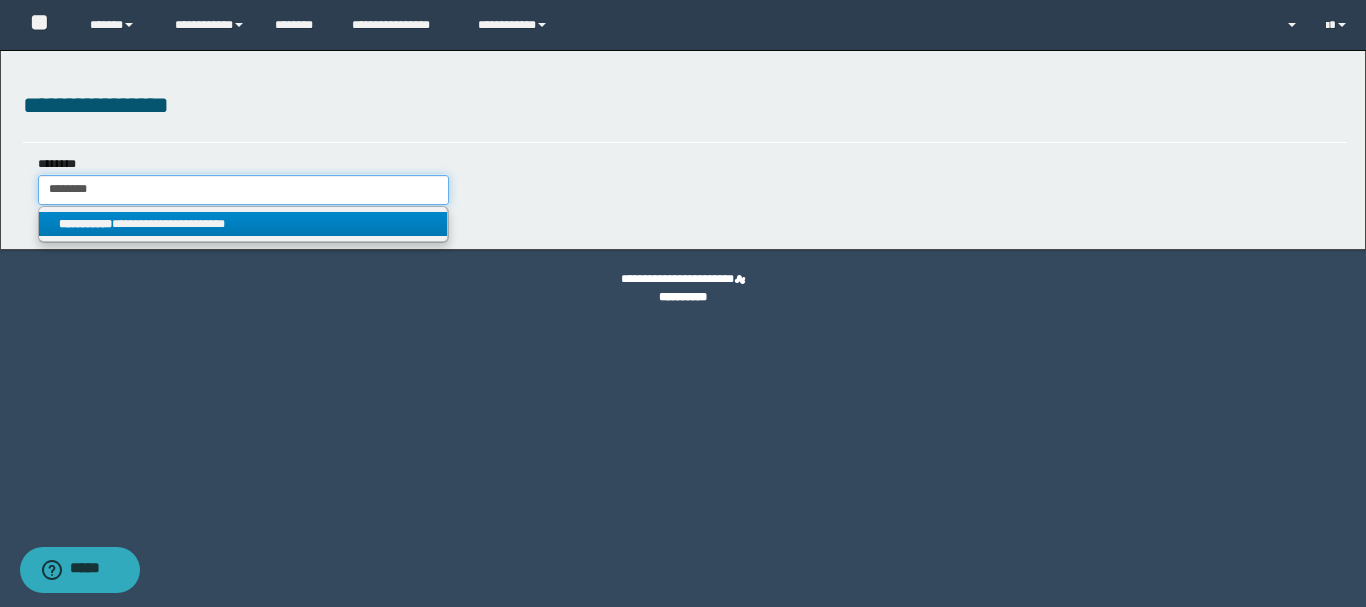 type on "********" 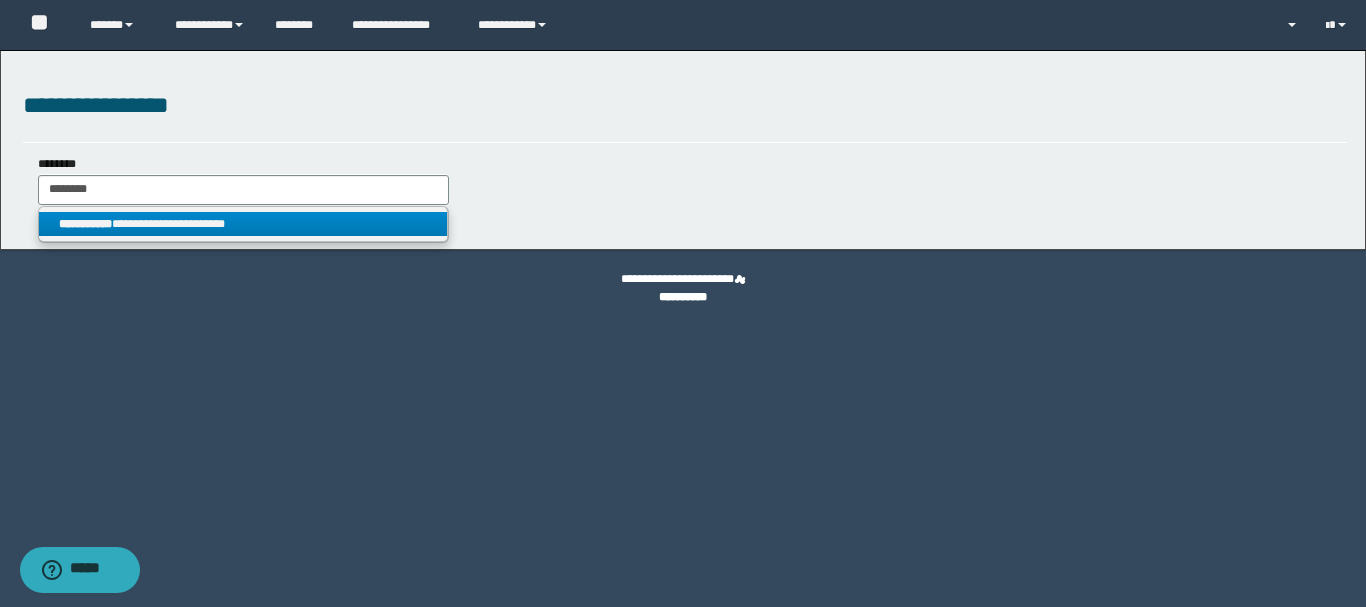 drag, startPoint x: 228, startPoint y: 229, endPoint x: 534, endPoint y: 249, distance: 306.6529 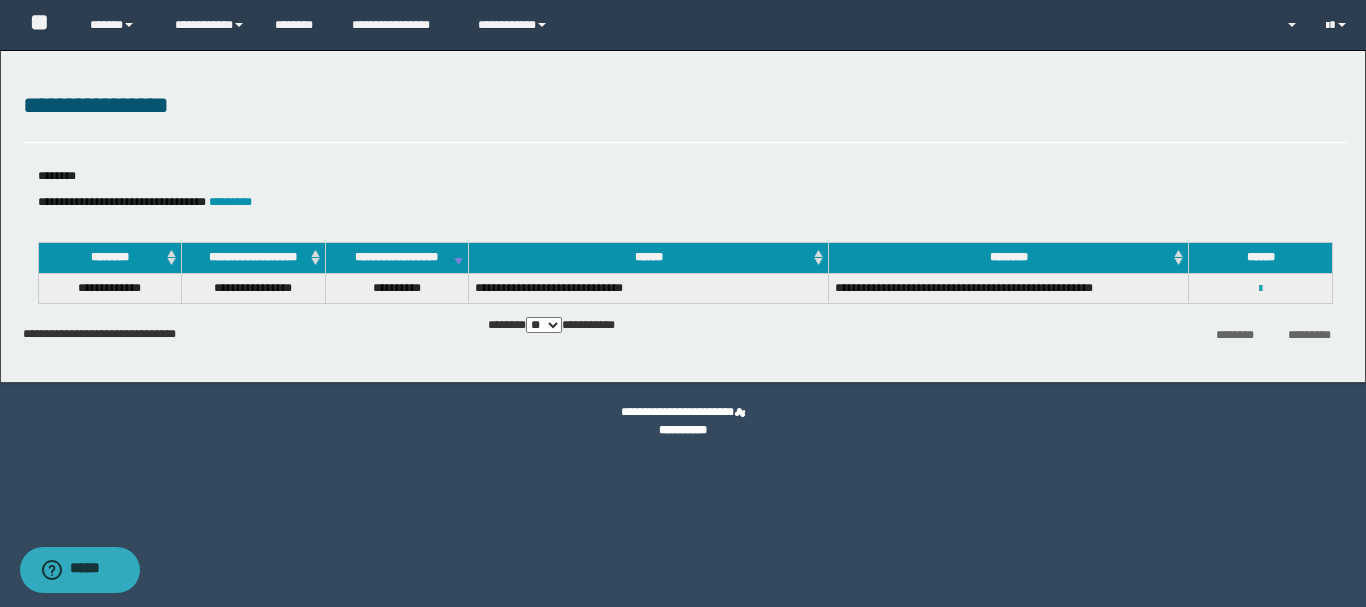 click at bounding box center [1260, 289] 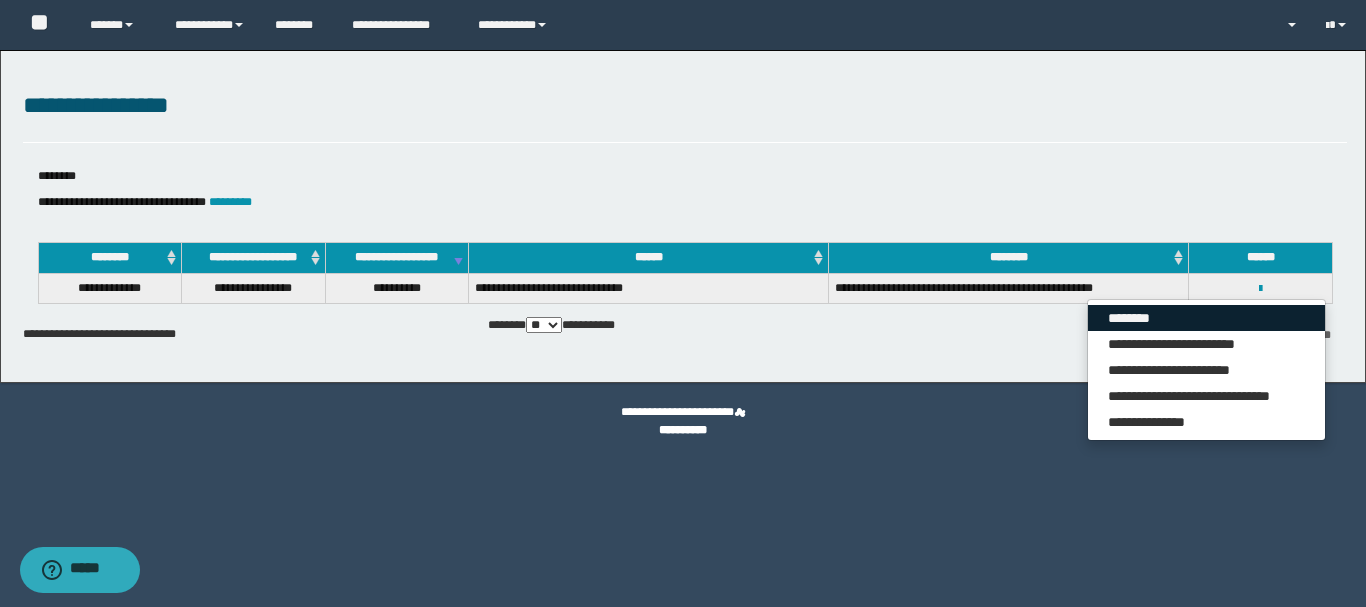 click on "********" at bounding box center [1206, 318] 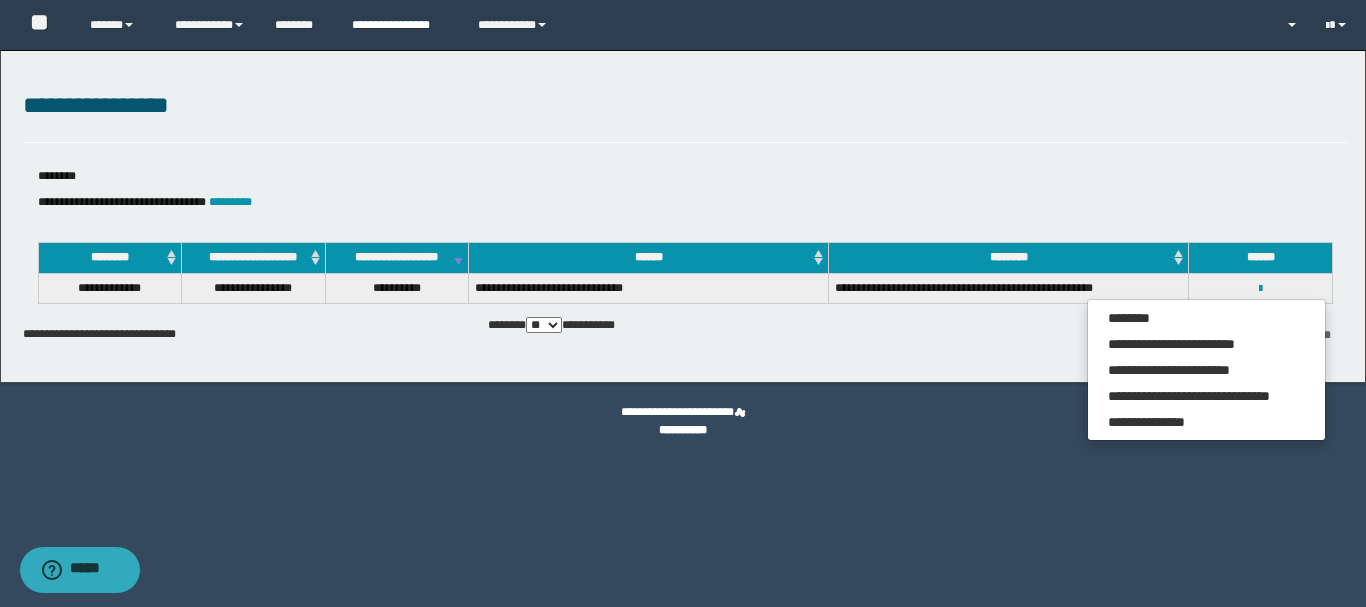 click on "**********" at bounding box center (400, 25) 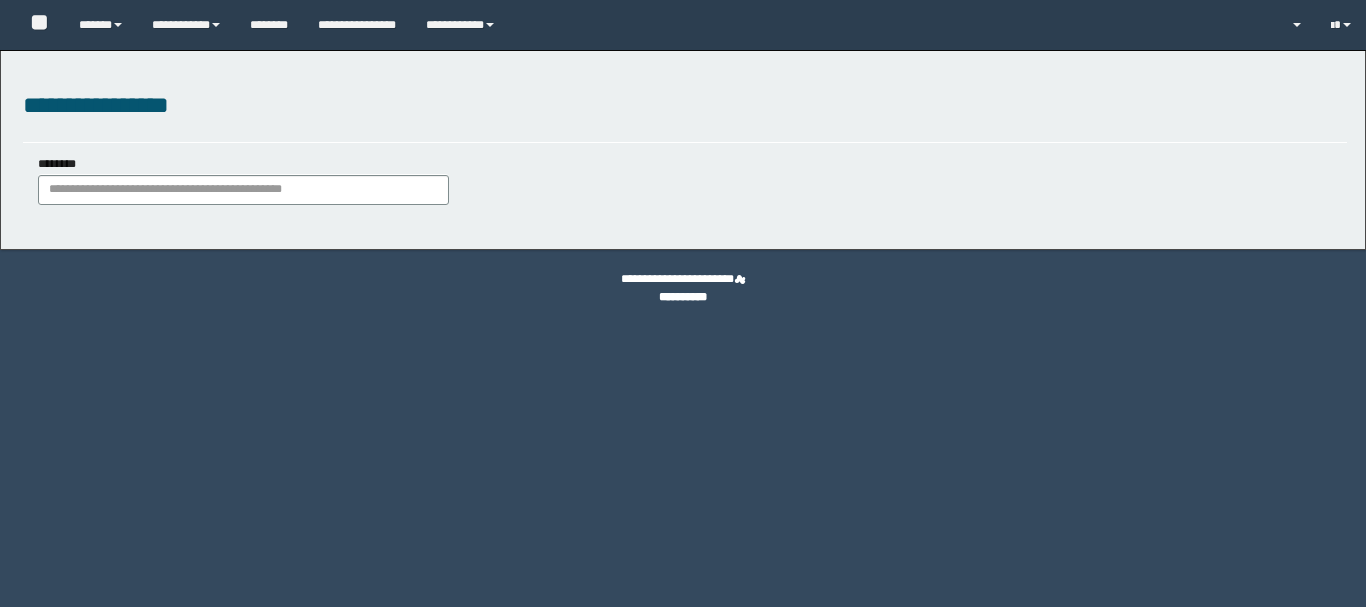 scroll, scrollTop: 0, scrollLeft: 0, axis: both 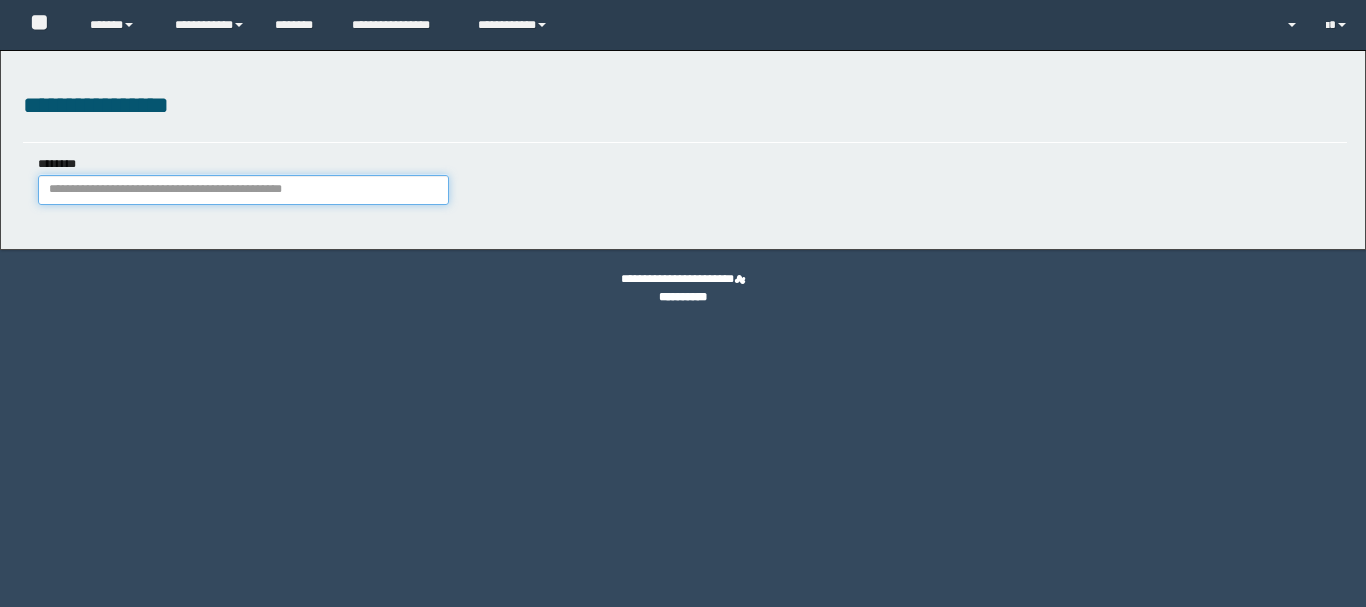 click on "********" at bounding box center (243, 190) 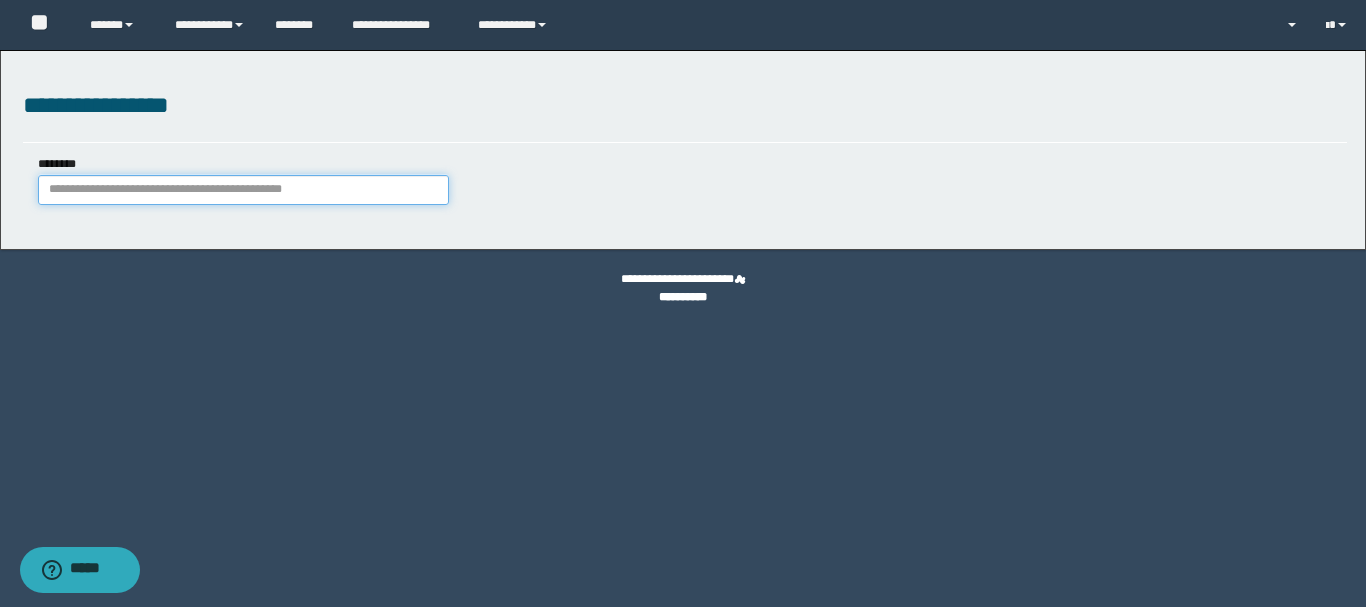 paste on "**********" 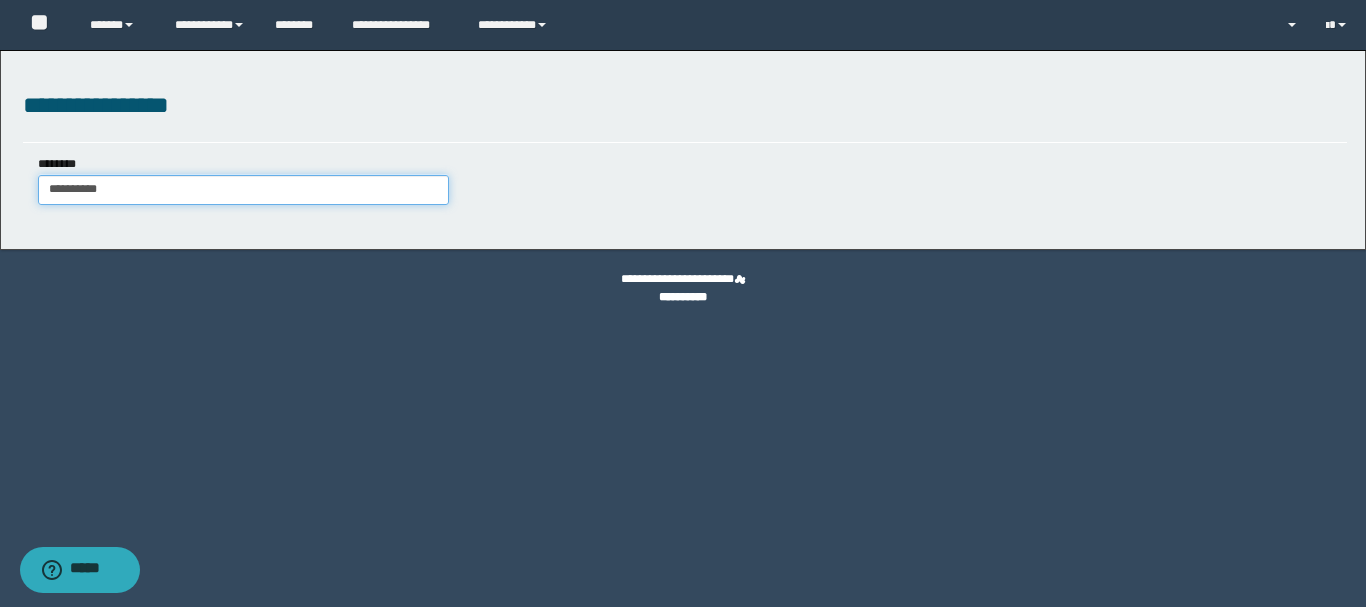 type on "**********" 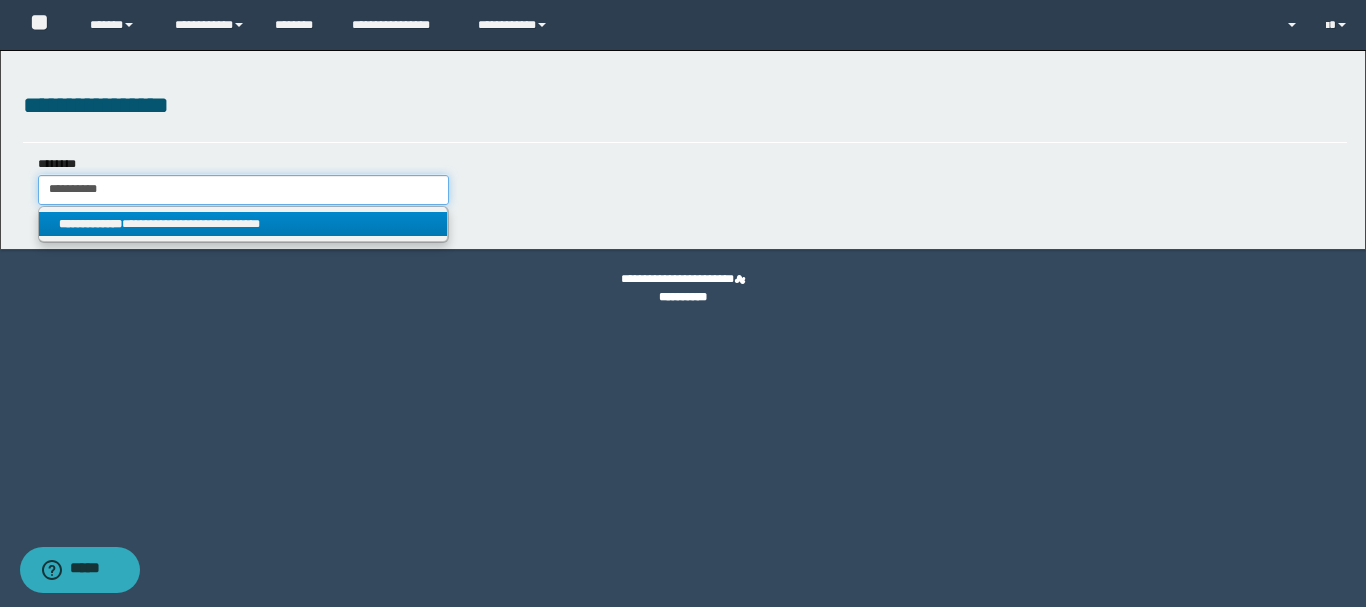 type on "**********" 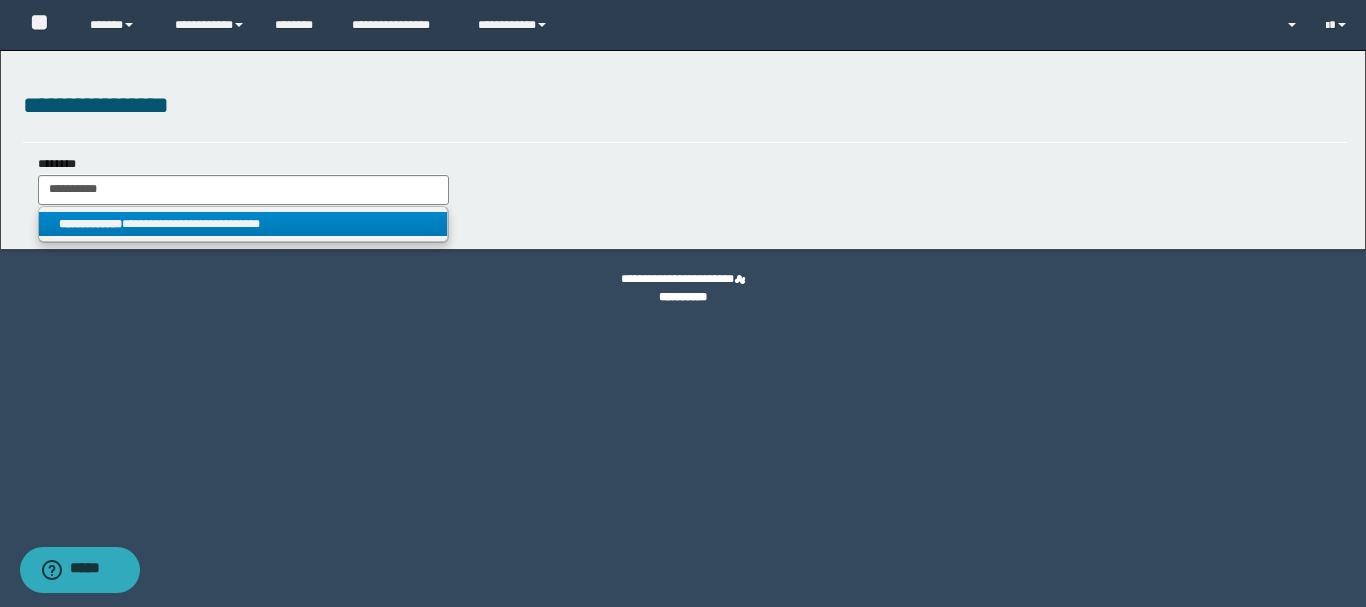 drag, startPoint x: 189, startPoint y: 221, endPoint x: 410, endPoint y: 269, distance: 226.1526 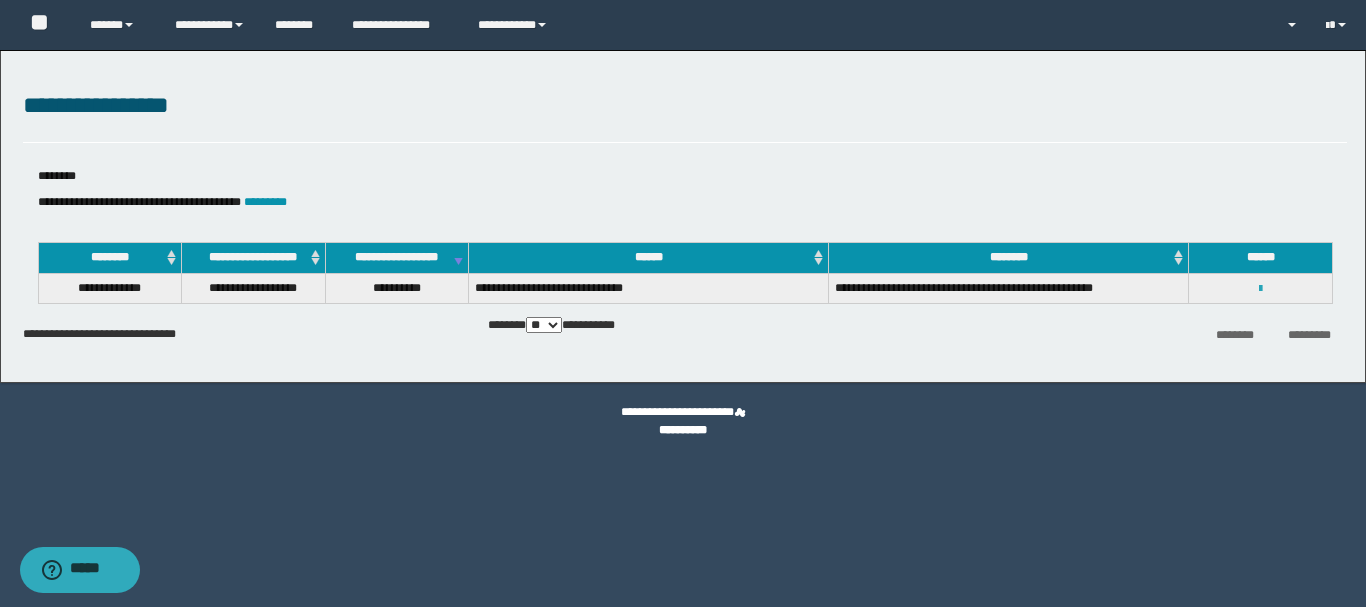 click at bounding box center [1260, 289] 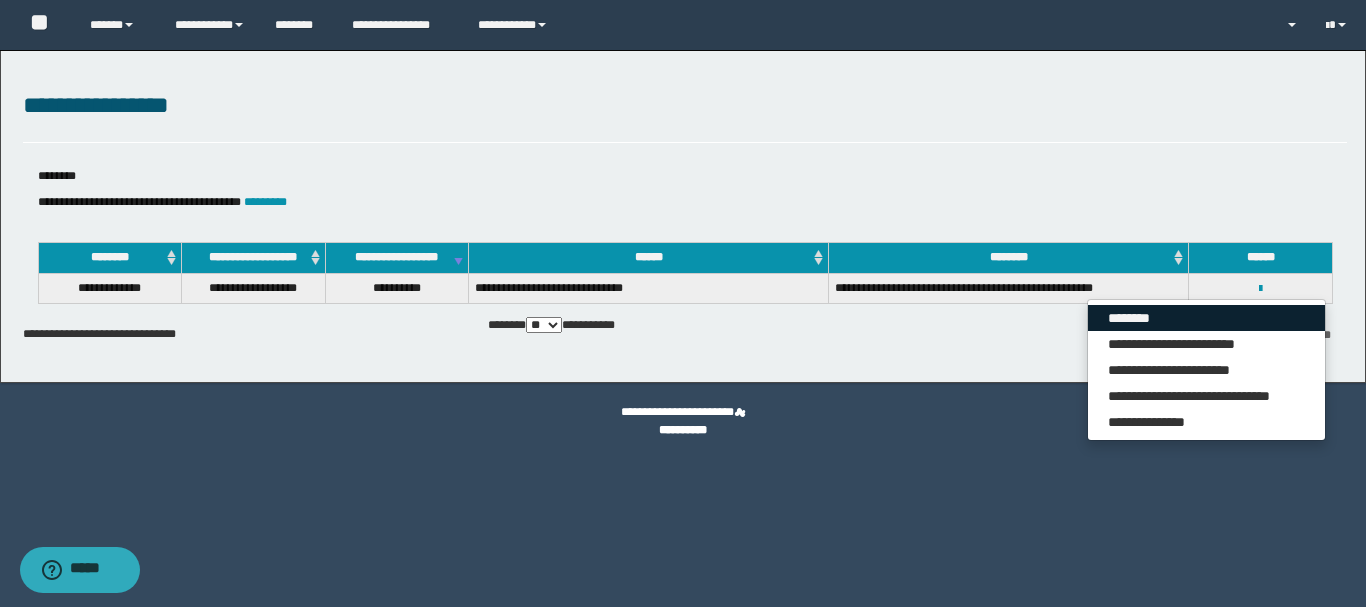 click on "********" at bounding box center [1206, 318] 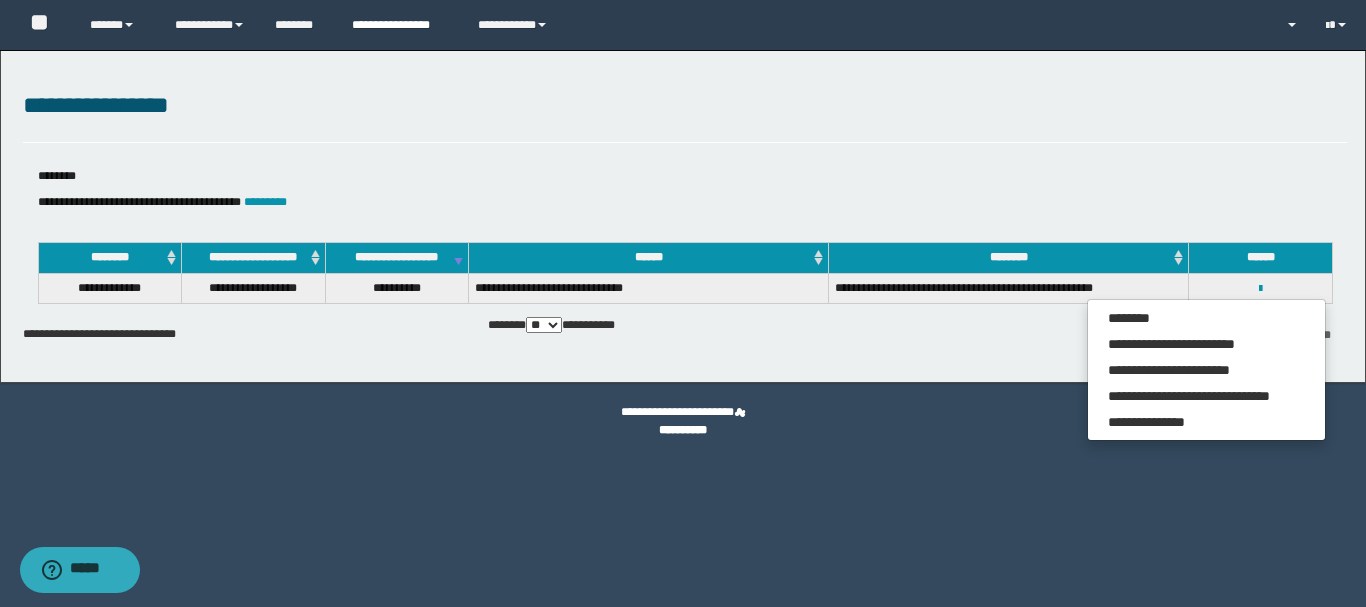 click on "**********" at bounding box center [400, 25] 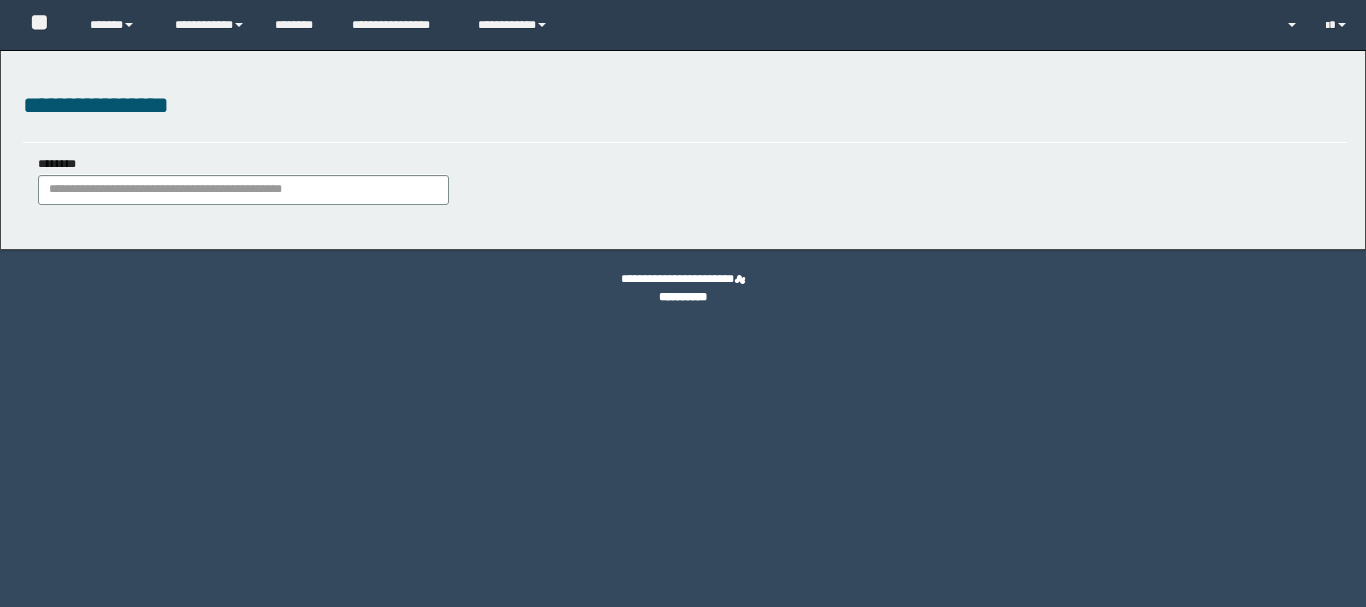 scroll, scrollTop: 0, scrollLeft: 0, axis: both 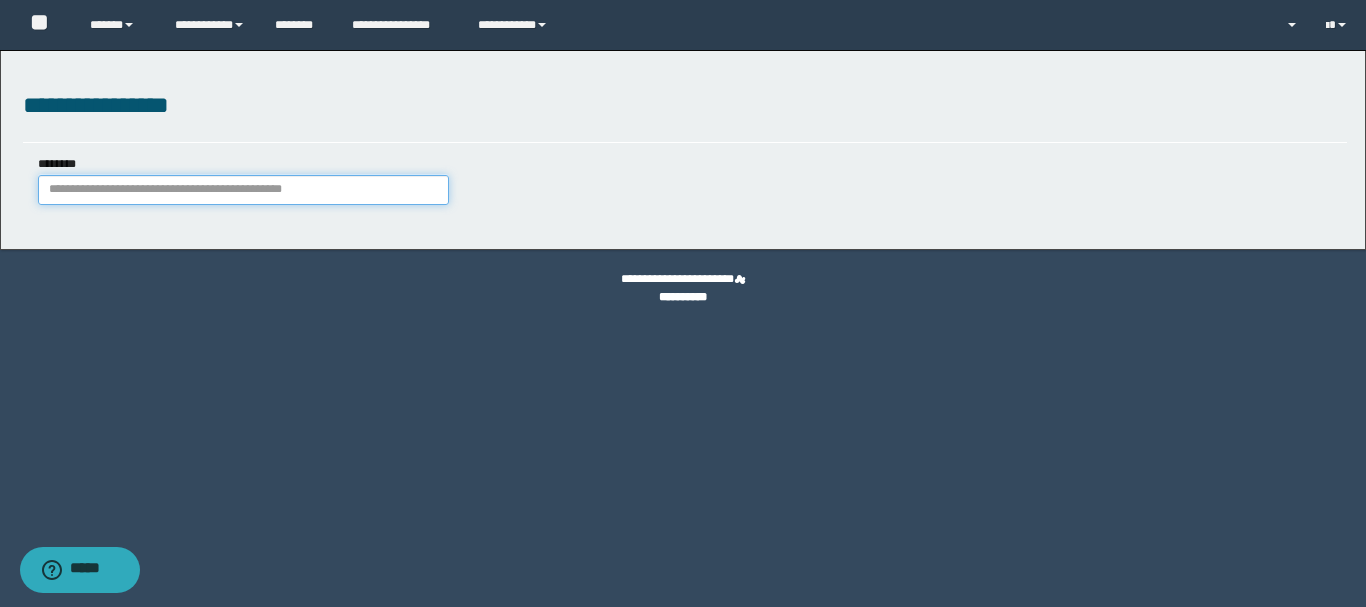 click on "********" at bounding box center [243, 190] 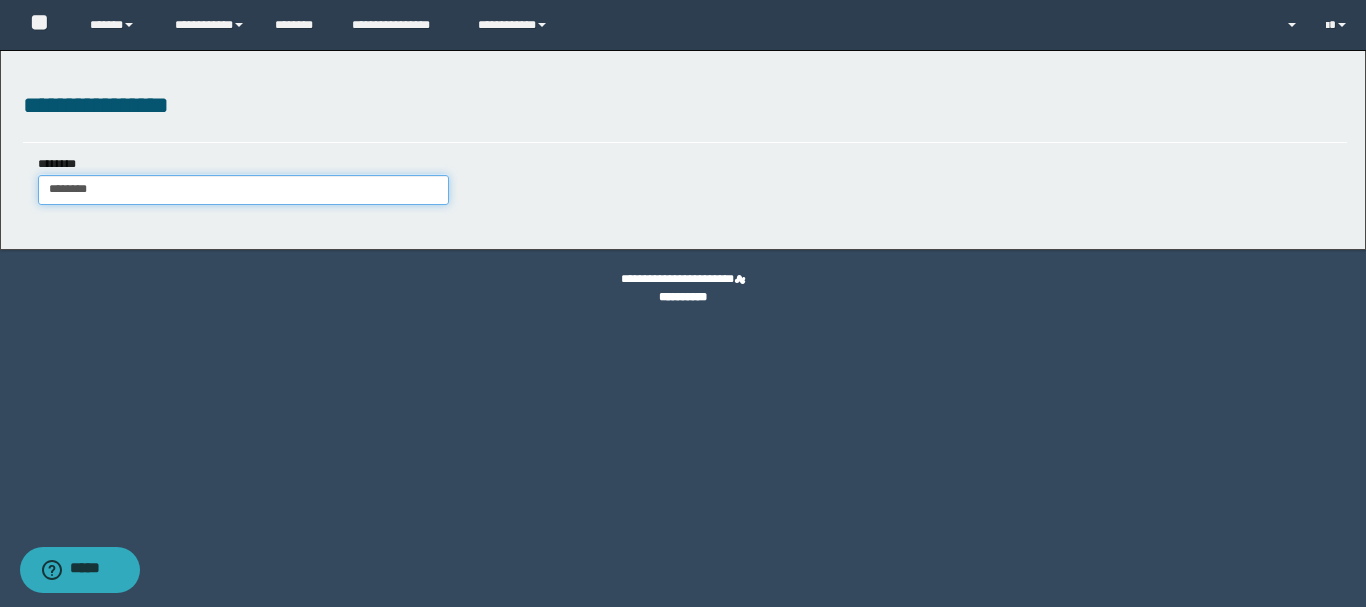 type on "********" 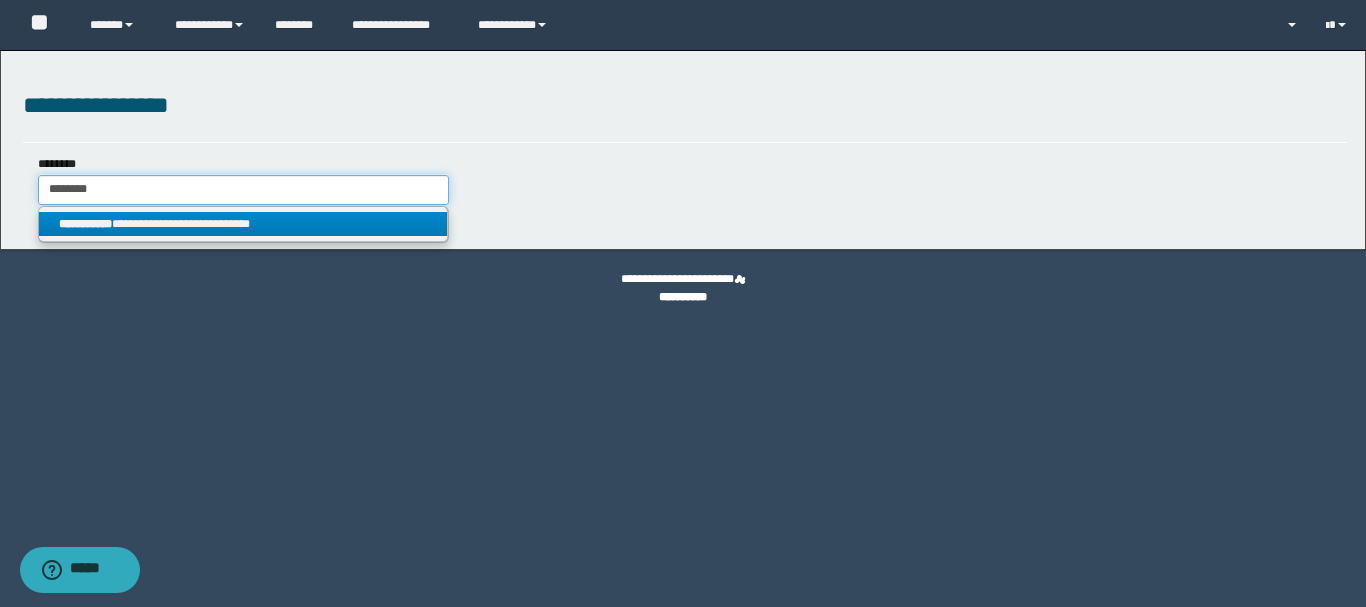 type on "********" 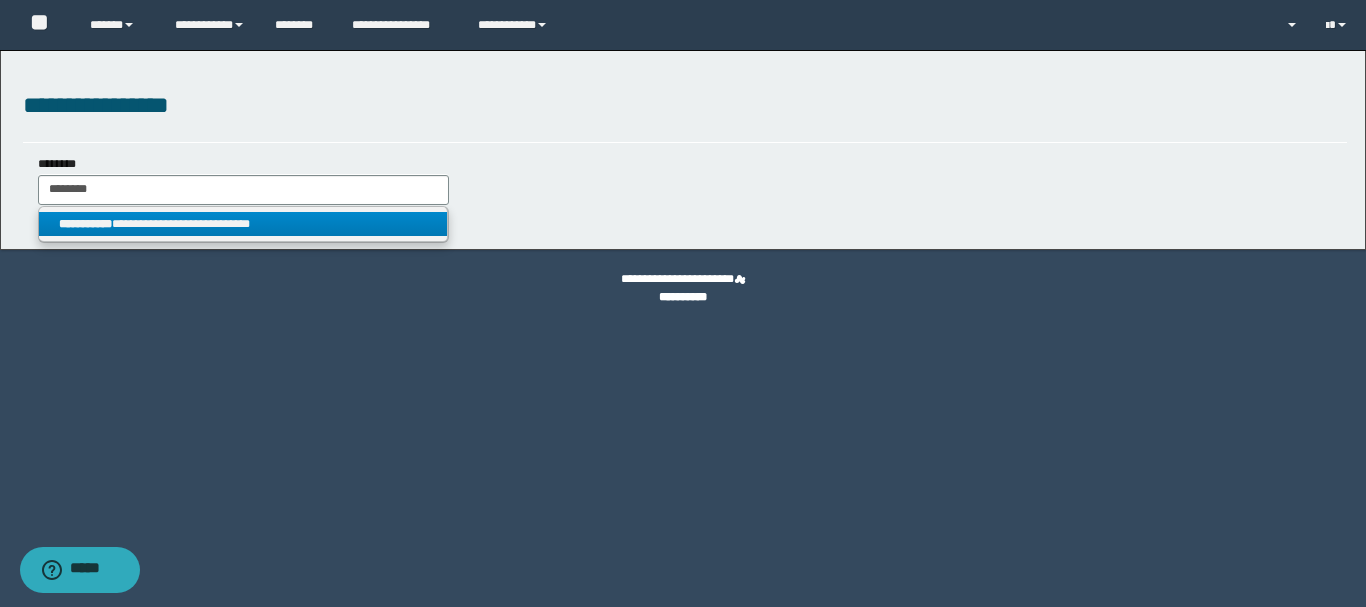 click on "**********" at bounding box center [243, 224] 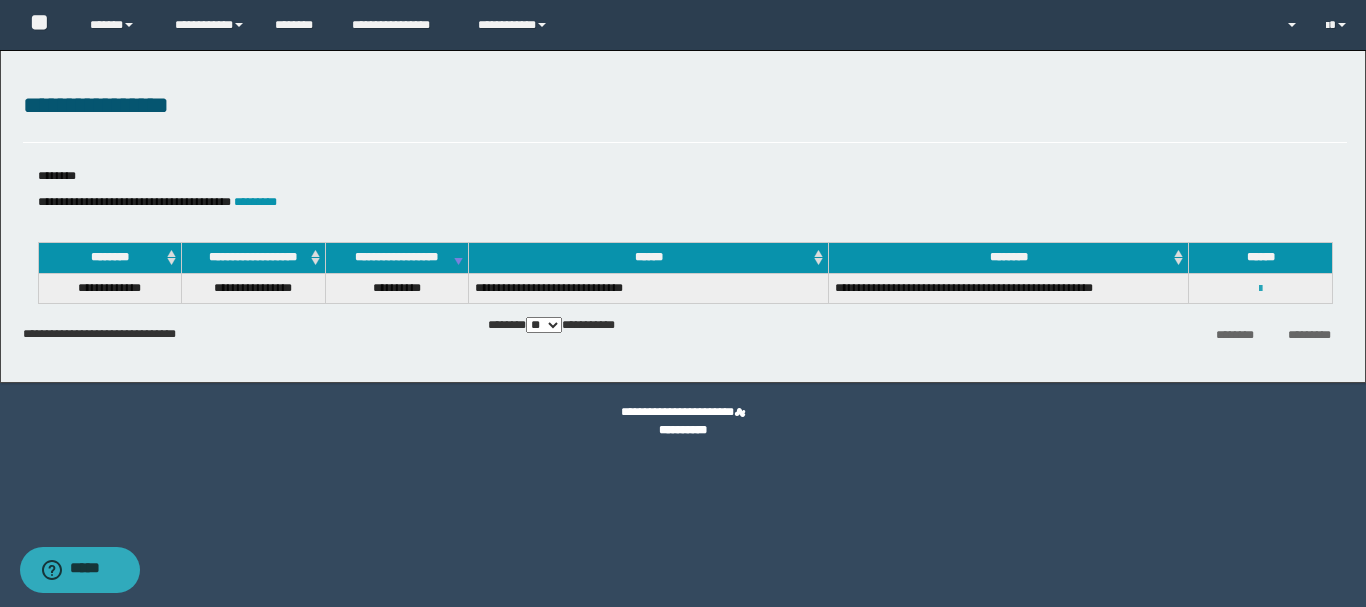 click at bounding box center (1260, 289) 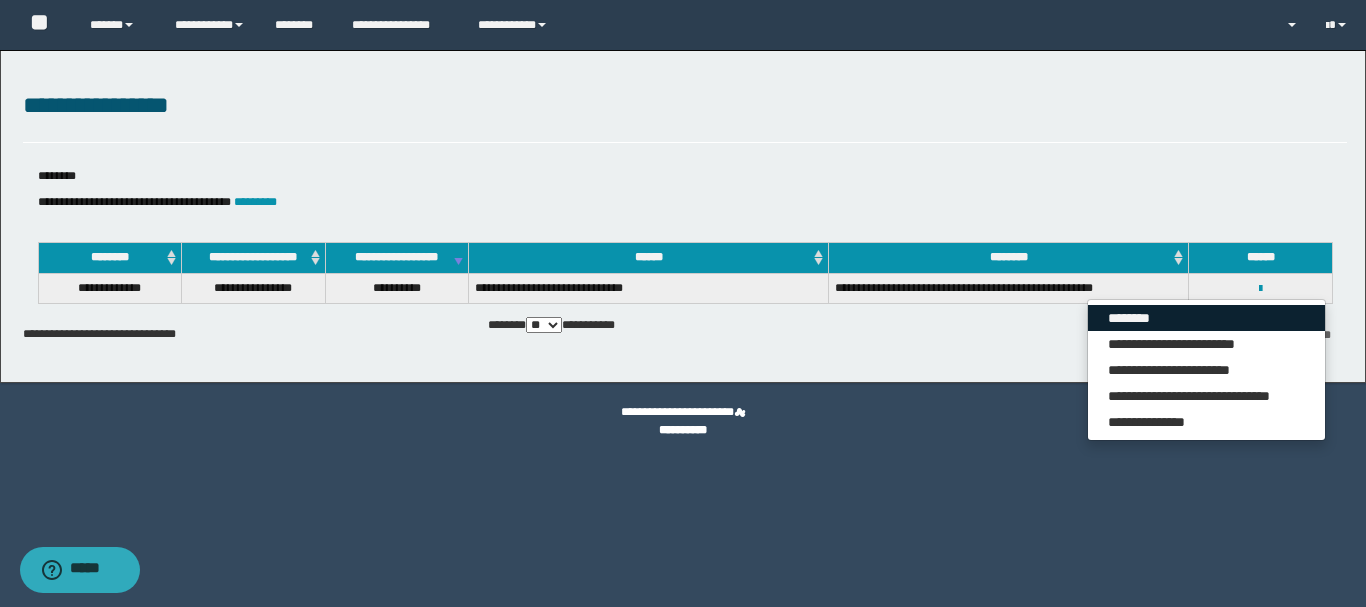 click on "********" at bounding box center [1206, 318] 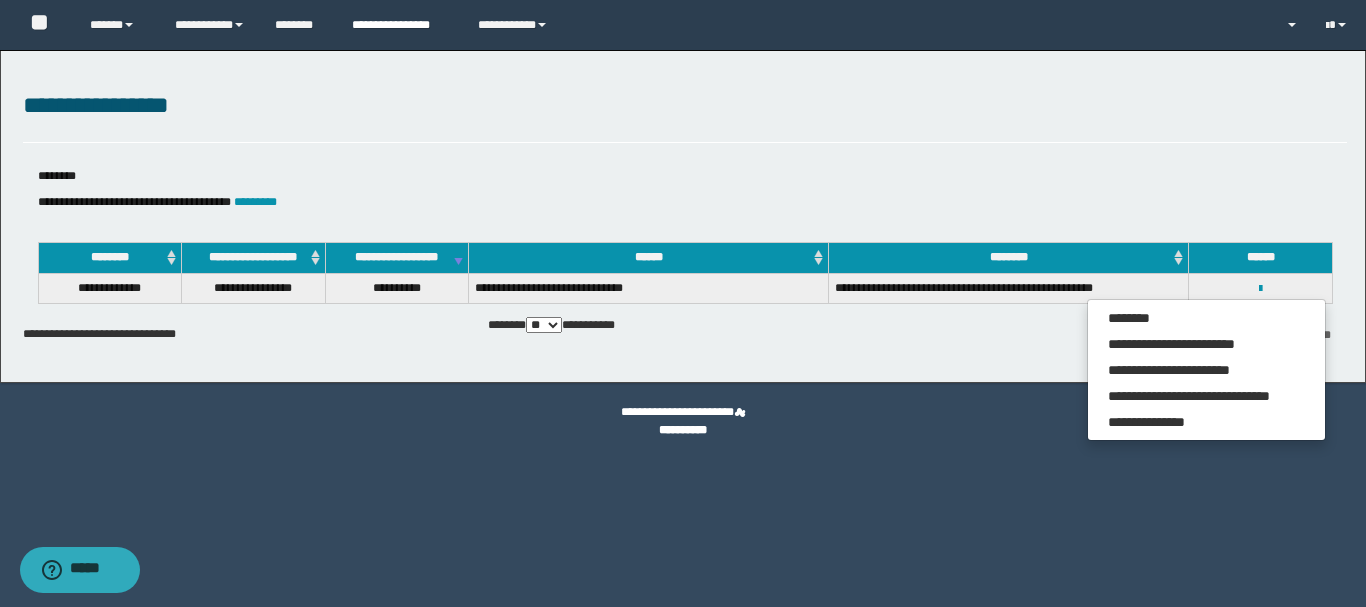 click on "**********" at bounding box center [400, 25] 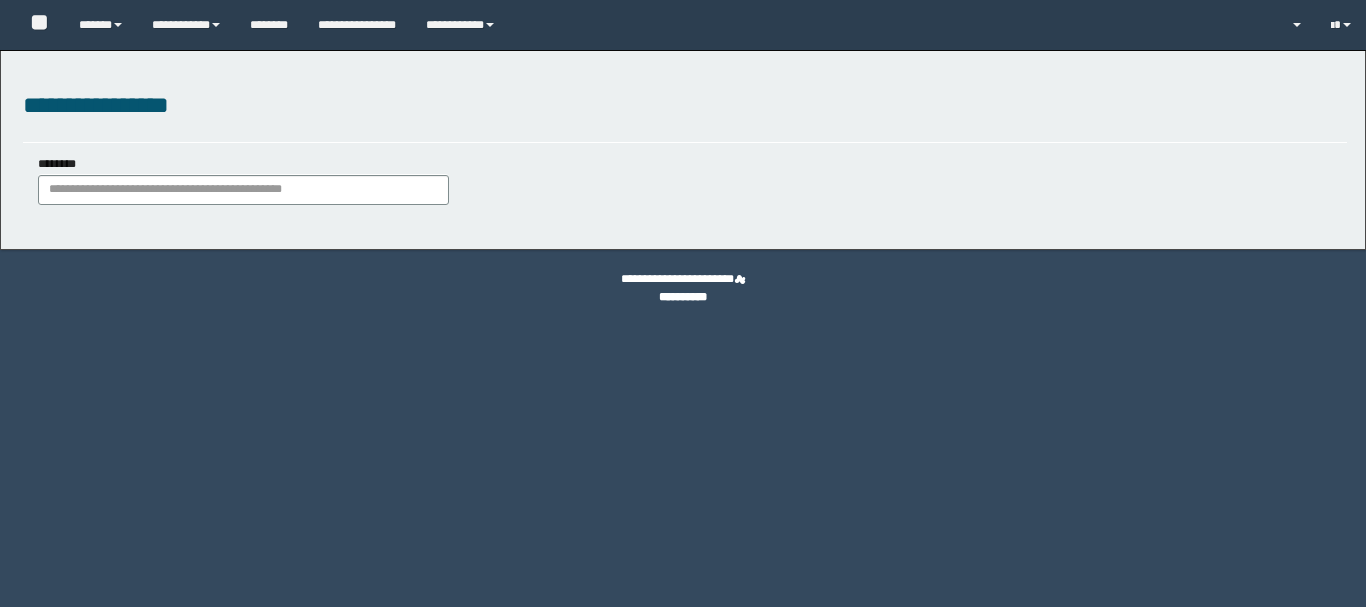 scroll, scrollTop: 0, scrollLeft: 0, axis: both 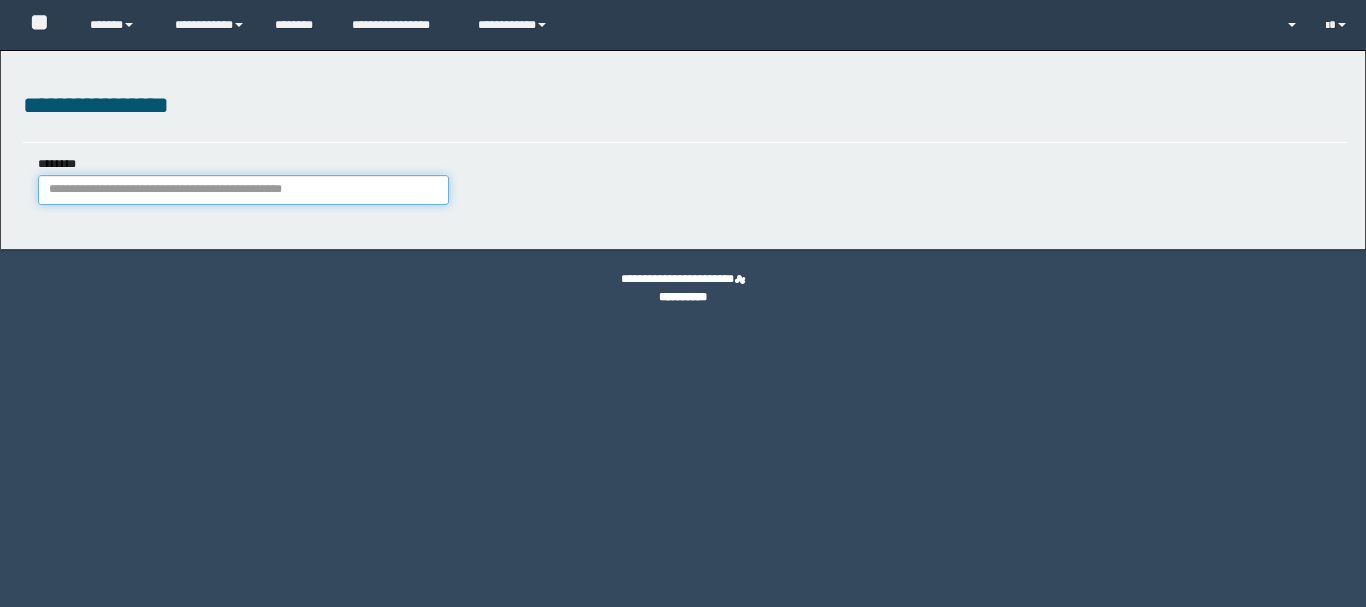 click on "********" at bounding box center [243, 190] 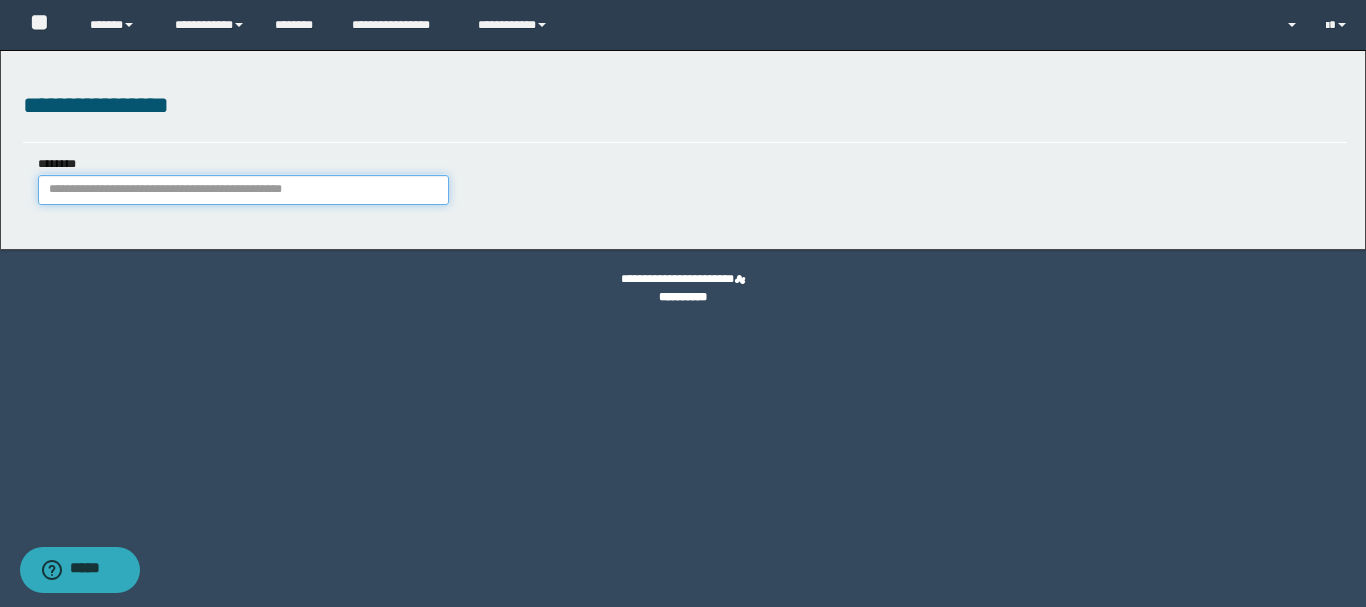 paste on "********" 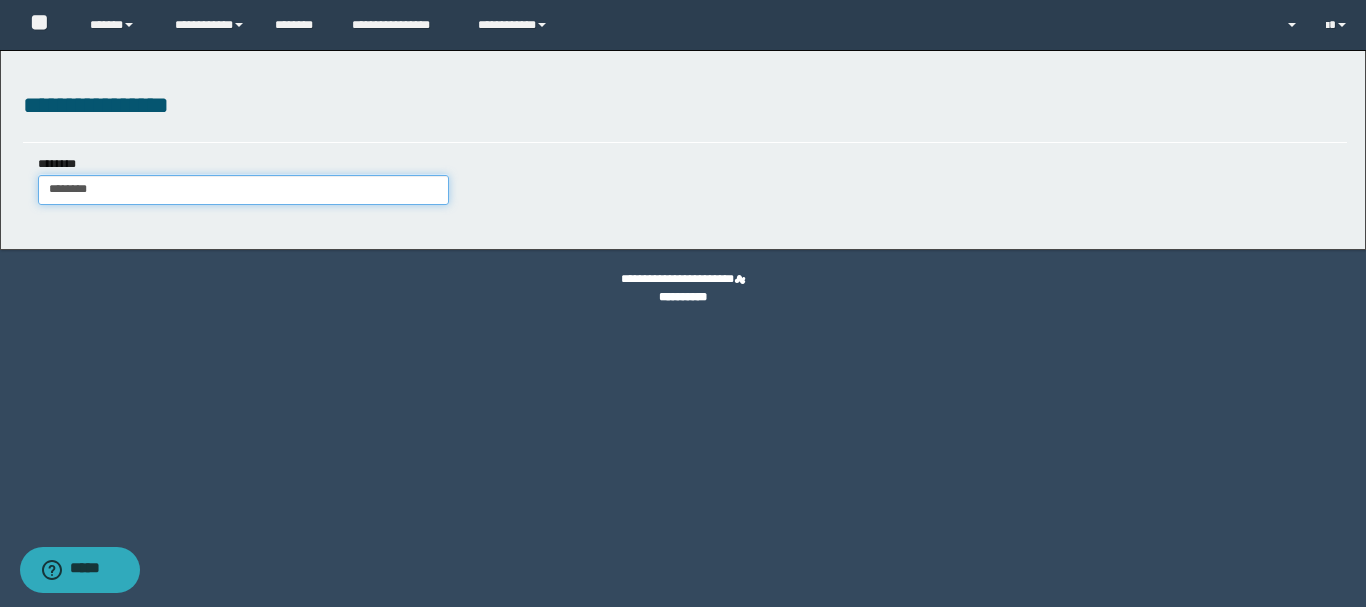 type on "********" 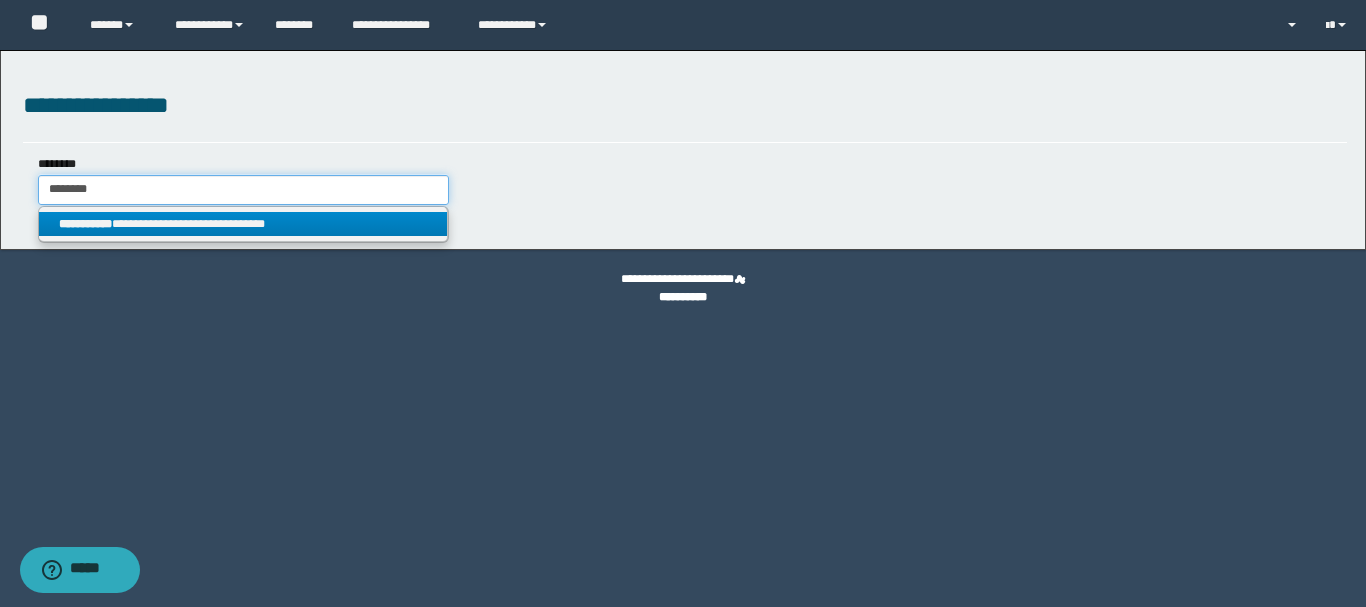 type on "********" 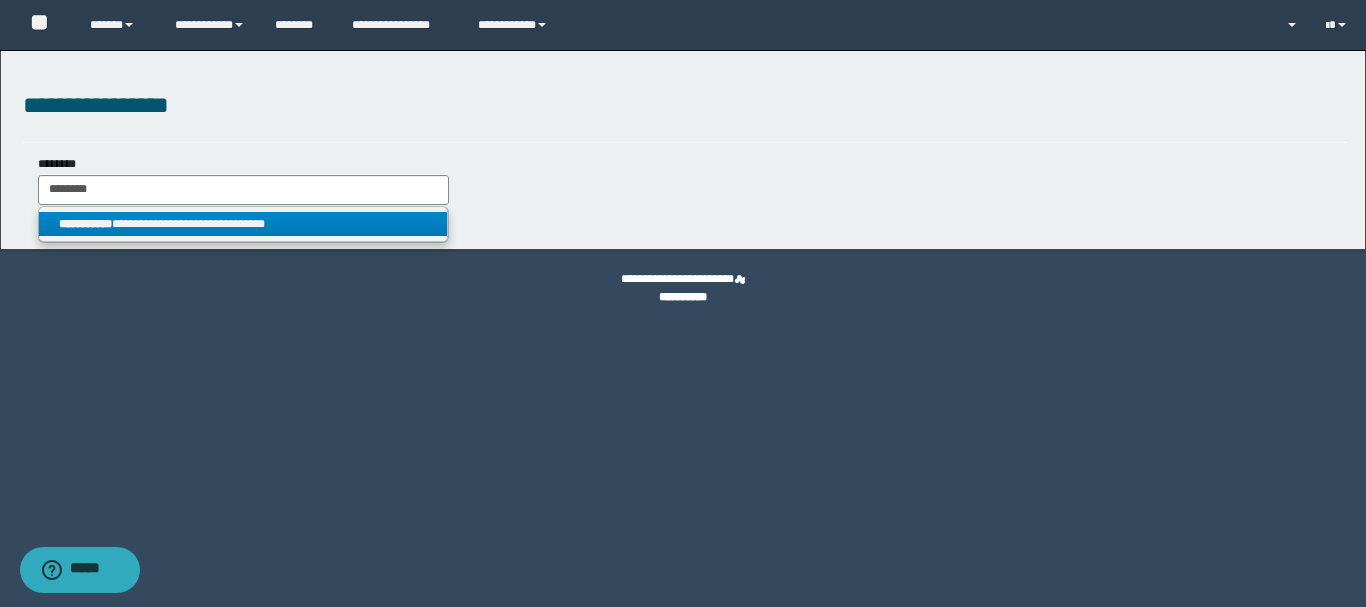 click on "**********" at bounding box center (243, 224) 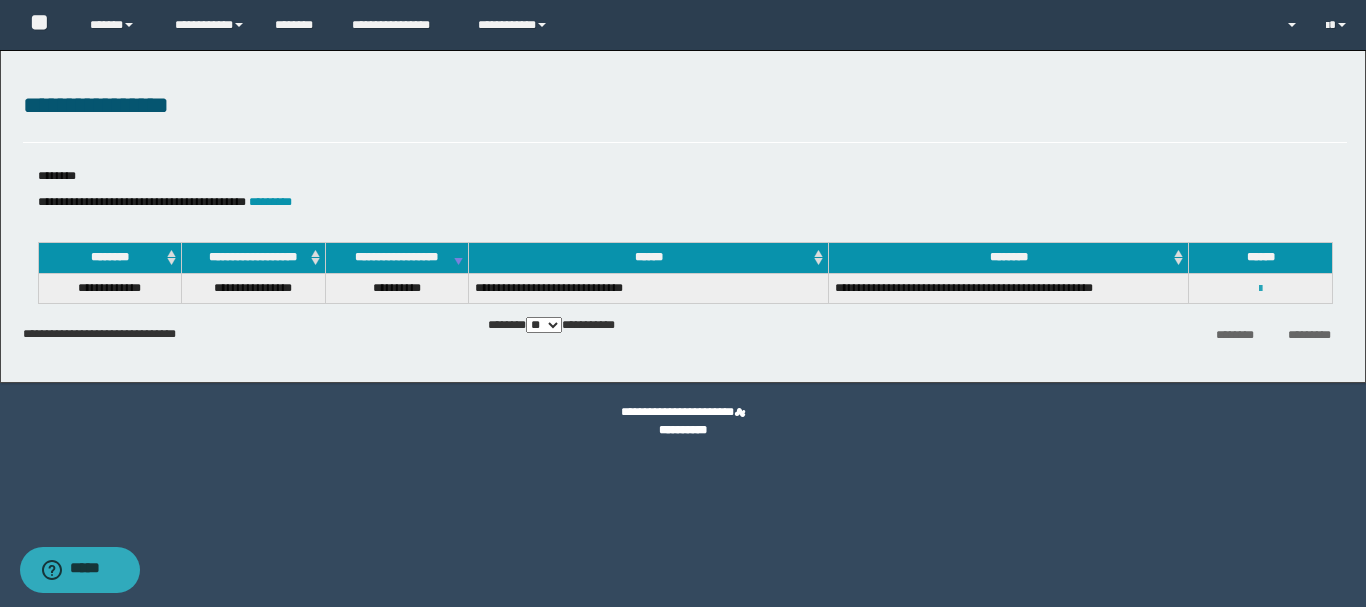 click at bounding box center (1260, 289) 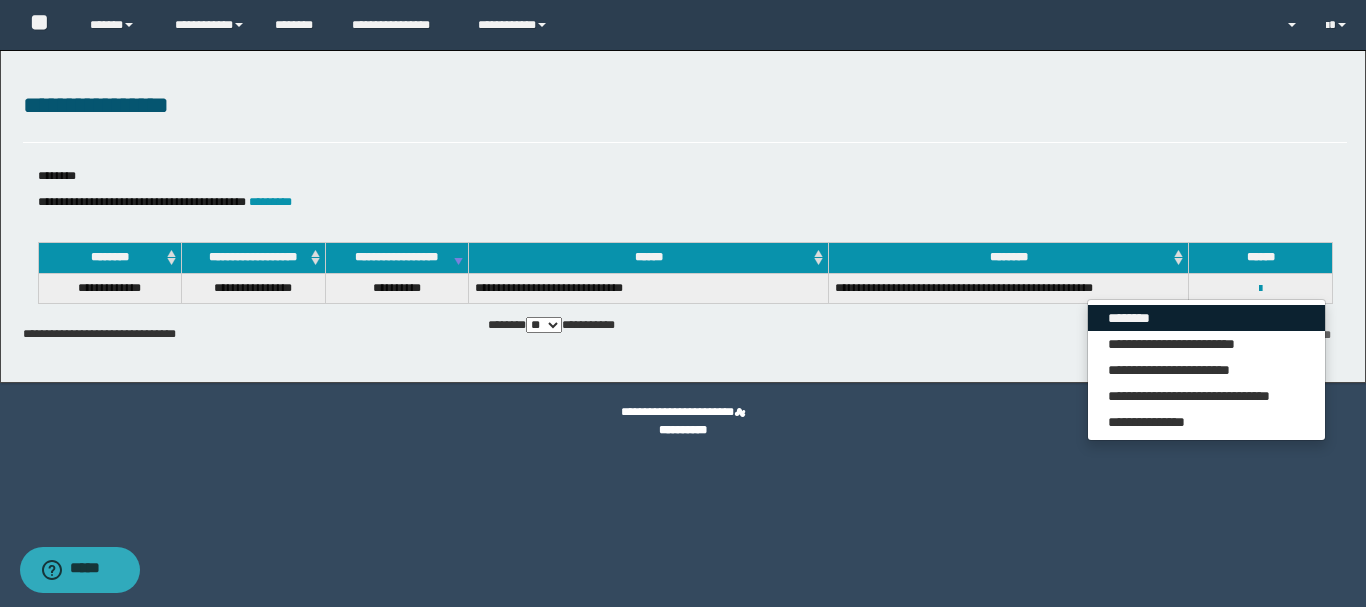 click on "********" at bounding box center (1206, 318) 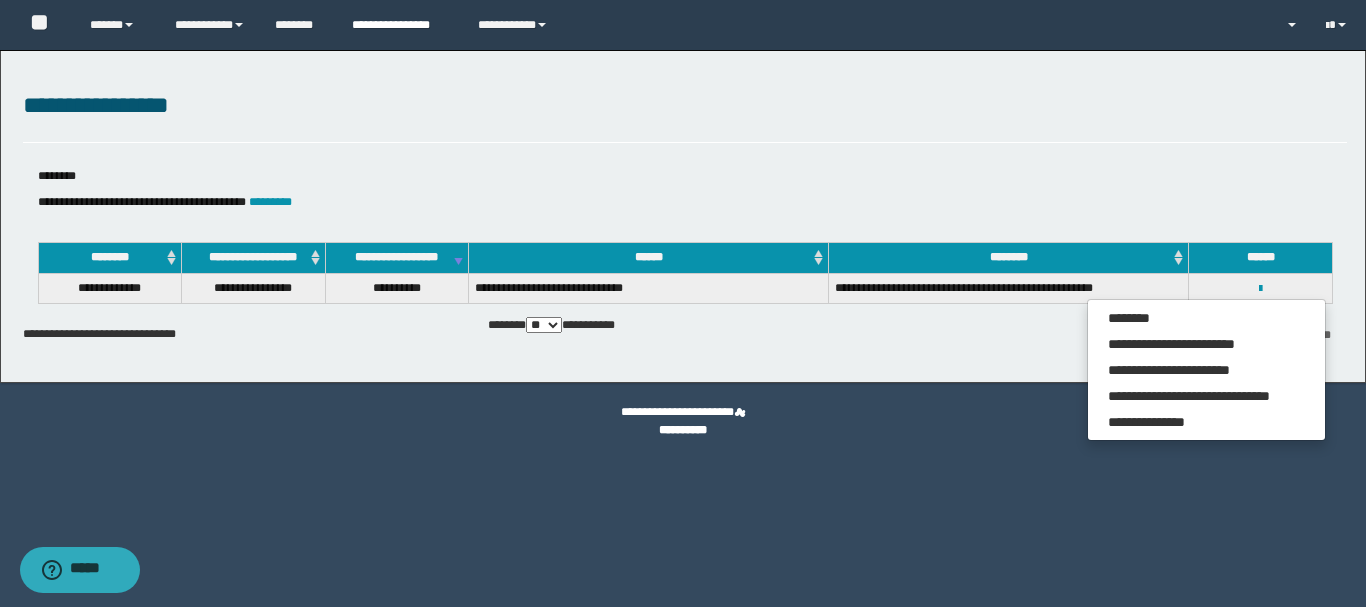 click on "**********" at bounding box center (400, 25) 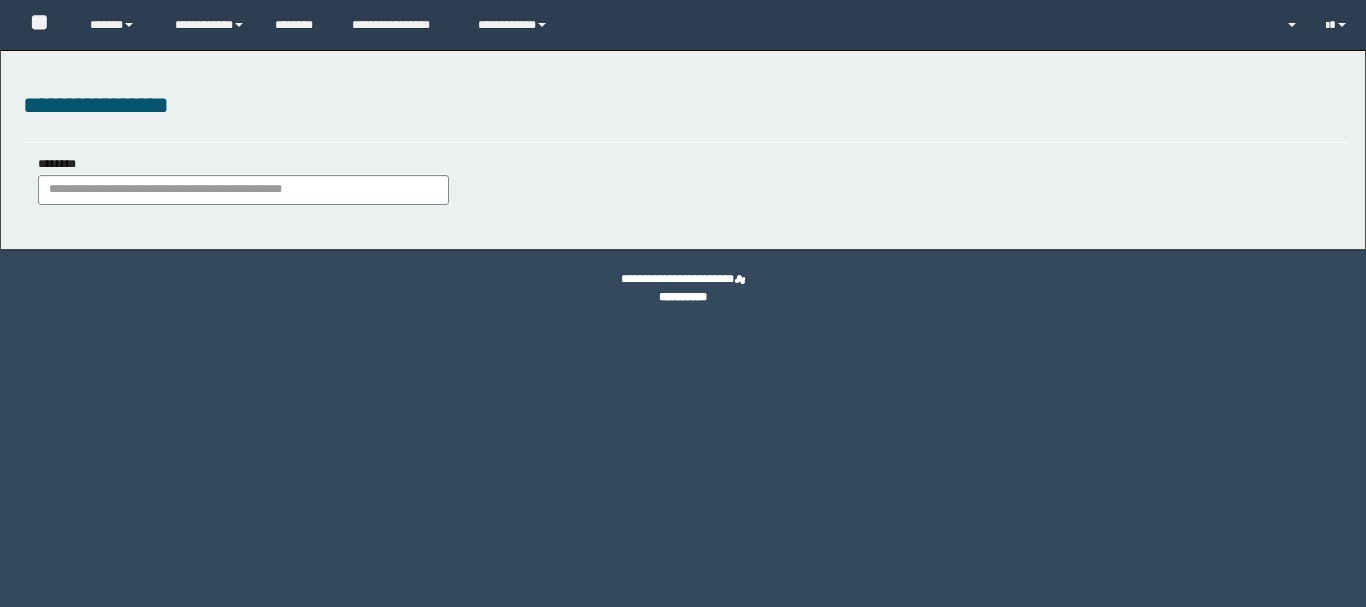scroll, scrollTop: 0, scrollLeft: 0, axis: both 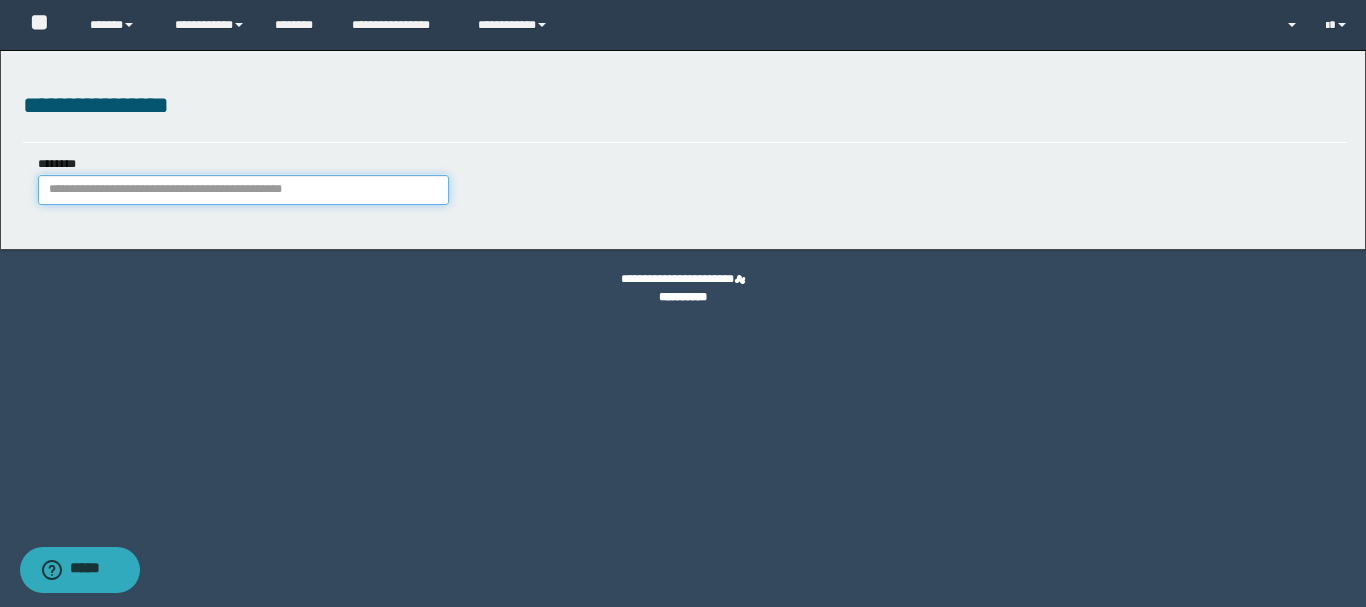 click on "********" at bounding box center [243, 190] 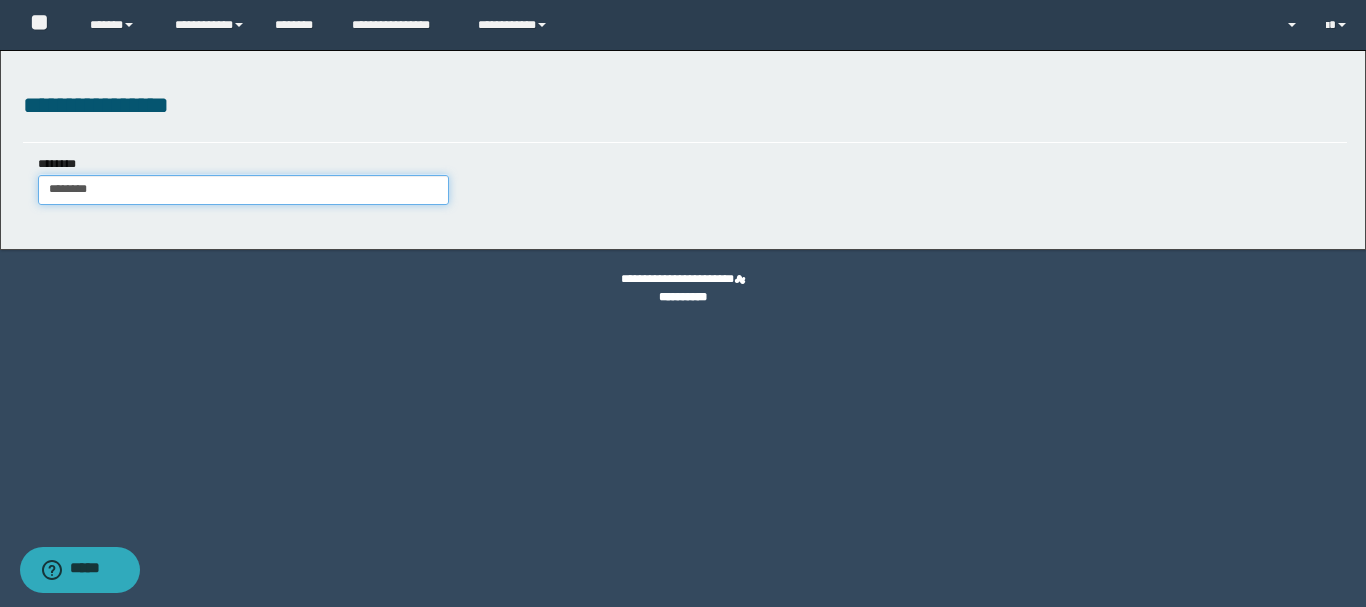 type on "********" 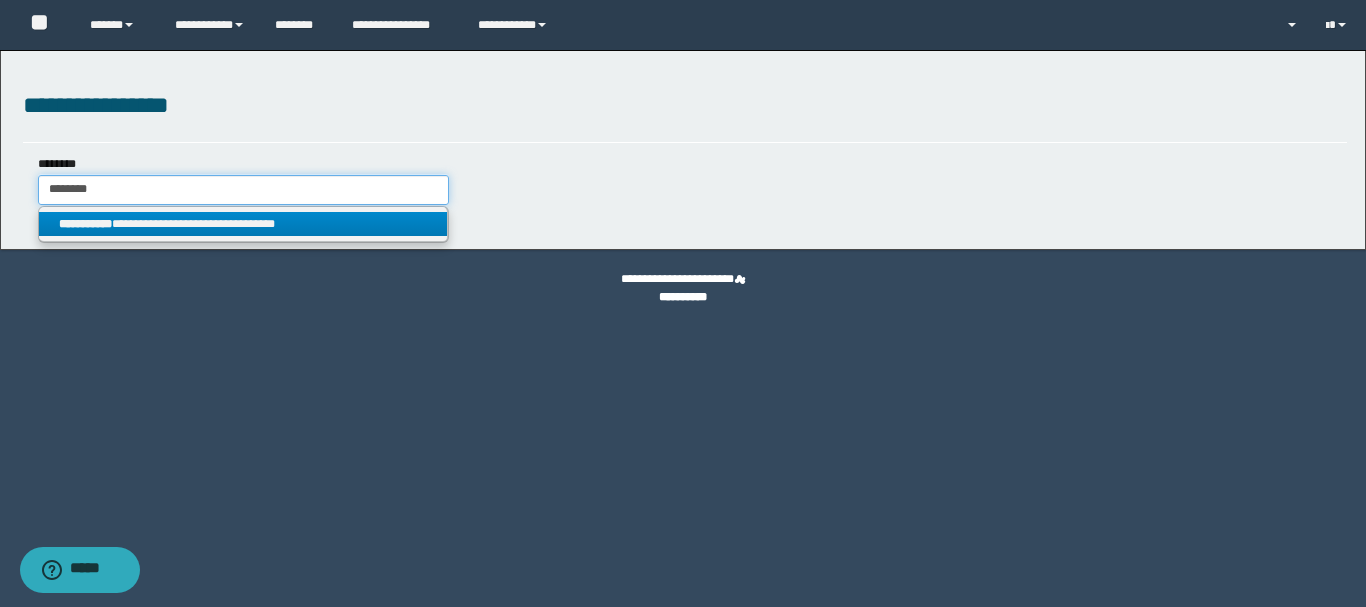 type on "********" 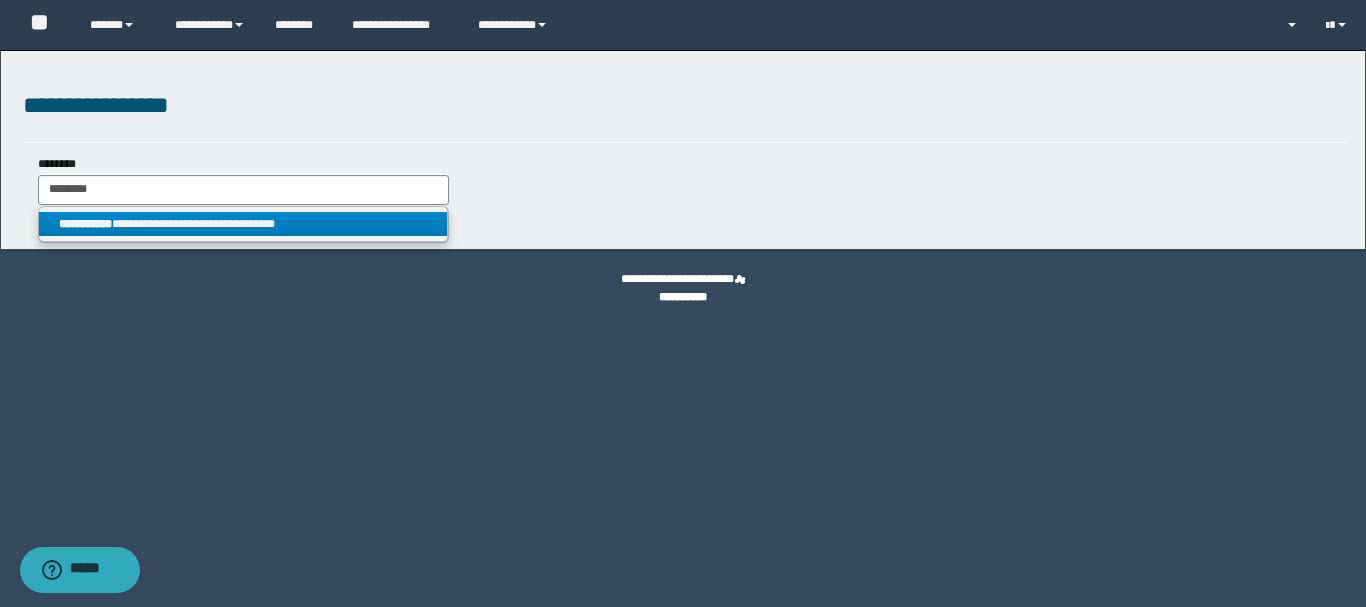 click on "**********" at bounding box center (243, 224) 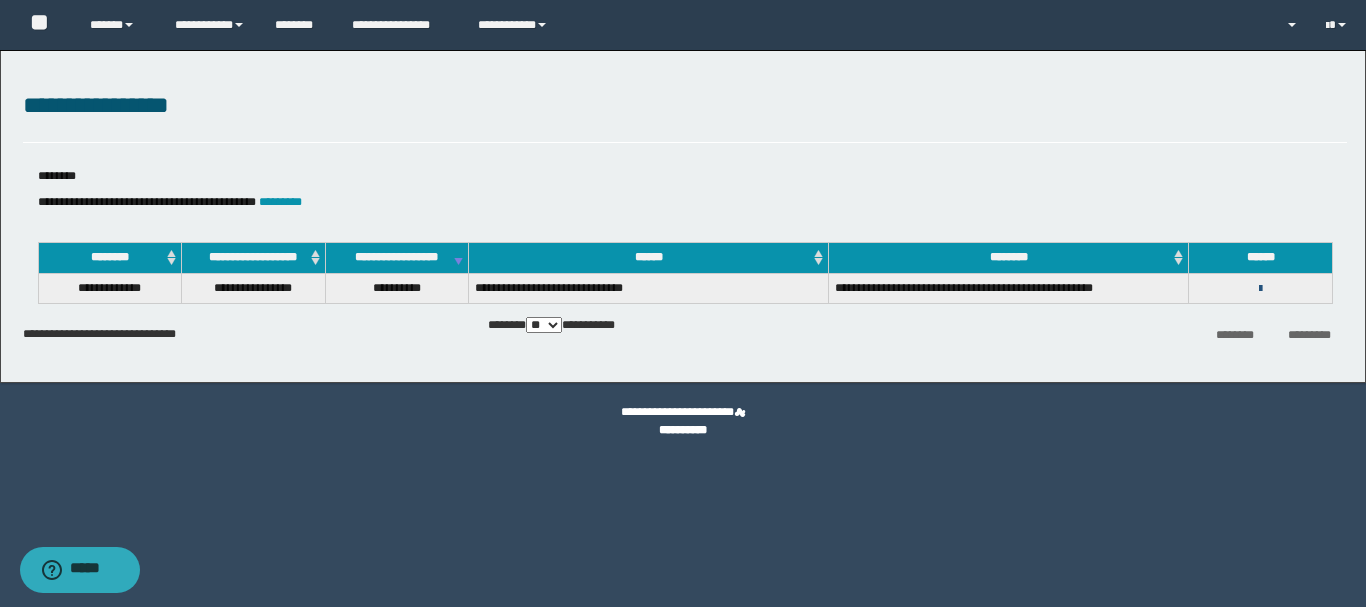 drag, startPoint x: 1263, startPoint y: 291, endPoint x: 1277, endPoint y: 296, distance: 14.866069 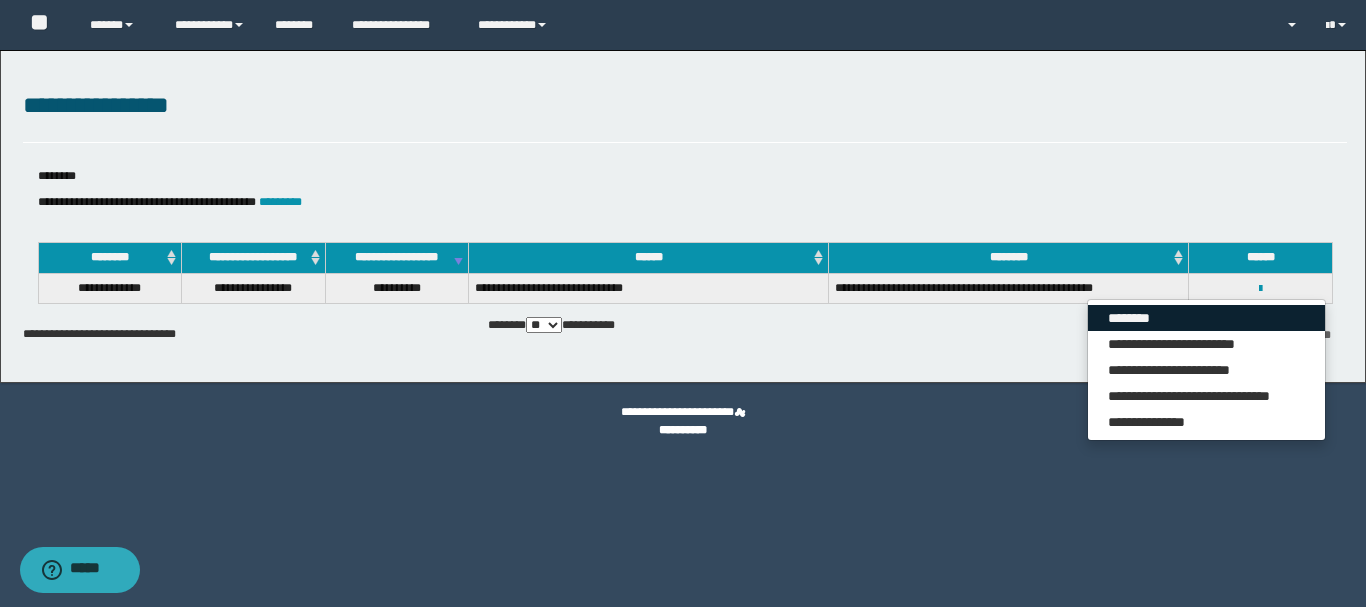 click on "********" at bounding box center (1206, 318) 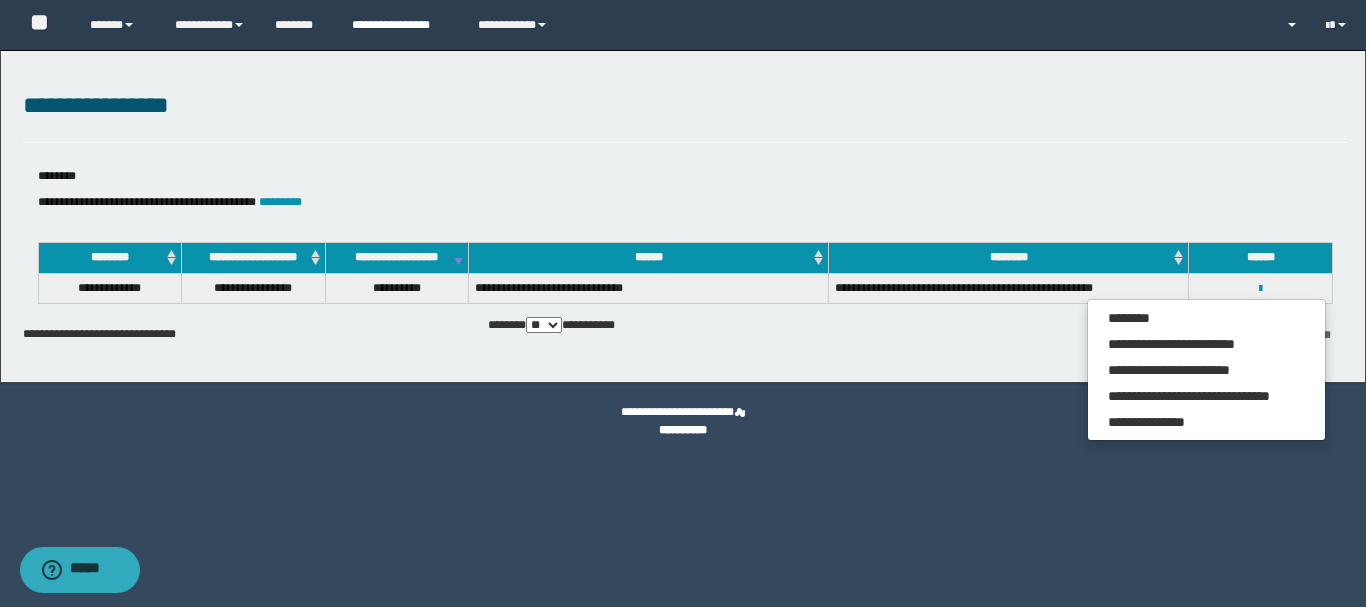 click on "**********" at bounding box center (400, 25) 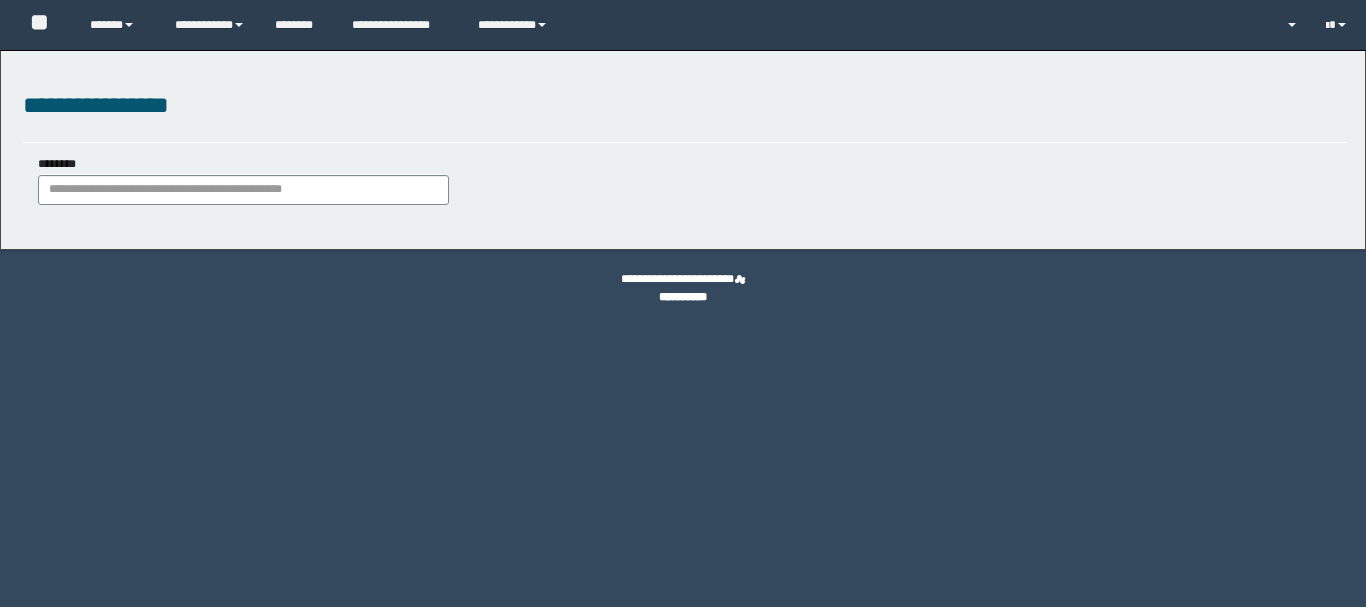 scroll, scrollTop: 0, scrollLeft: 0, axis: both 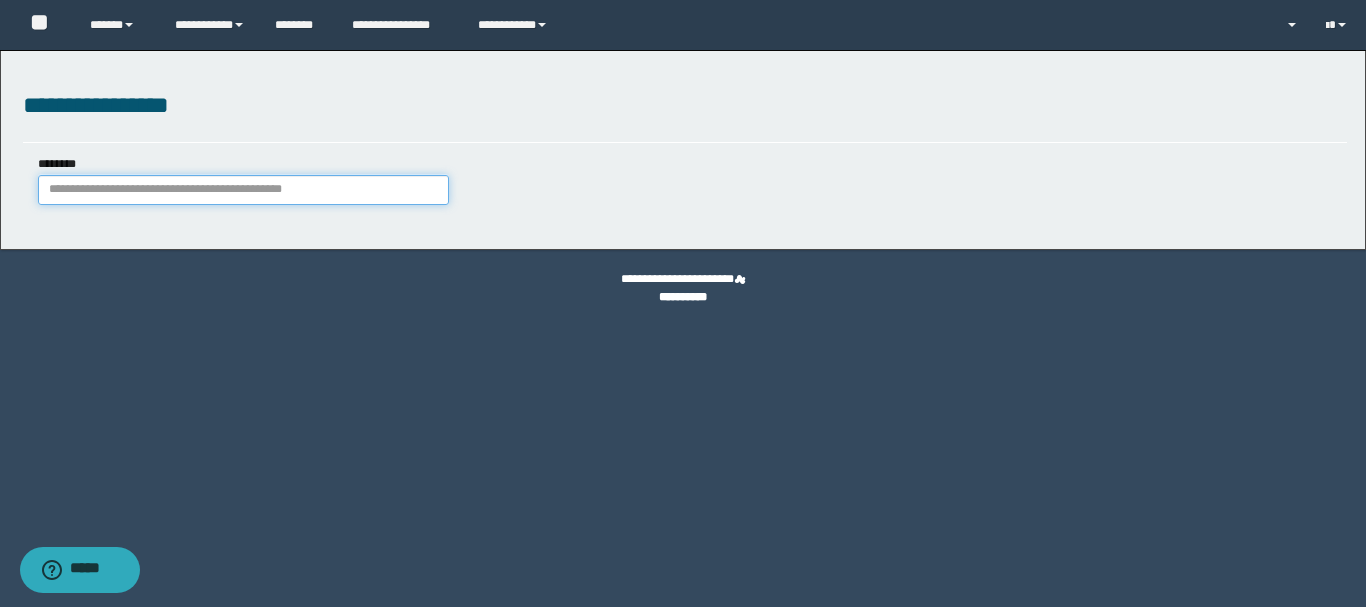 click on "********" at bounding box center [243, 190] 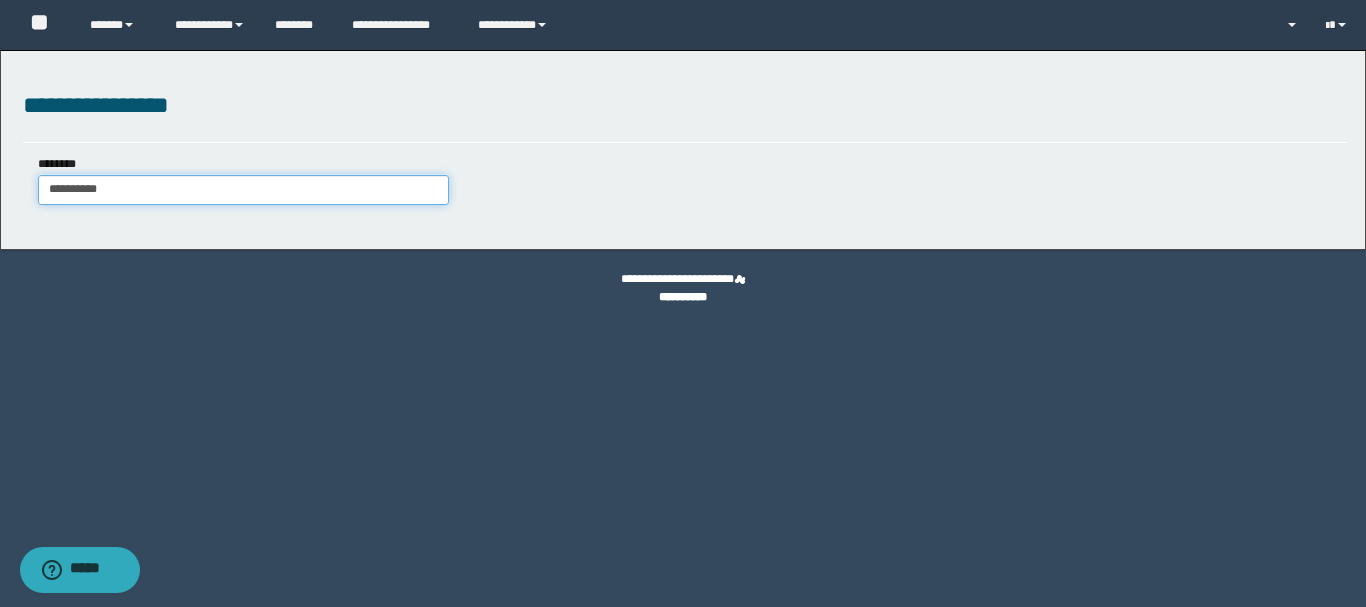 type on "**********" 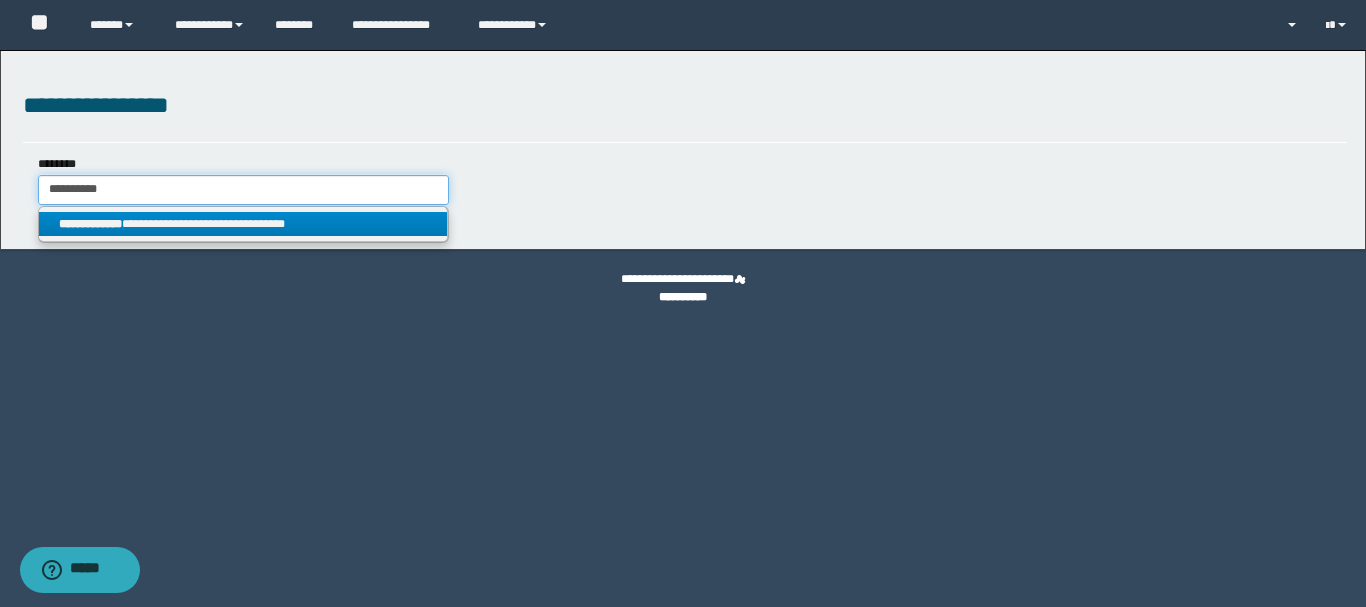 type on "**********" 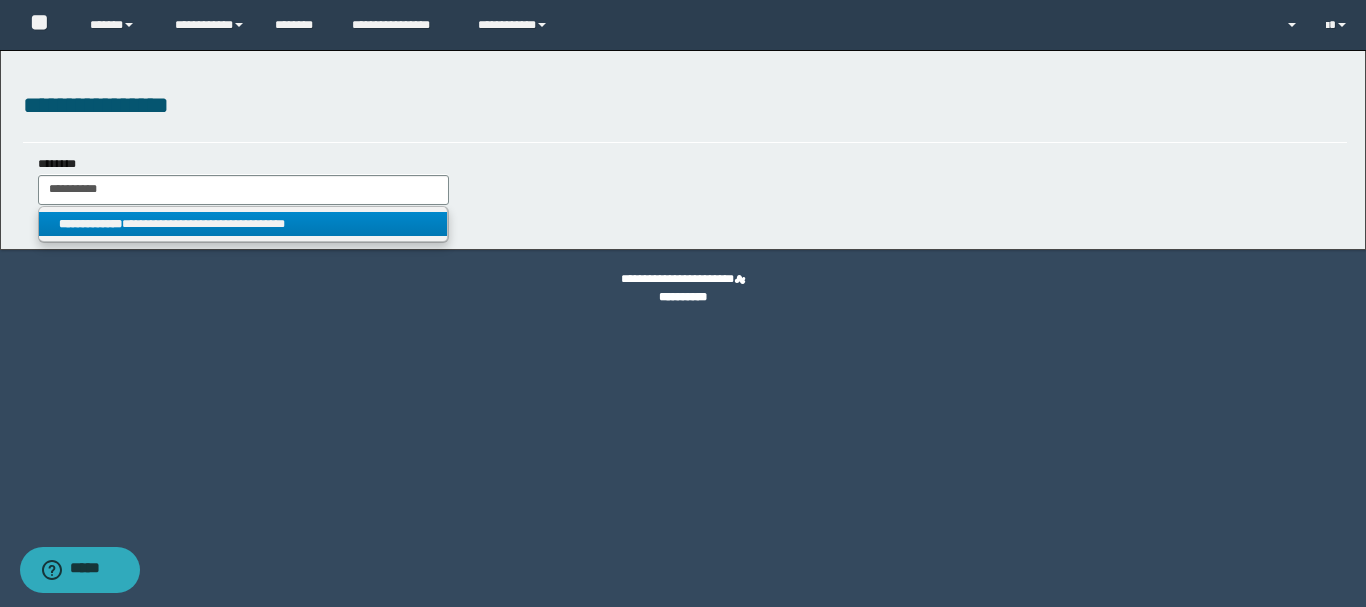 click on "**********" at bounding box center [243, 224] 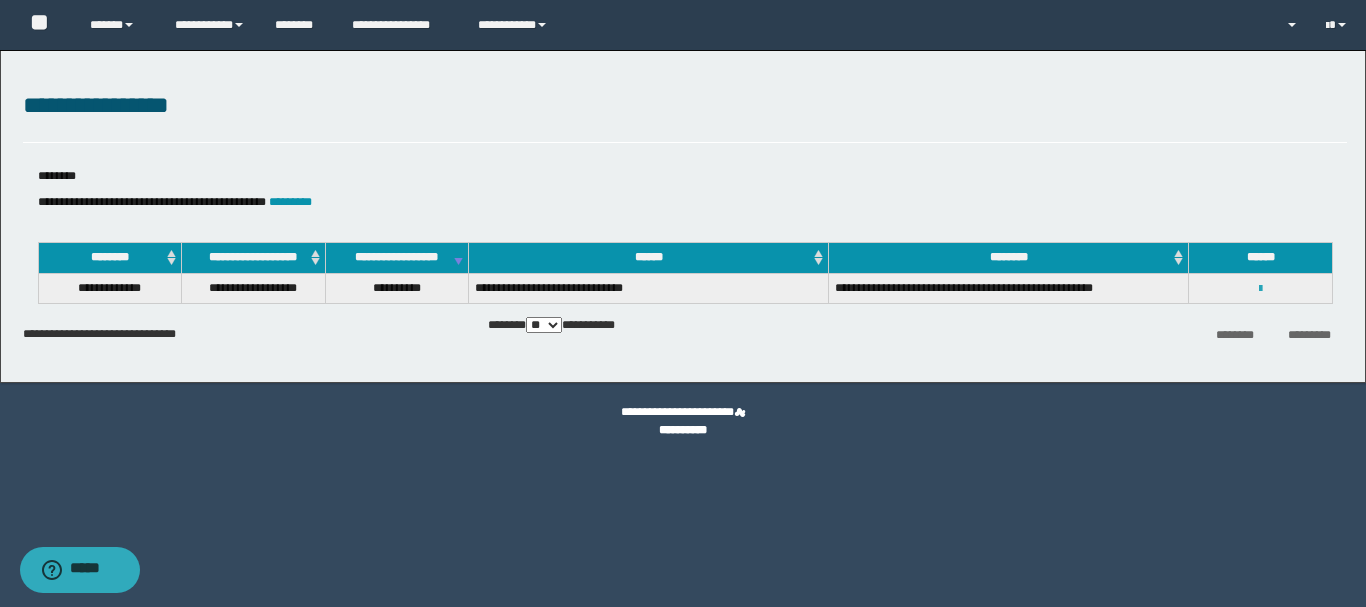 click at bounding box center [1260, 289] 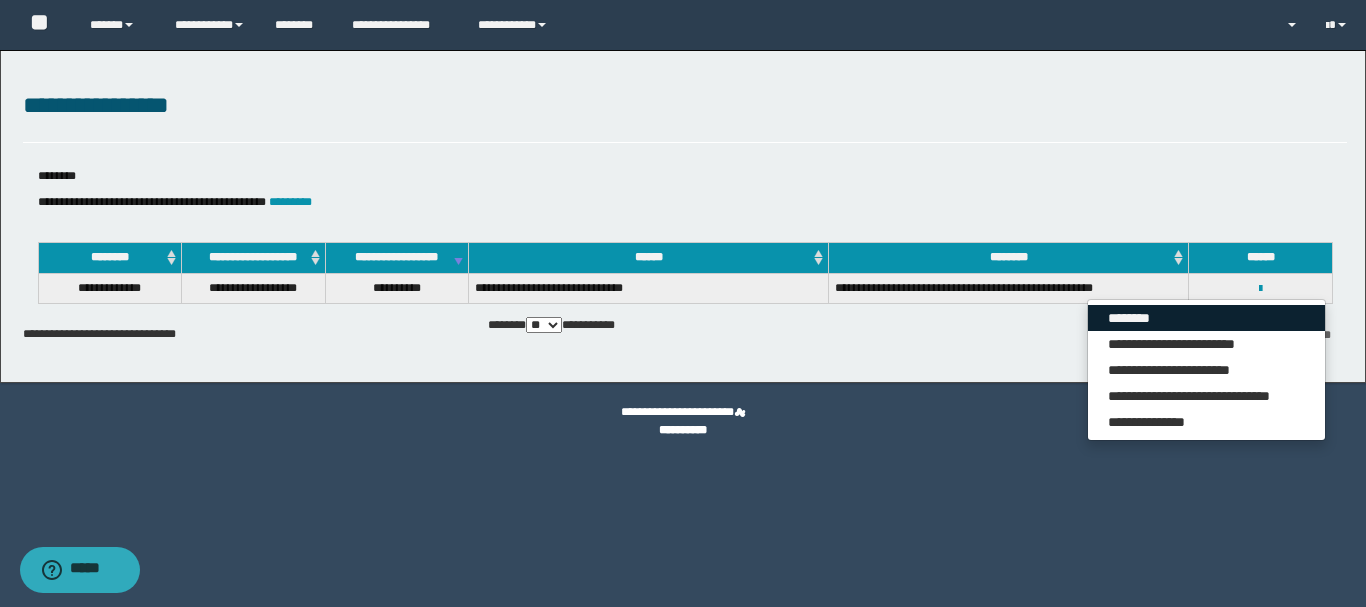 click on "********" at bounding box center [1206, 318] 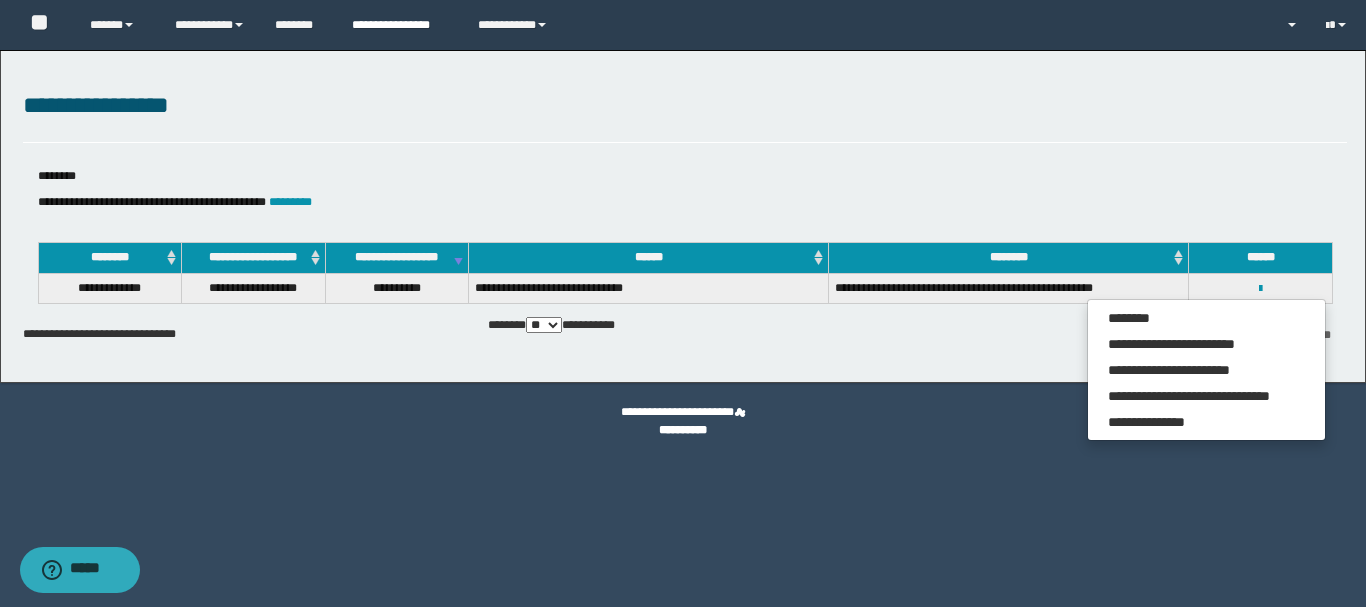 click on "**********" at bounding box center (400, 25) 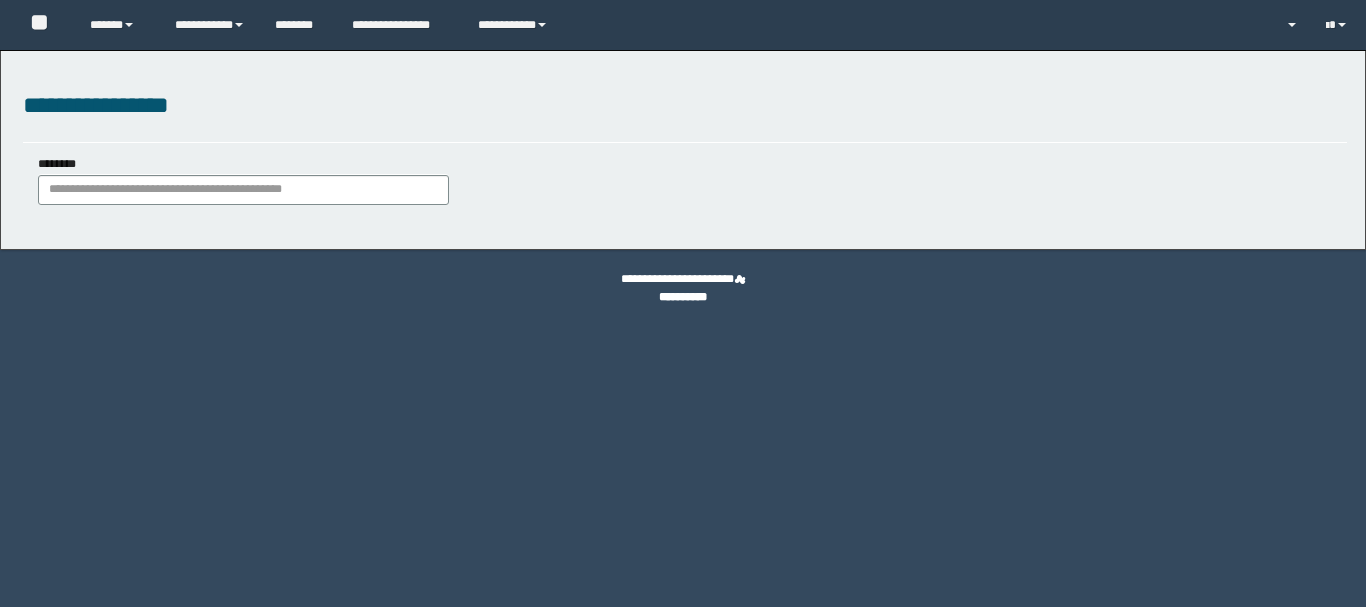 scroll, scrollTop: 0, scrollLeft: 0, axis: both 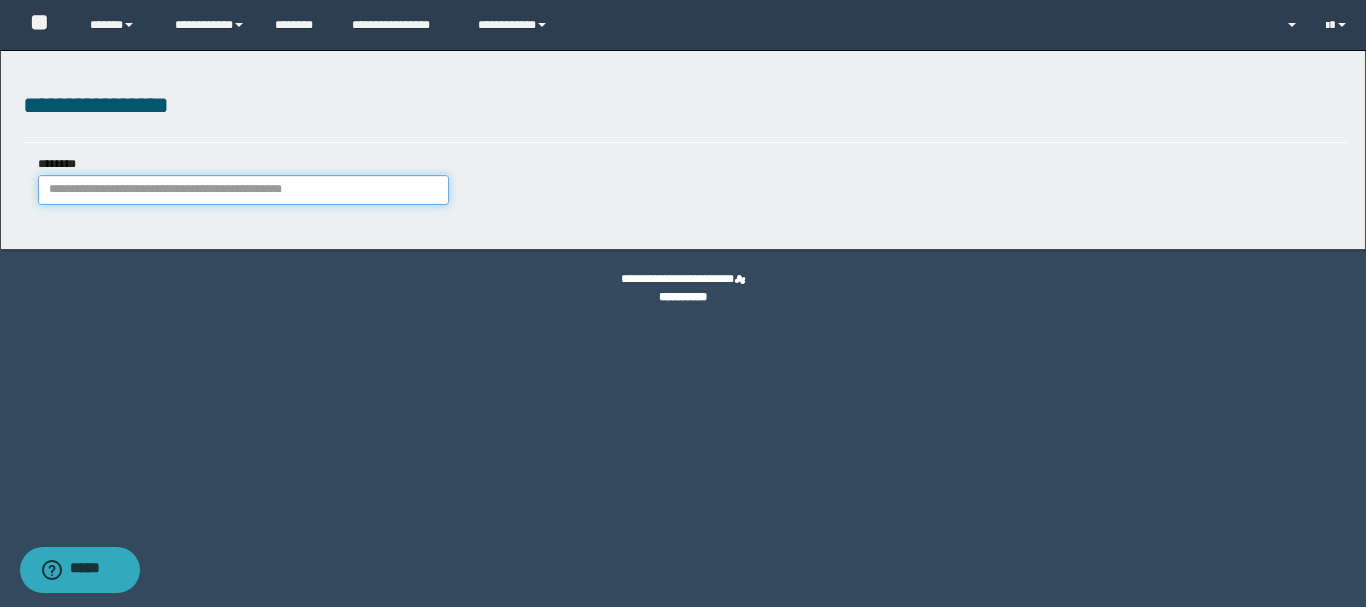 click on "********" at bounding box center (243, 190) 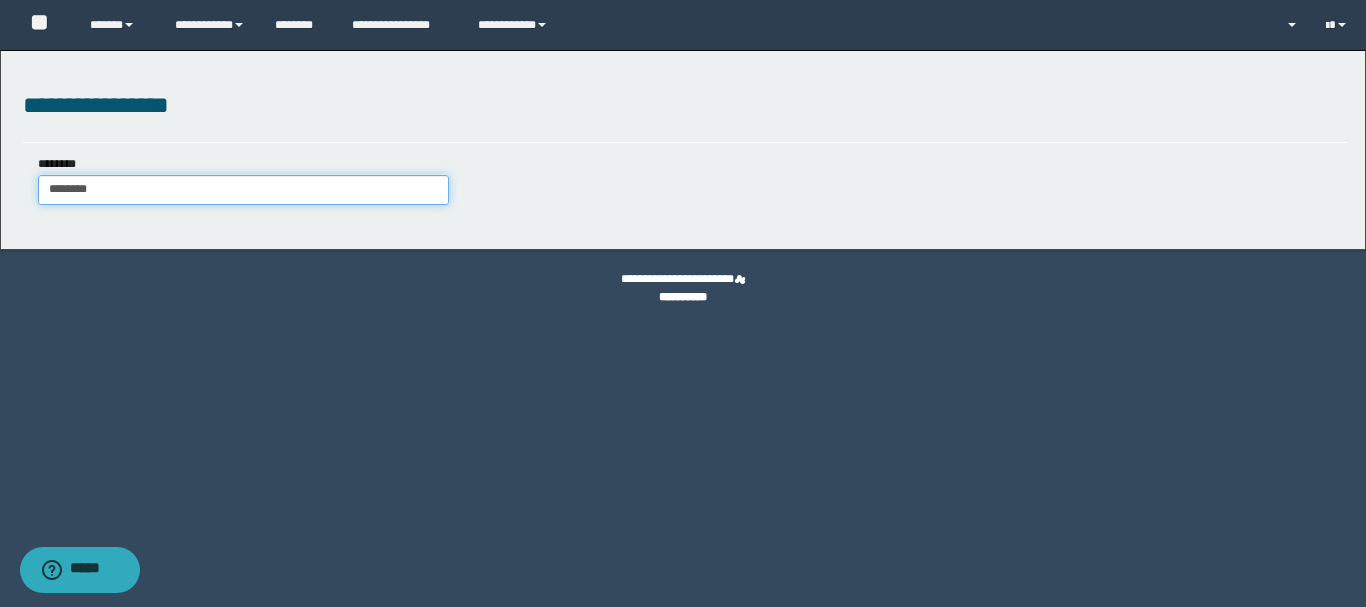type on "********" 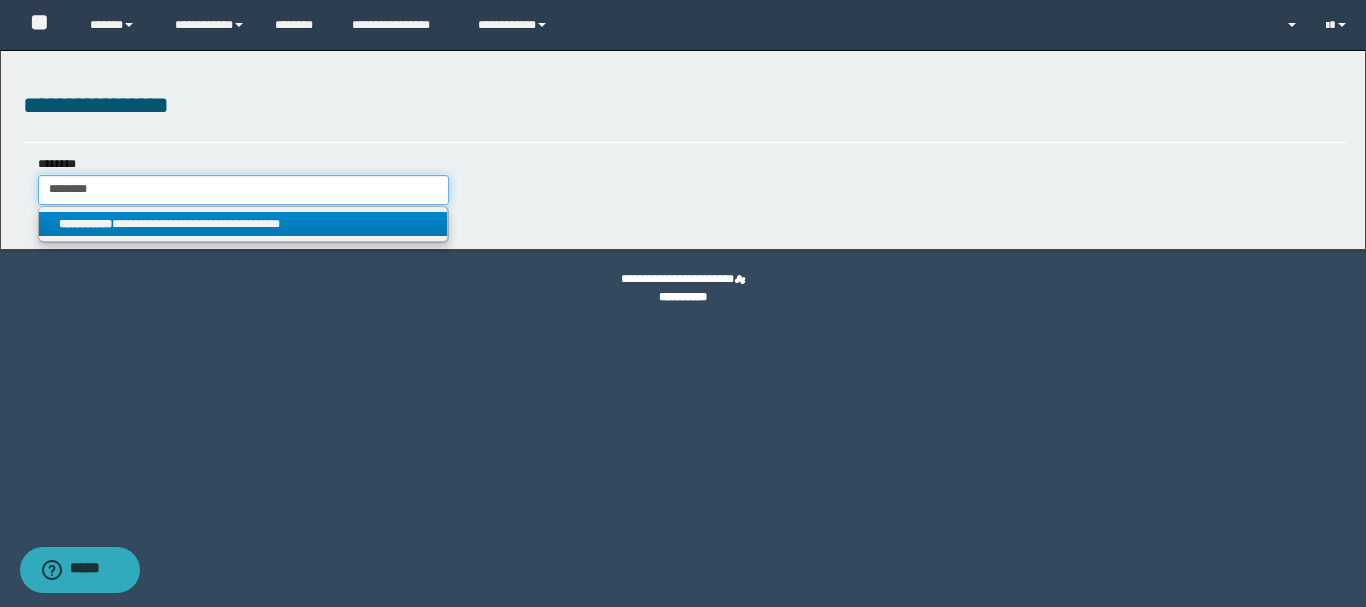 type on "********" 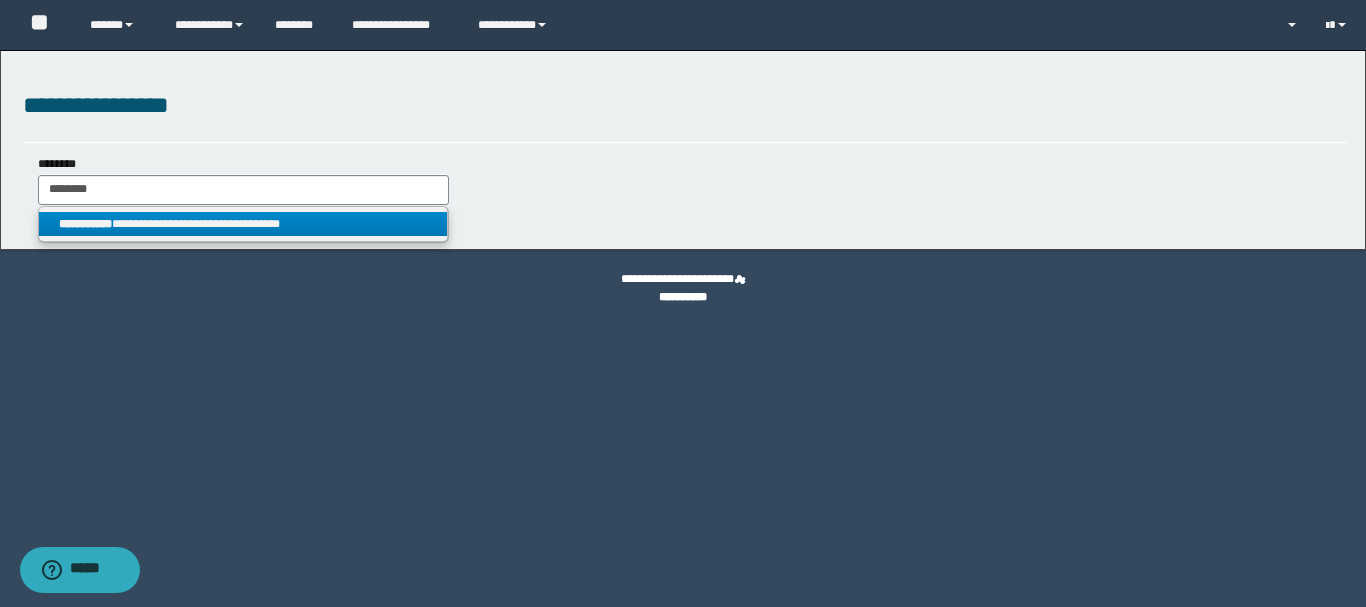 click on "**********" at bounding box center (243, 224) 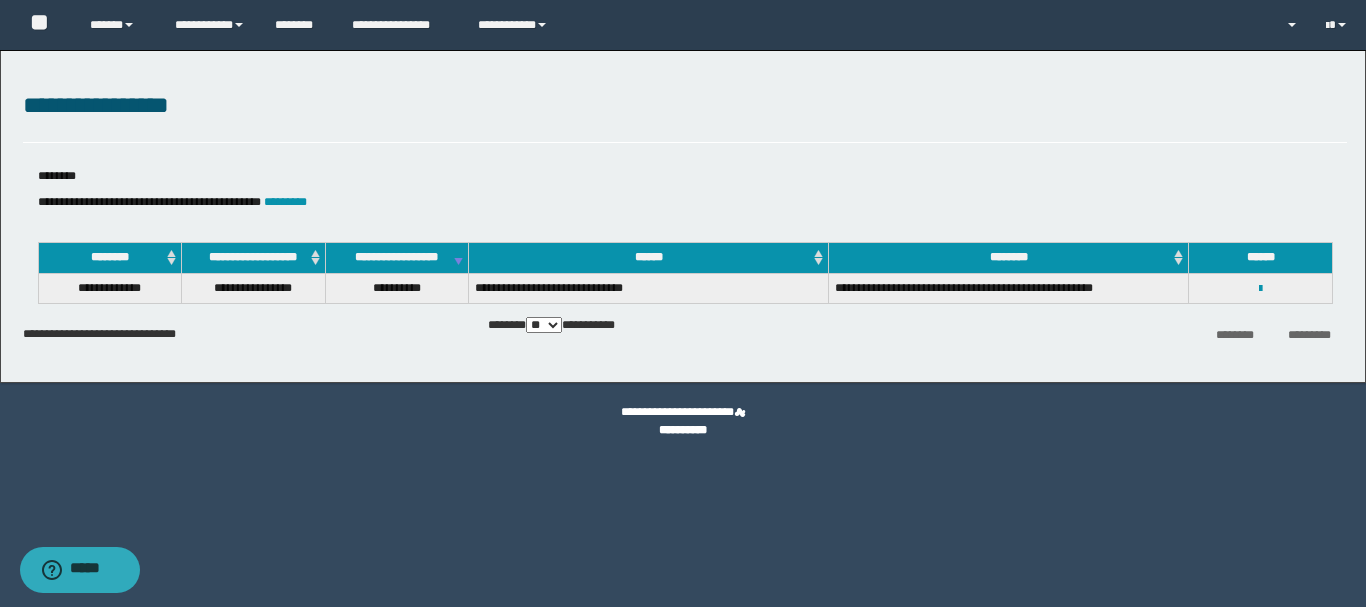 click on "**********" at bounding box center (1260, 288) 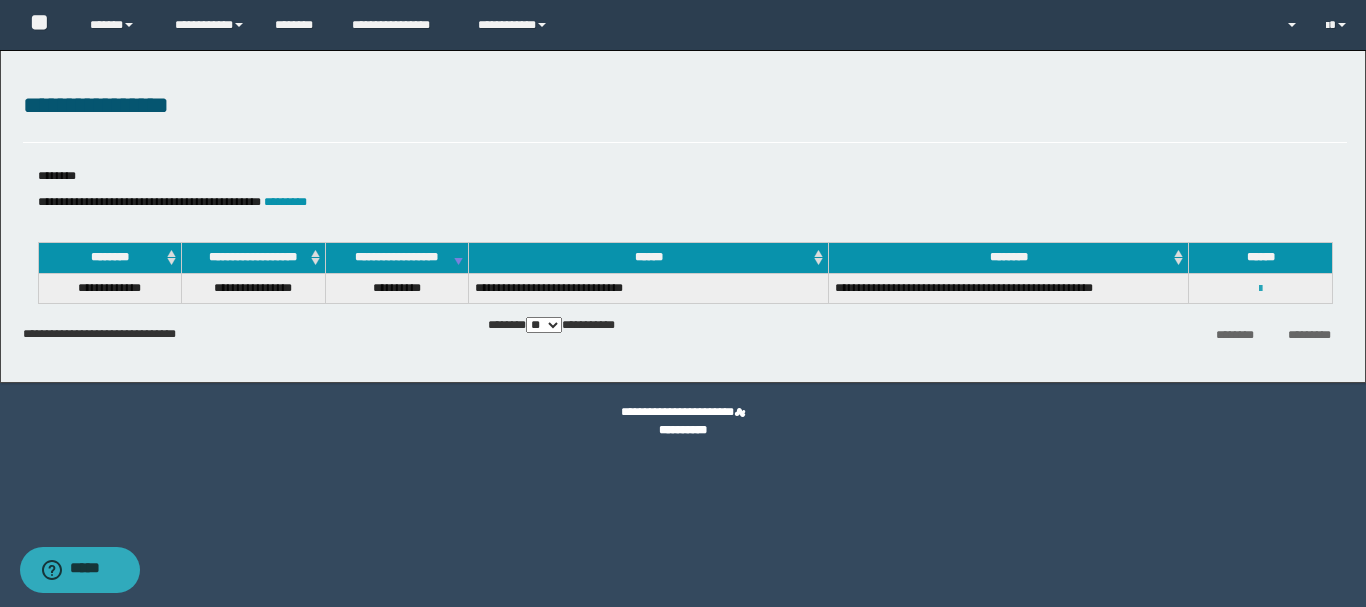click at bounding box center [1260, 289] 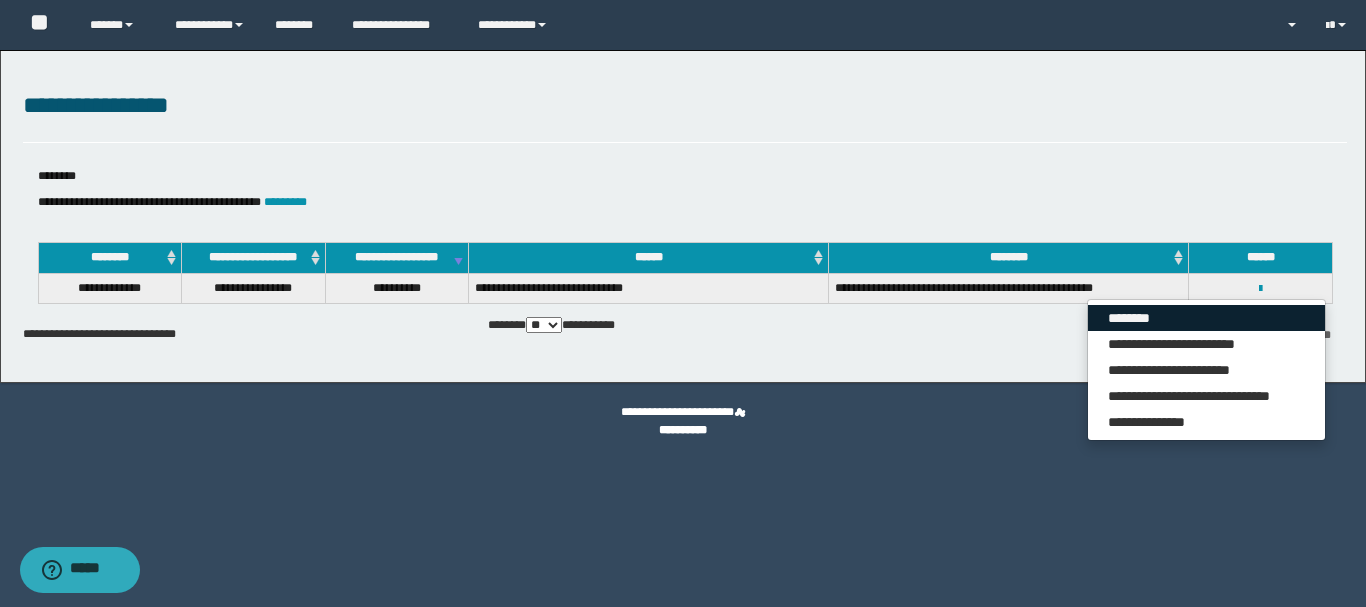 click on "********" at bounding box center (1206, 318) 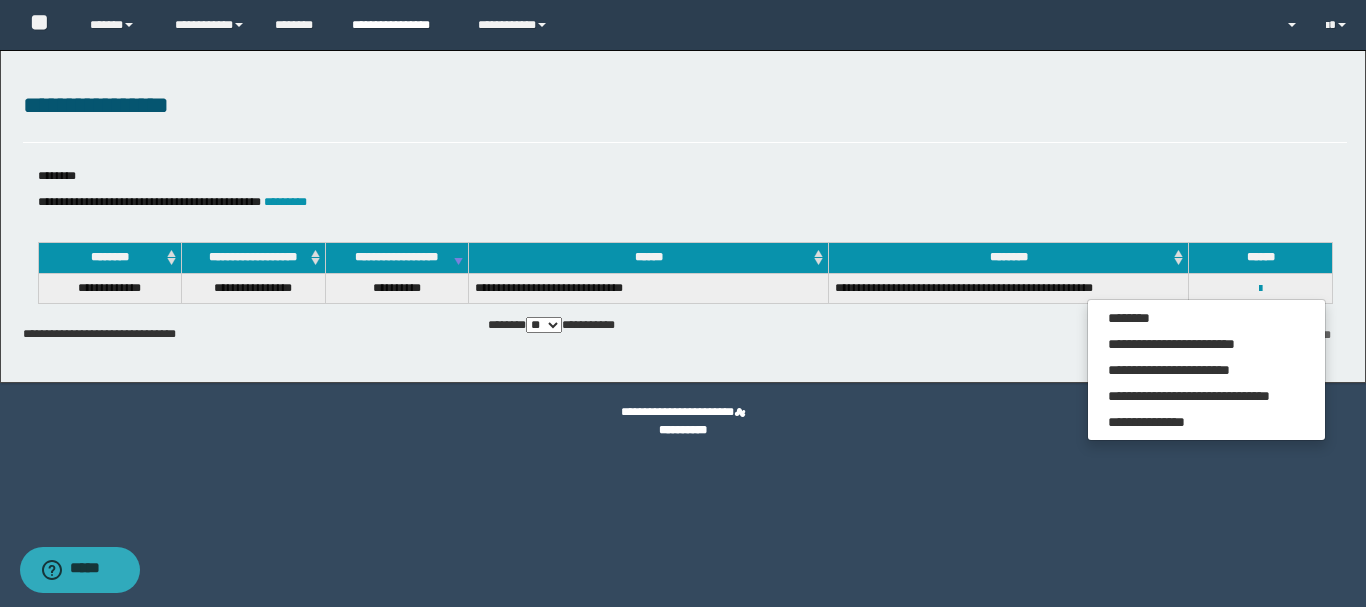 drag, startPoint x: 402, startPoint y: 20, endPoint x: 422, endPoint y: 41, distance: 29 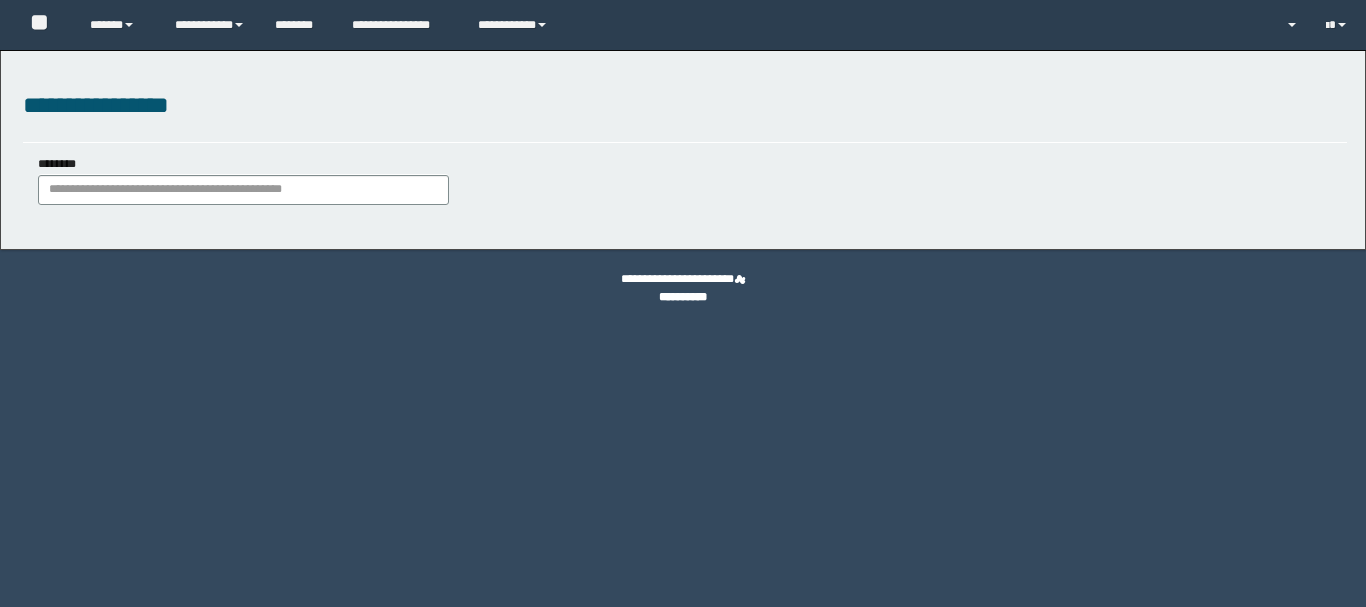 scroll, scrollTop: 0, scrollLeft: 0, axis: both 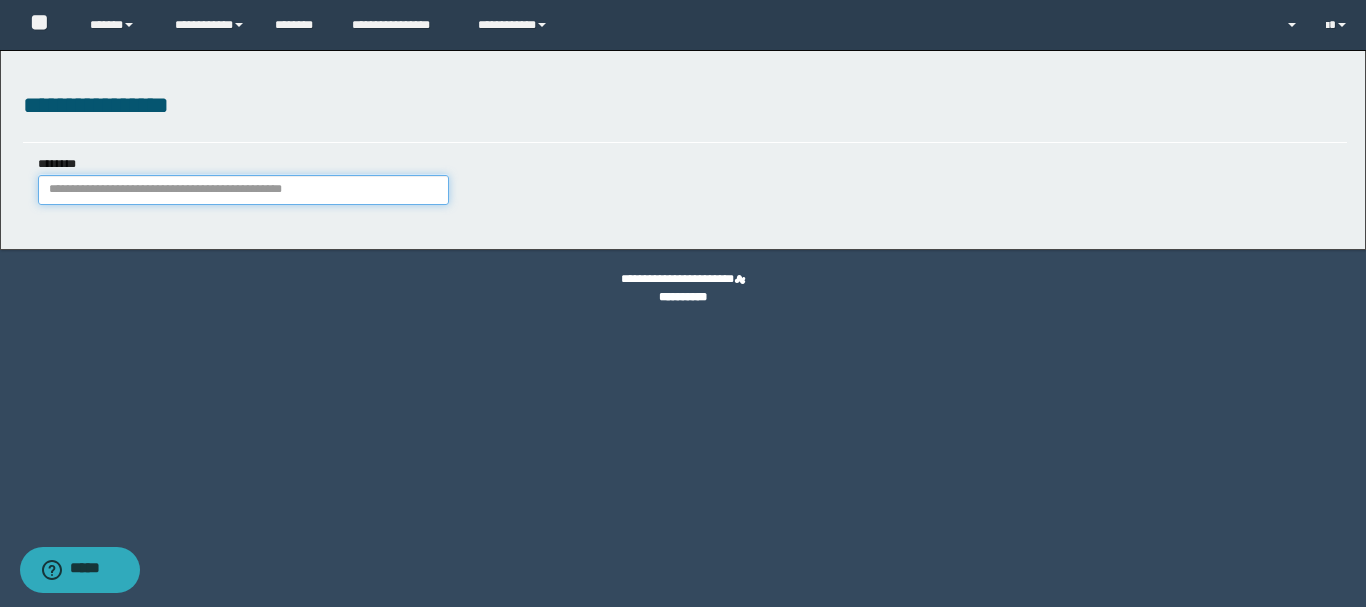 click on "********" at bounding box center [243, 190] 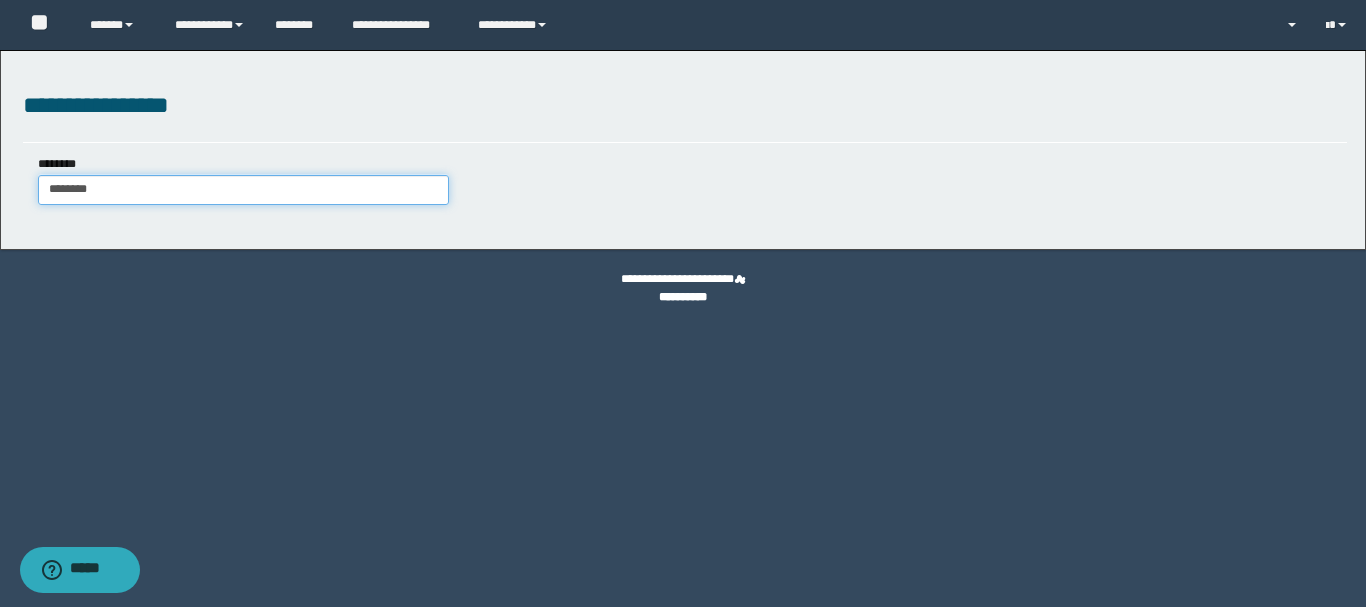 type on "********" 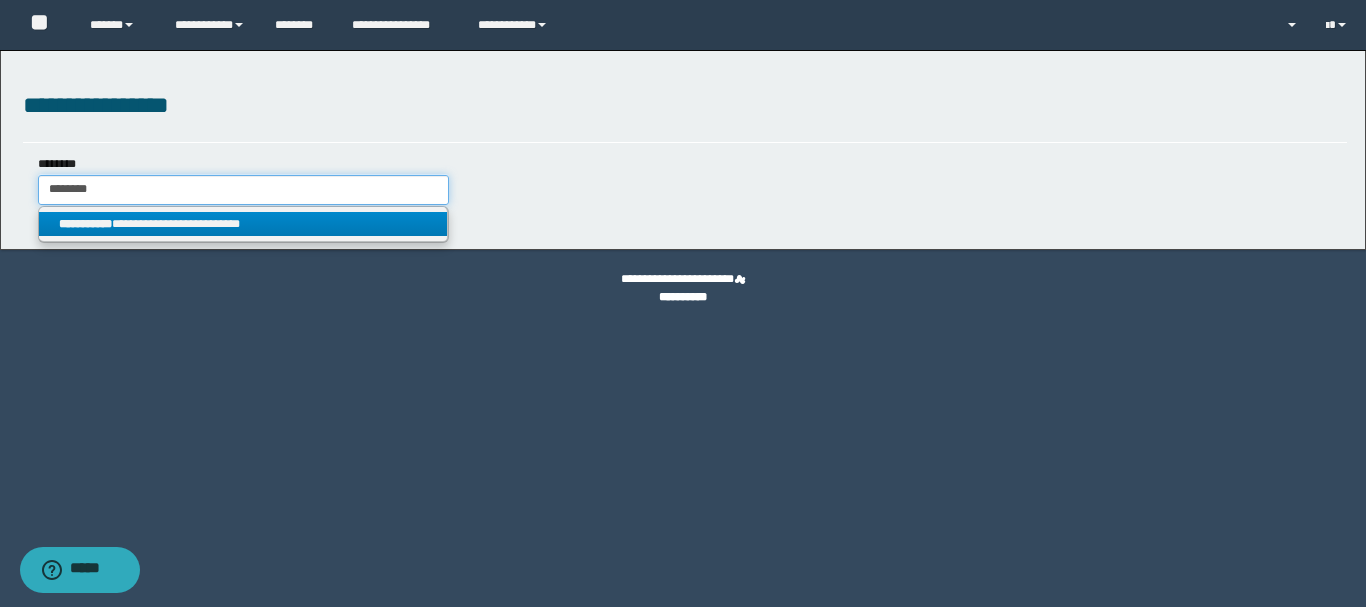 type on "********" 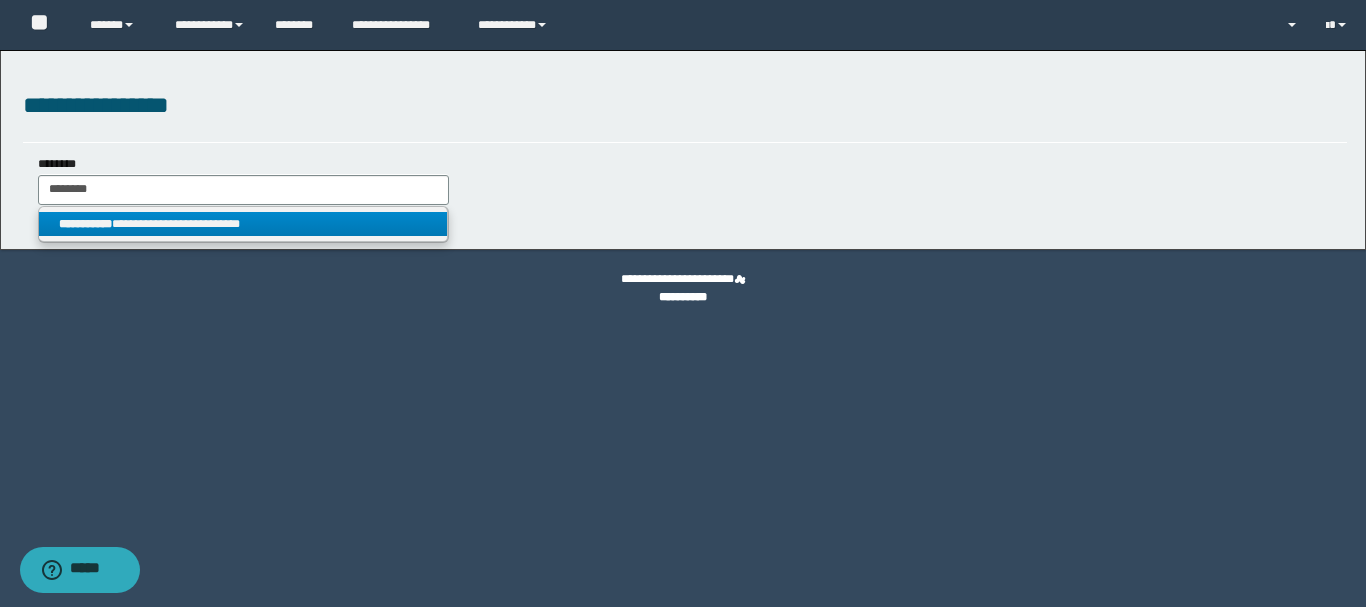 click on "**********" at bounding box center [243, 224] 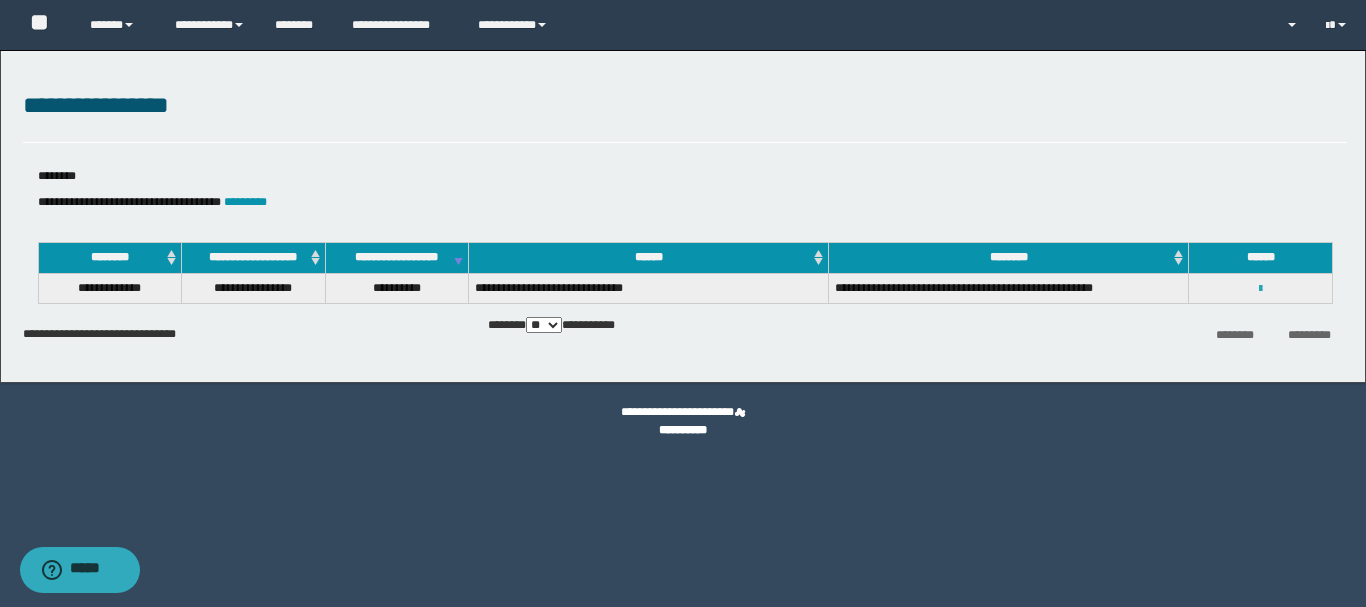 click at bounding box center [1260, 289] 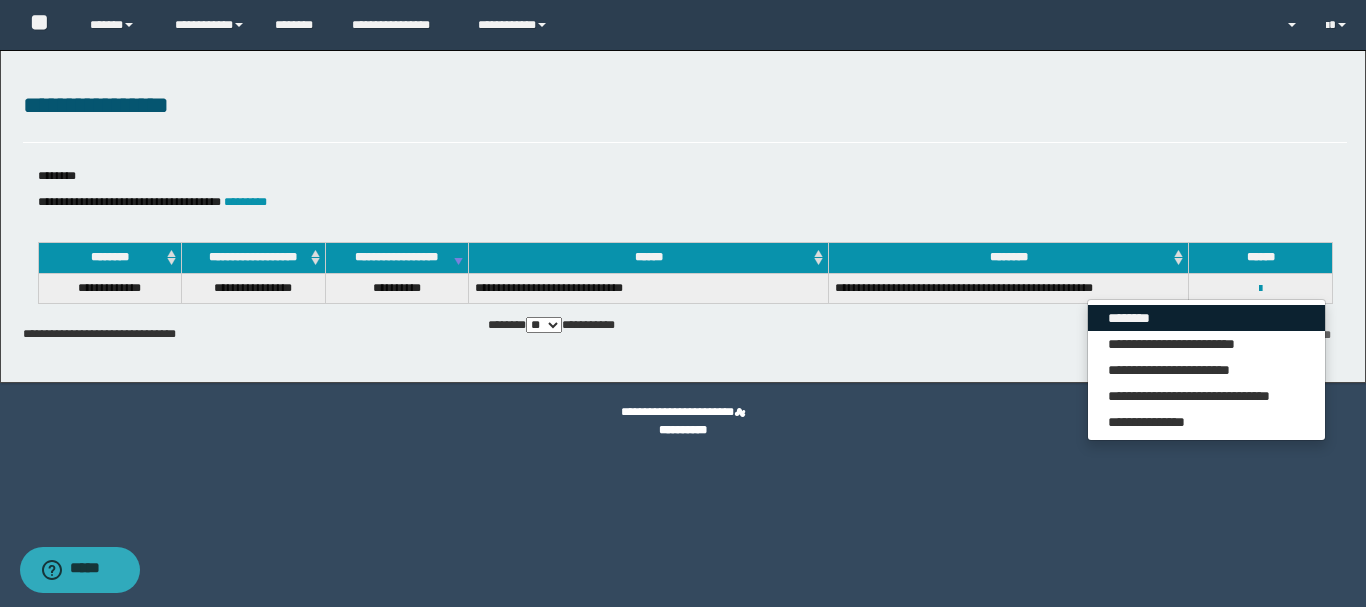click on "********" at bounding box center [1206, 318] 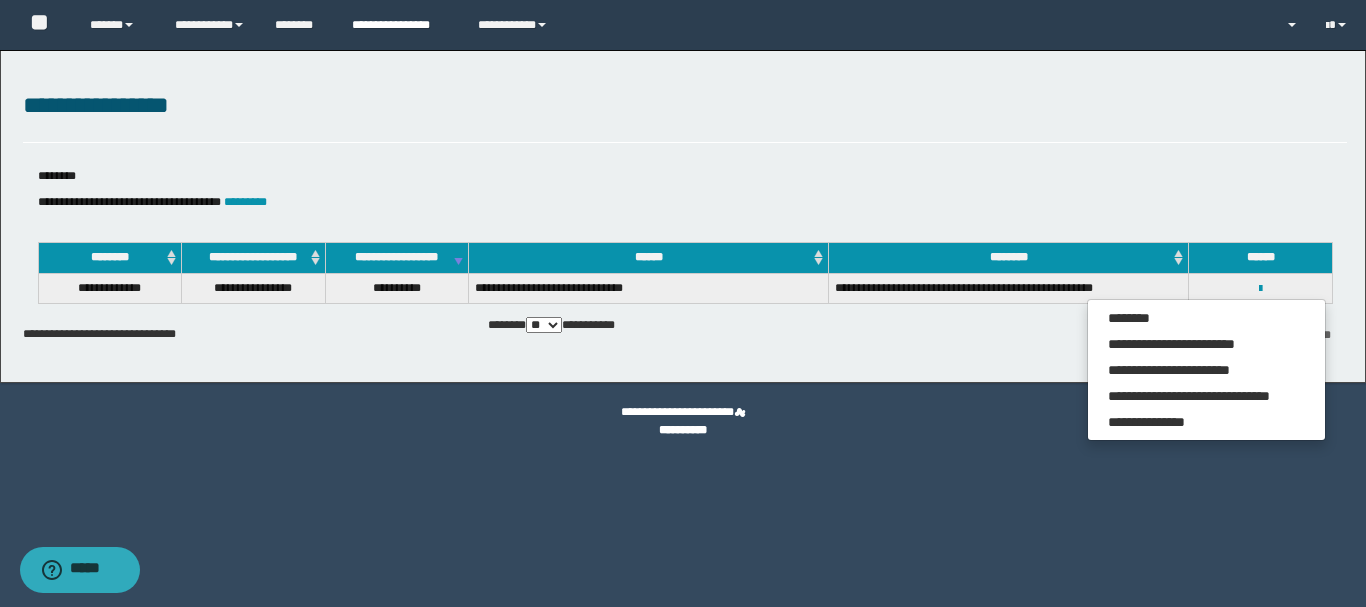 click on "**********" at bounding box center [400, 25] 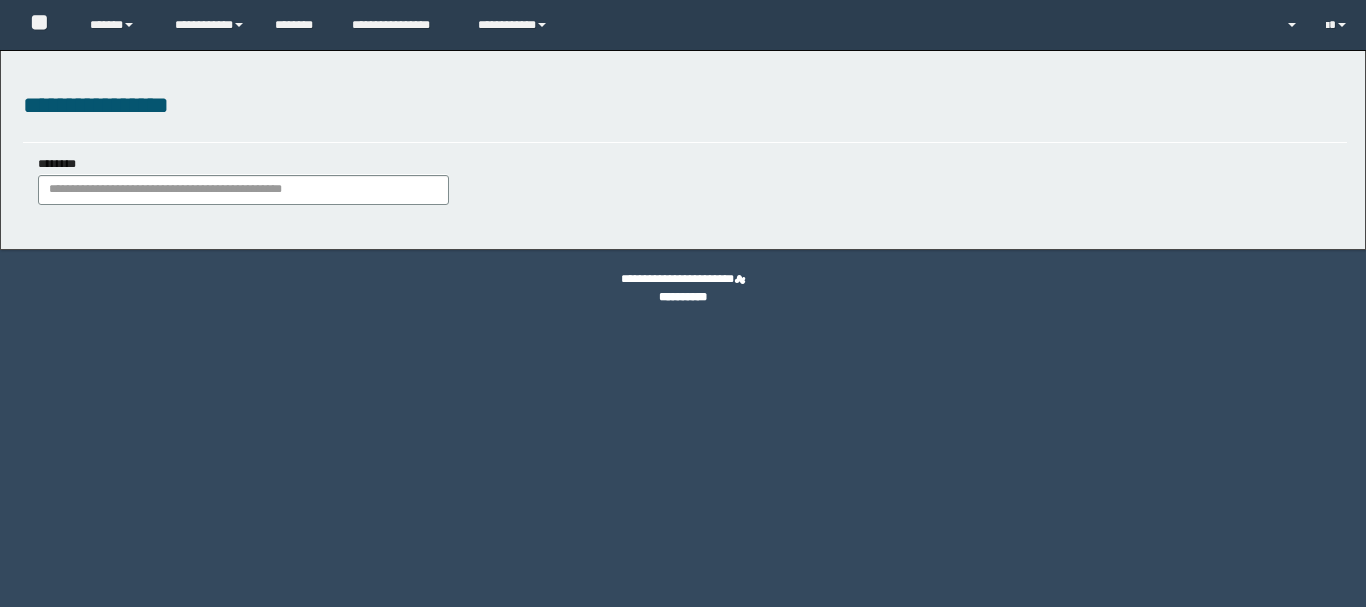 scroll, scrollTop: 0, scrollLeft: 0, axis: both 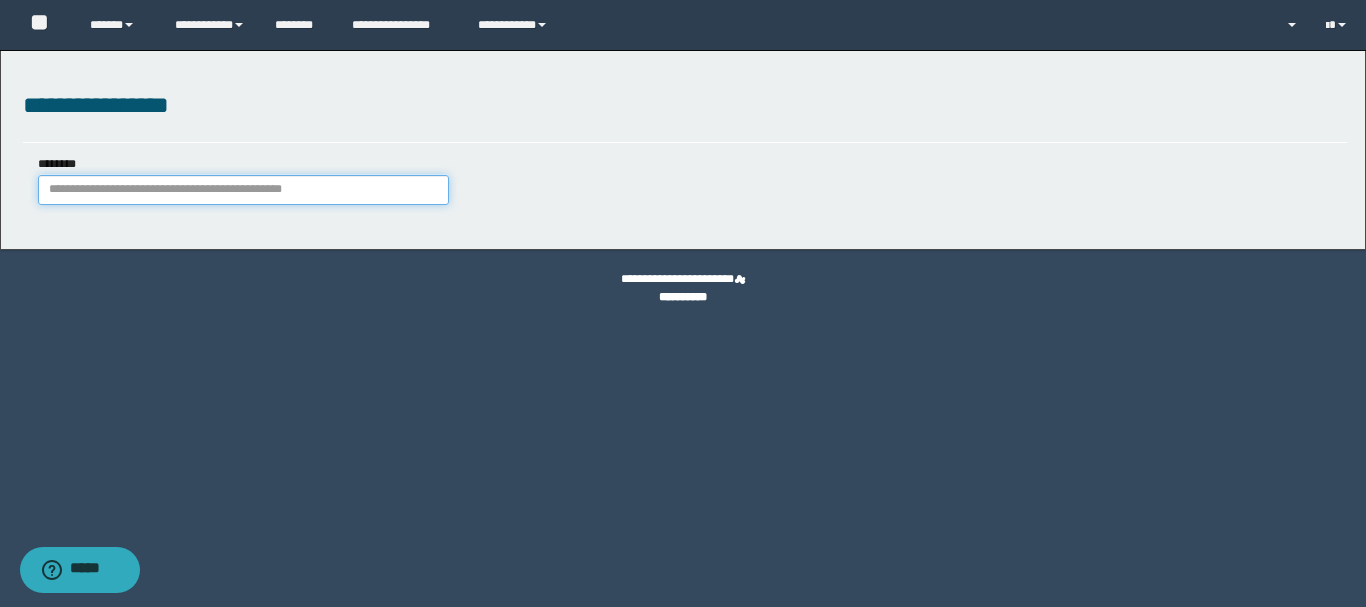 click on "********" at bounding box center (243, 190) 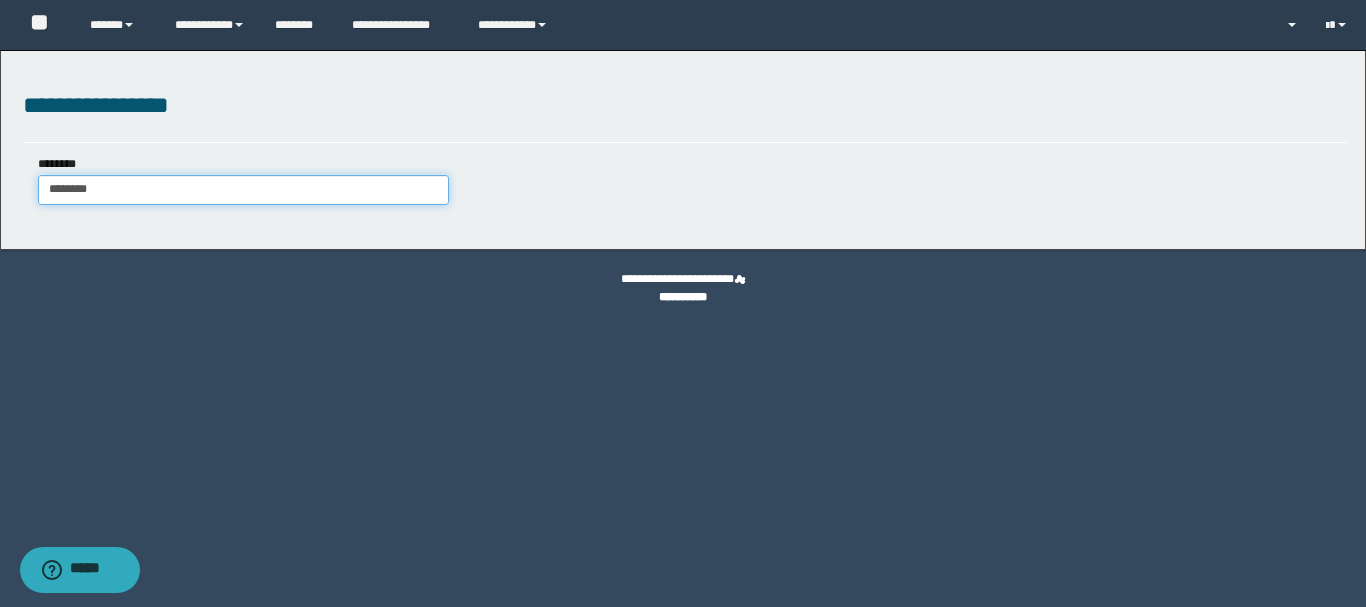 type on "********" 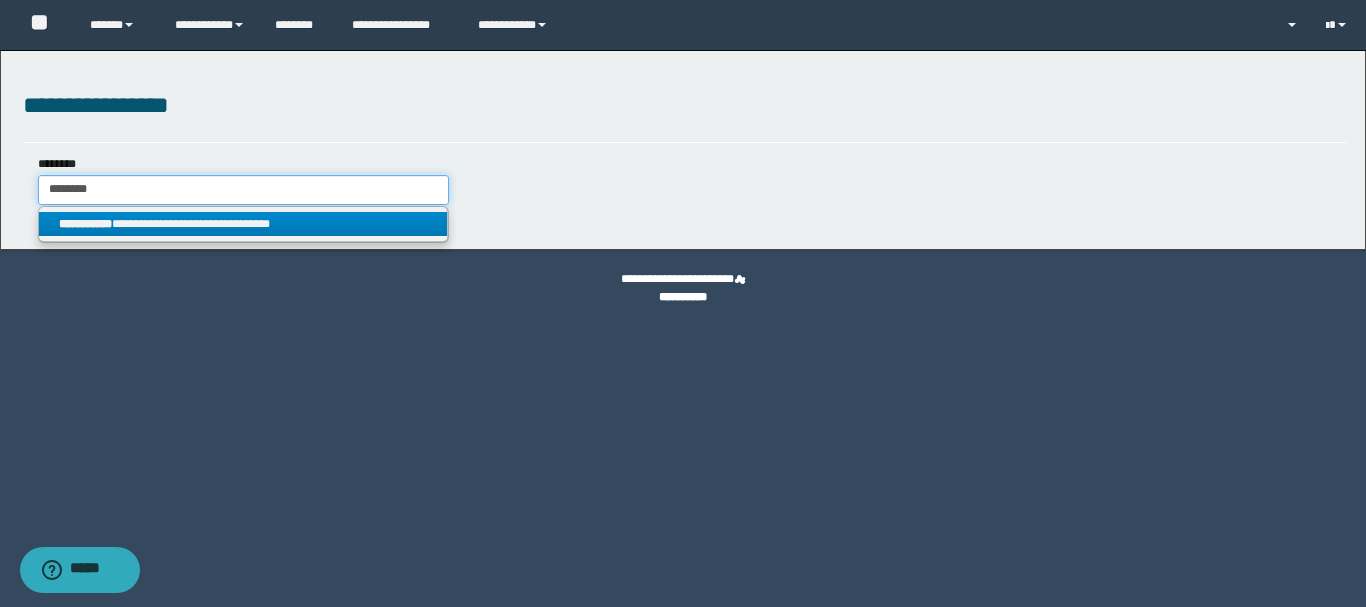 type on "********" 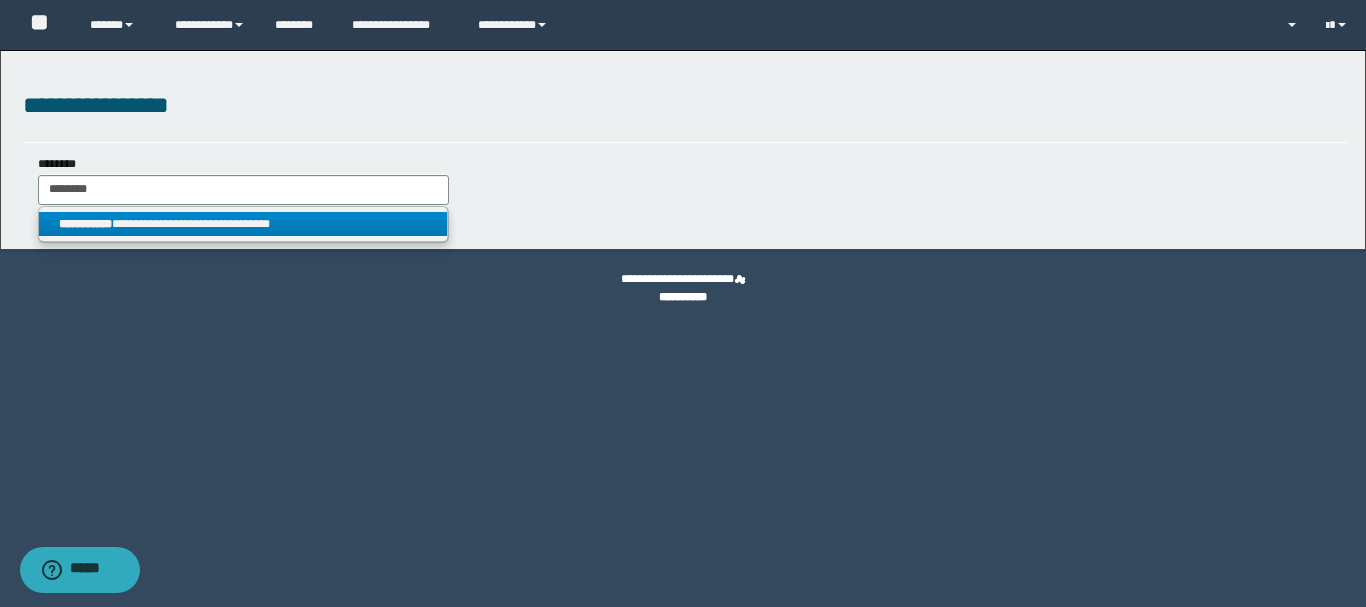click on "**********" at bounding box center (243, 224) 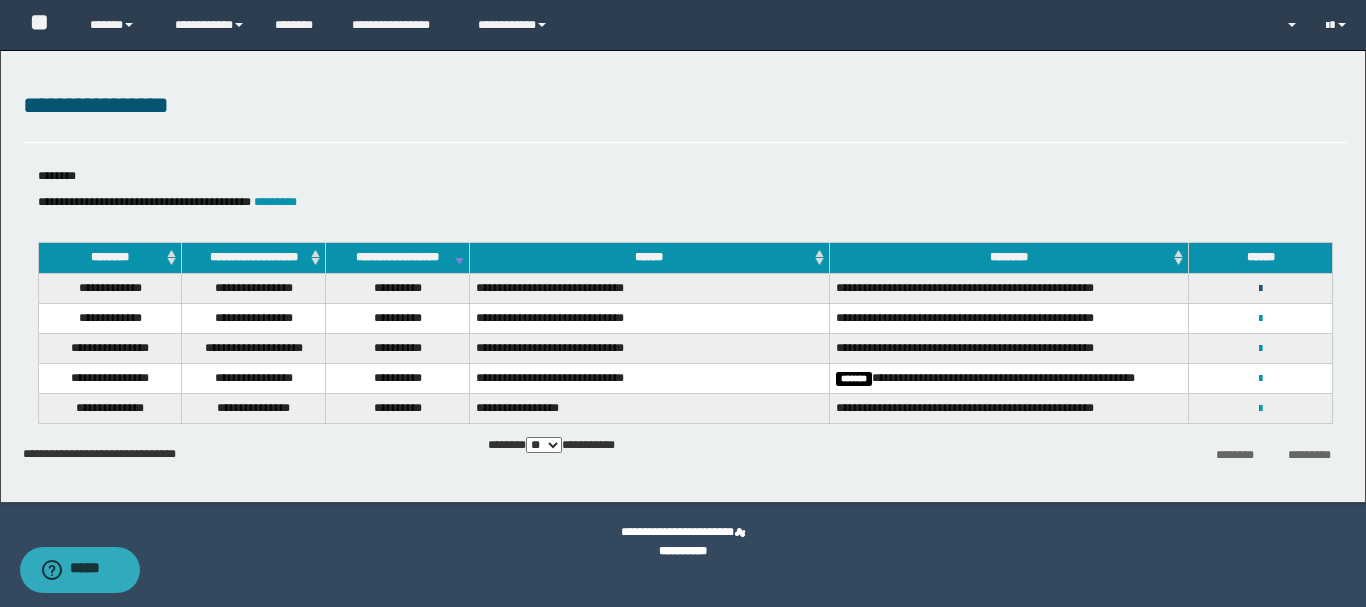 click at bounding box center (1260, 289) 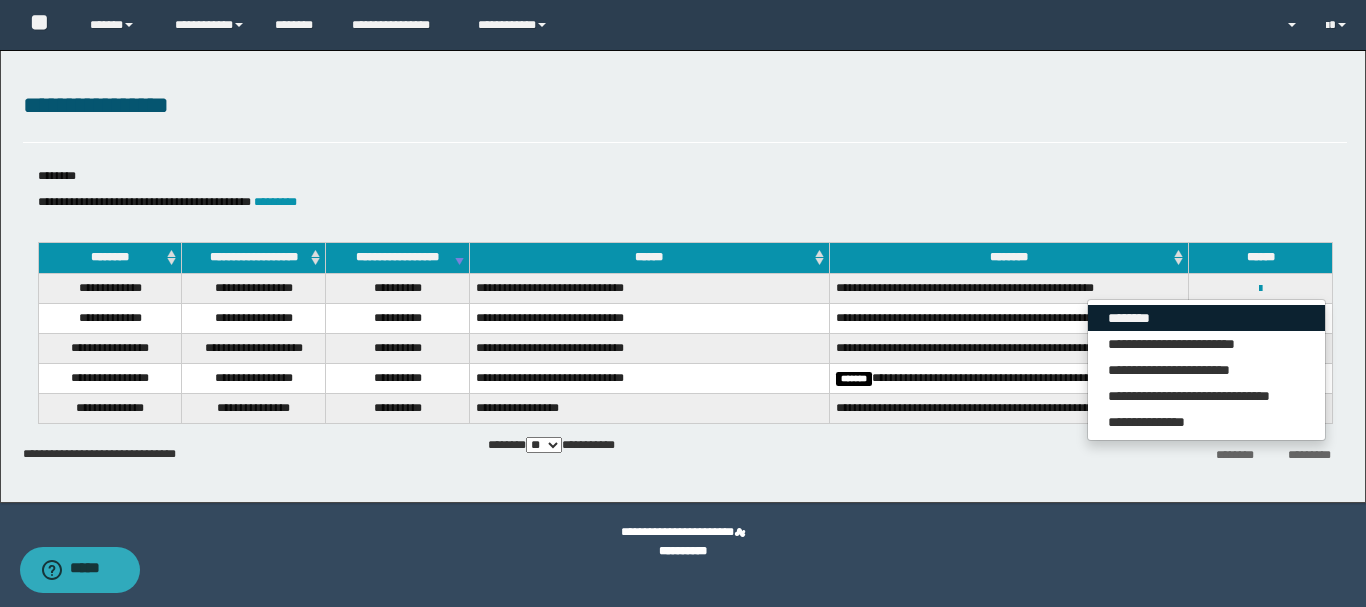 click on "********" at bounding box center (1206, 318) 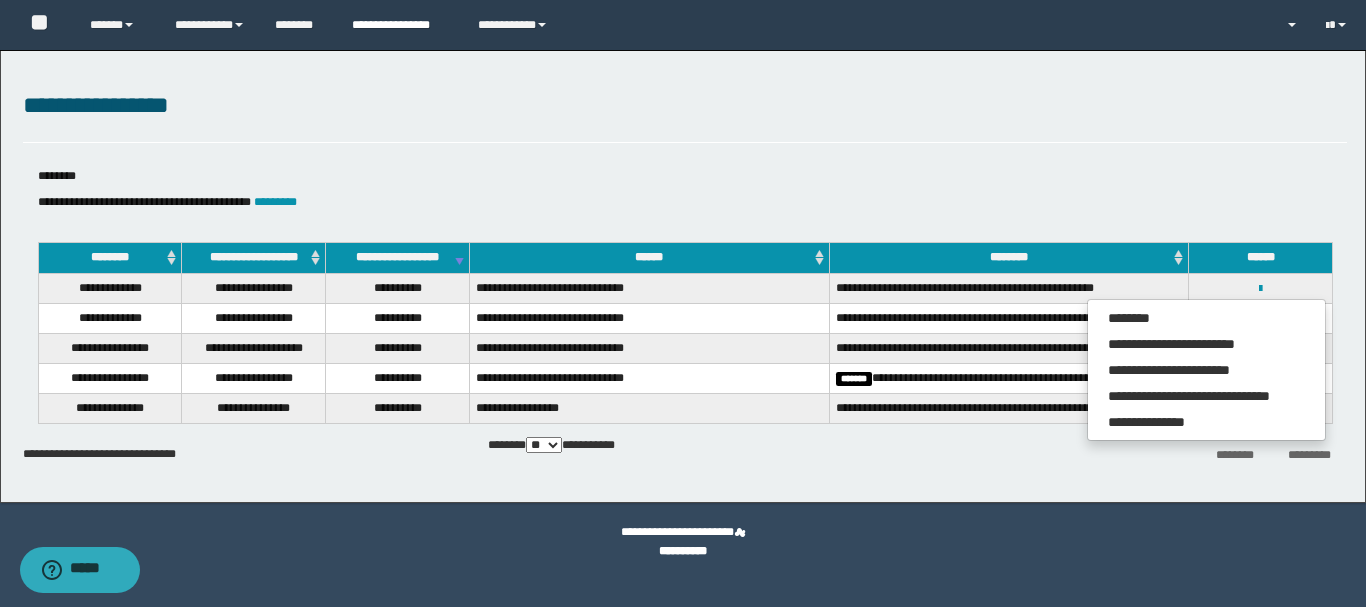 drag, startPoint x: 392, startPoint y: 19, endPoint x: 404, endPoint y: 116, distance: 97.73945 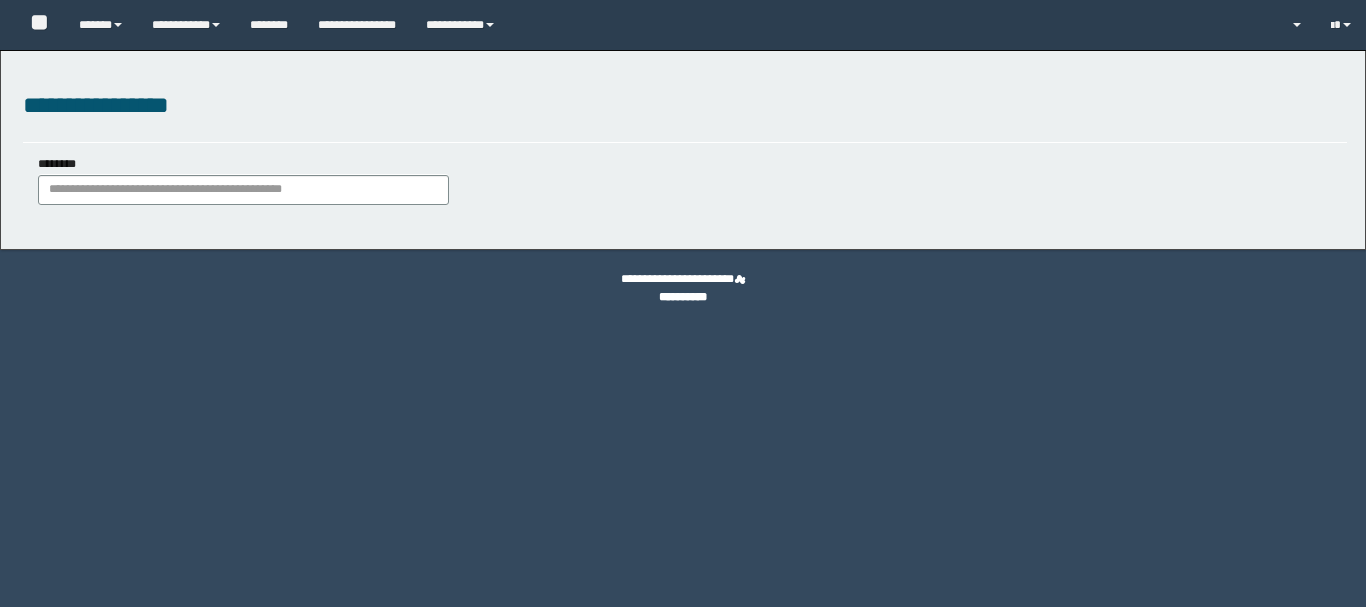 scroll, scrollTop: 0, scrollLeft: 0, axis: both 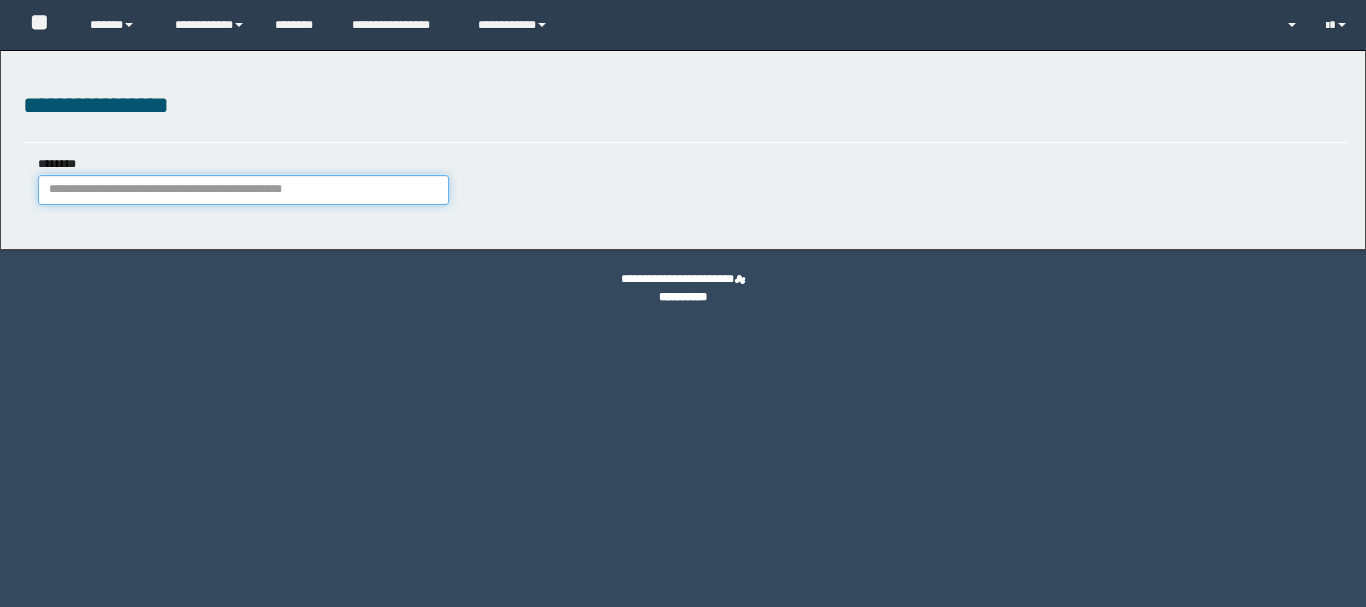 click on "********" at bounding box center [243, 190] 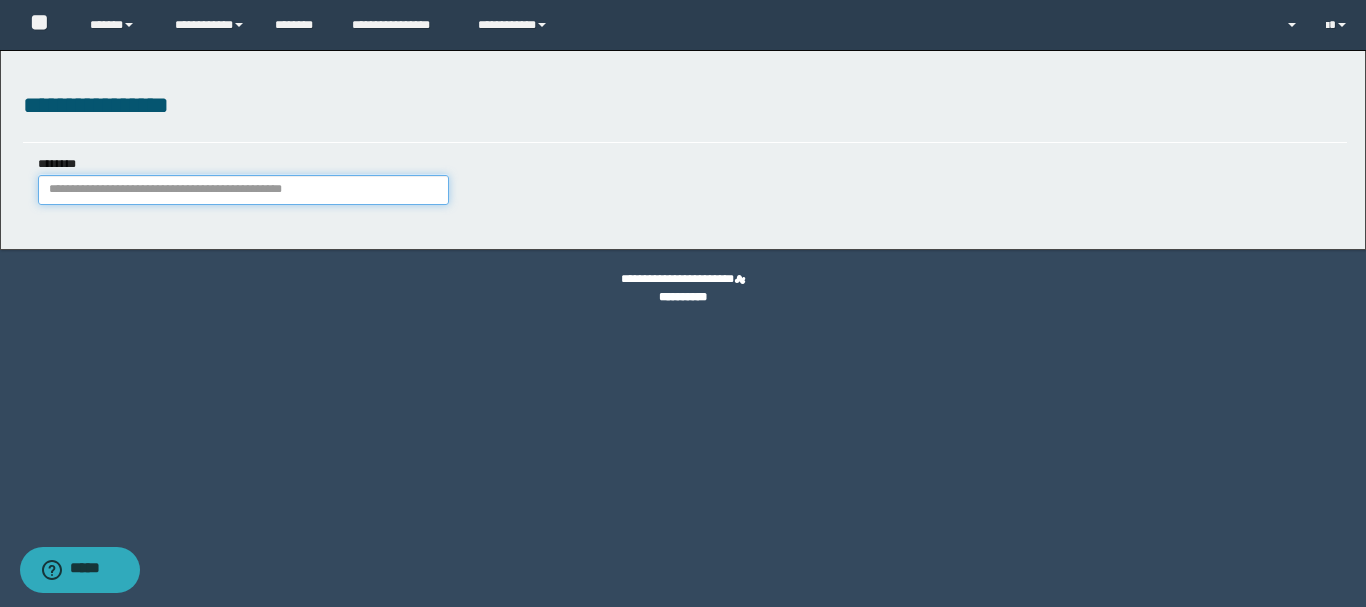 paste on "*******" 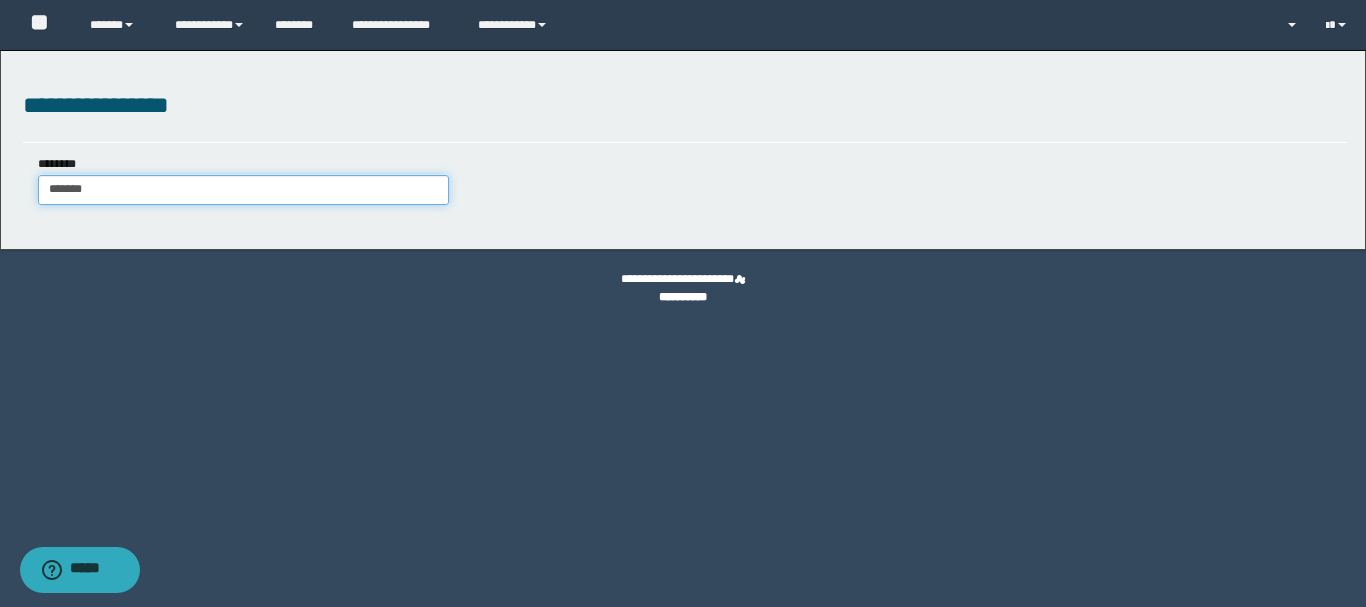 type on "*******" 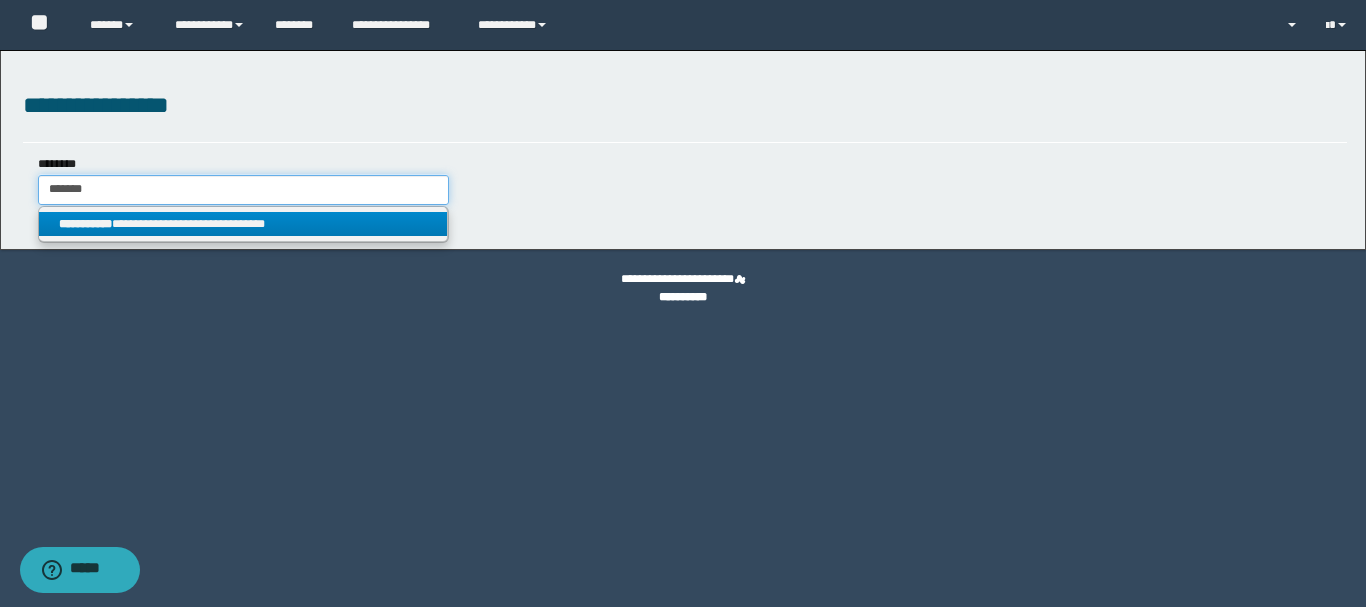 type on "*******" 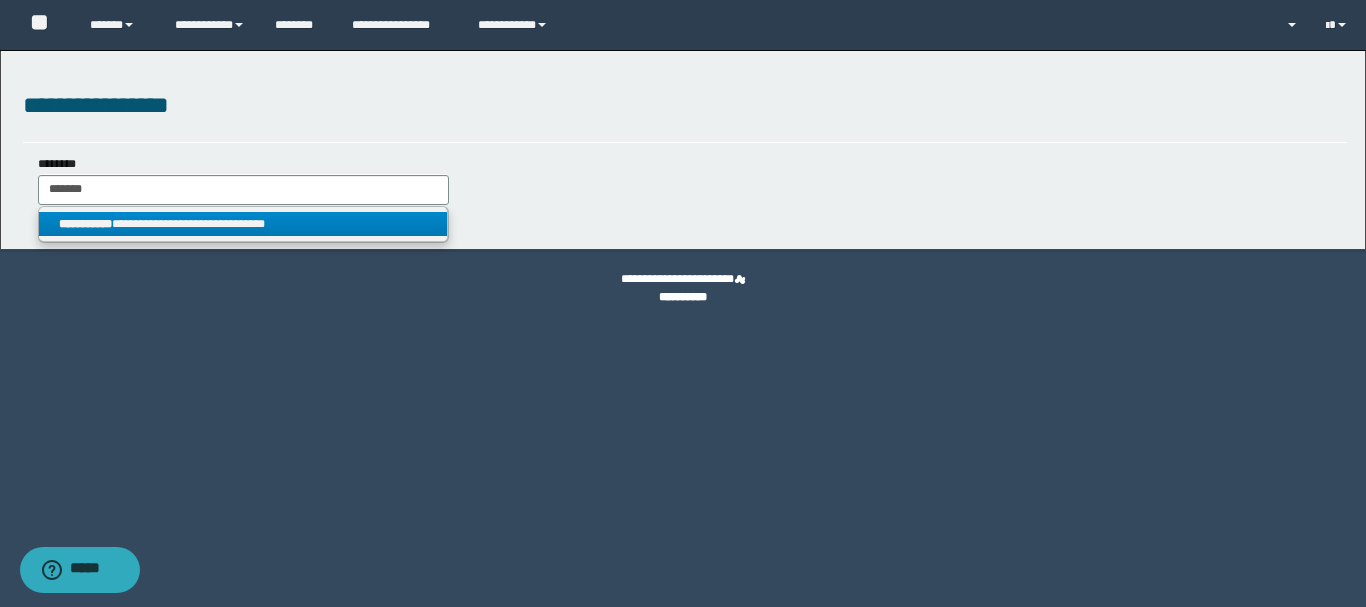 click on "**********" at bounding box center [243, 224] 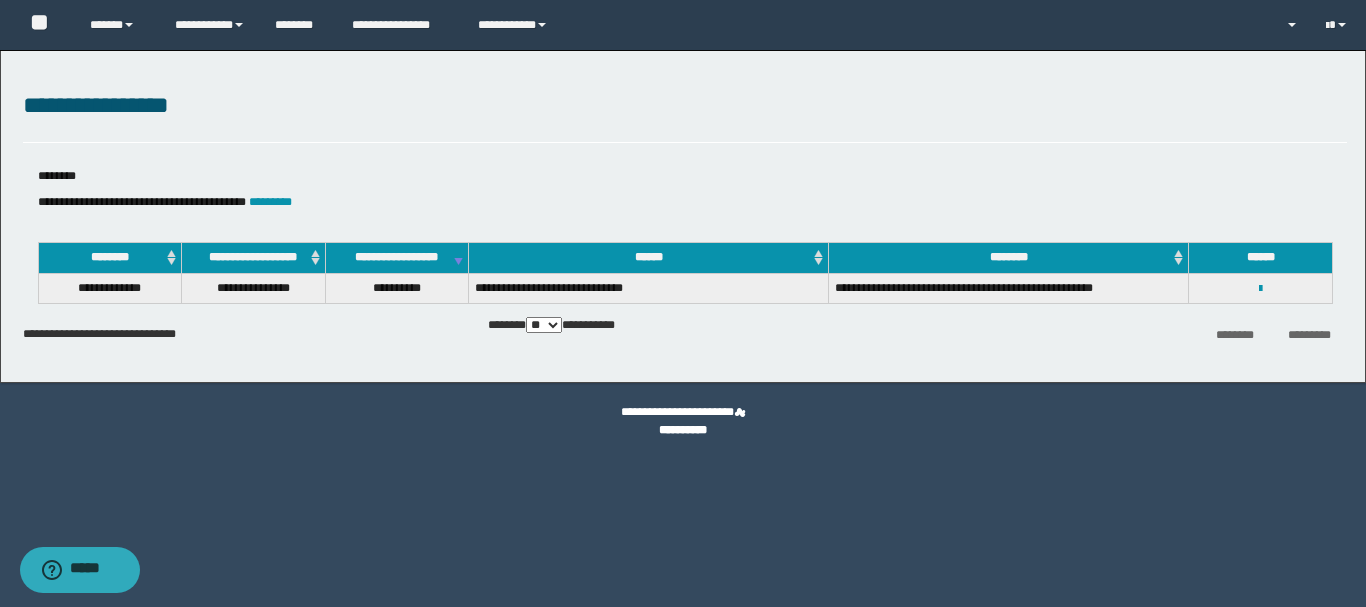 drag, startPoint x: 1122, startPoint y: 293, endPoint x: 1204, endPoint y: 286, distance: 82.29824 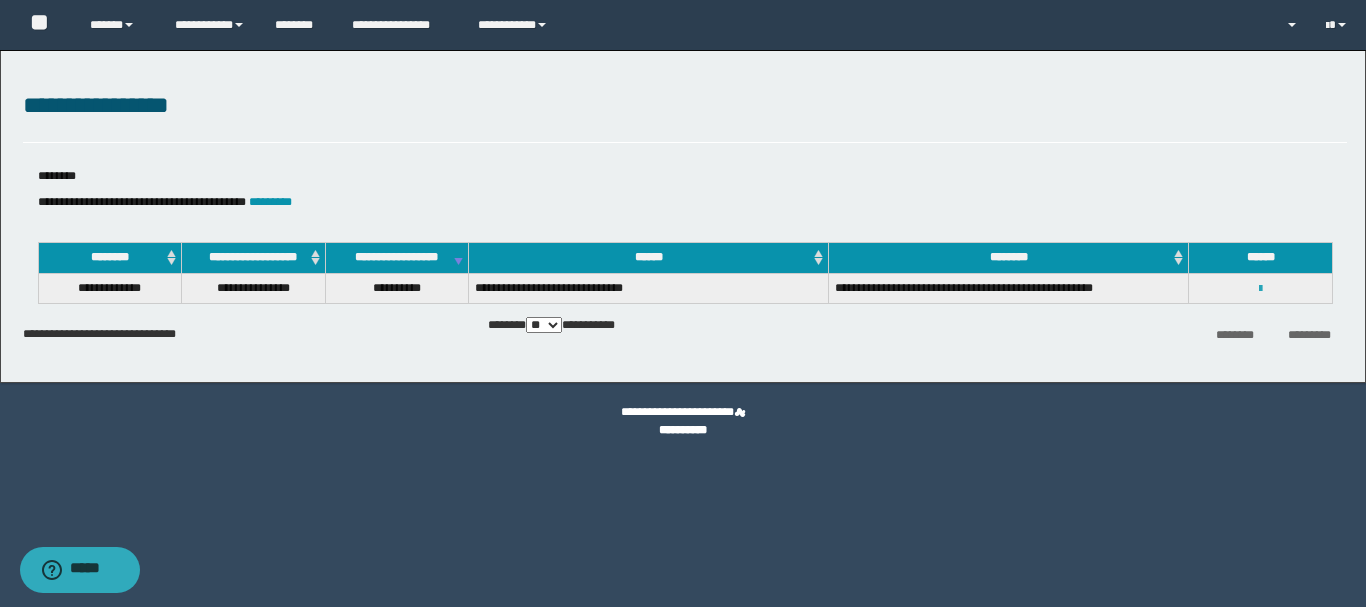 click at bounding box center [1260, 289] 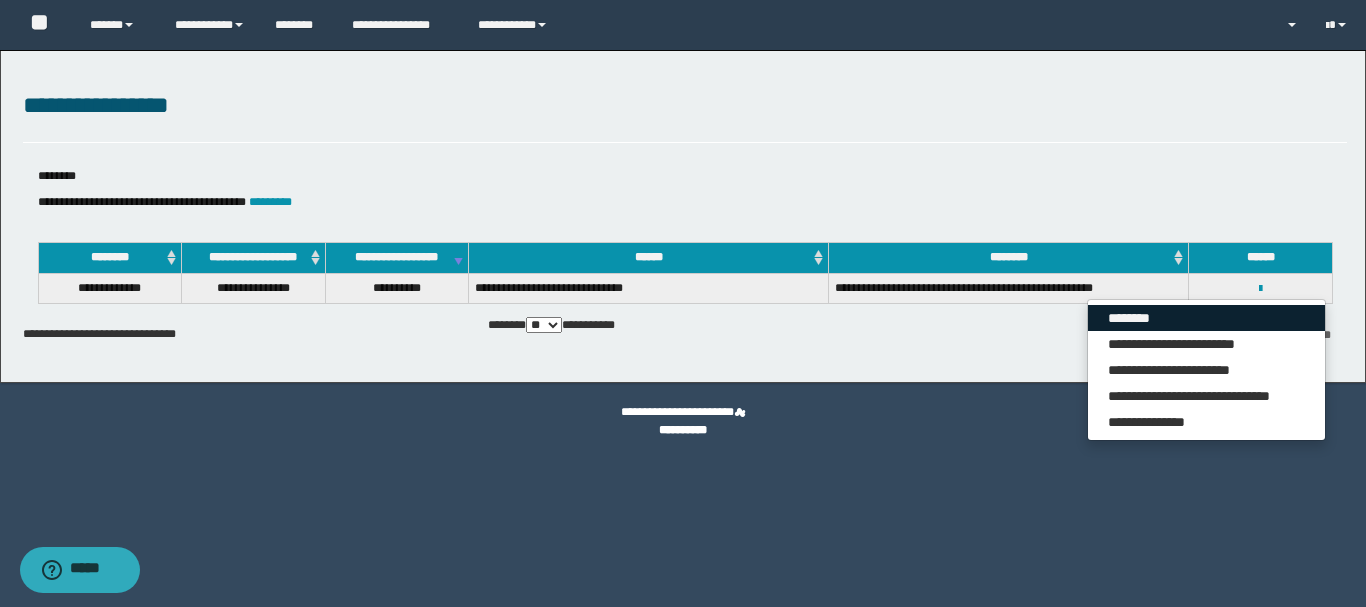 click on "********" at bounding box center [1206, 318] 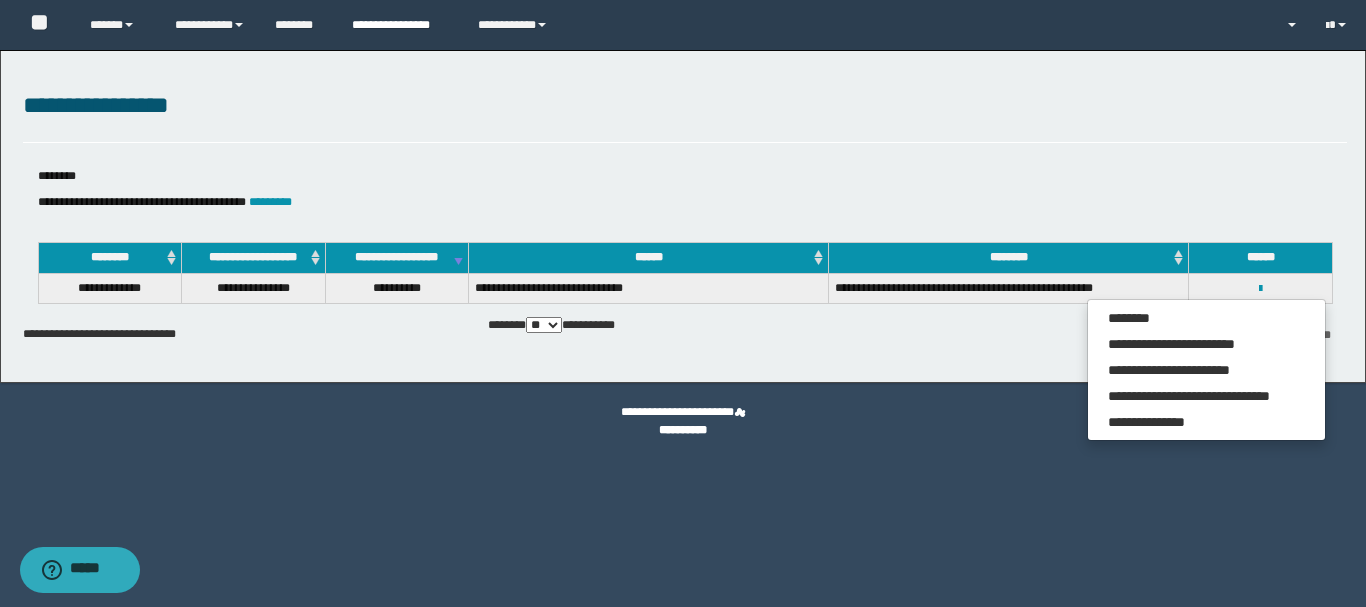click on "**********" at bounding box center (400, 25) 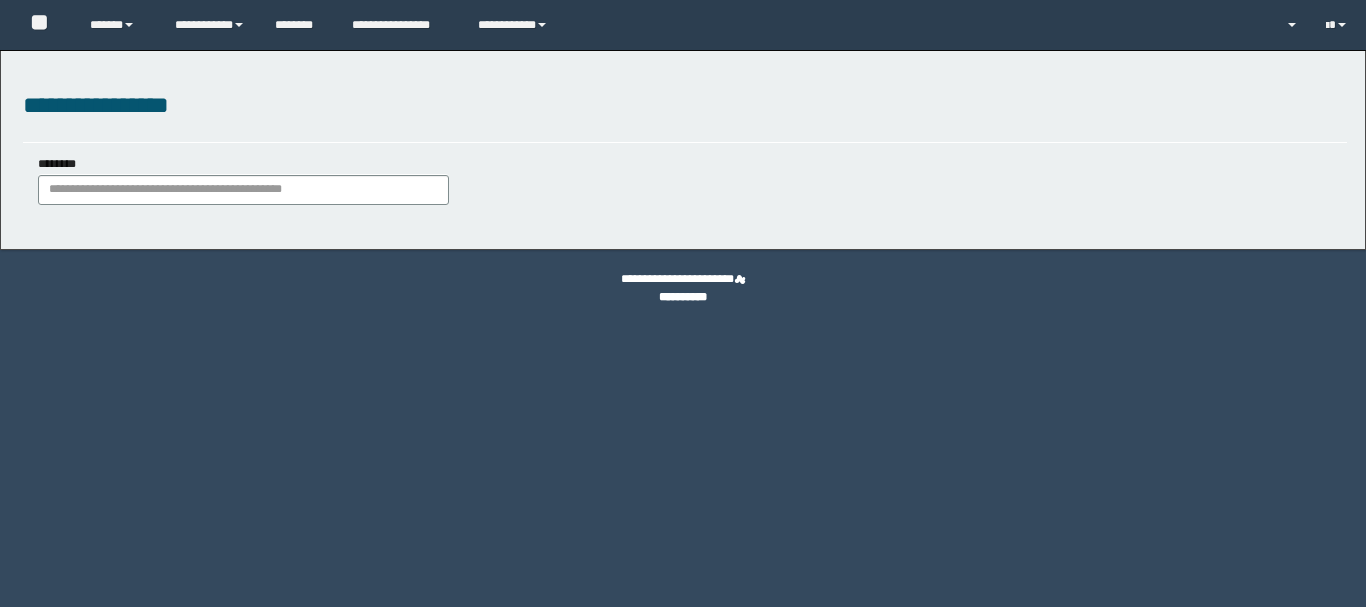 scroll, scrollTop: 0, scrollLeft: 0, axis: both 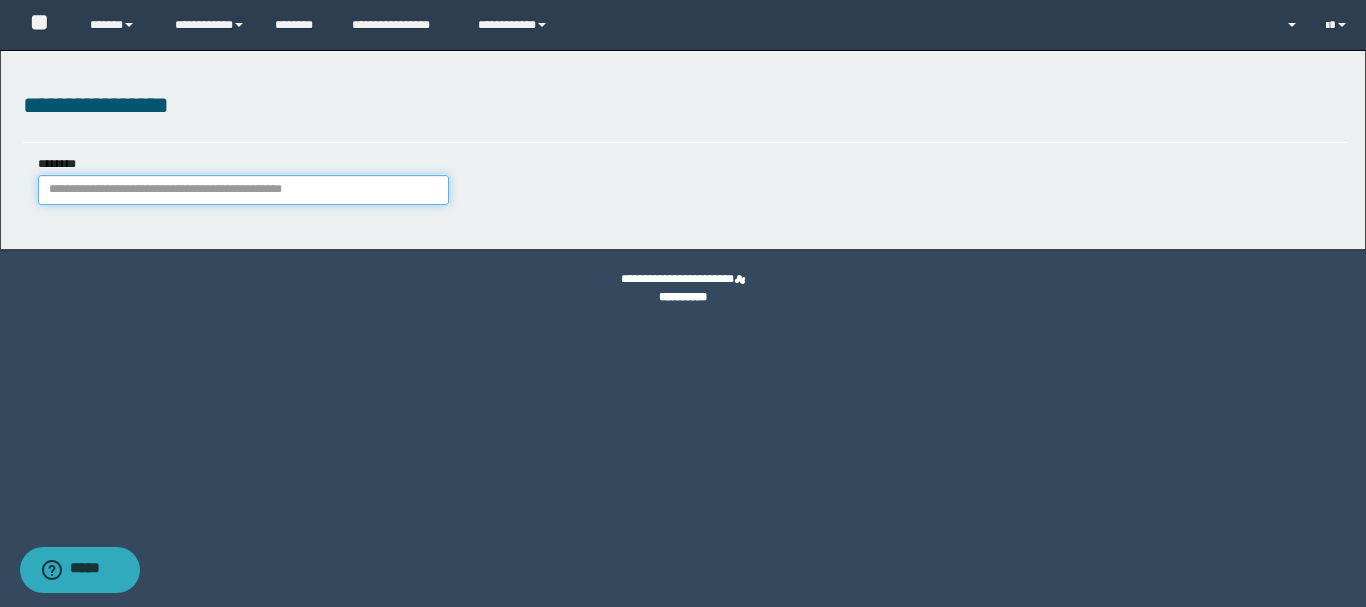 click on "********" at bounding box center (243, 190) 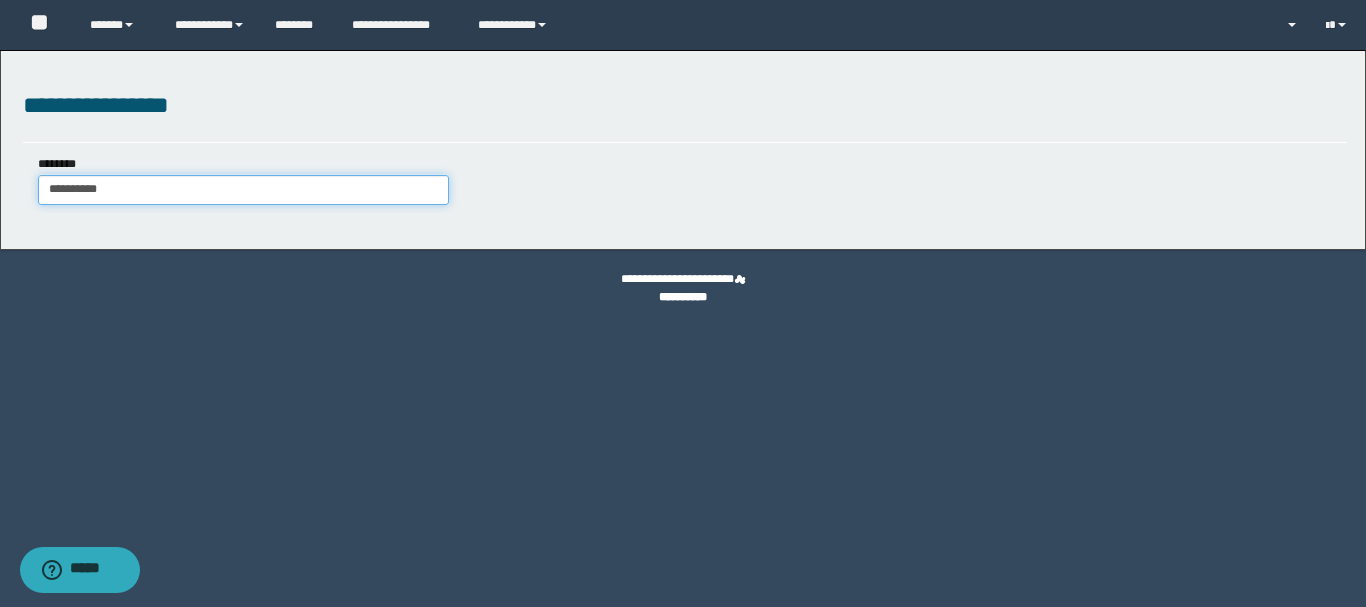 type on "**********" 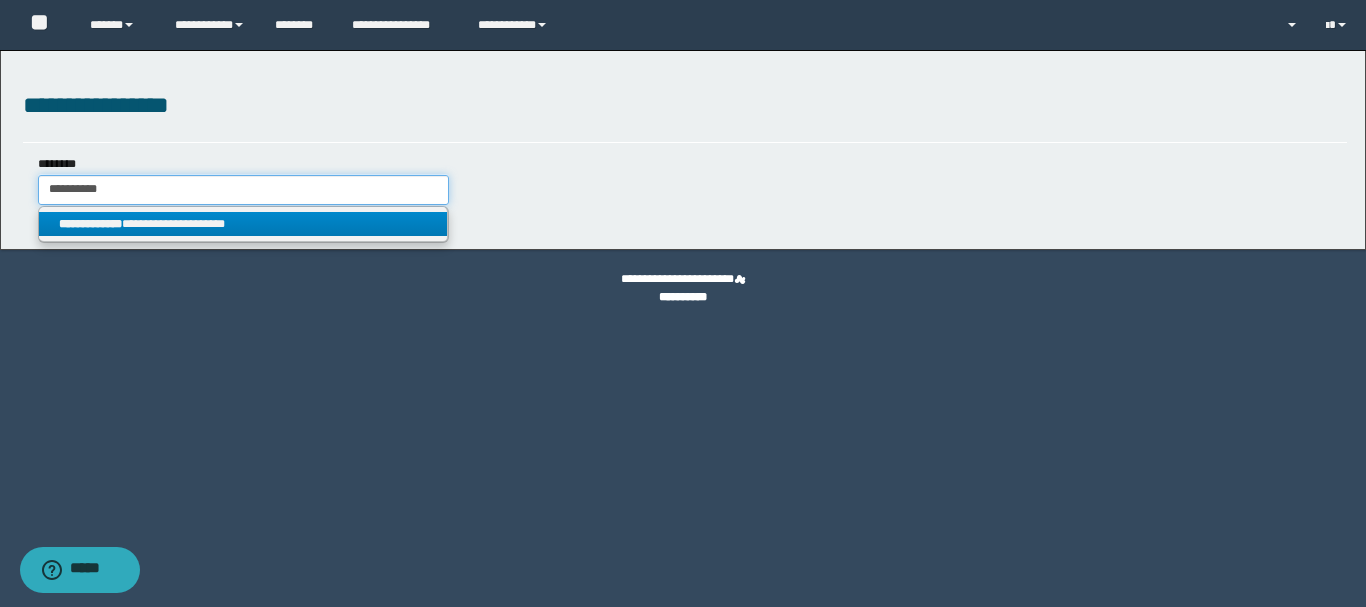 type on "**********" 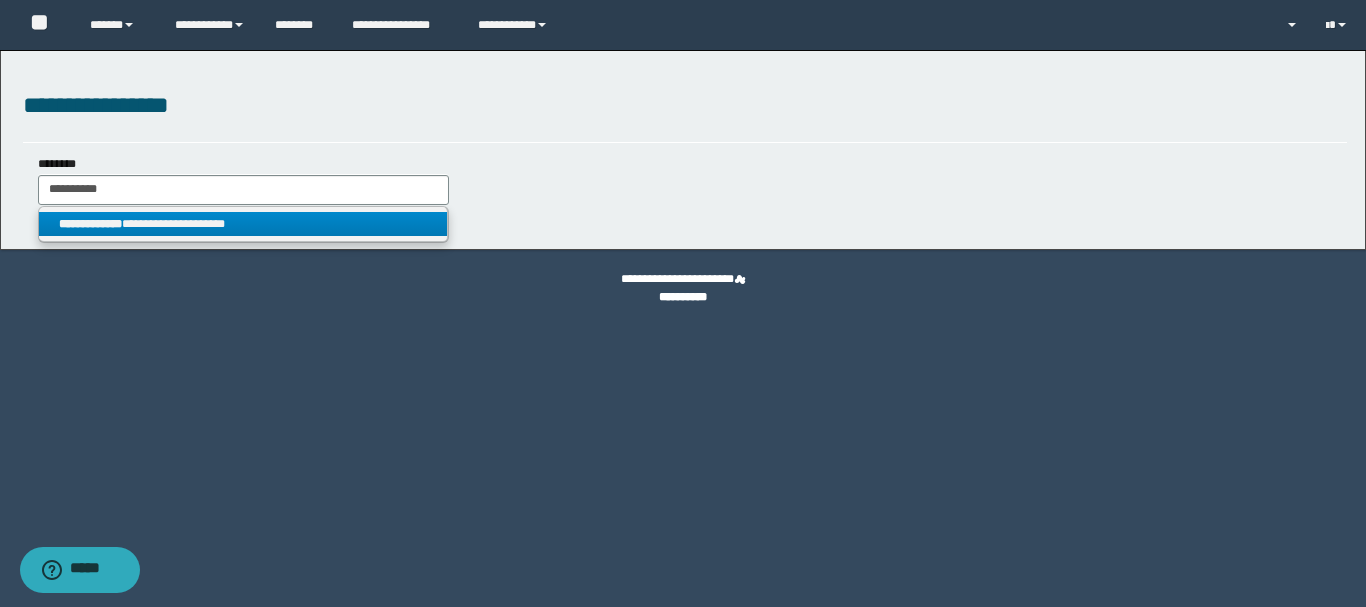 click on "**********" at bounding box center [243, 224] 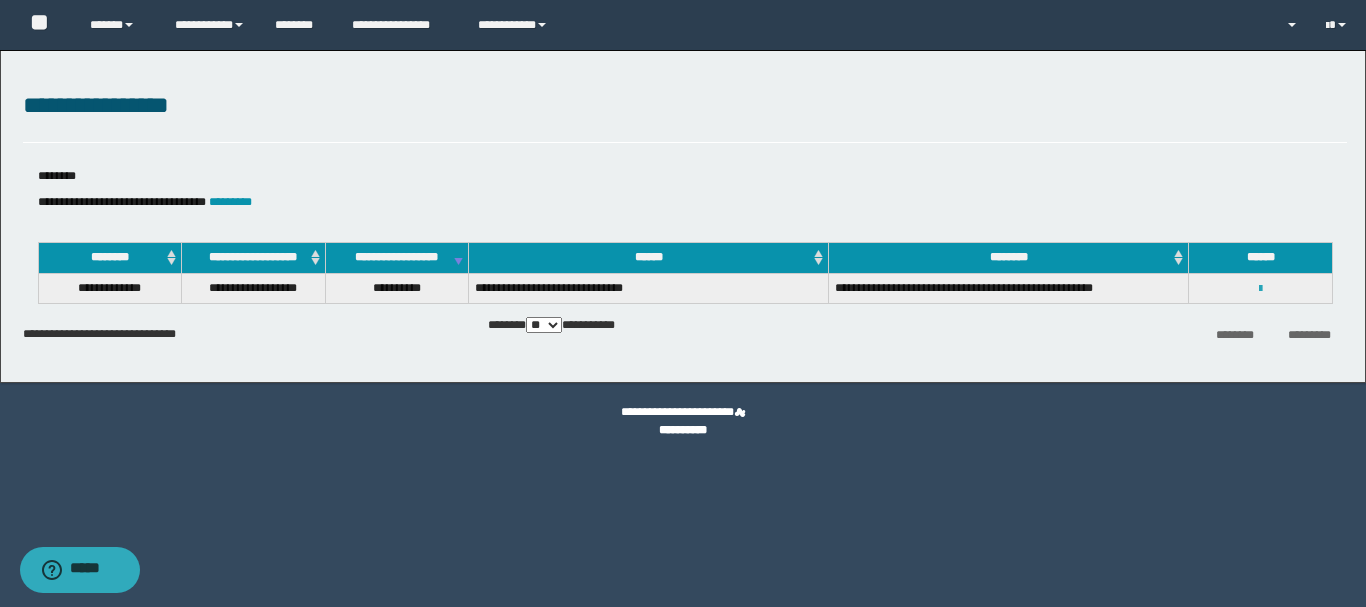click at bounding box center [1260, 289] 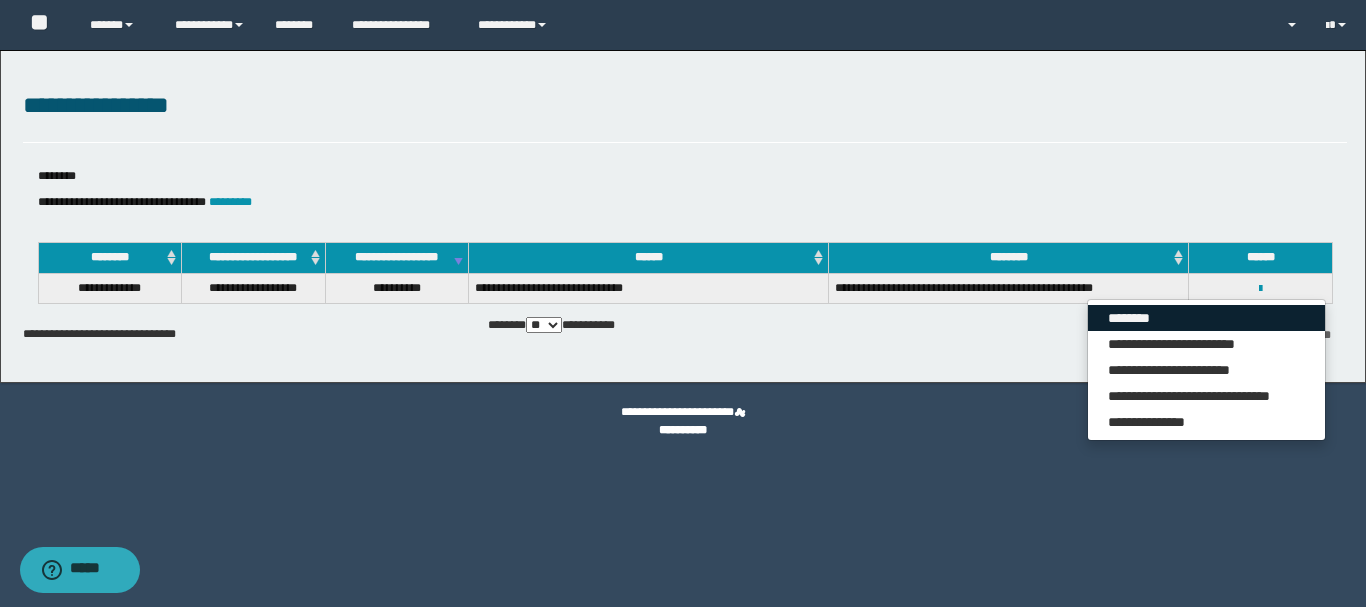 click on "********" at bounding box center (1206, 318) 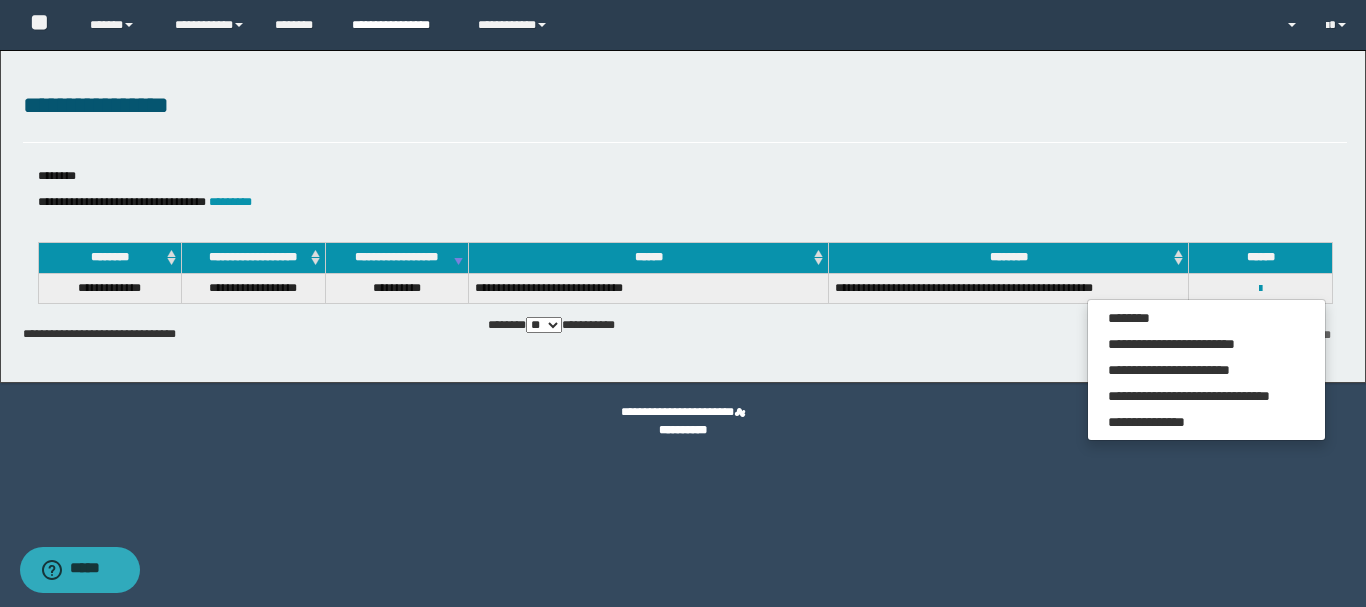 drag, startPoint x: 410, startPoint y: 25, endPoint x: 444, endPoint y: 76, distance: 61.294373 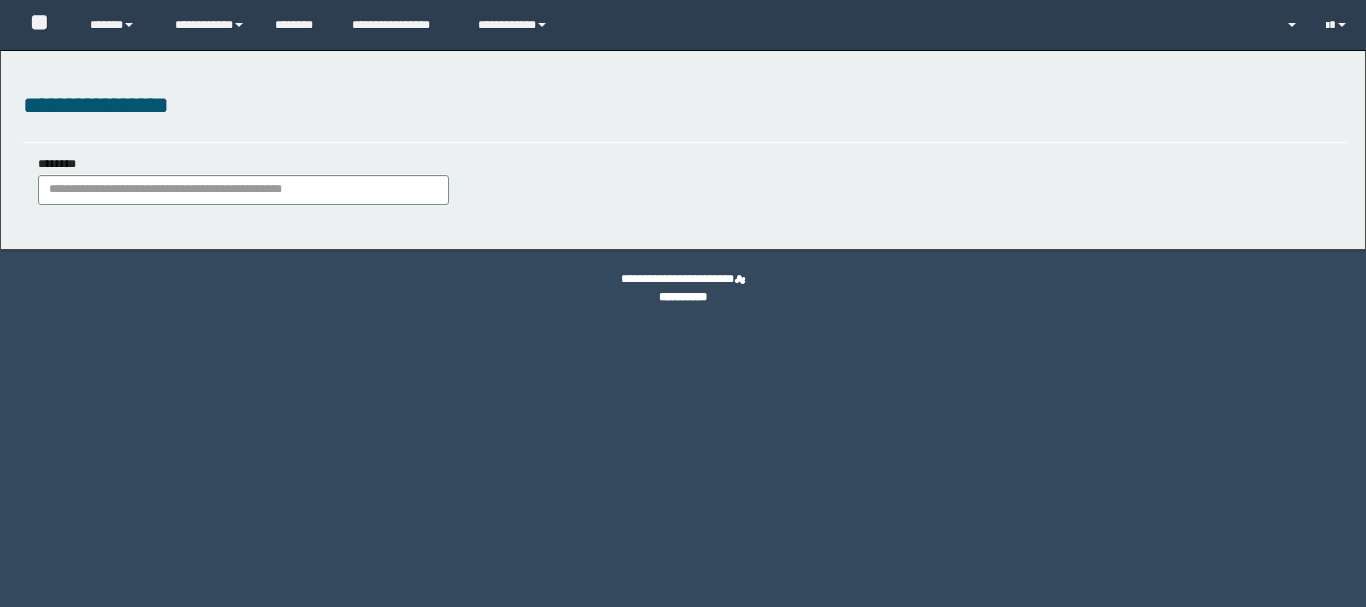 scroll, scrollTop: 0, scrollLeft: 0, axis: both 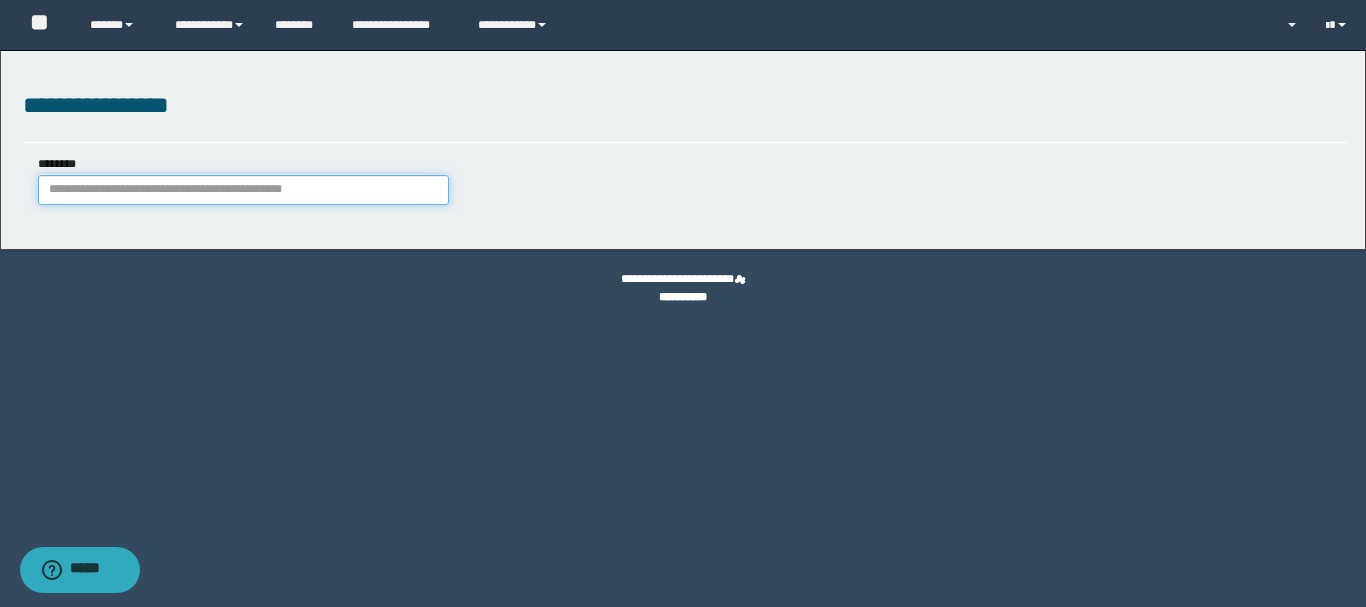 click on "********" at bounding box center (243, 190) 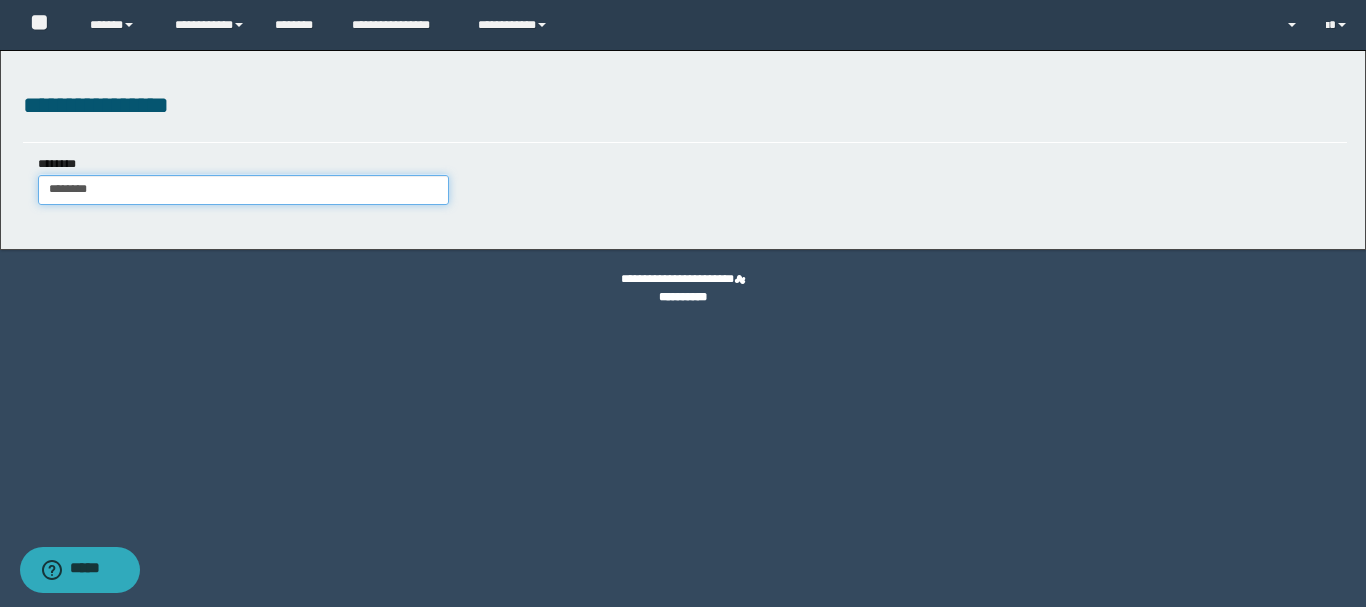 type on "********" 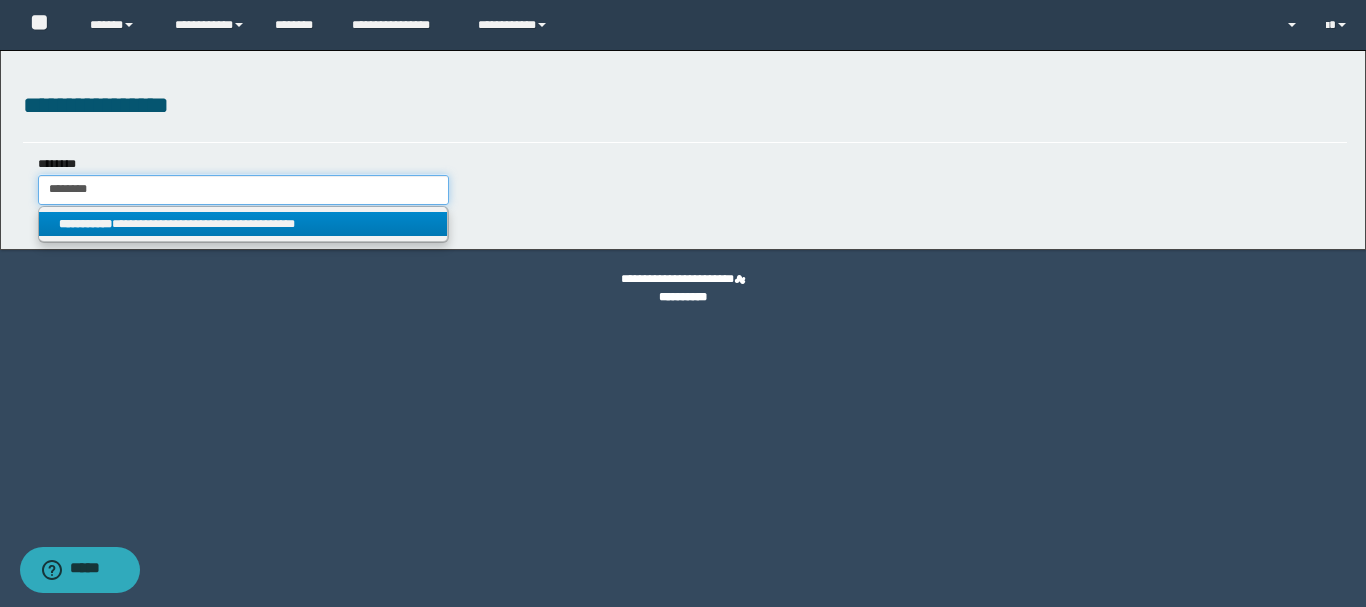 type on "********" 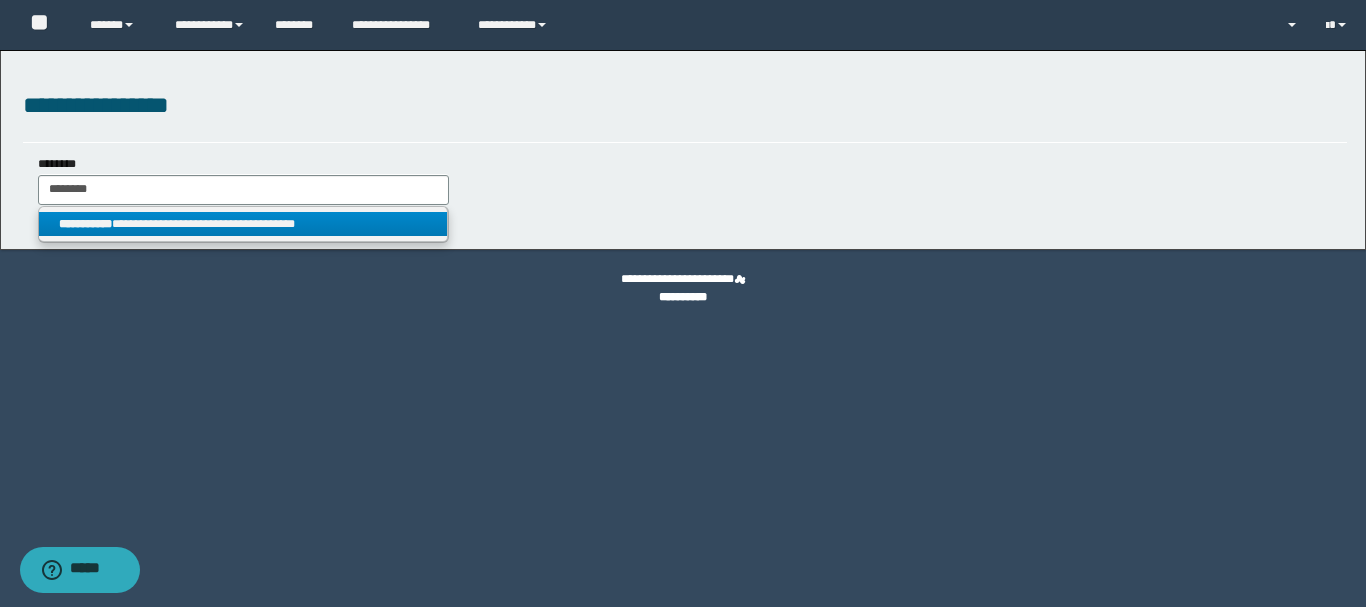click on "**********" at bounding box center [243, 224] 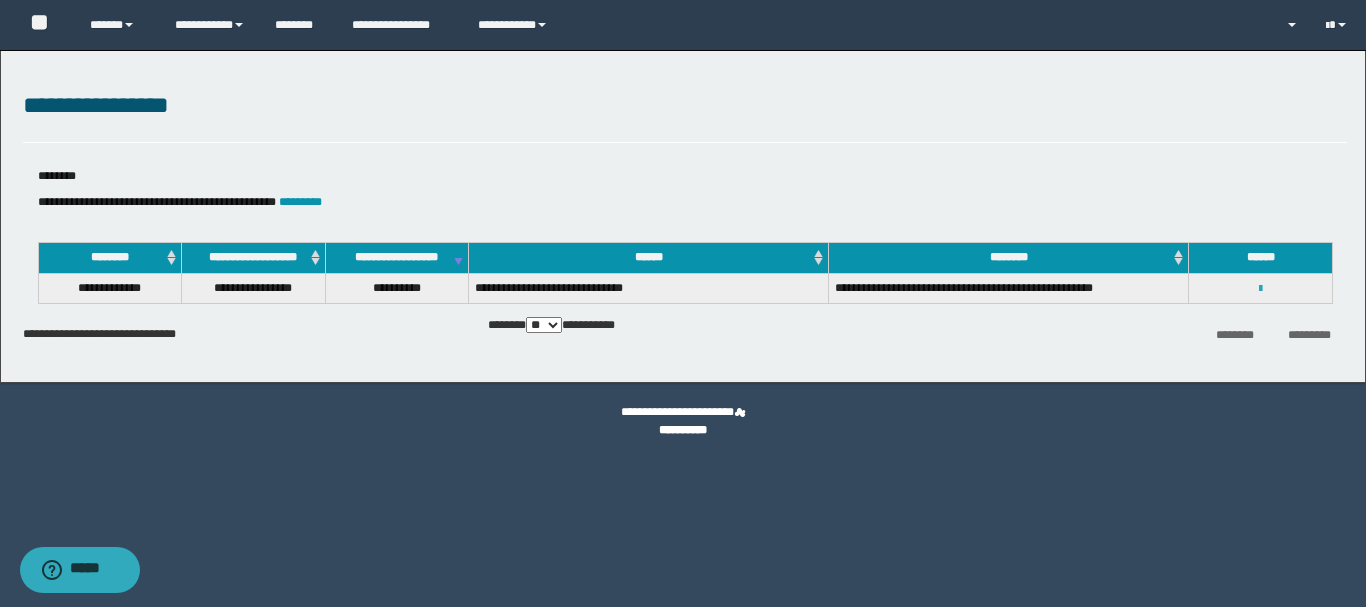 drag, startPoint x: 1257, startPoint y: 286, endPoint x: 1296, endPoint y: 345, distance: 70.724815 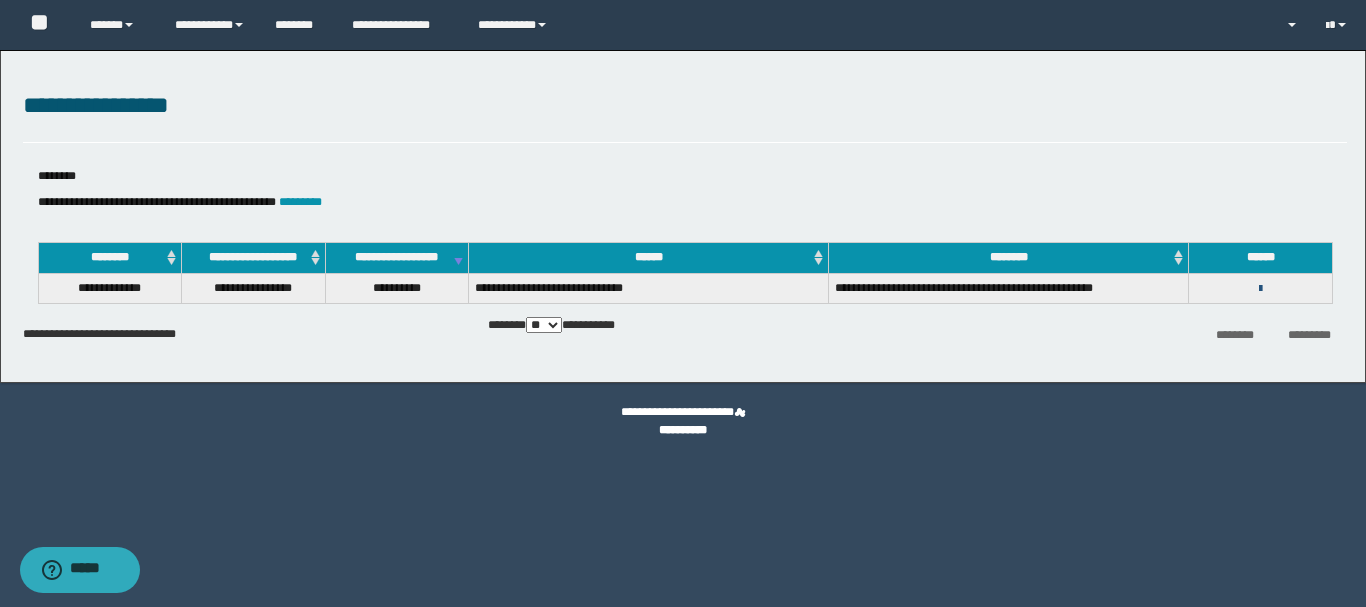 click at bounding box center [1260, 289] 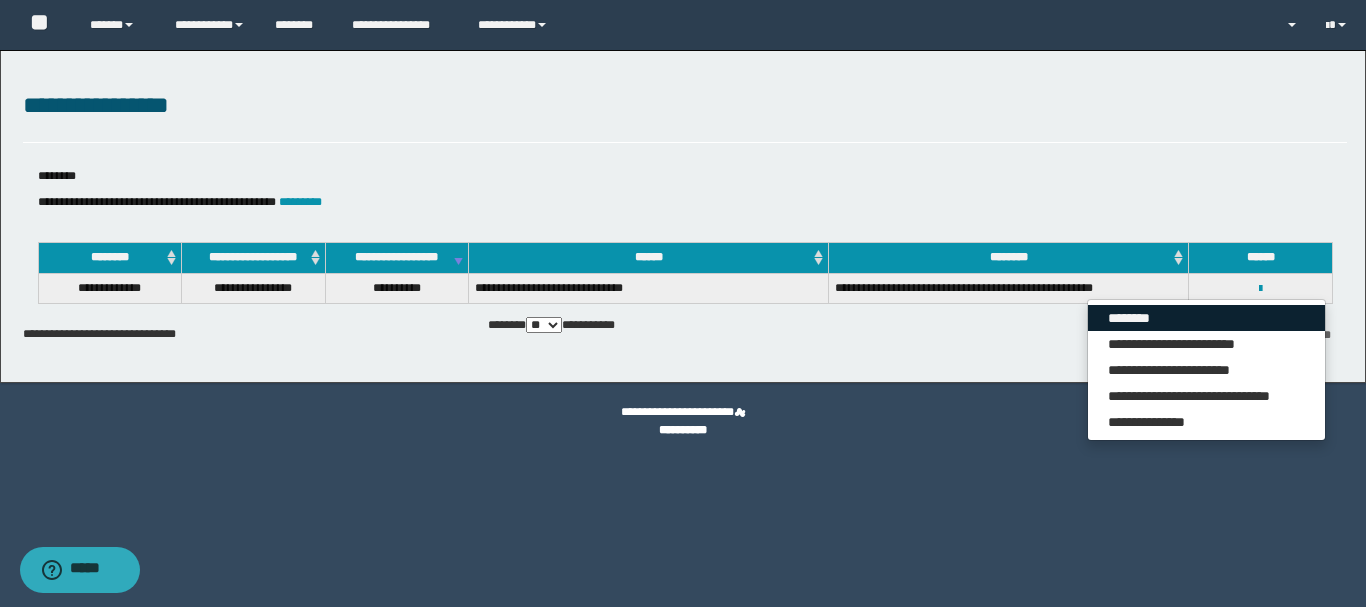 click on "********" at bounding box center (1206, 318) 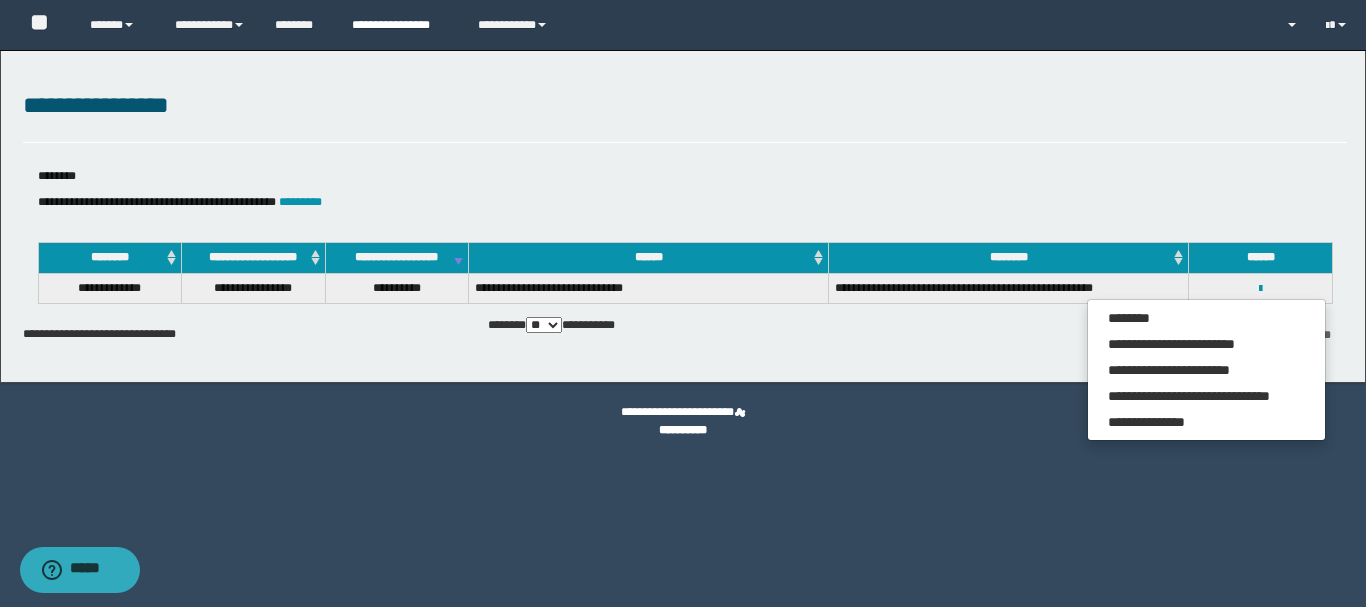 click on "**********" at bounding box center (400, 25) 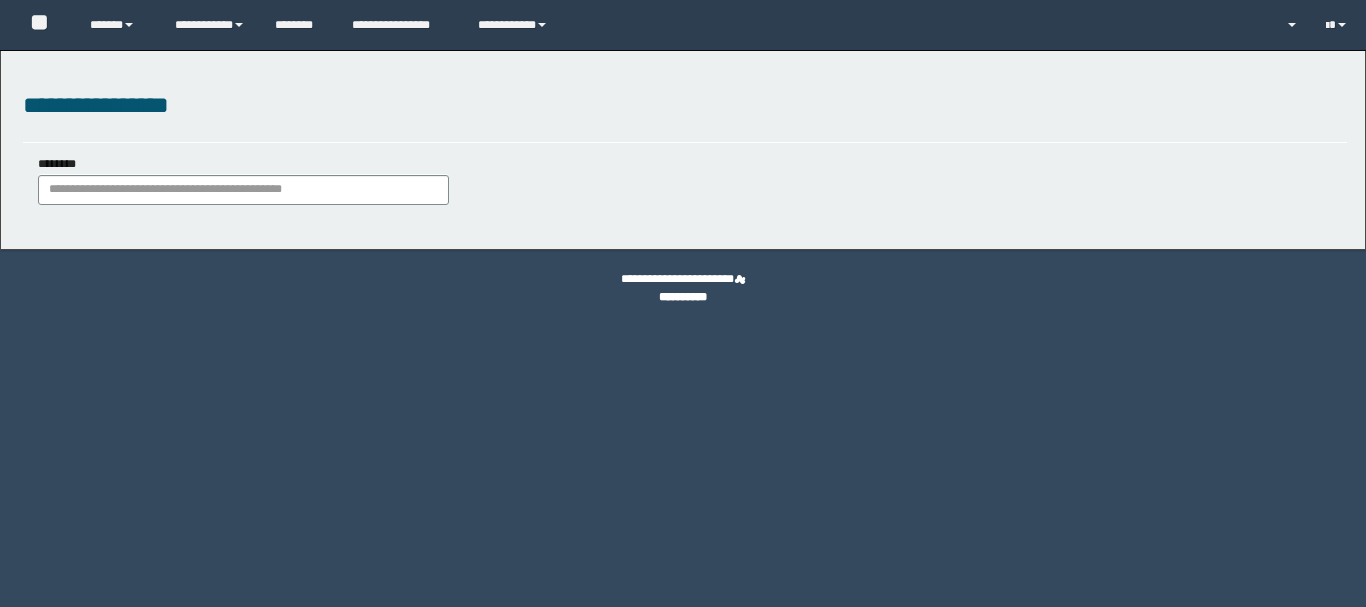 scroll, scrollTop: 0, scrollLeft: 0, axis: both 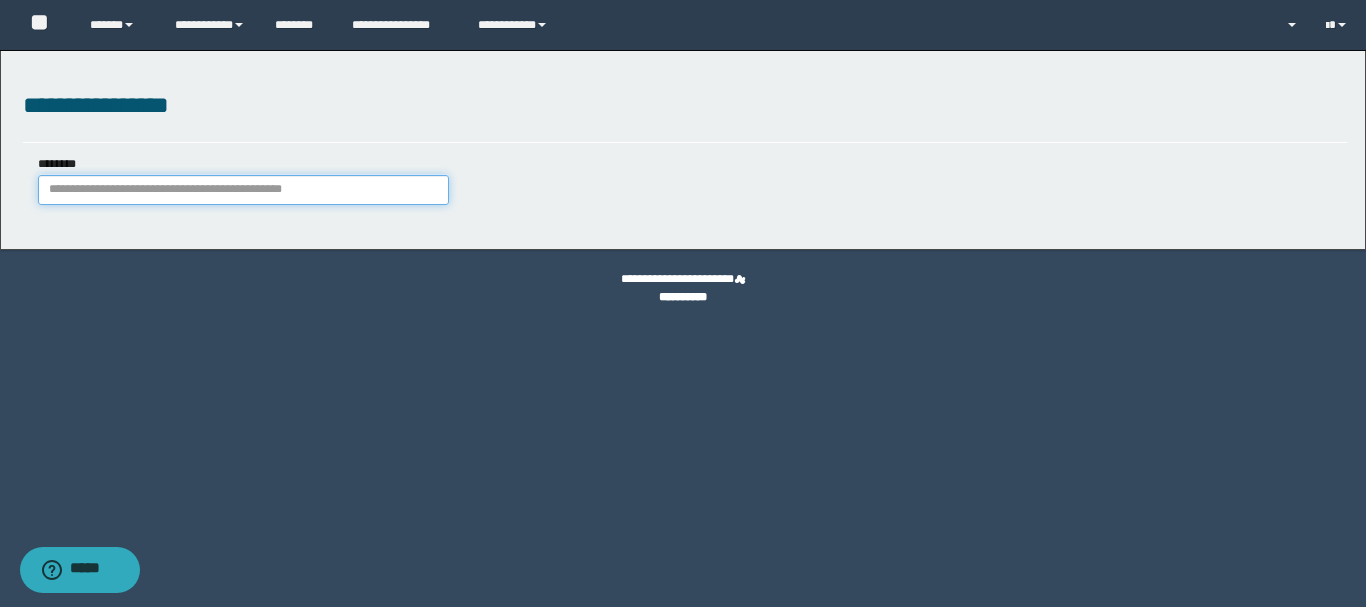 click on "********" at bounding box center [243, 190] 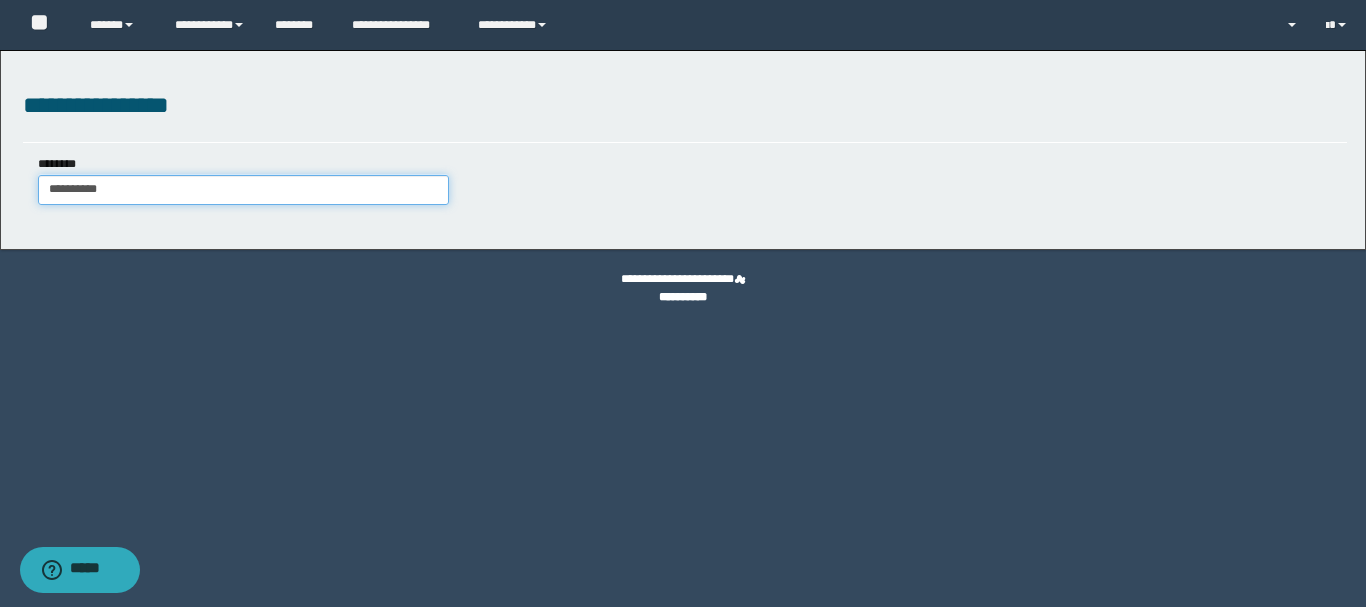 type on "**********" 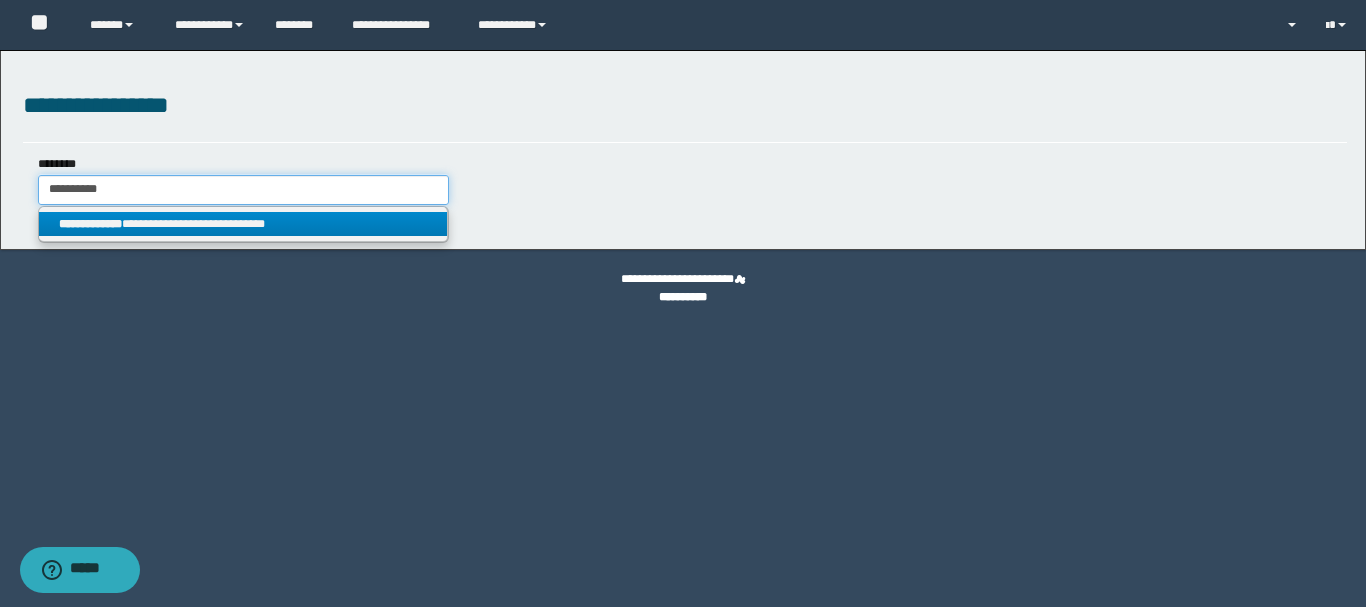type on "**********" 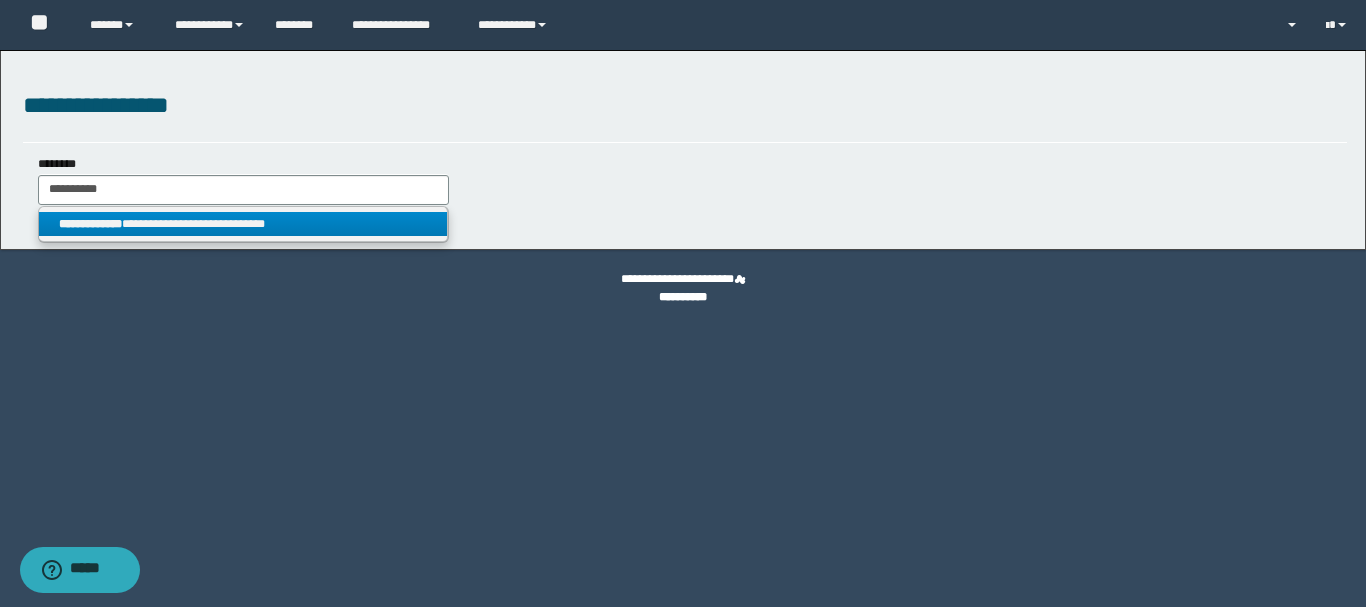 click on "**********" at bounding box center (243, 224) 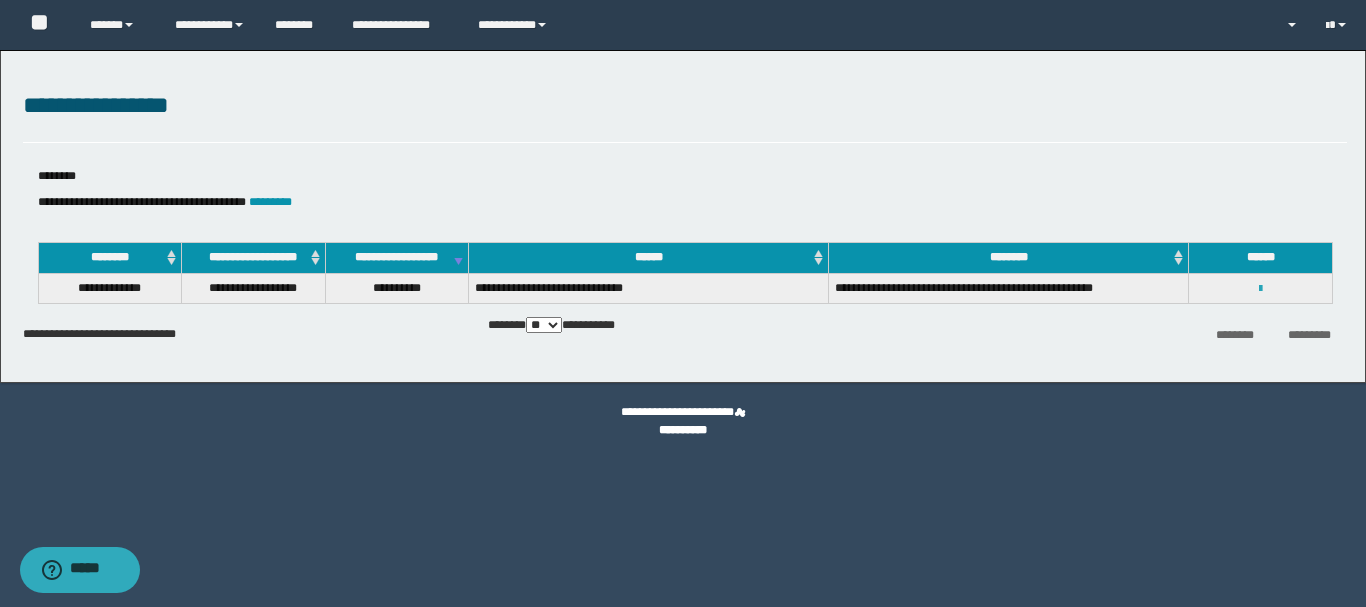 click at bounding box center [1260, 289] 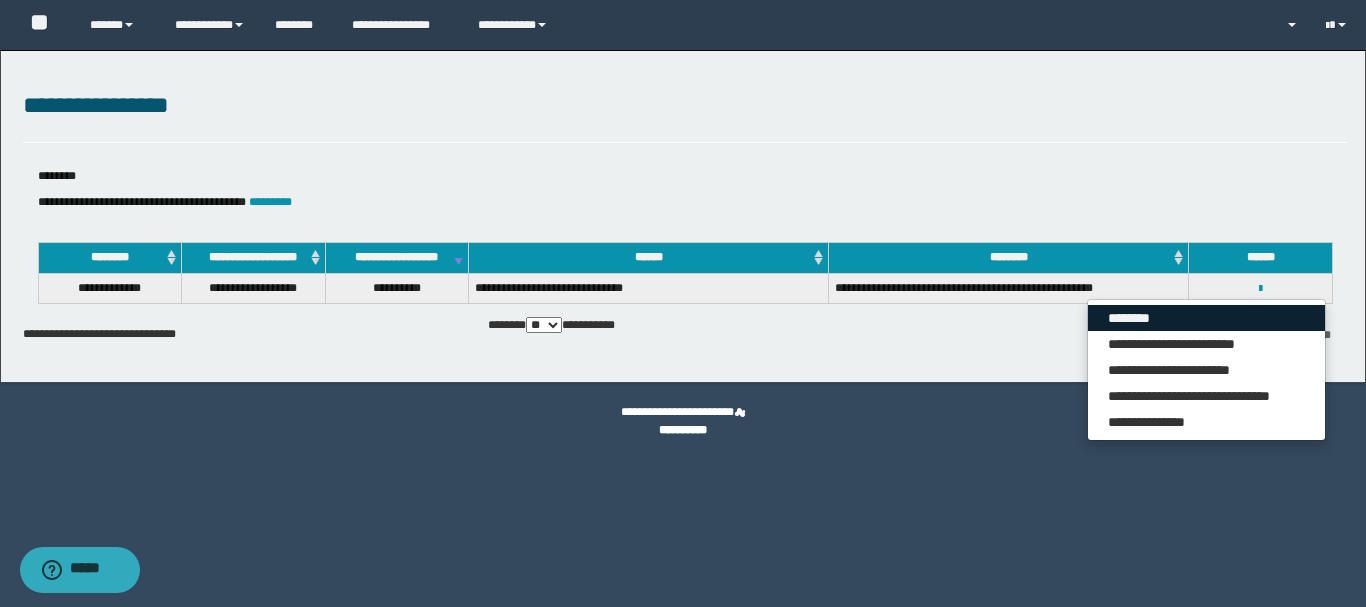 click on "********" at bounding box center [1206, 318] 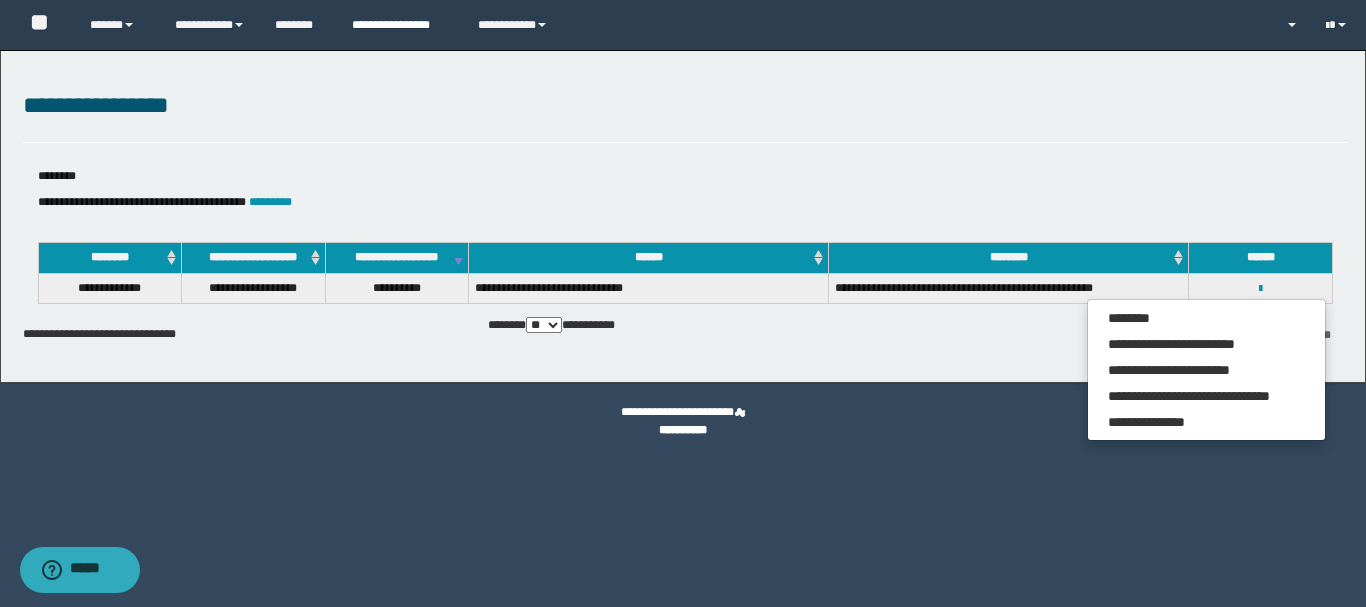 click on "**********" at bounding box center [400, 25] 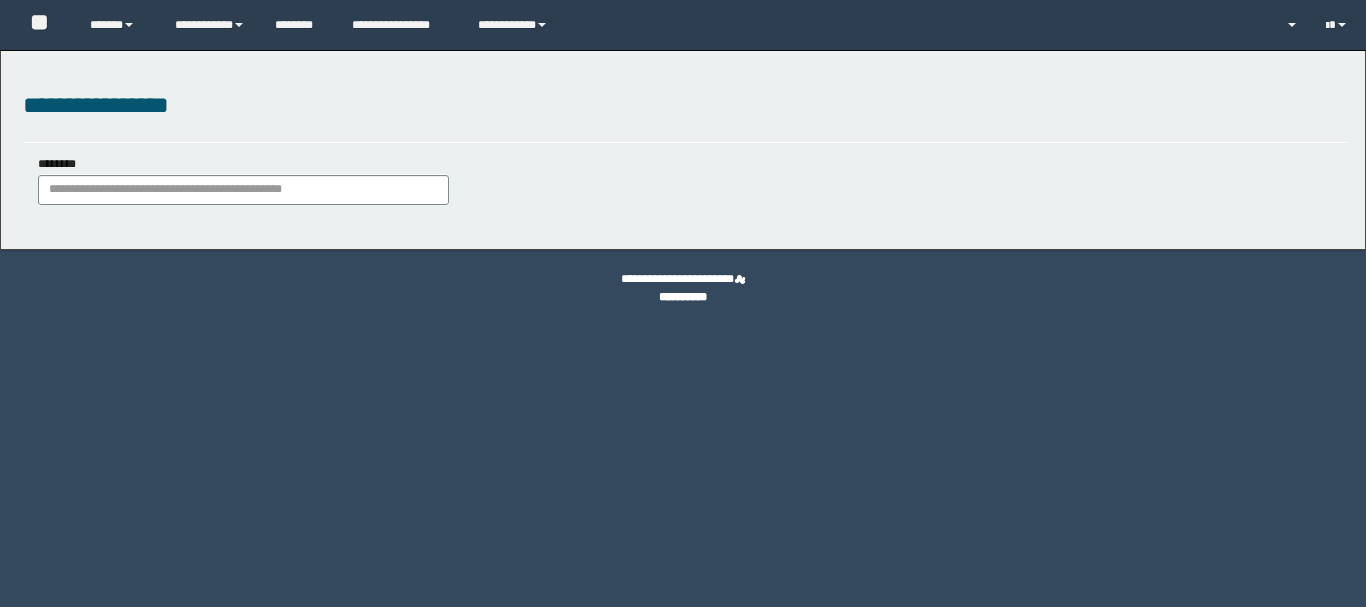 scroll, scrollTop: 0, scrollLeft: 0, axis: both 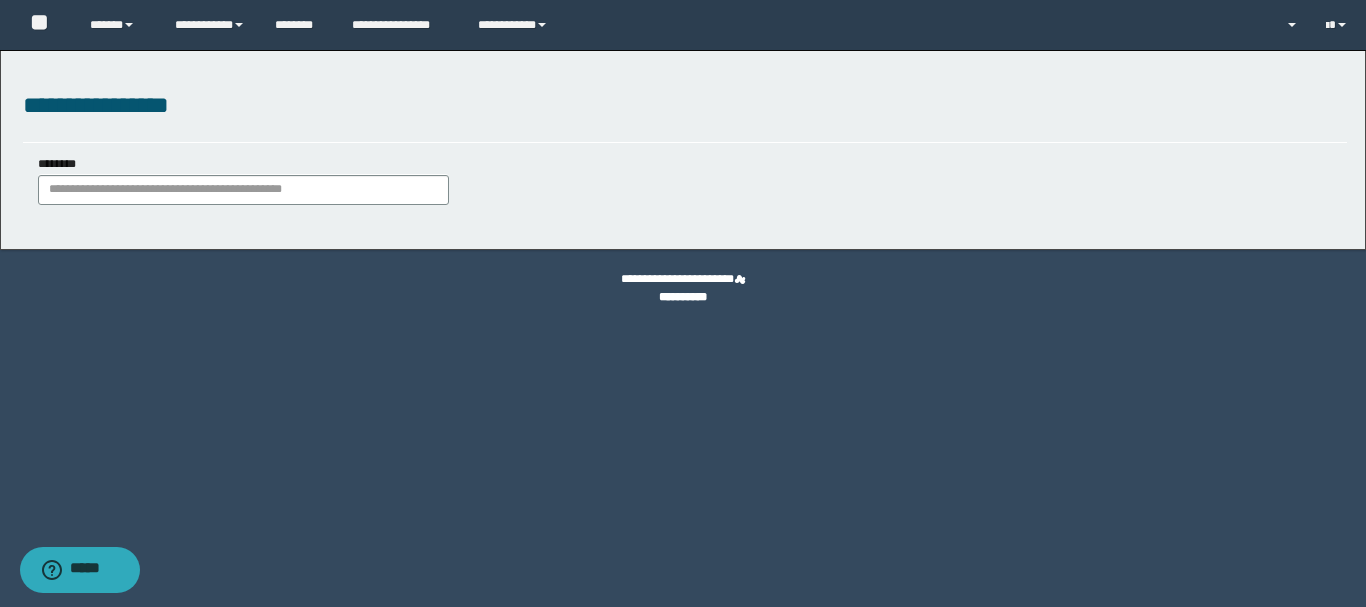 drag, startPoint x: 211, startPoint y: 172, endPoint x: 204, endPoint y: 185, distance: 14.764823 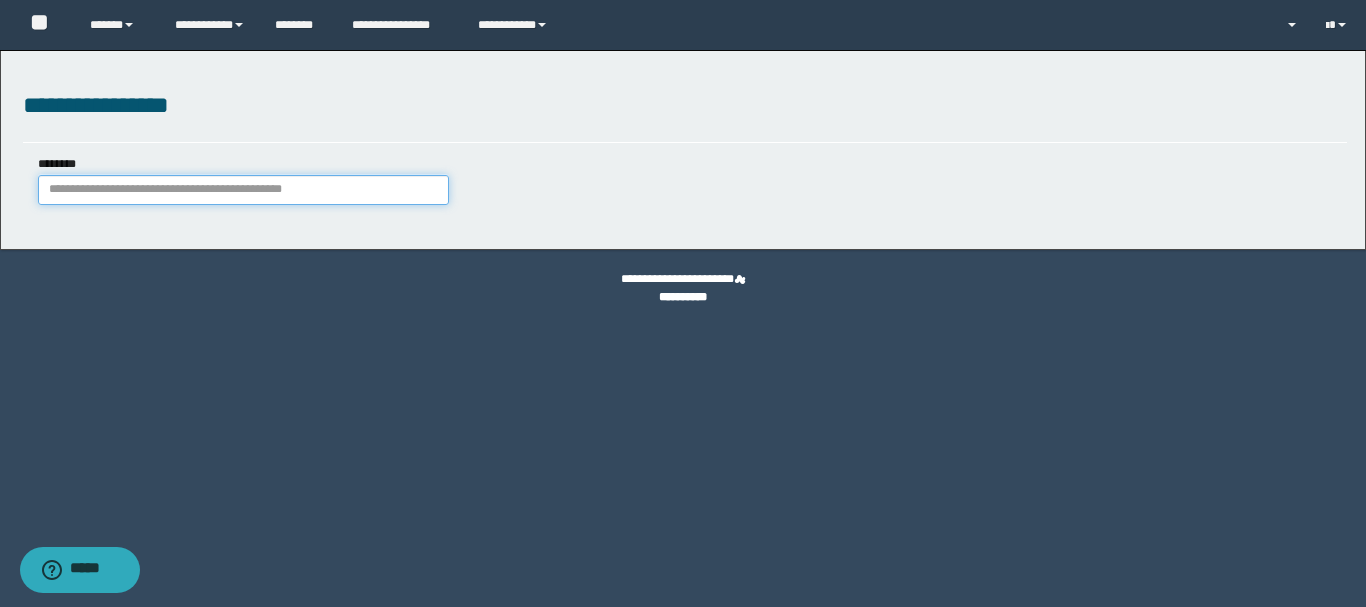 click on "********" at bounding box center [243, 190] 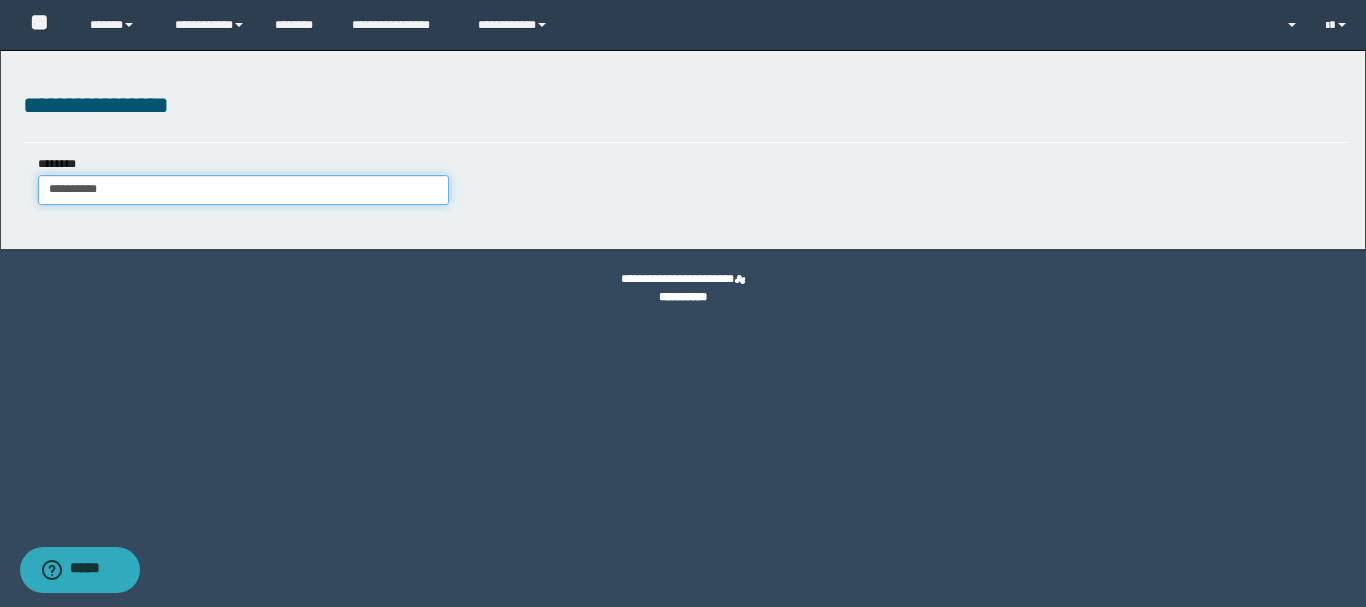 type on "**********" 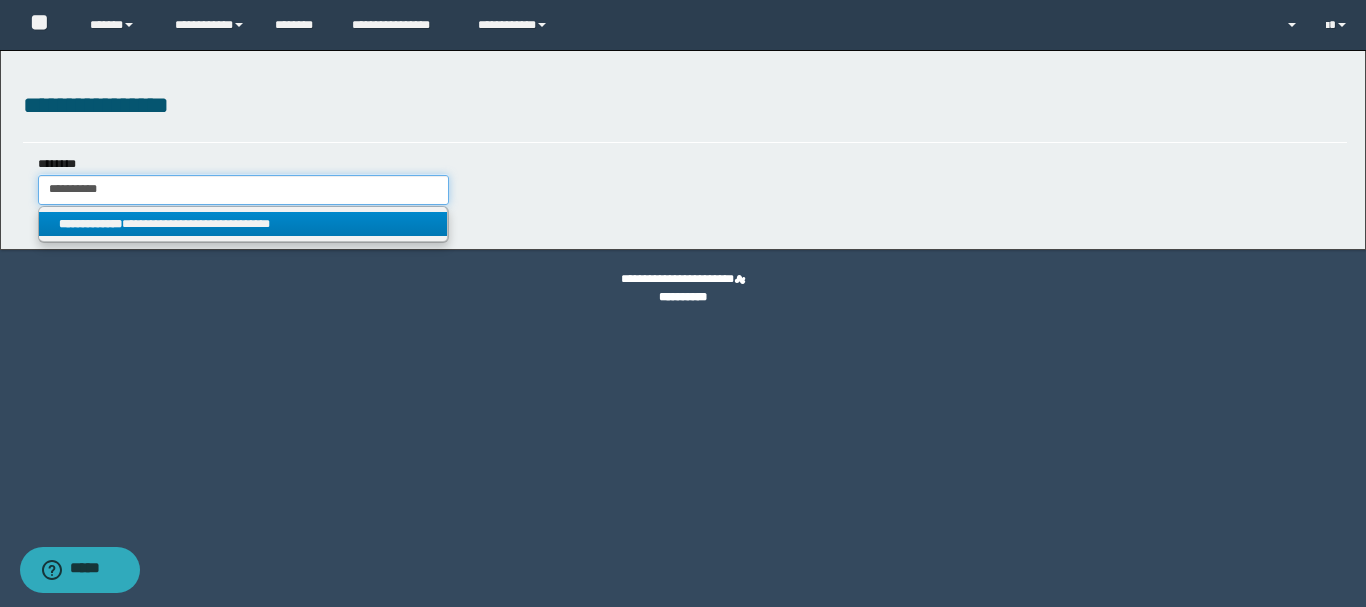 type on "**********" 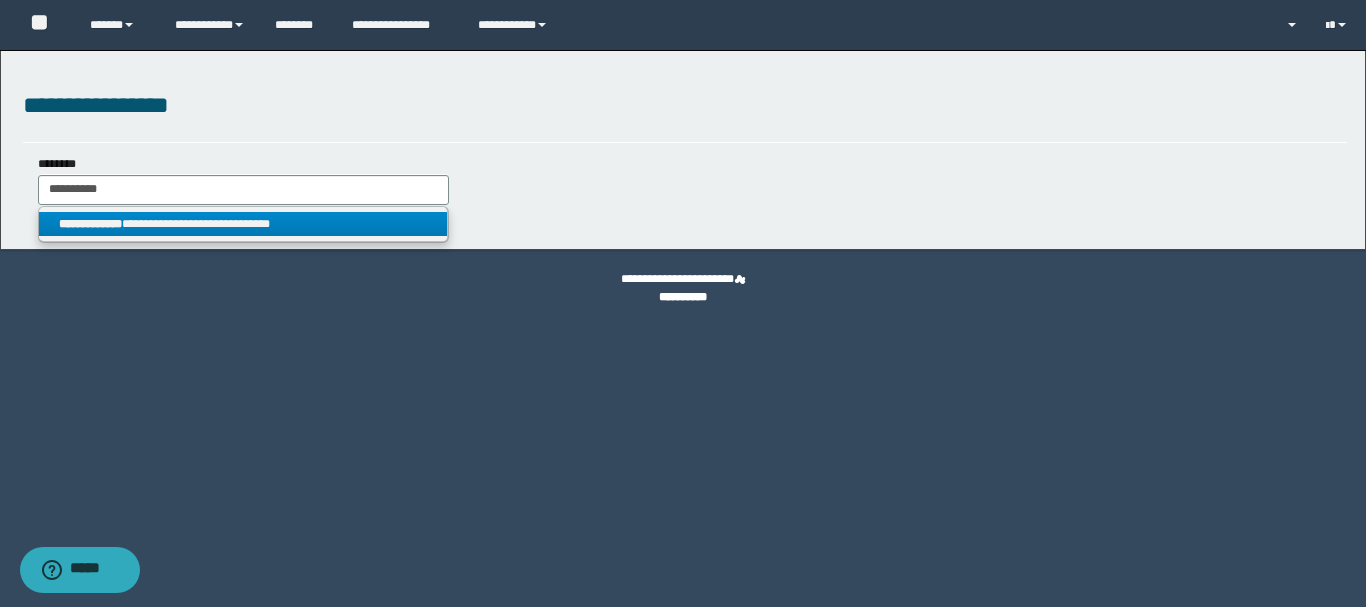 click on "**********" at bounding box center (243, 224) 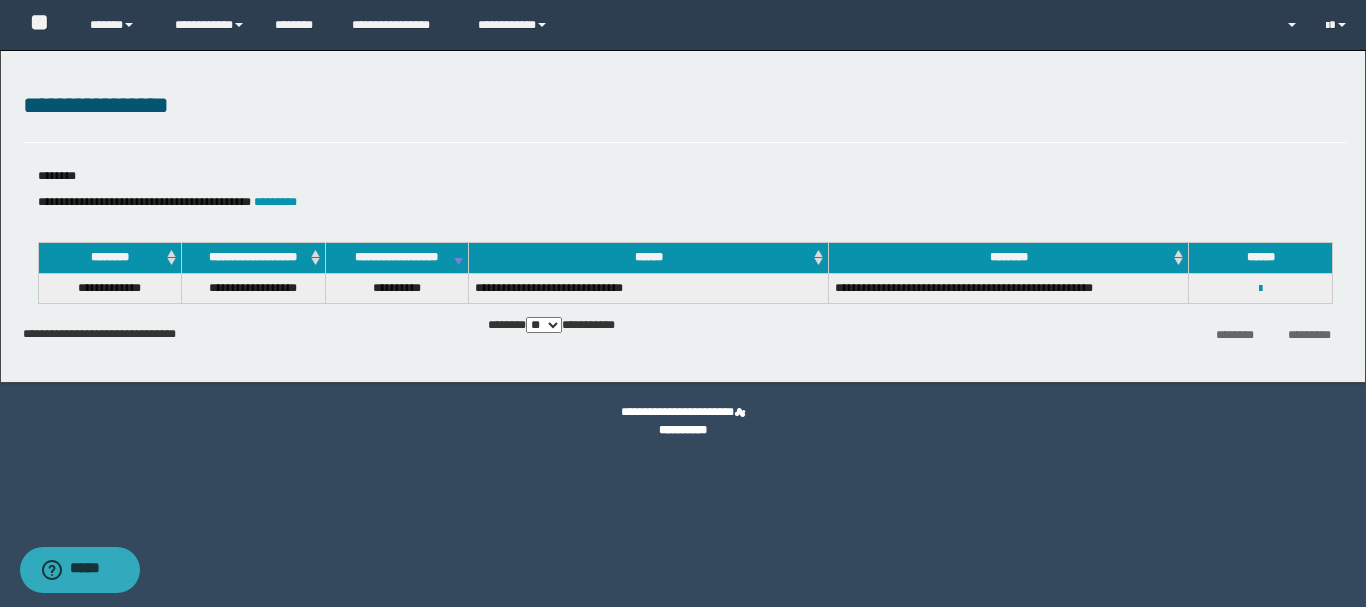 click on "**********" at bounding box center [1260, 288] 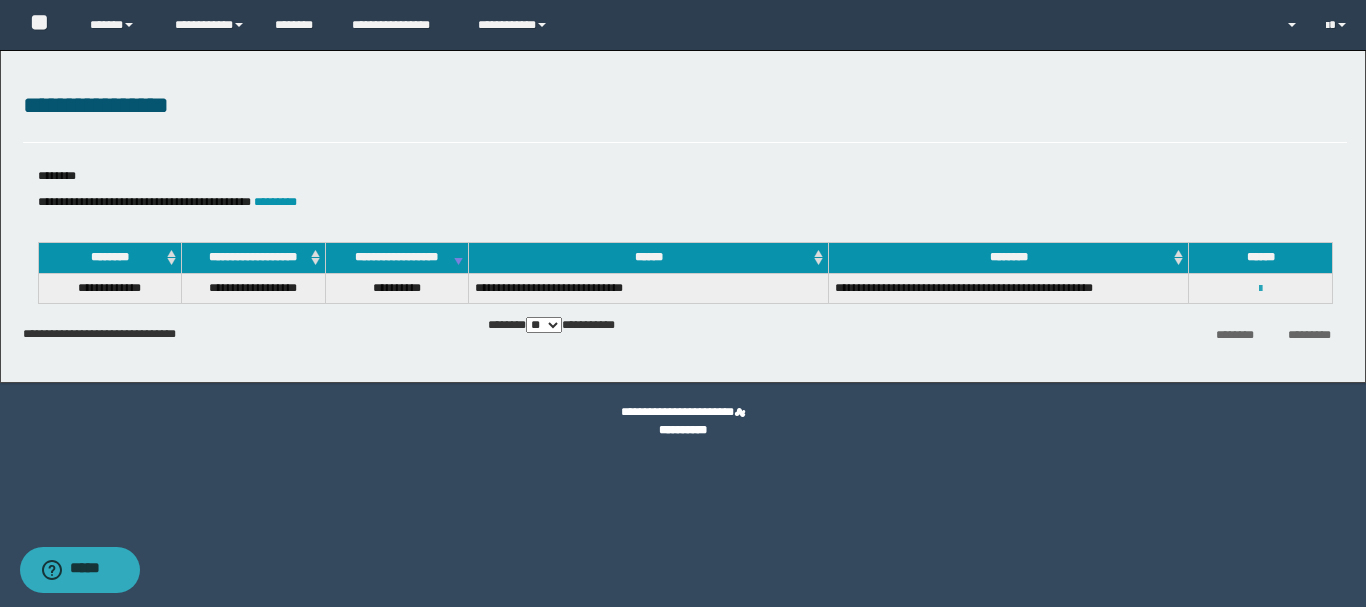 click at bounding box center [1260, 289] 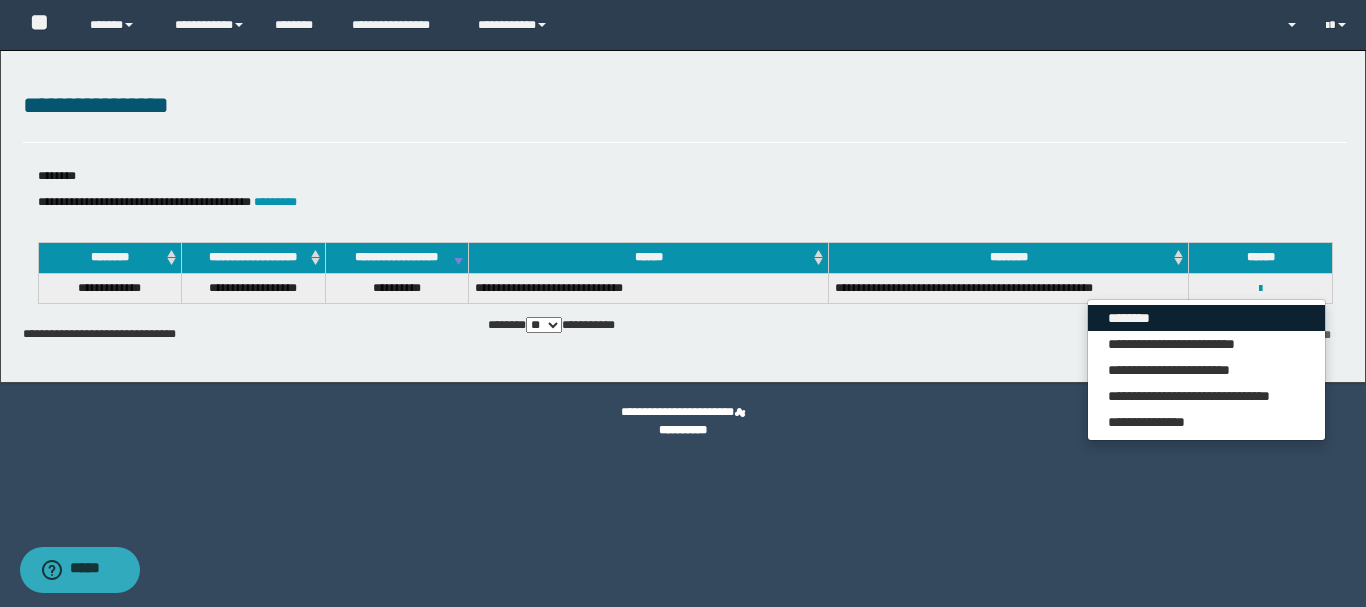 click on "********" at bounding box center (1206, 318) 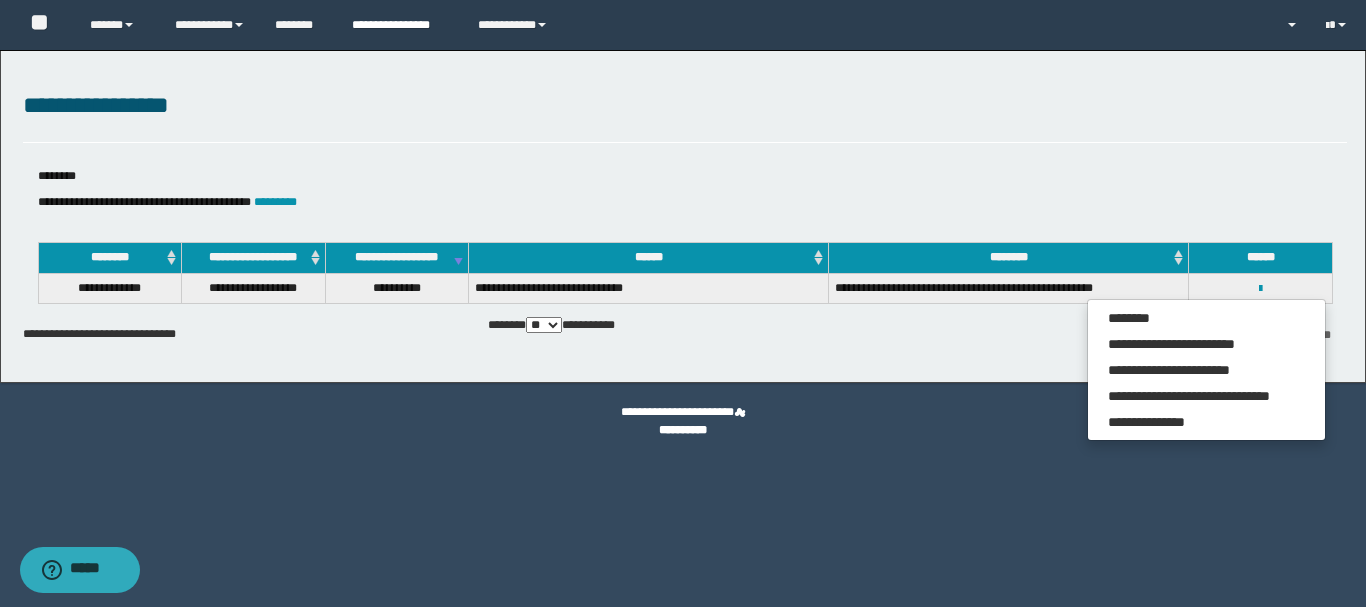 click on "**********" at bounding box center [400, 25] 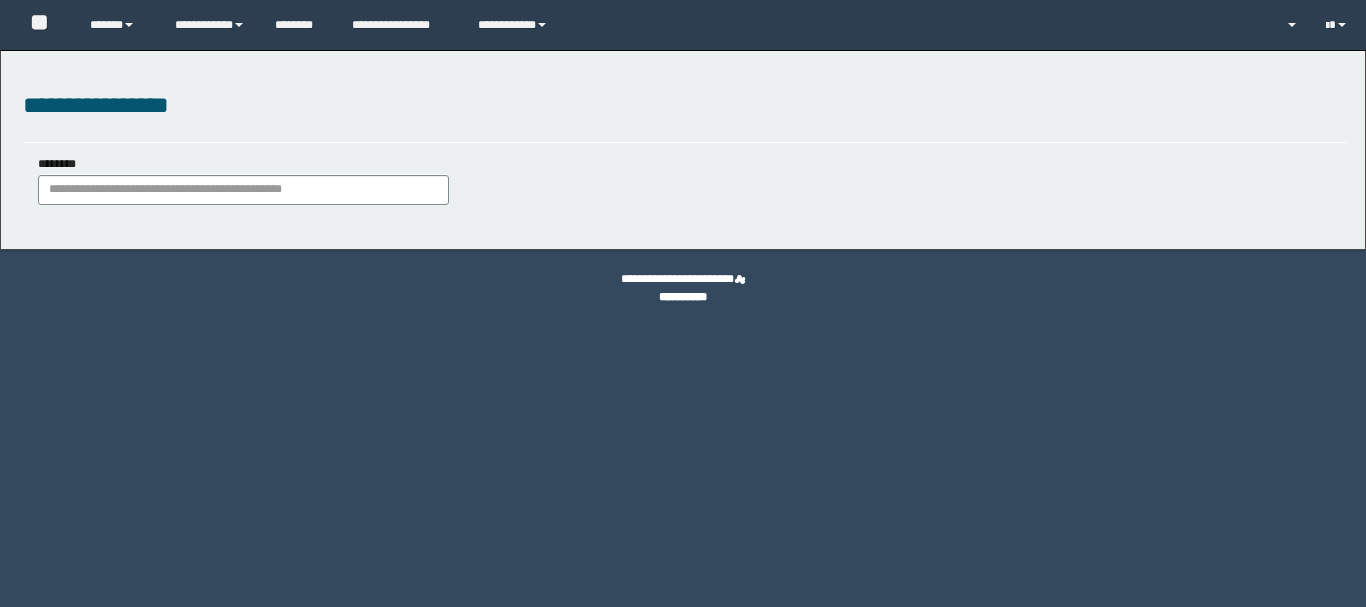 scroll, scrollTop: 0, scrollLeft: 0, axis: both 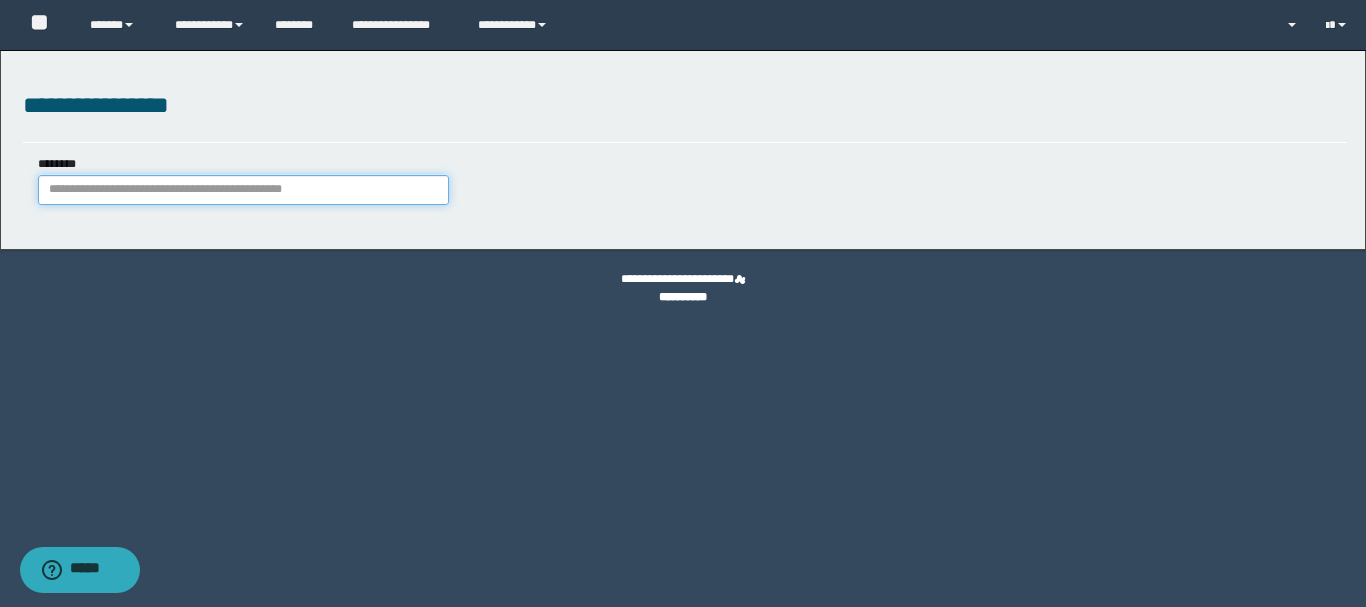 click on "********" at bounding box center [243, 190] 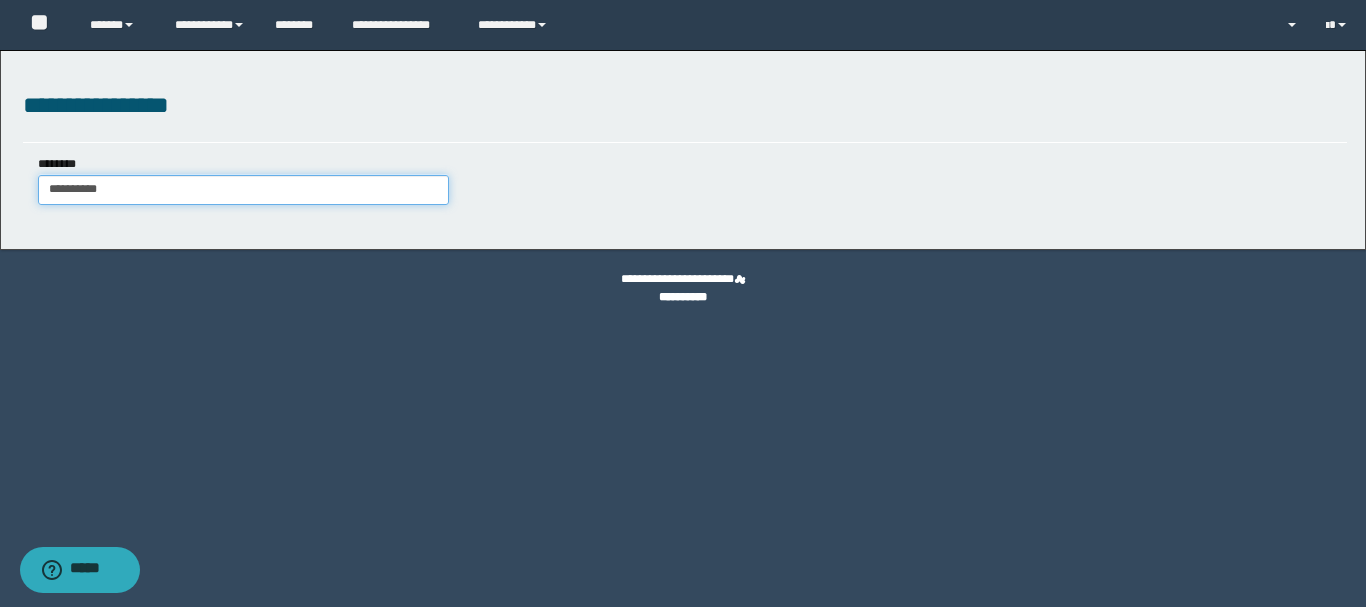 type on "**********" 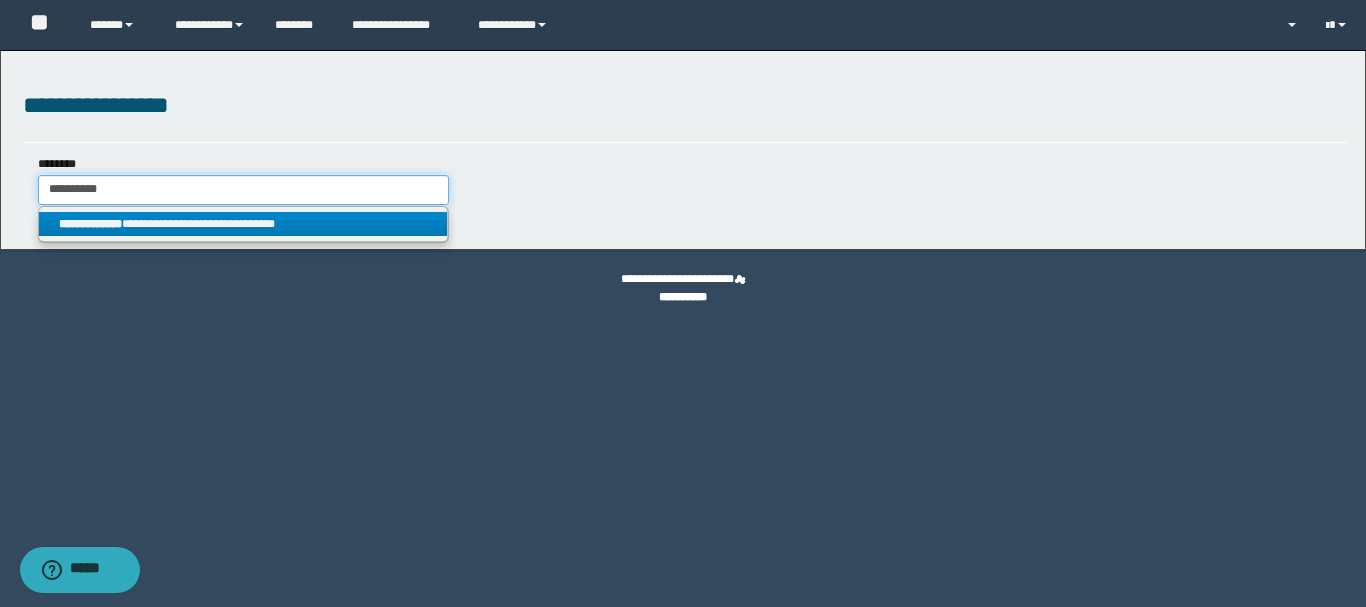 type on "**********" 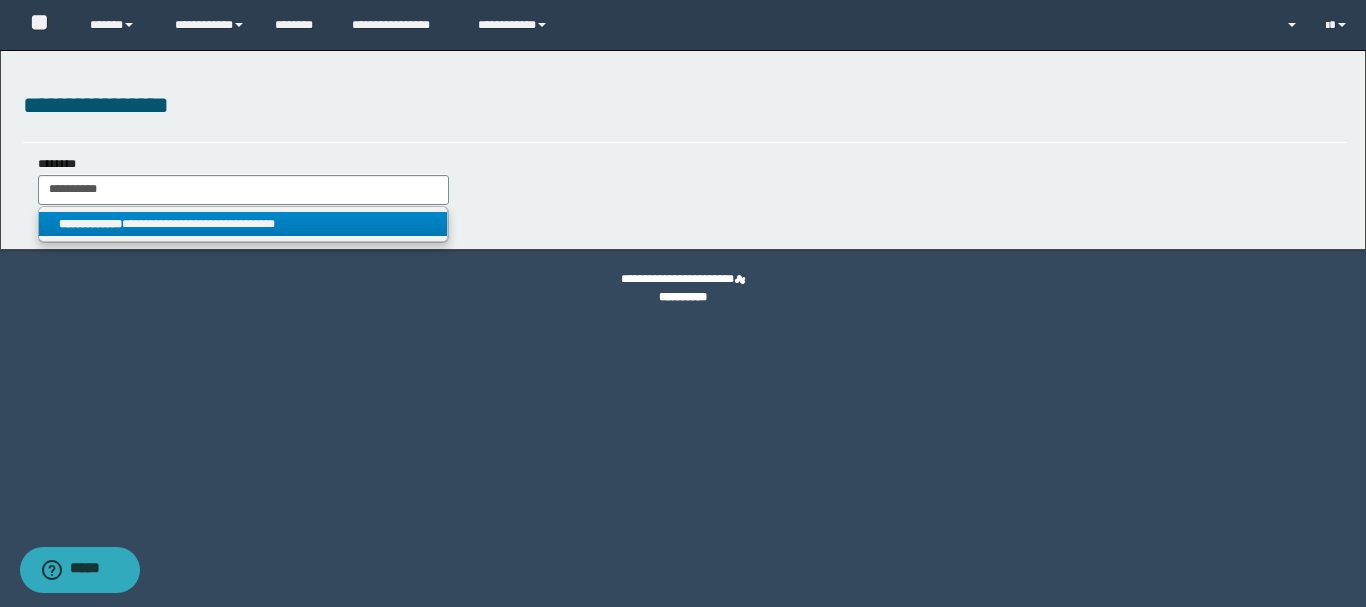click on "**********" at bounding box center (243, 224) 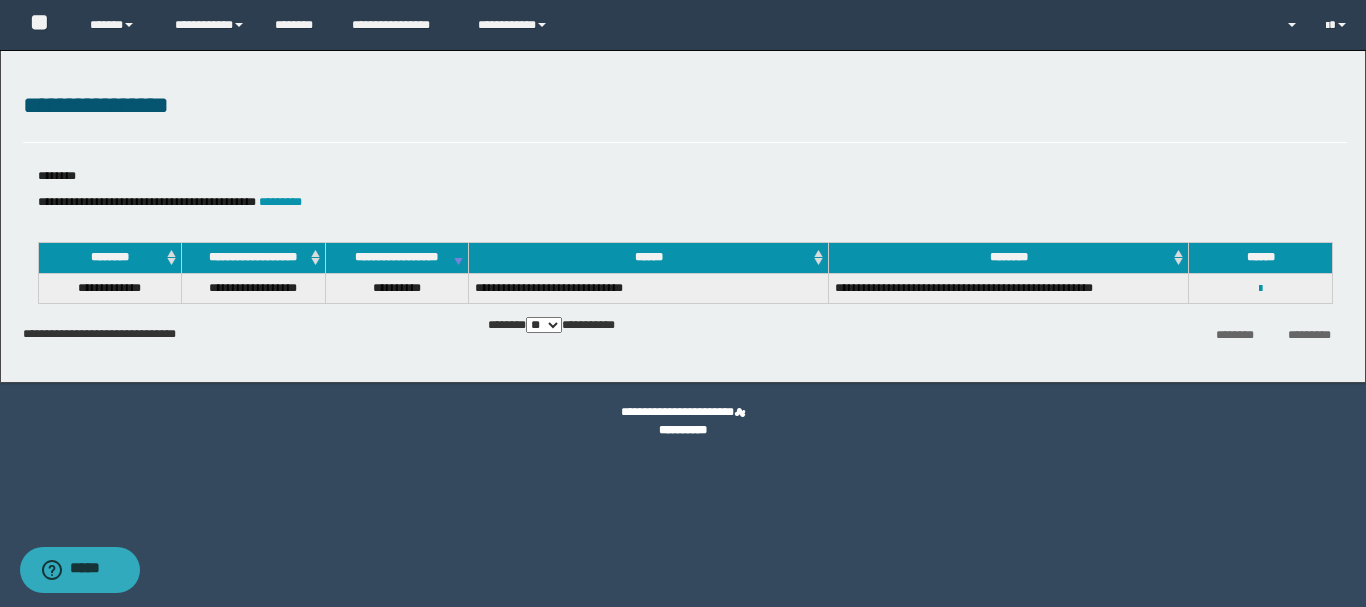 click on "**********" at bounding box center (1260, 288) 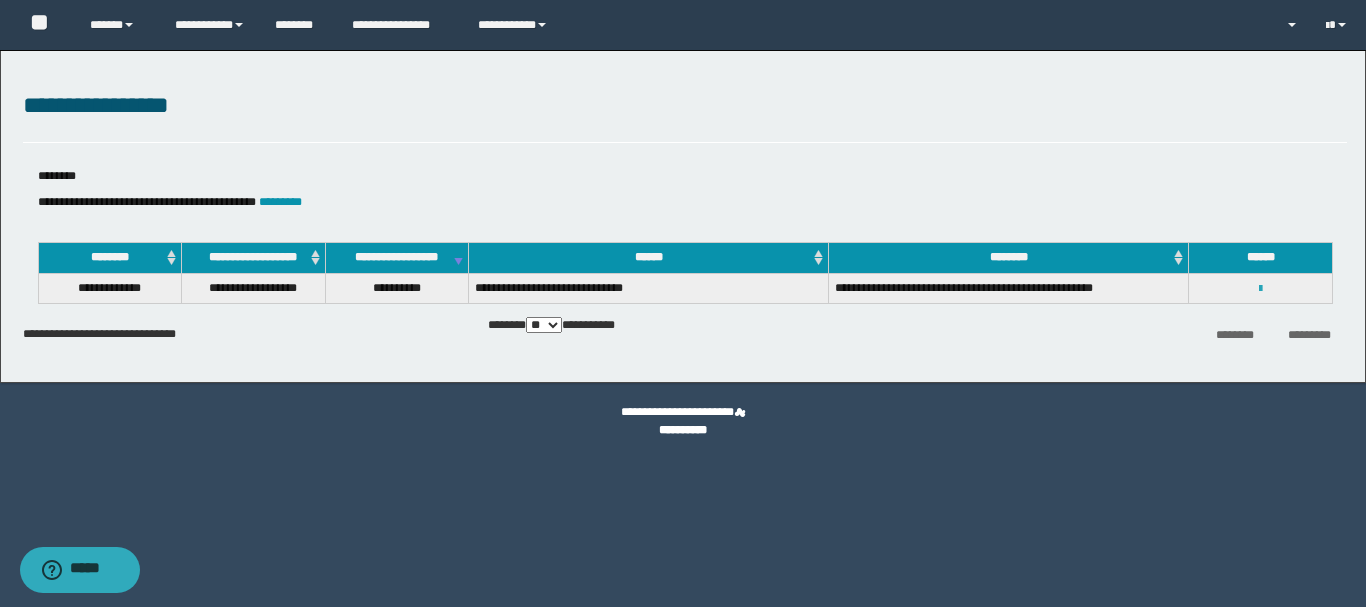click at bounding box center [1260, 289] 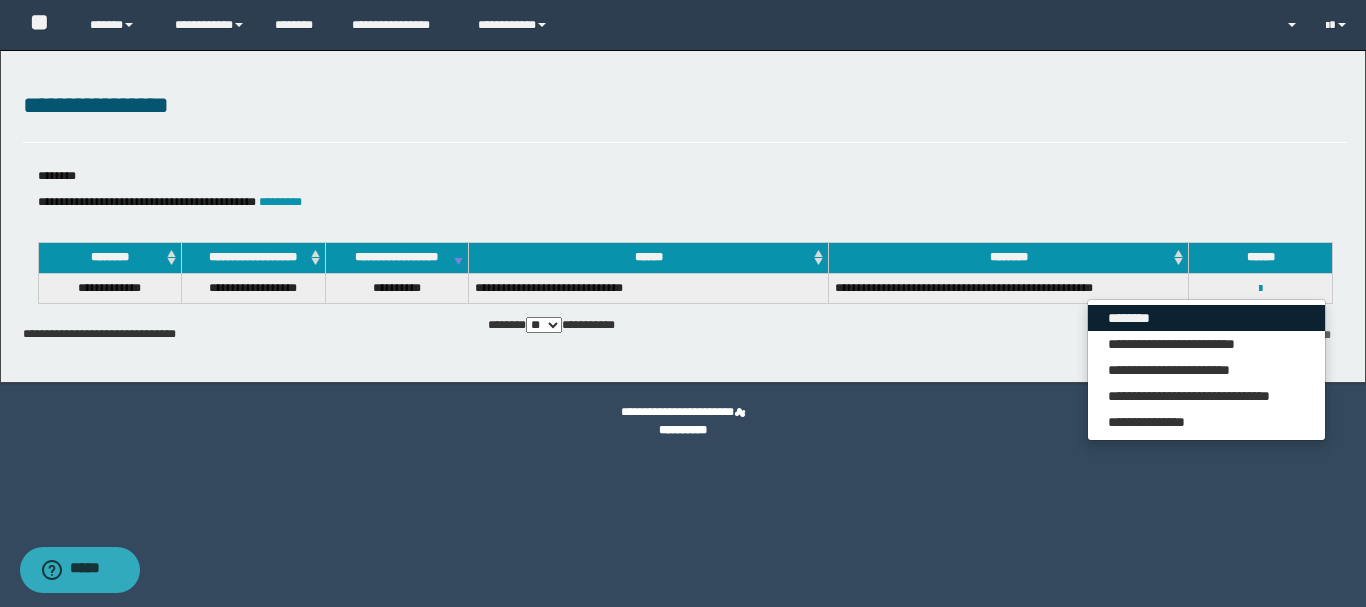 click on "********" at bounding box center (1206, 318) 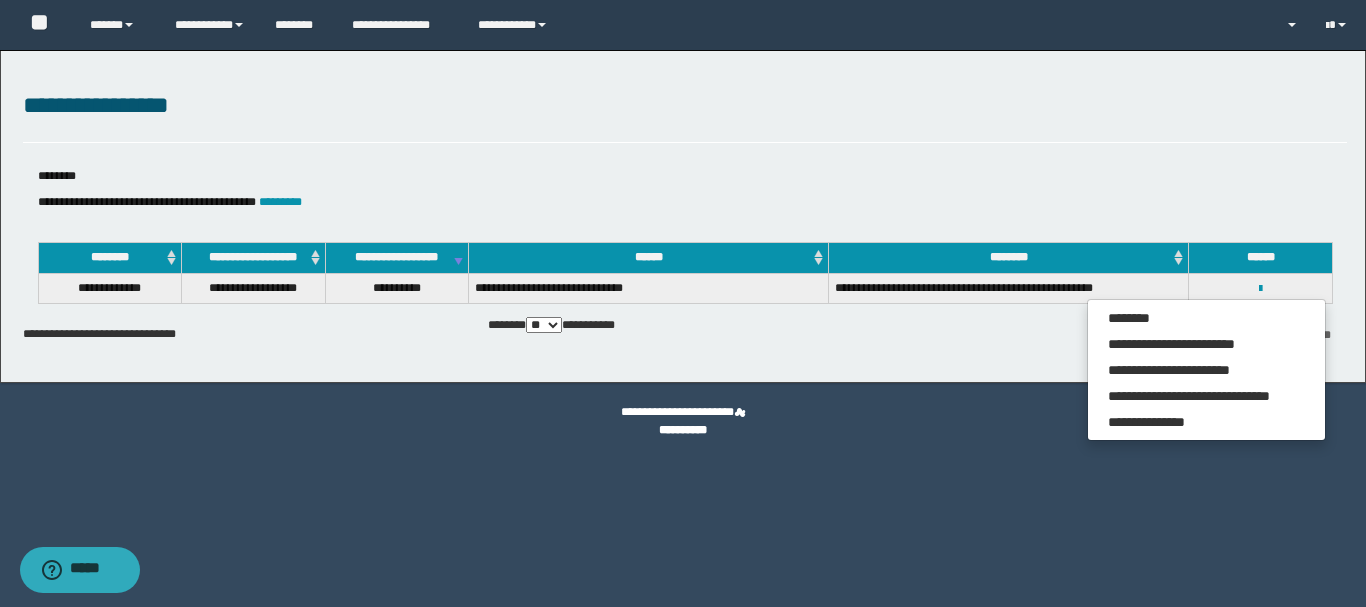 click on "**********" at bounding box center (683, 216) 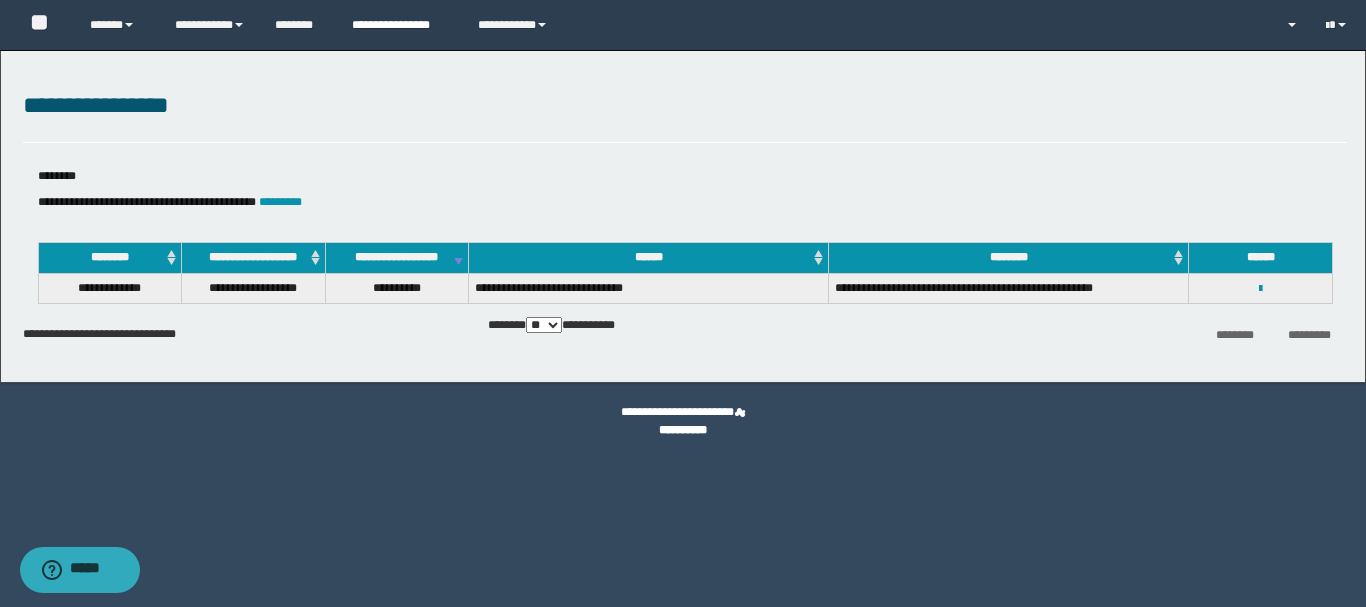click on "**********" at bounding box center (400, 25) 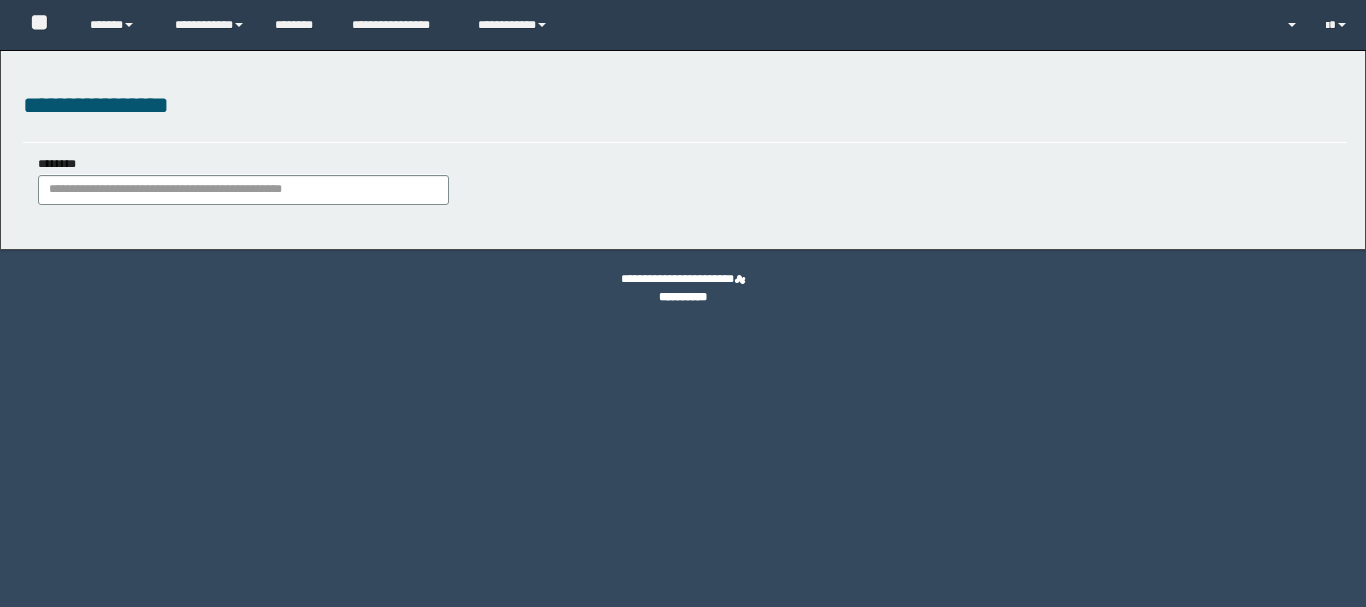 scroll, scrollTop: 0, scrollLeft: 0, axis: both 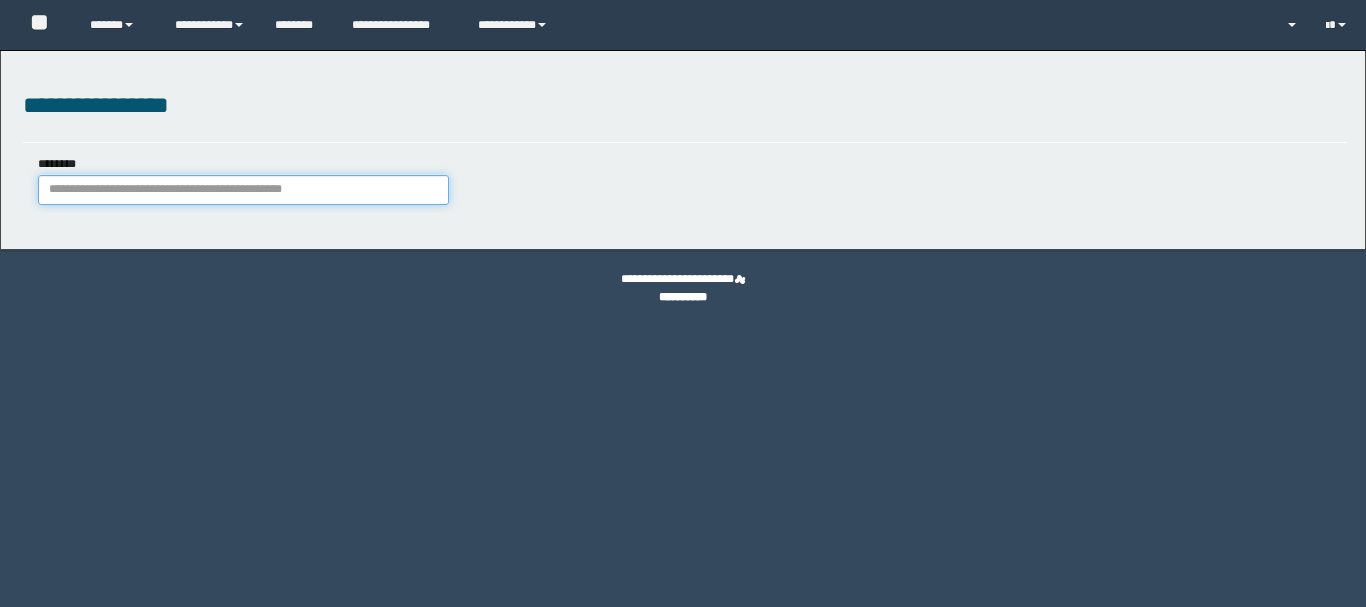 click on "********" at bounding box center [243, 190] 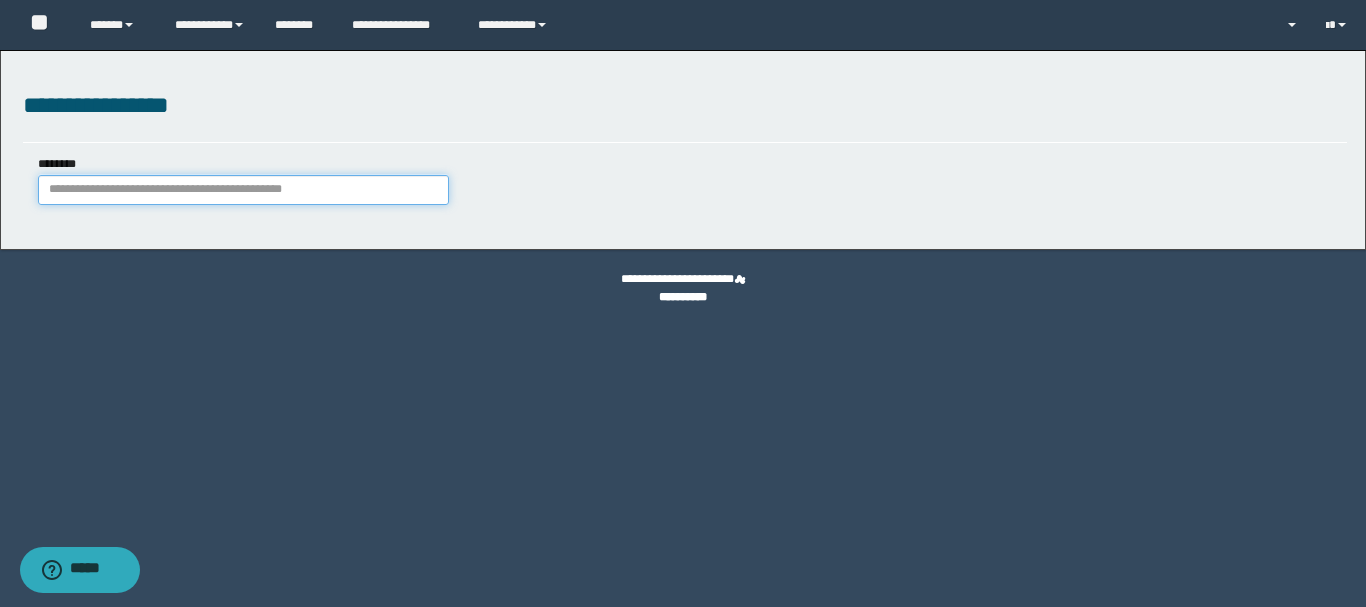 paste on "**********" 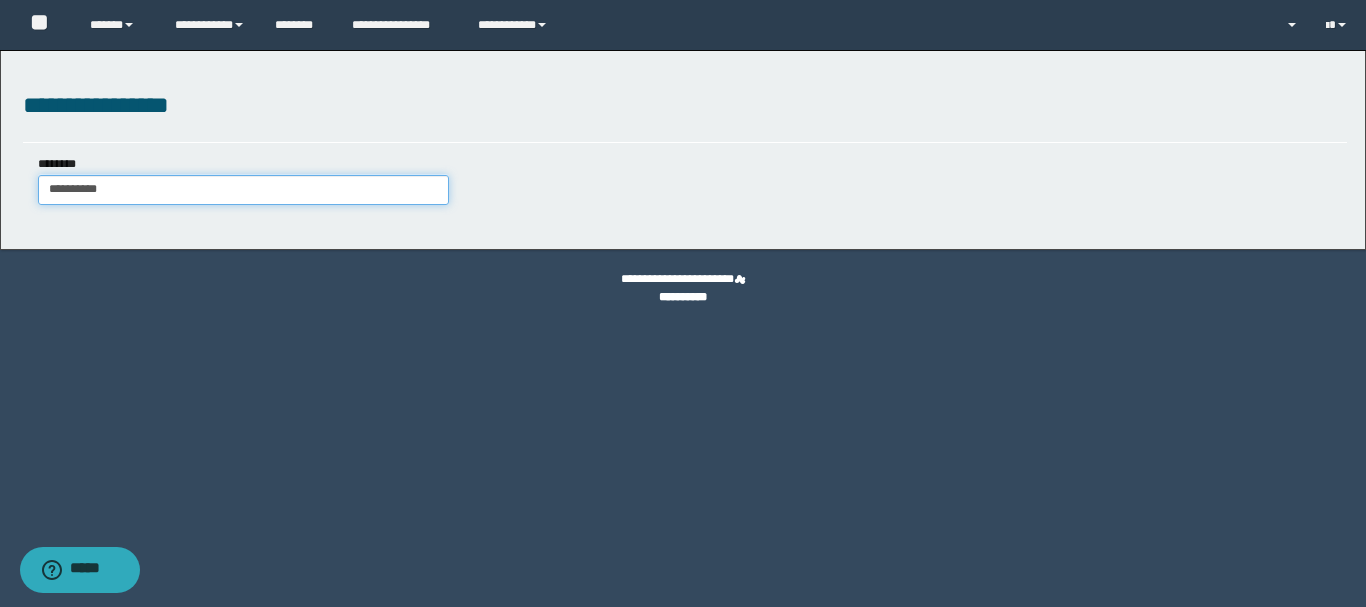 type on "**********" 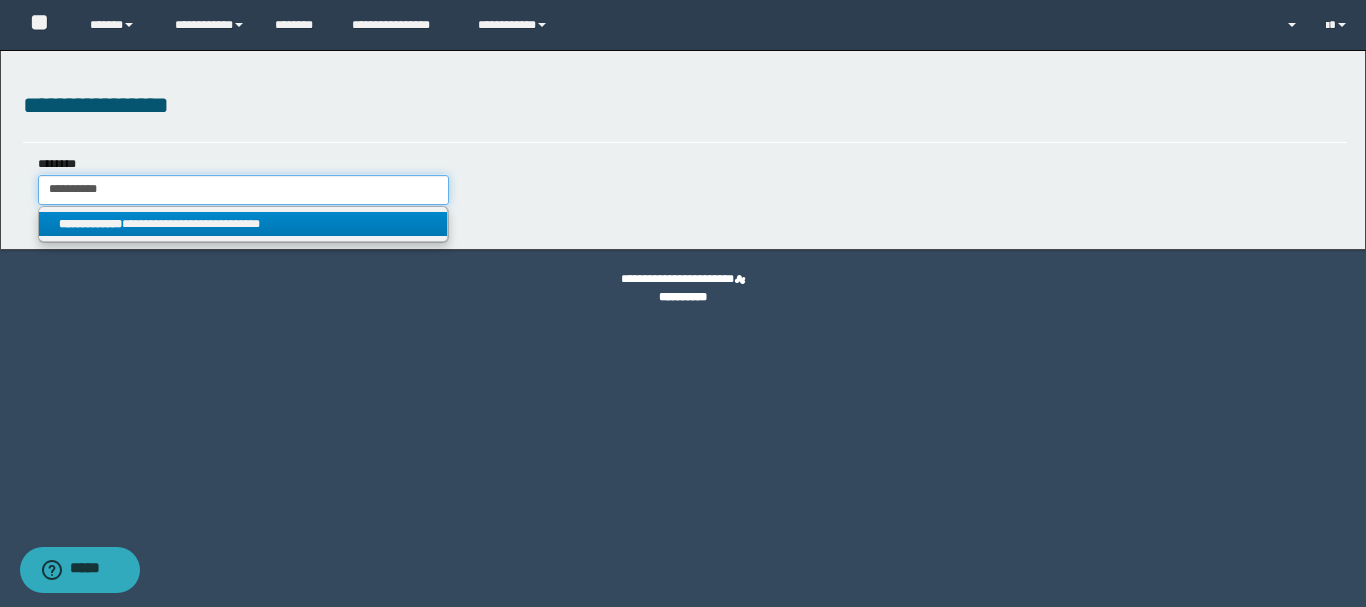 type on "**********" 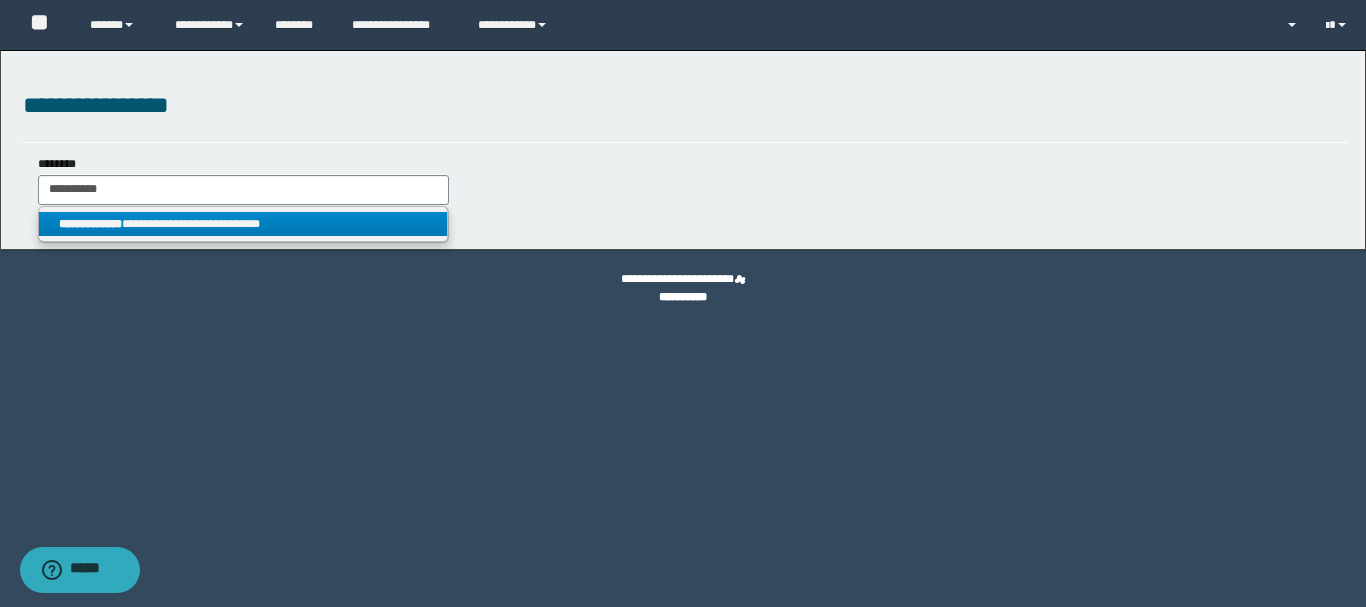click on "**********" at bounding box center (243, 224) 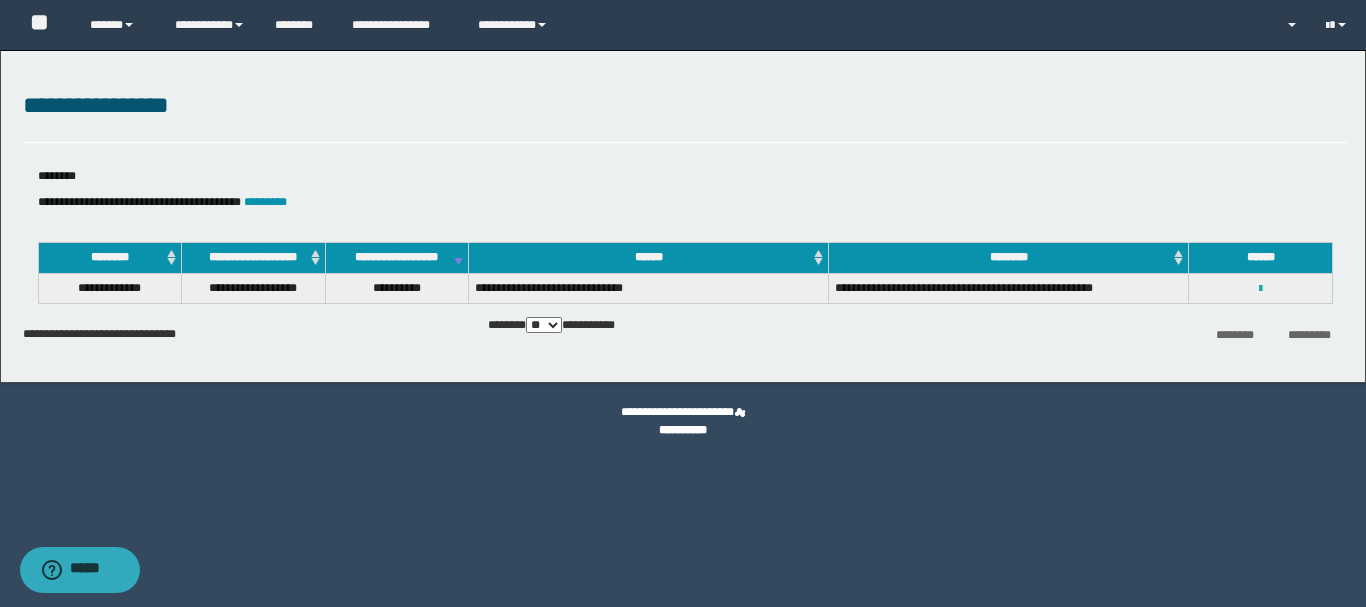 click at bounding box center [1260, 289] 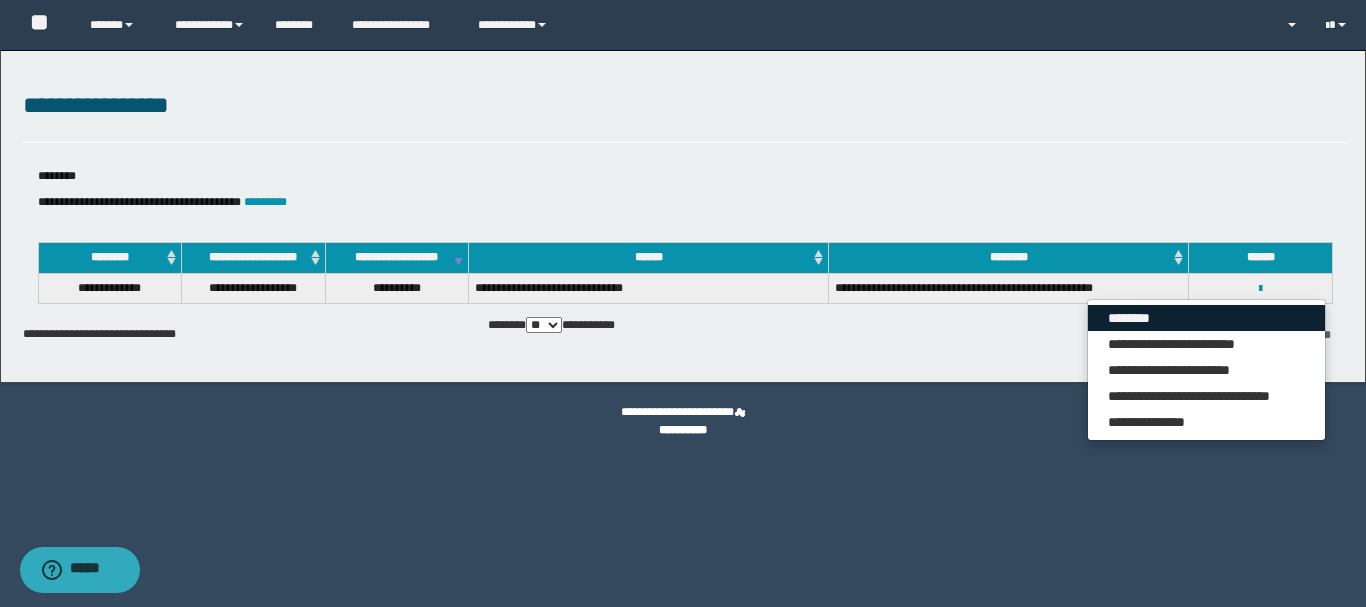 click on "********" at bounding box center [1206, 318] 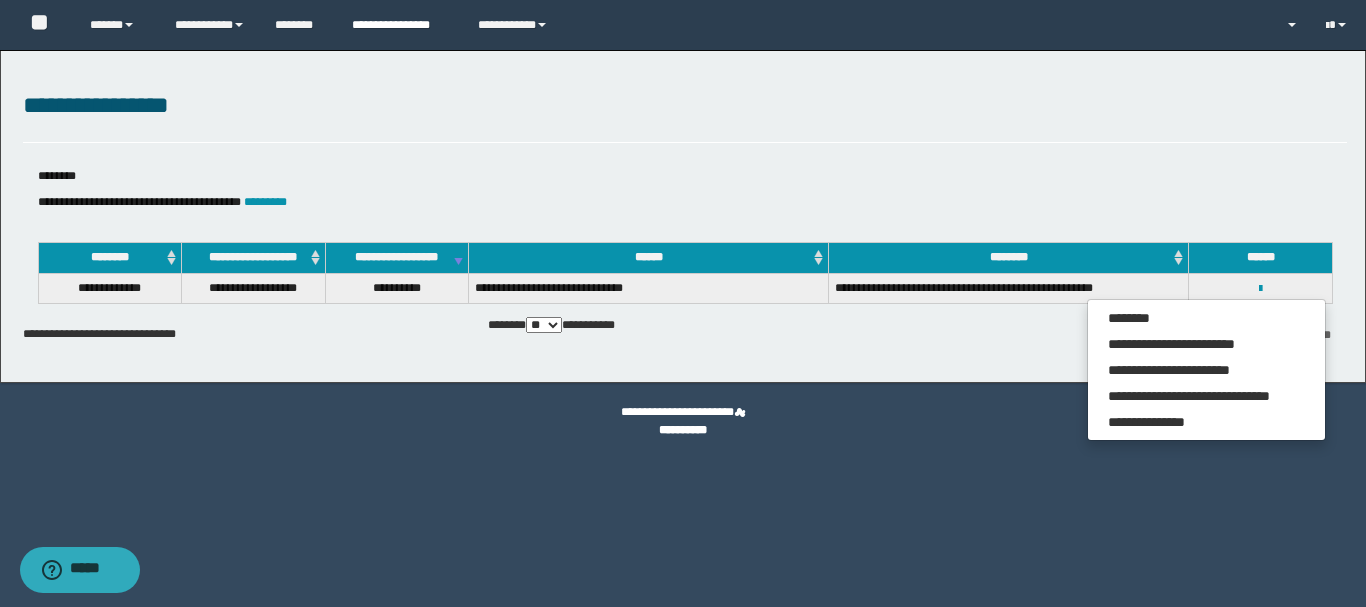click on "**********" at bounding box center [400, 25] 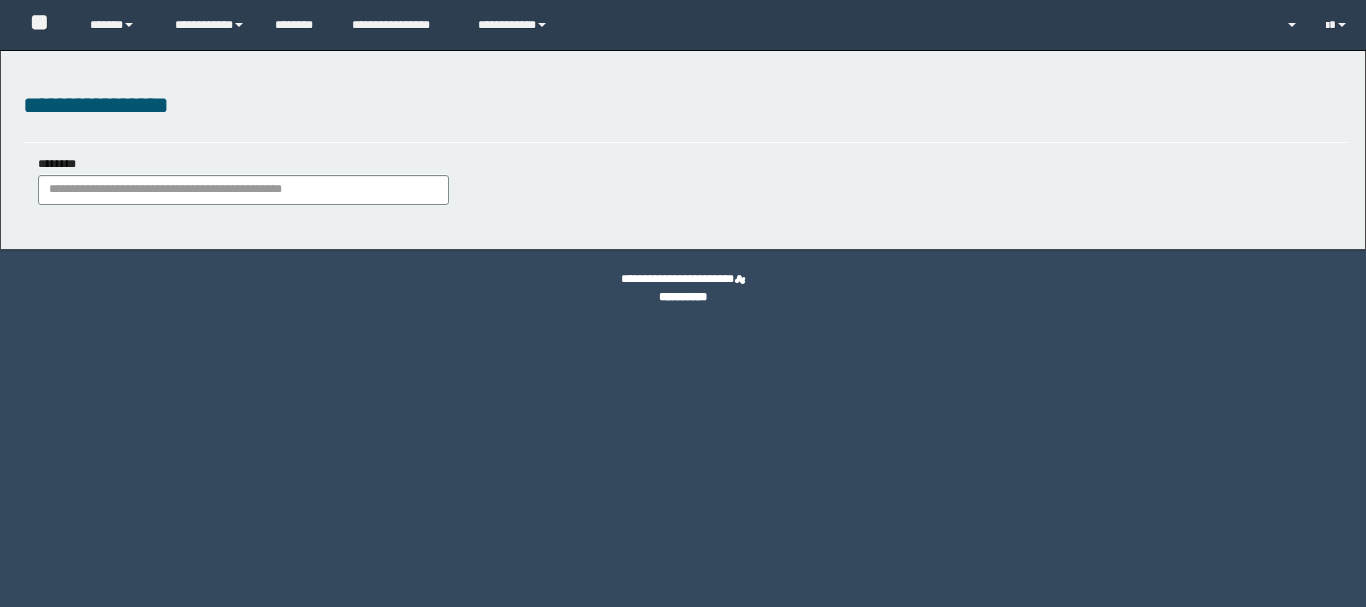 scroll, scrollTop: 0, scrollLeft: 0, axis: both 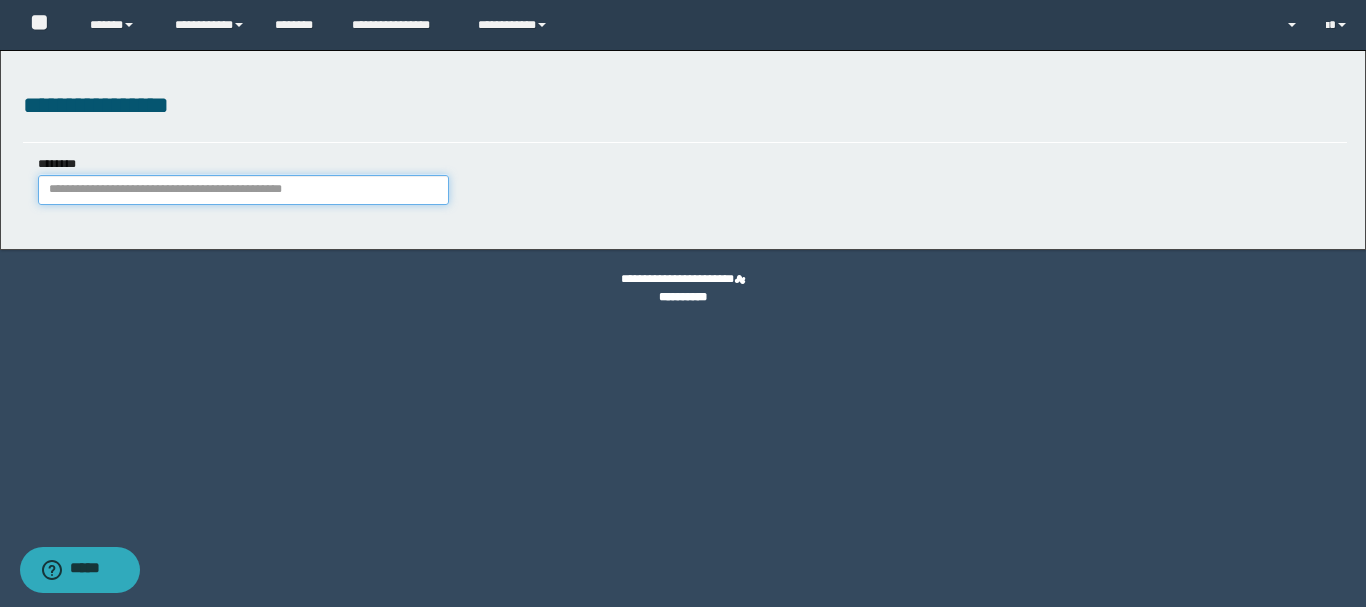 click on "********" at bounding box center (243, 190) 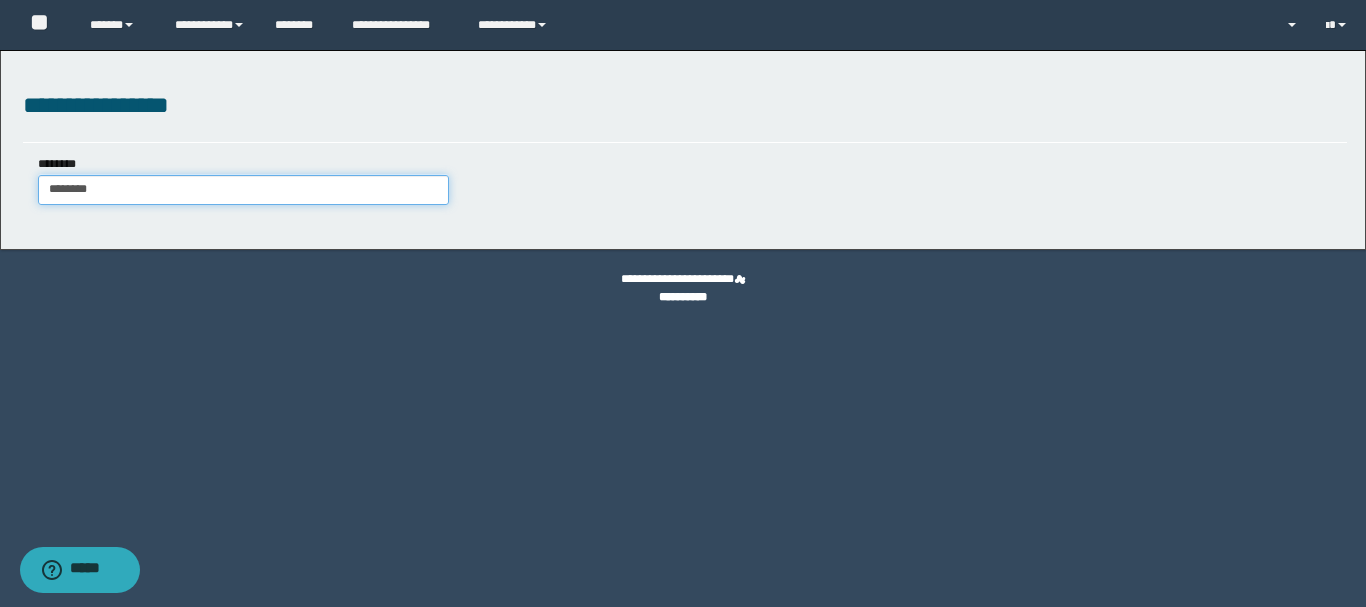 type on "********" 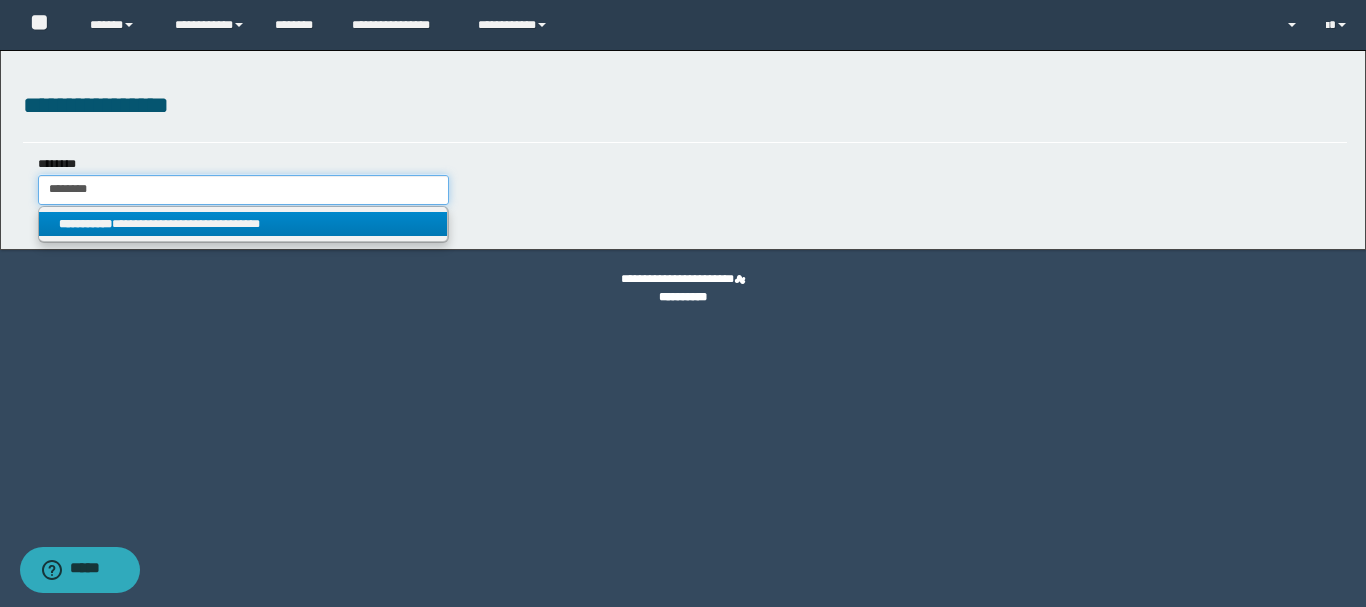 type on "********" 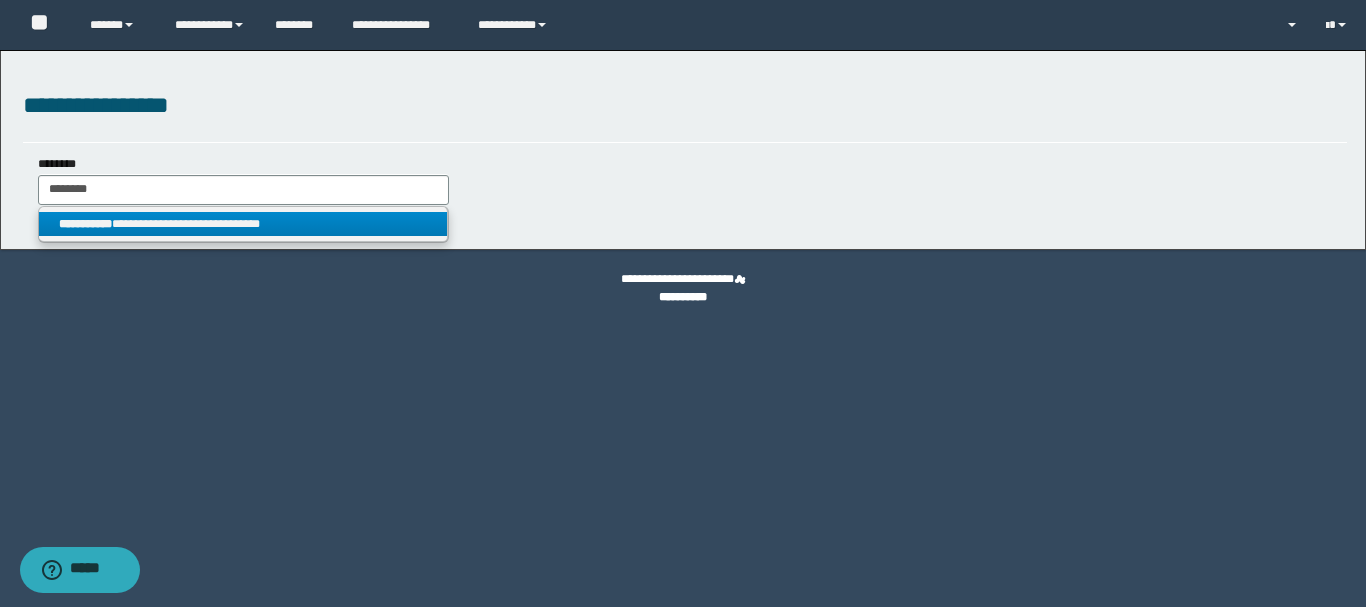 drag, startPoint x: 219, startPoint y: 218, endPoint x: 238, endPoint y: 223, distance: 19.646883 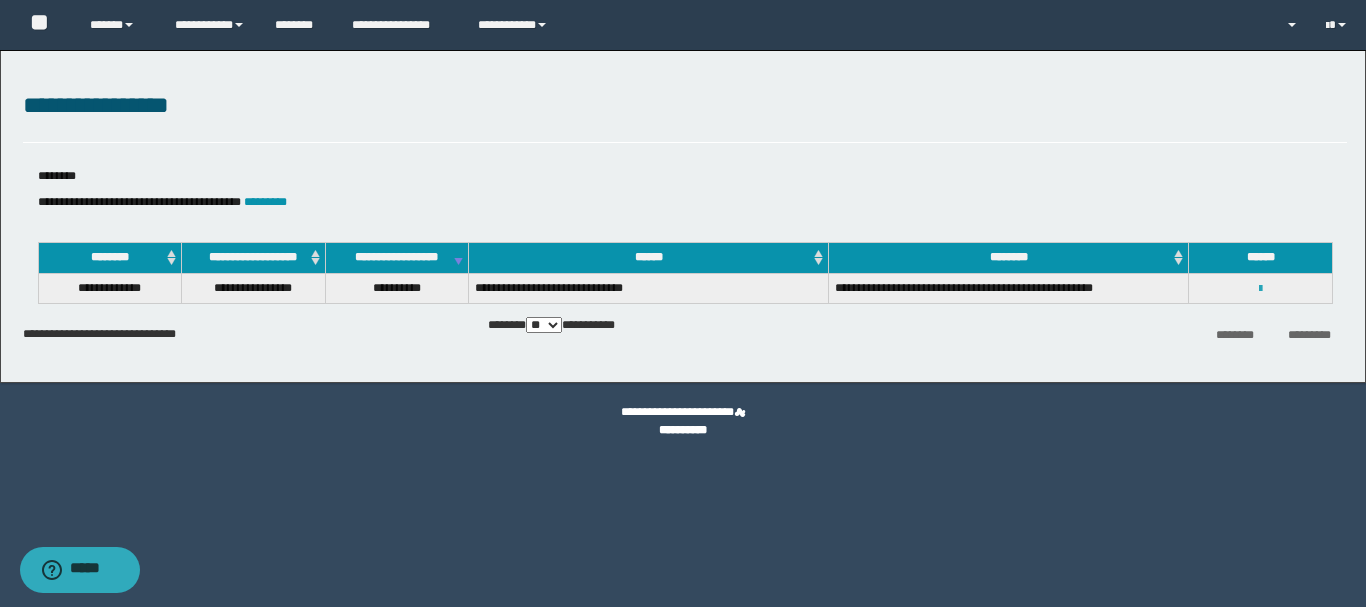 click at bounding box center [1260, 289] 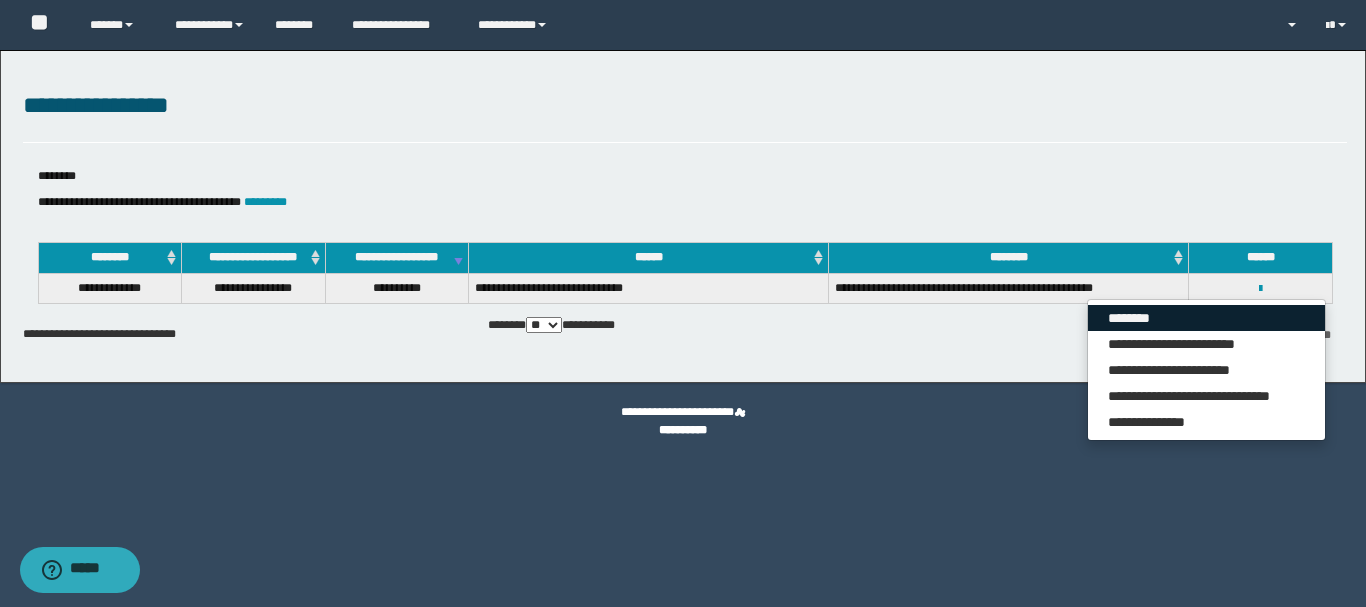 click on "********" at bounding box center [1206, 318] 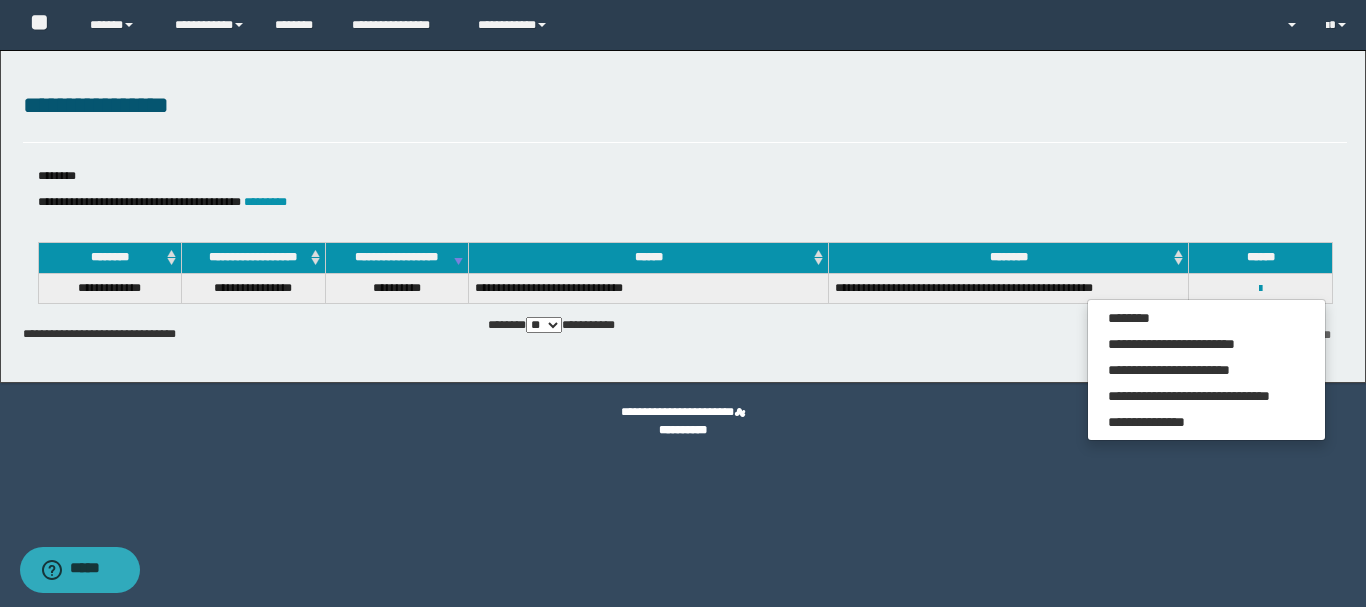 click on "**********" at bounding box center [685, 302] 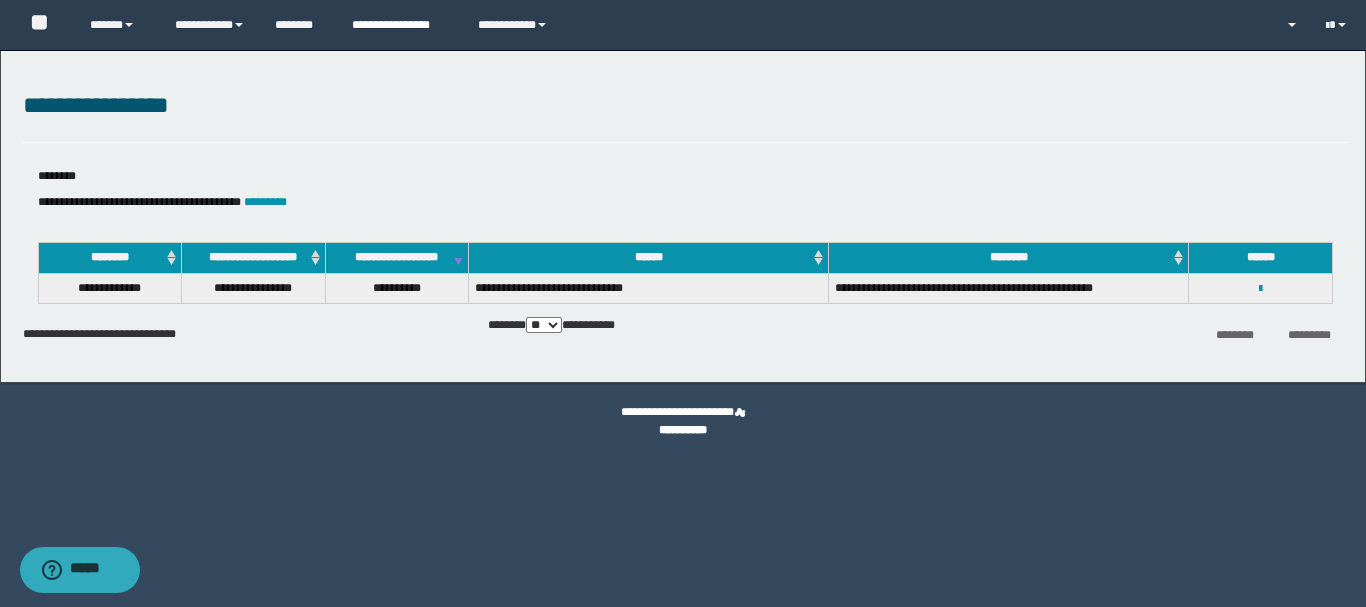 click on "**********" at bounding box center [400, 25] 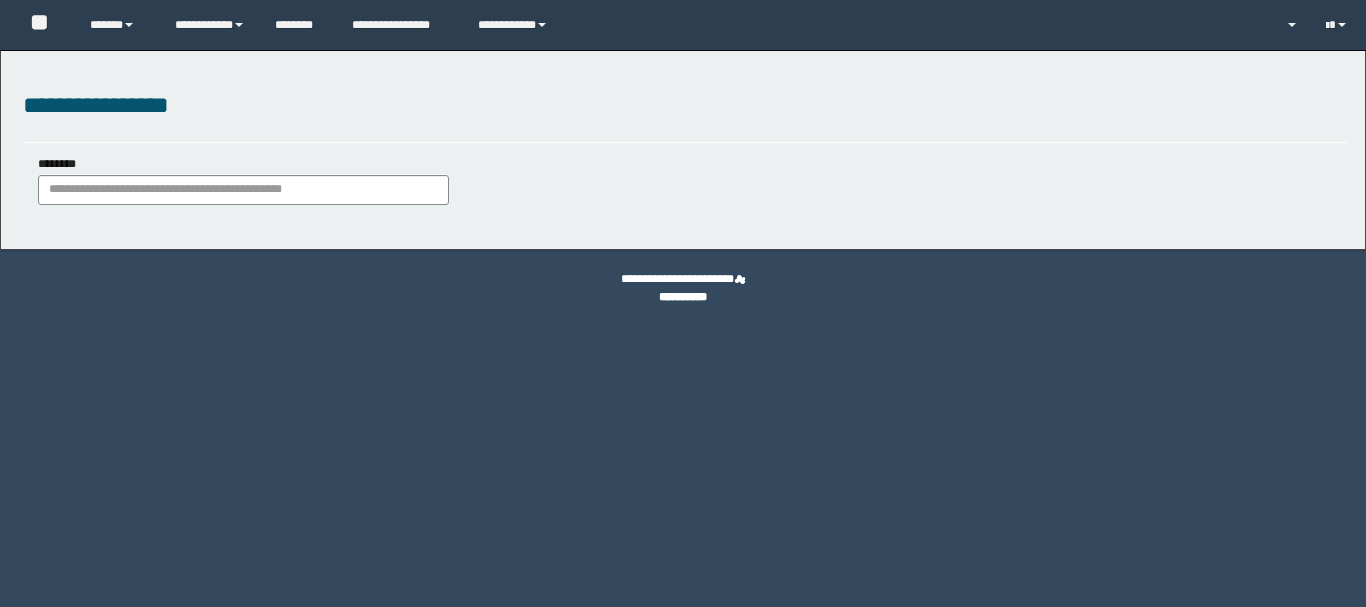 scroll, scrollTop: 0, scrollLeft: 0, axis: both 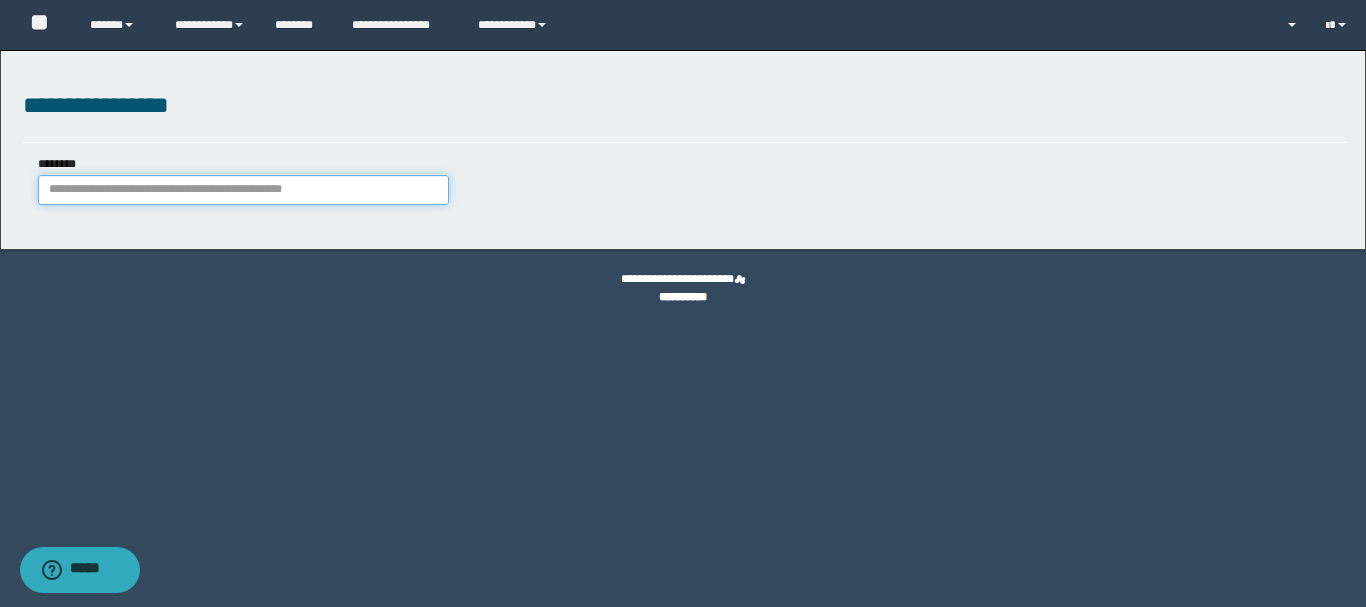 click on "********" at bounding box center (243, 190) 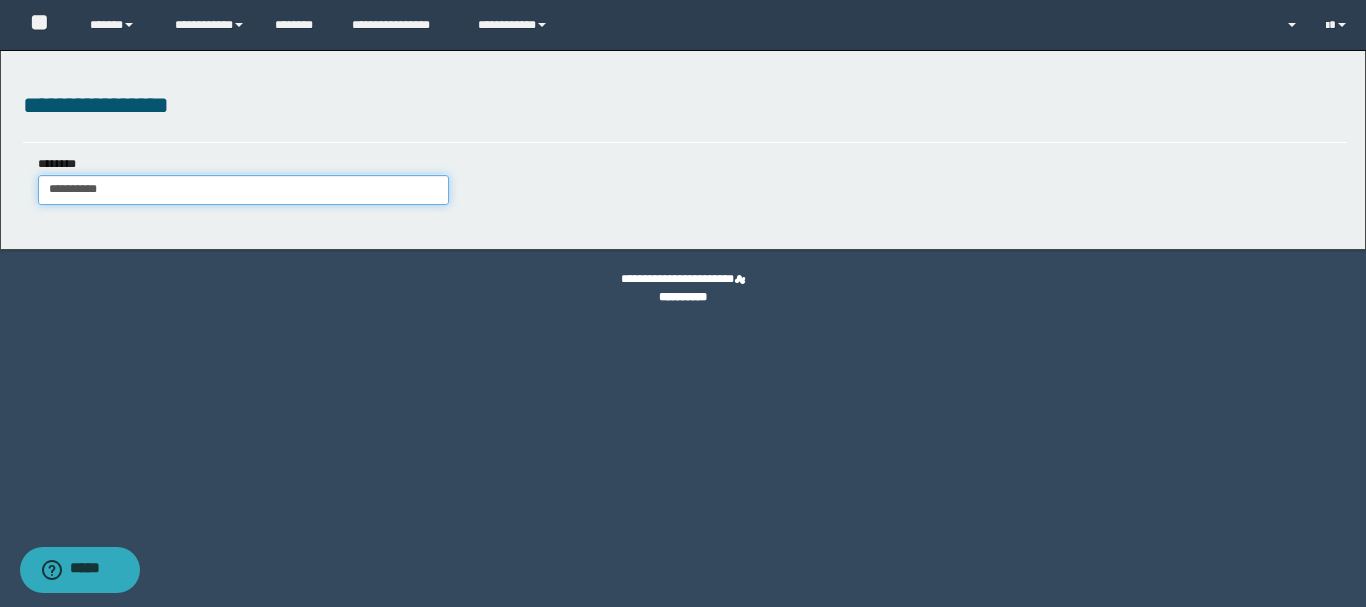 type on "**********" 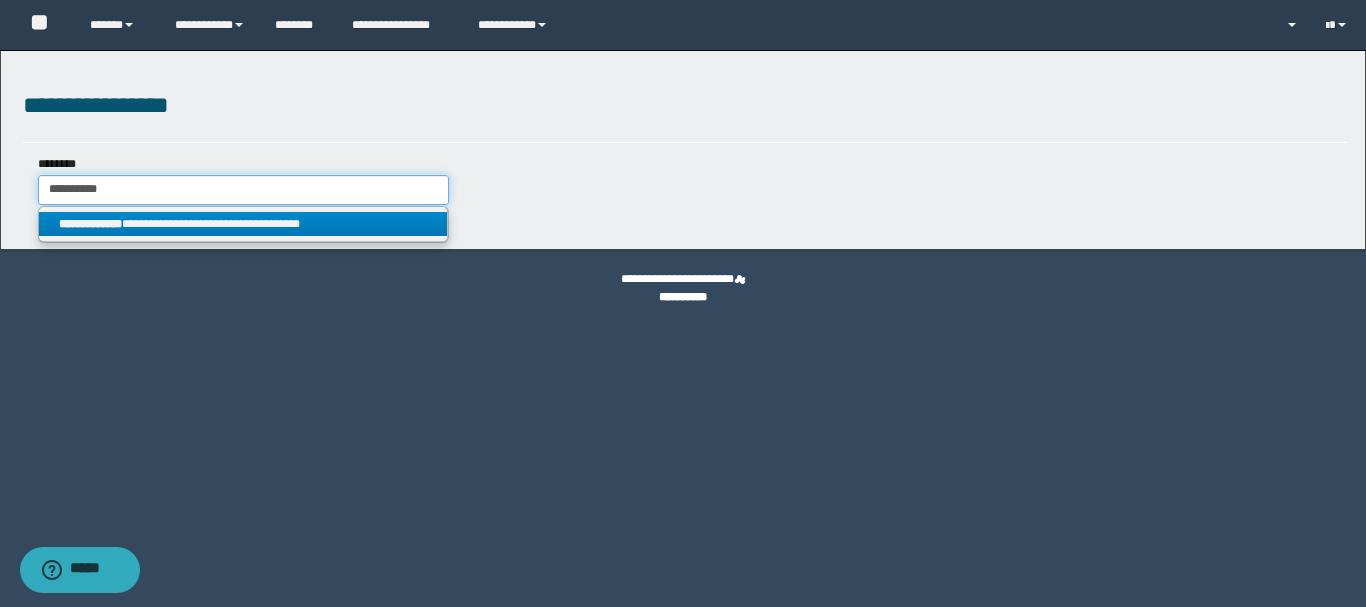type on "**********" 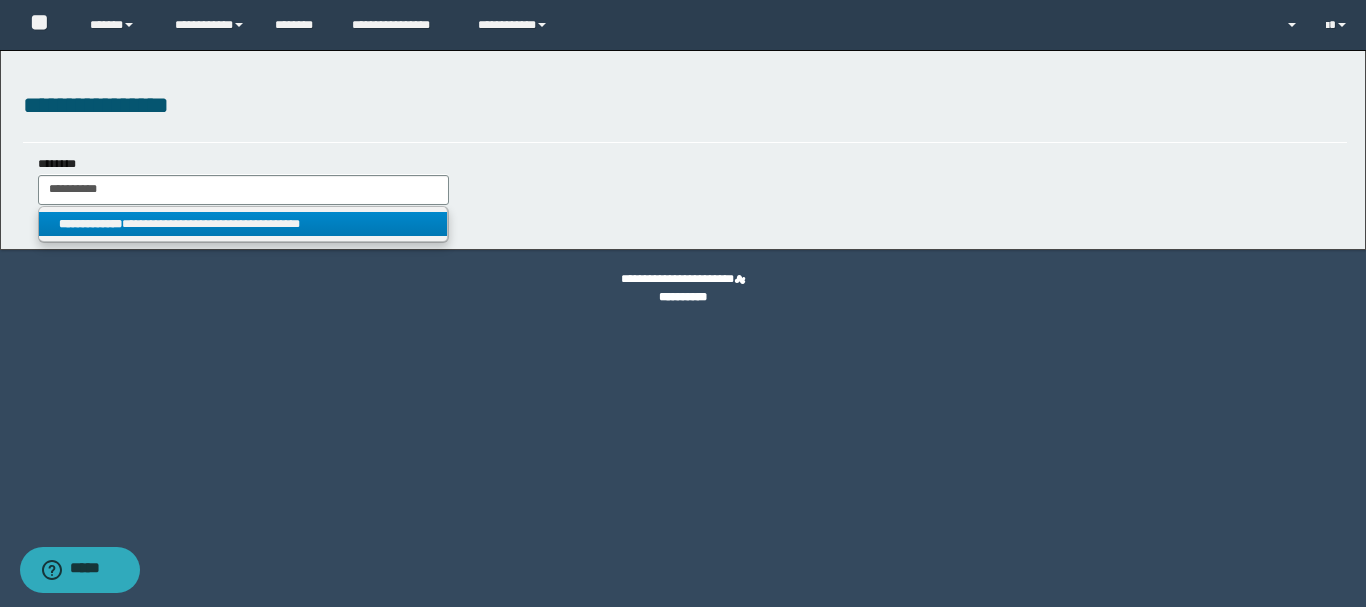 click on "**********" at bounding box center [243, 224] 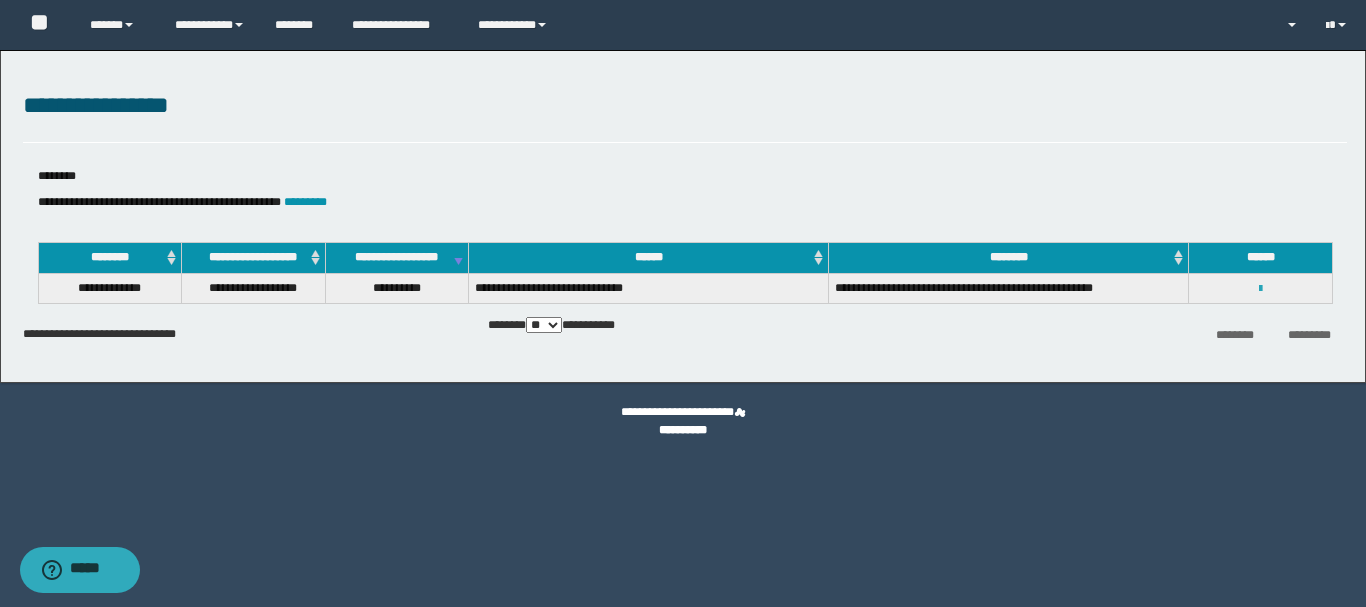 click at bounding box center (1260, 289) 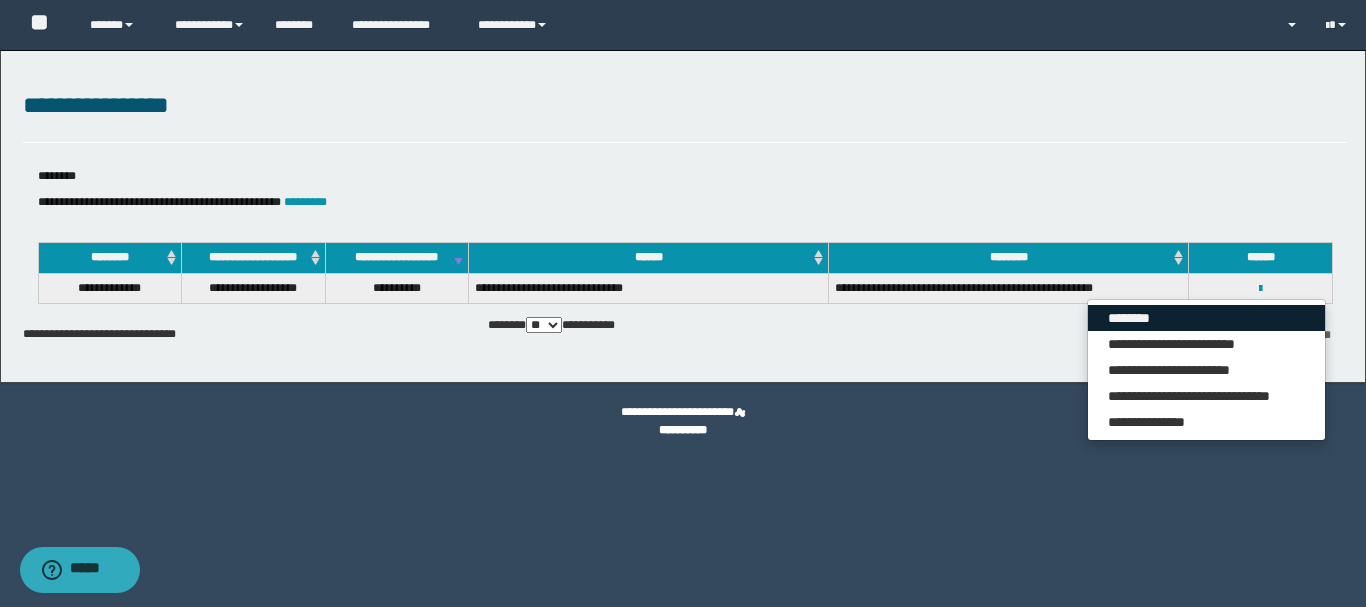 click on "********" at bounding box center [1206, 318] 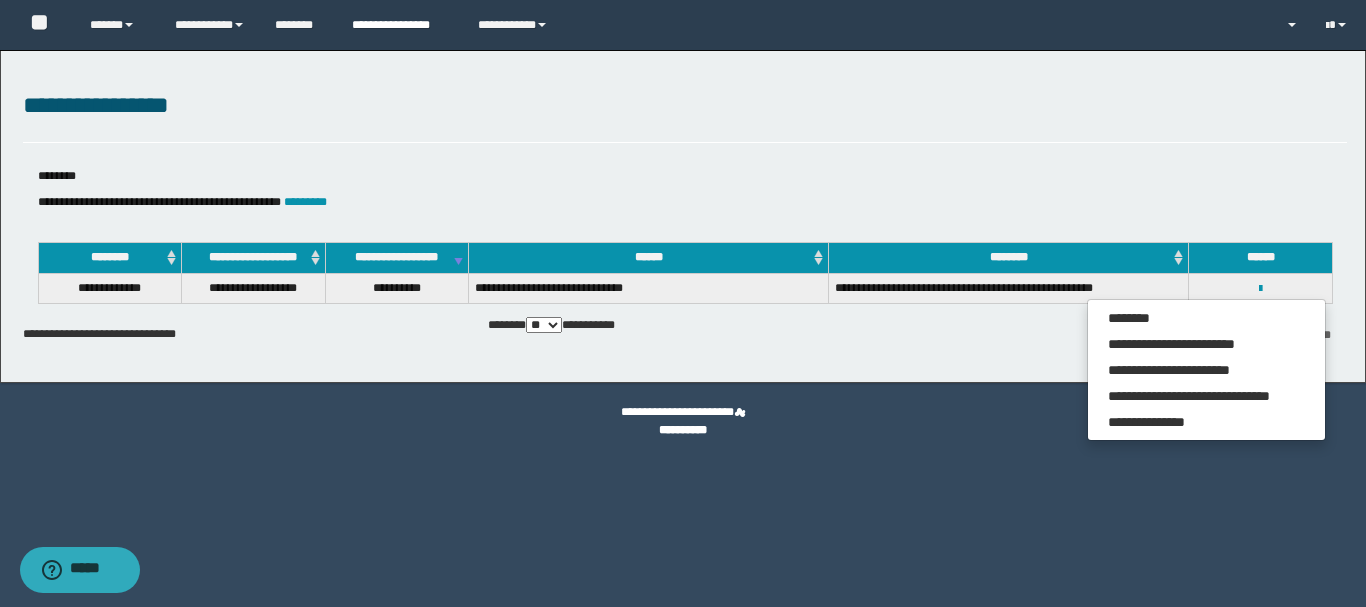 click on "**********" at bounding box center (400, 25) 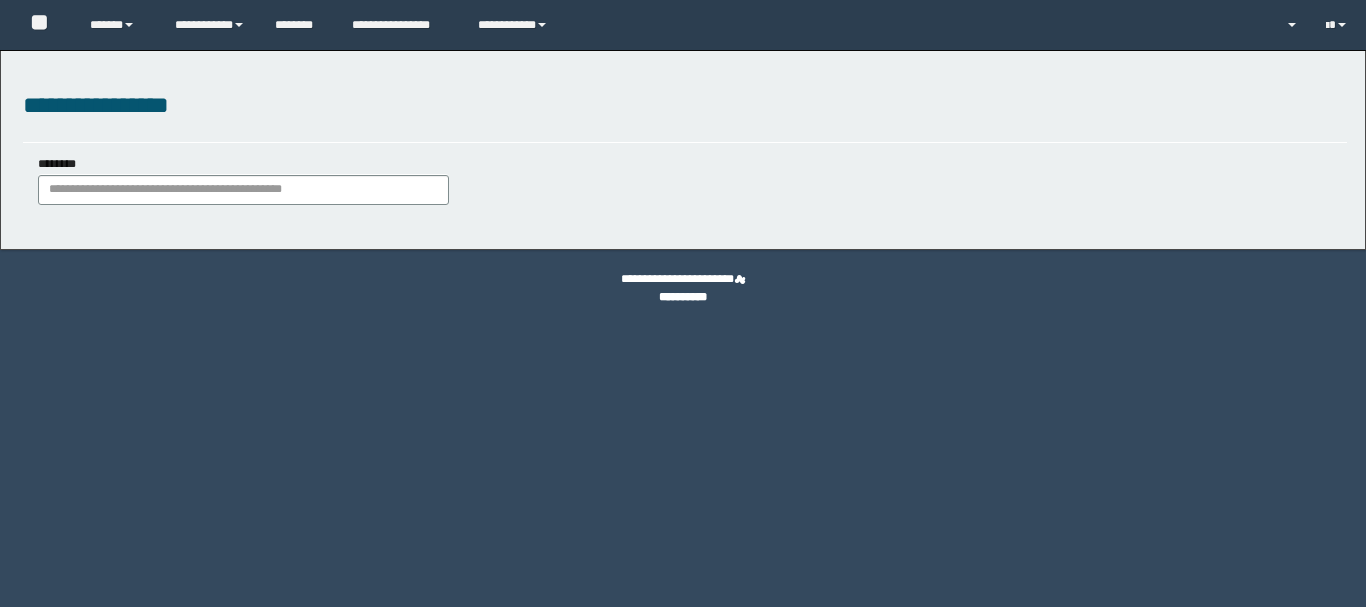 scroll, scrollTop: 0, scrollLeft: 0, axis: both 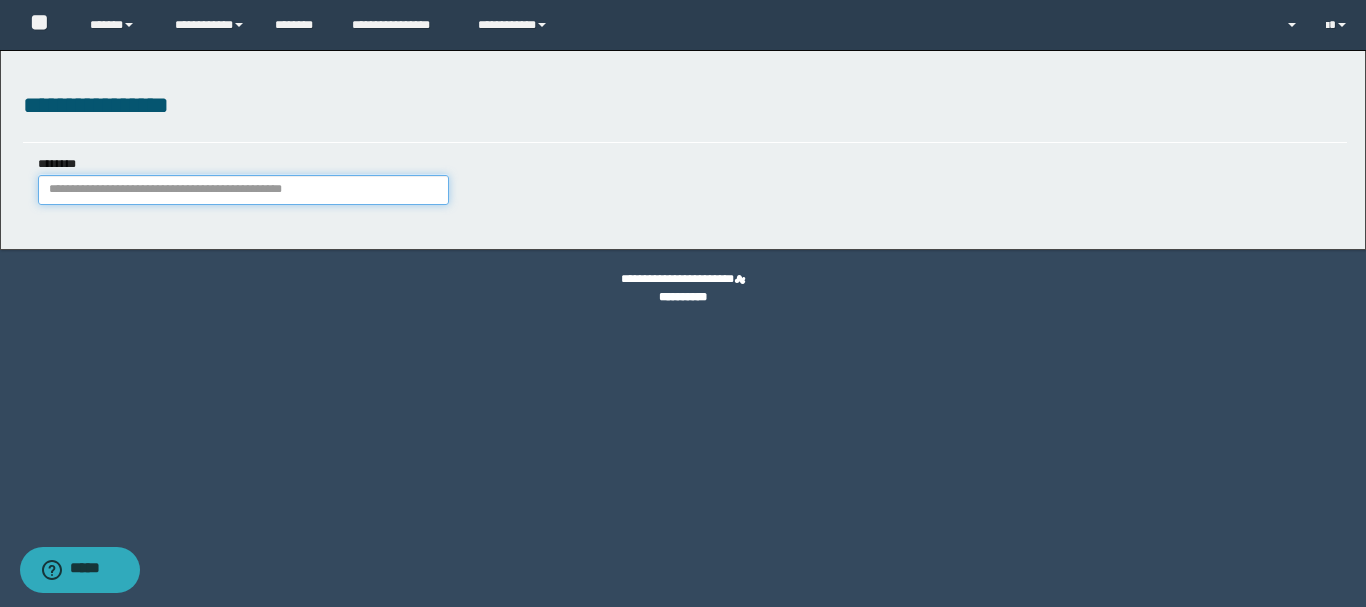 click on "********" at bounding box center (243, 190) 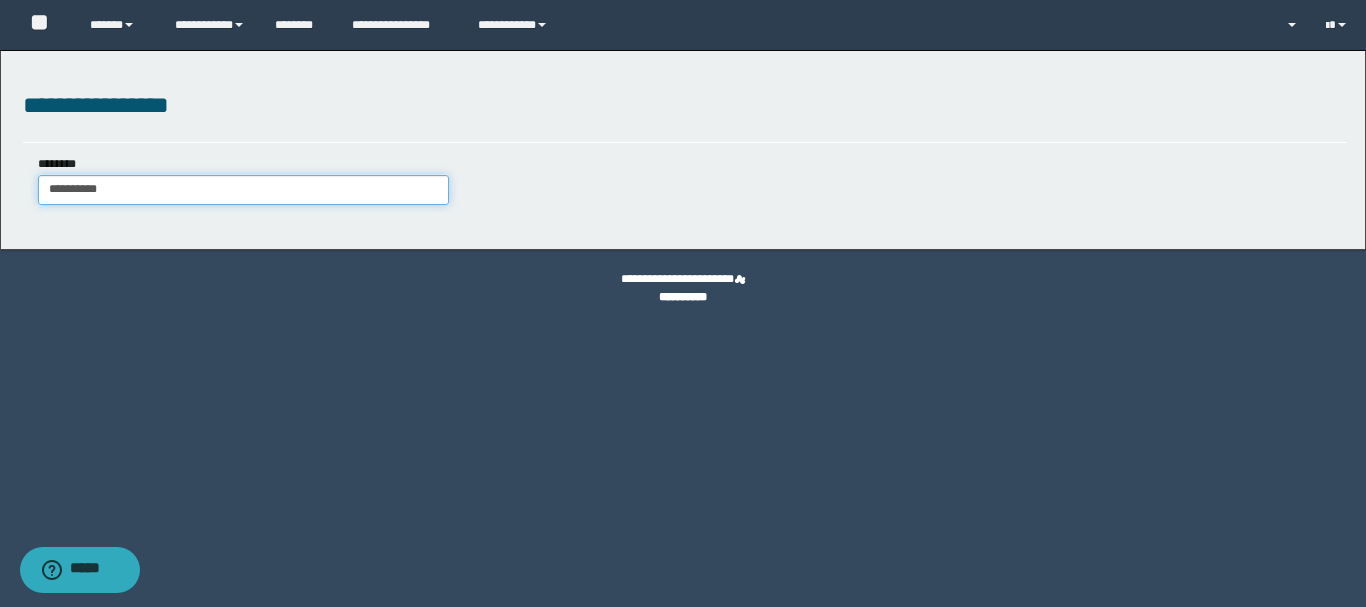 type on "**********" 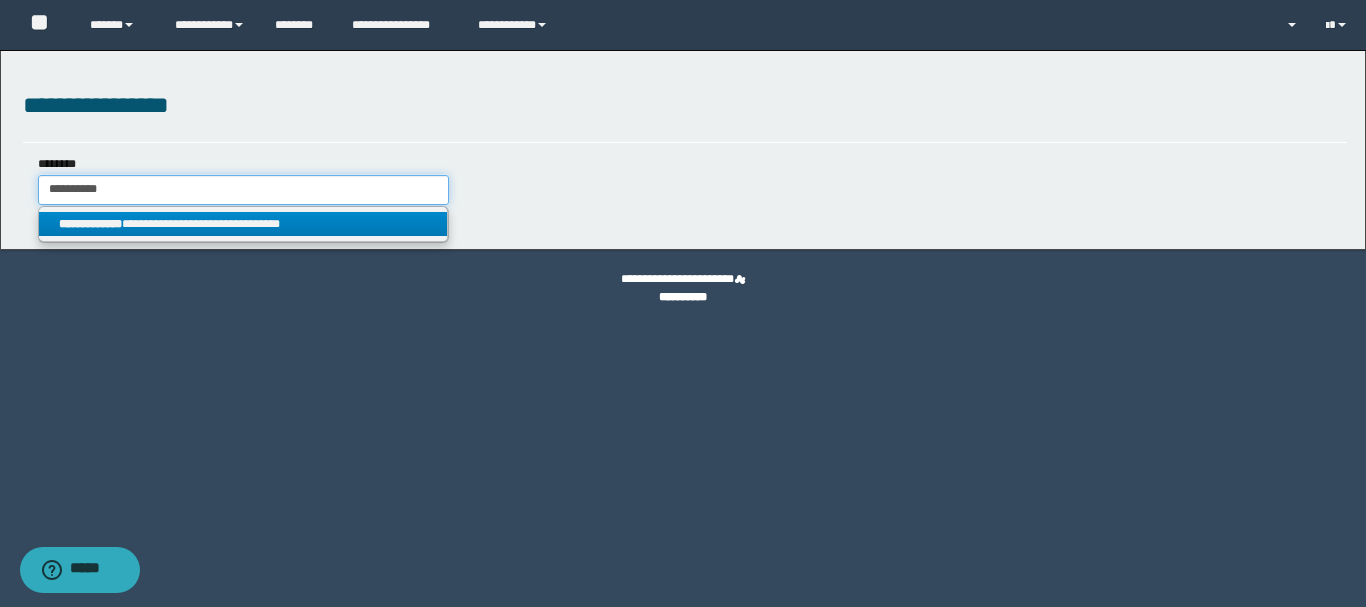 type on "**********" 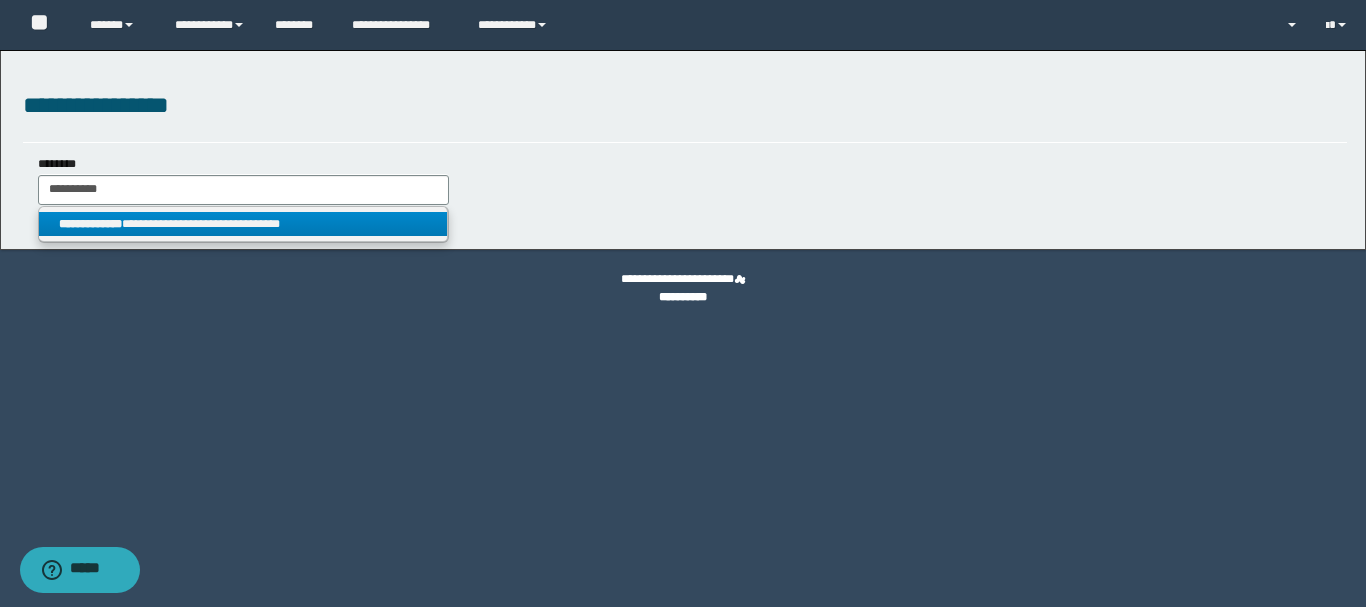 click on "**********" at bounding box center (243, 224) 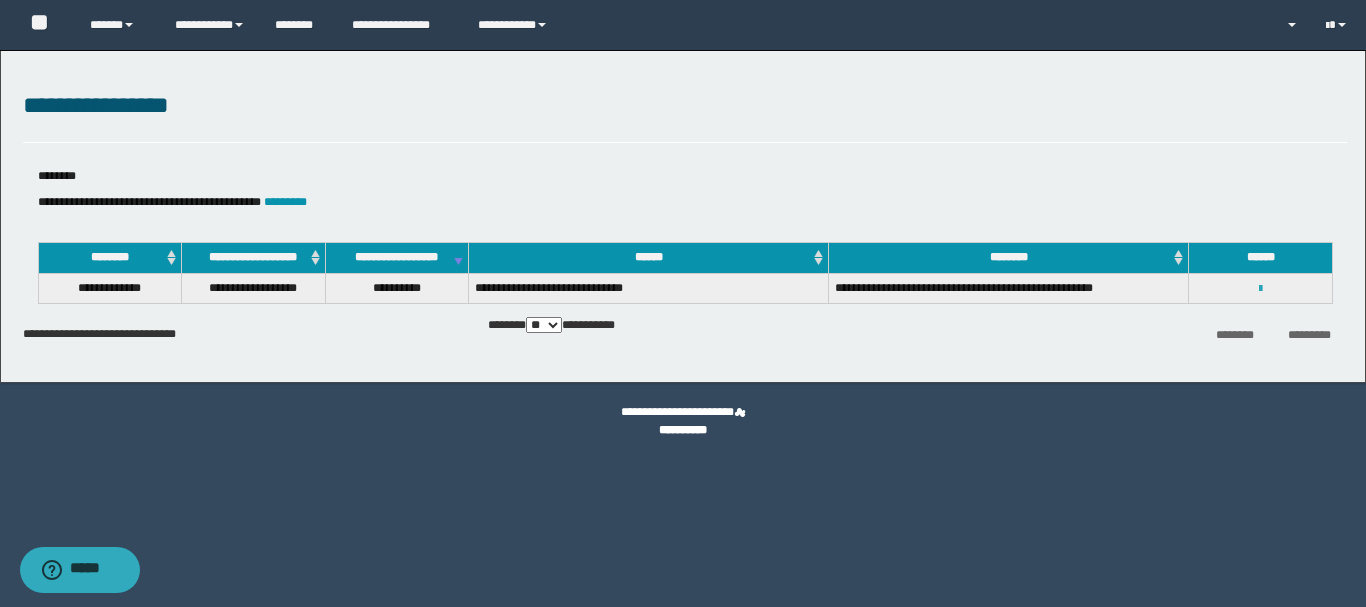 click at bounding box center [1260, 289] 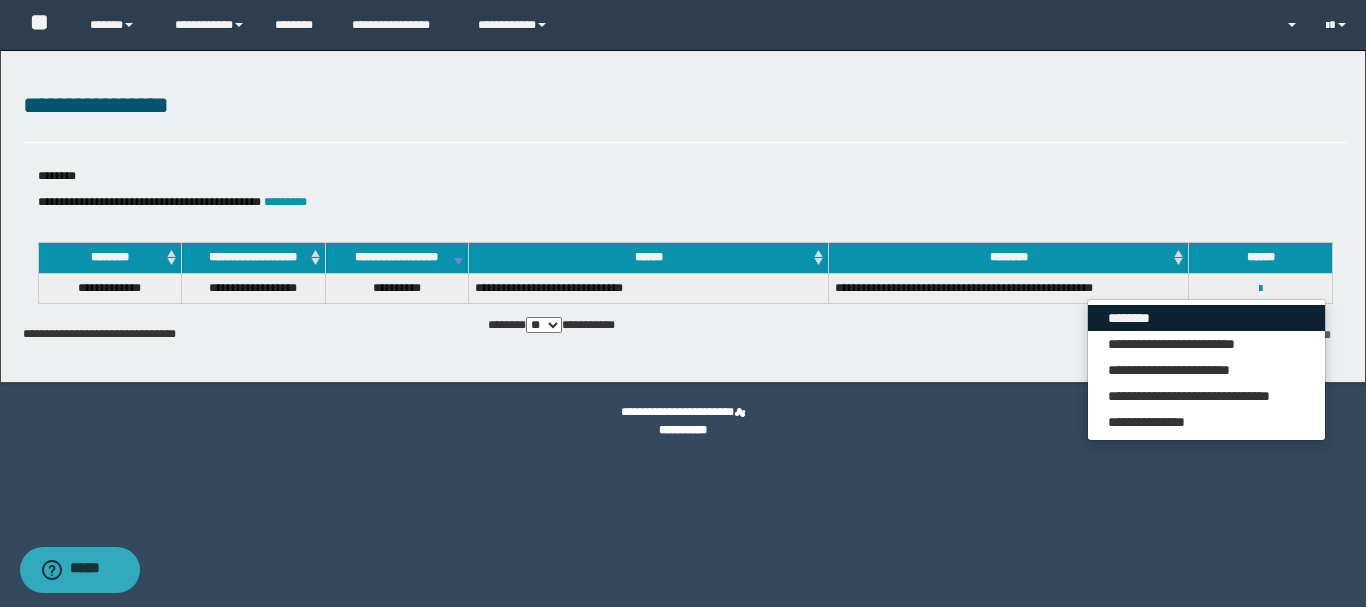 click on "********" at bounding box center [1206, 318] 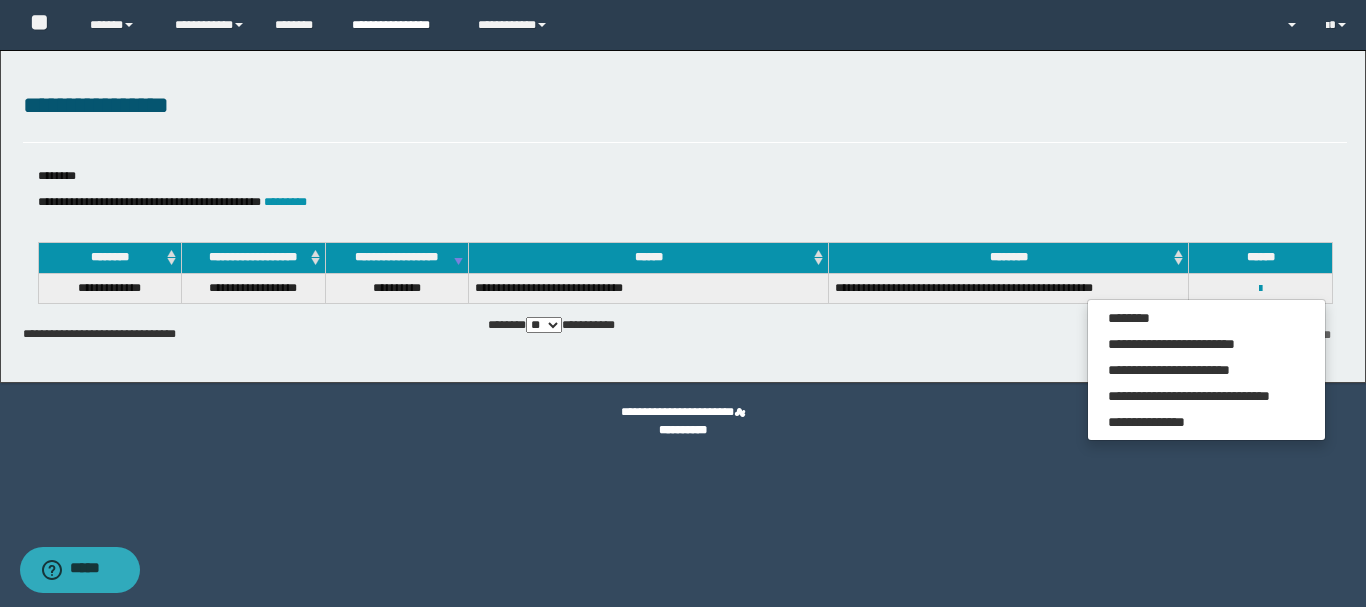 click on "**********" at bounding box center (400, 25) 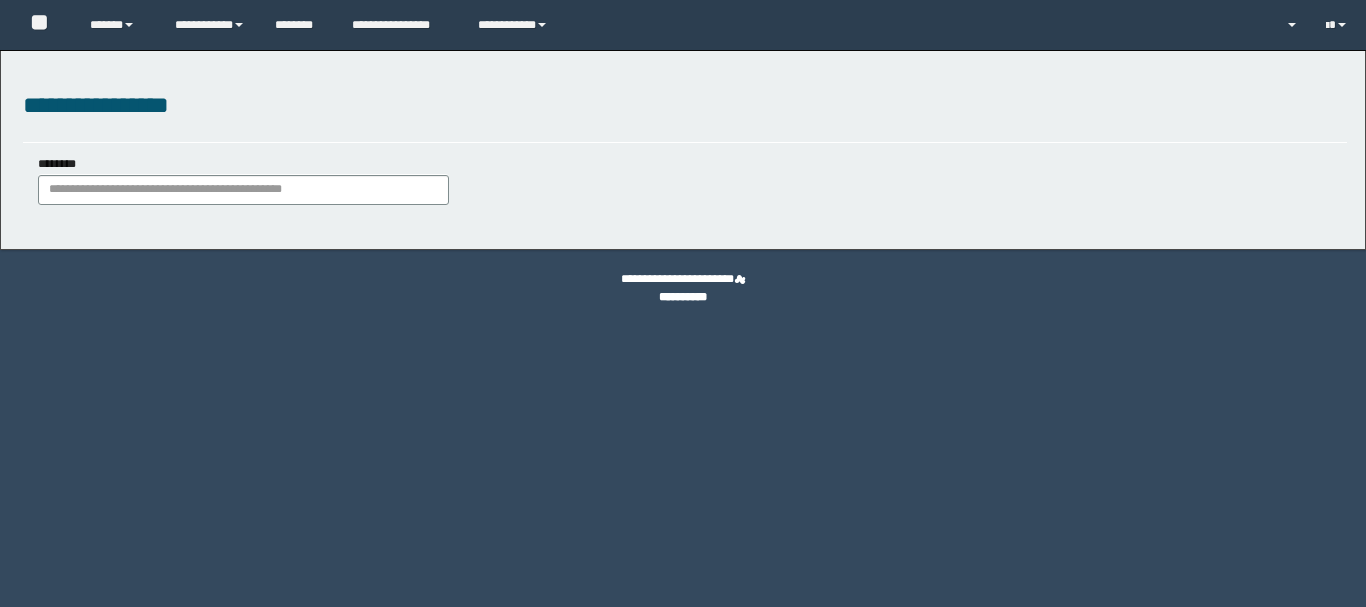 scroll, scrollTop: 0, scrollLeft: 0, axis: both 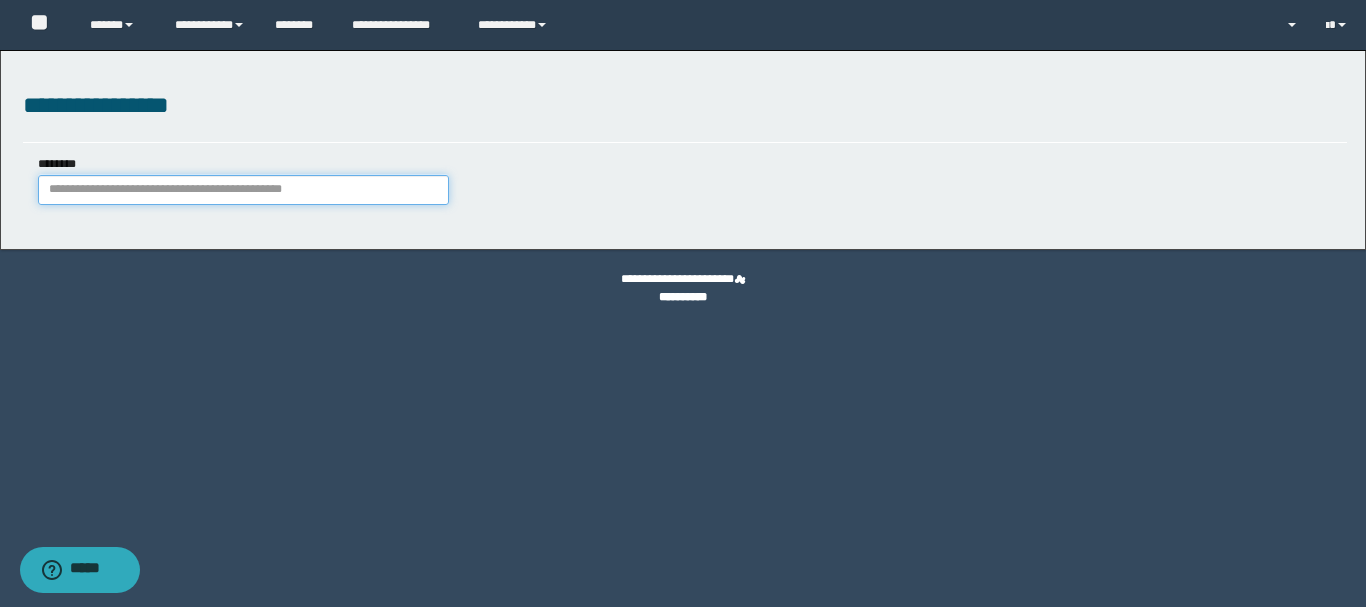 click on "********" at bounding box center [243, 190] 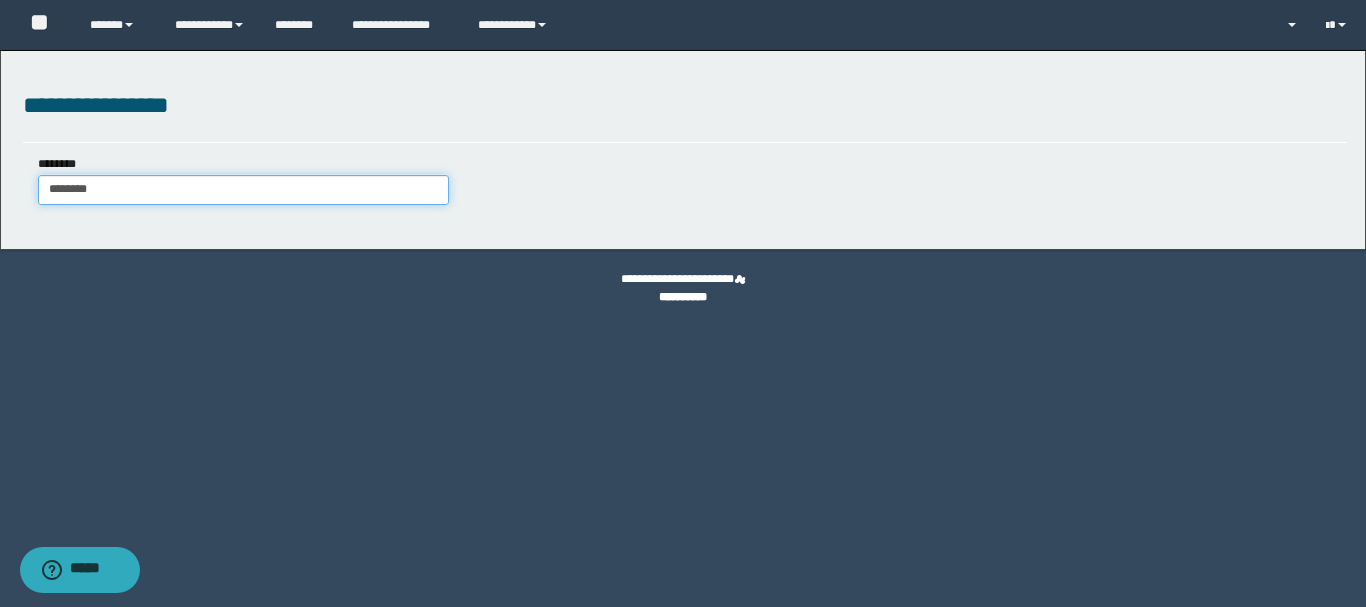 type on "********" 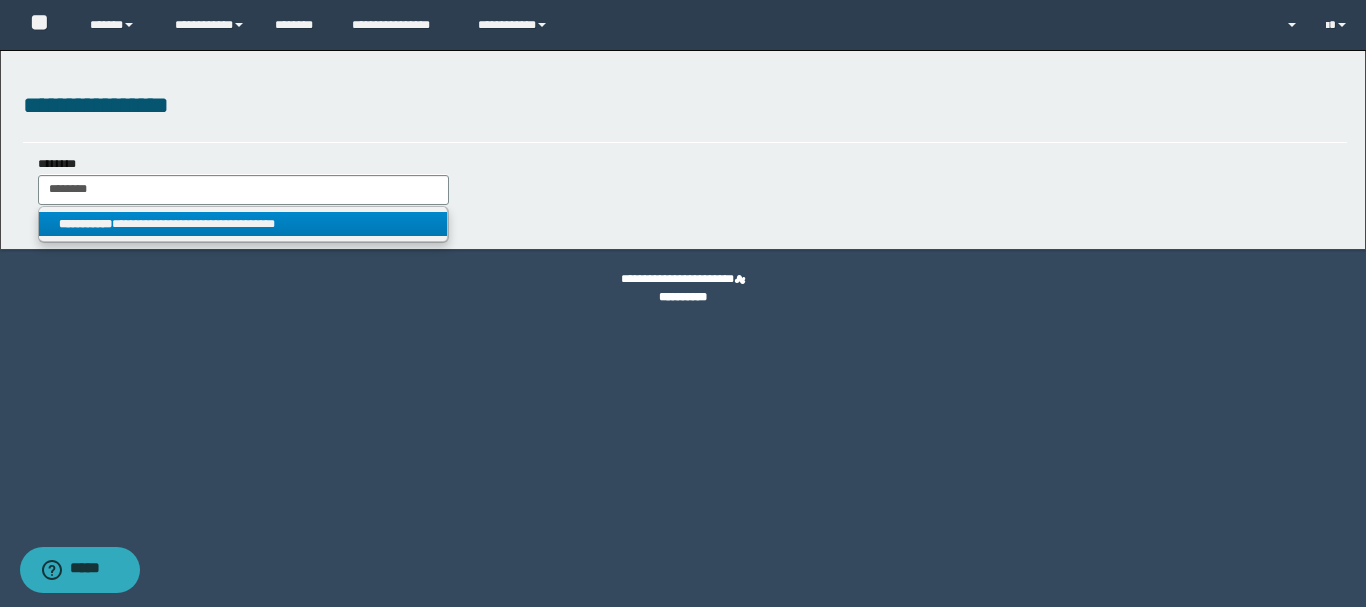 click on "**********" at bounding box center (243, 224) 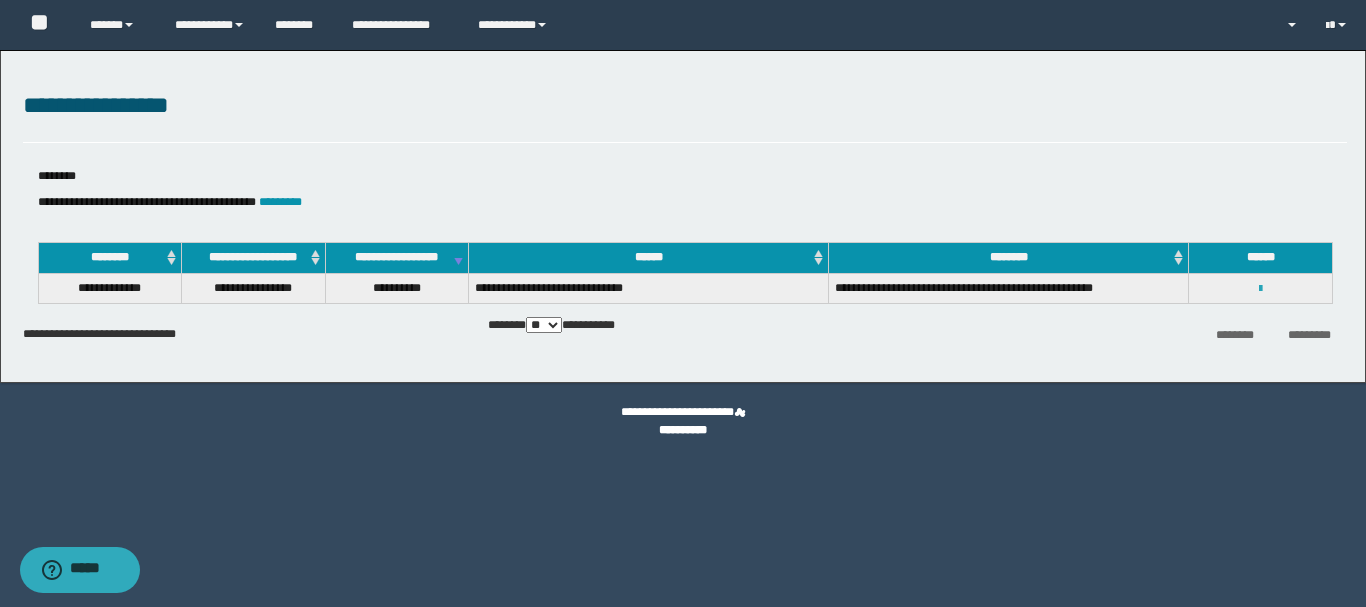 click at bounding box center [1260, 289] 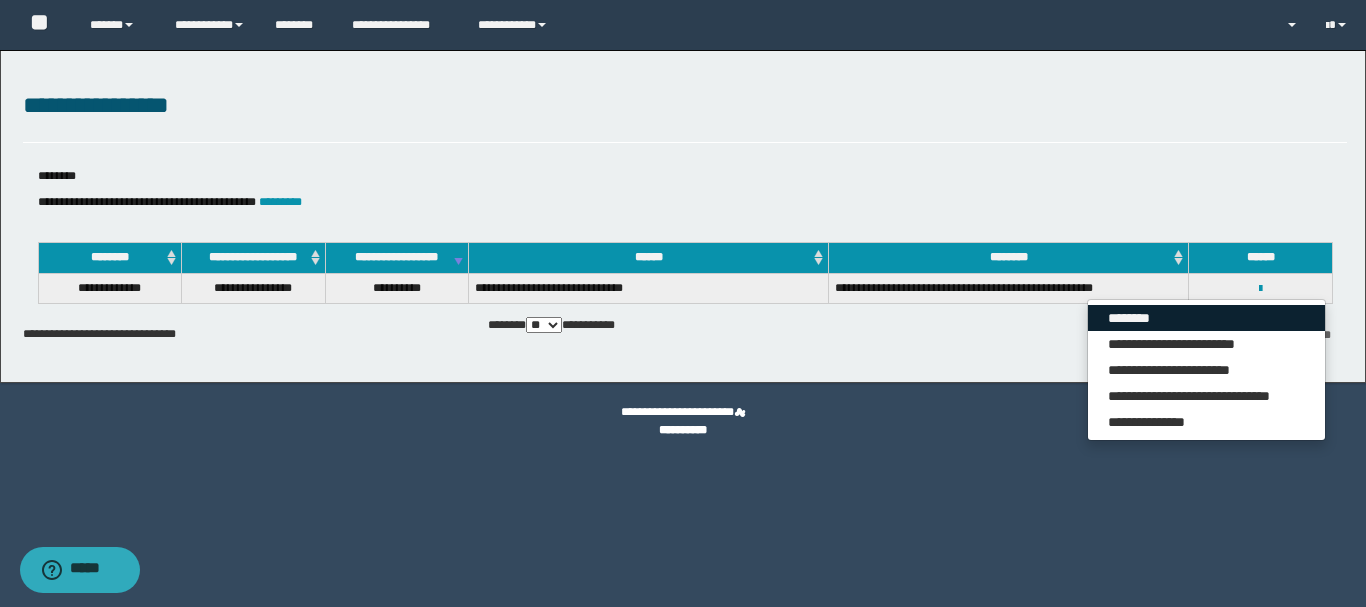 click on "********" at bounding box center [1206, 318] 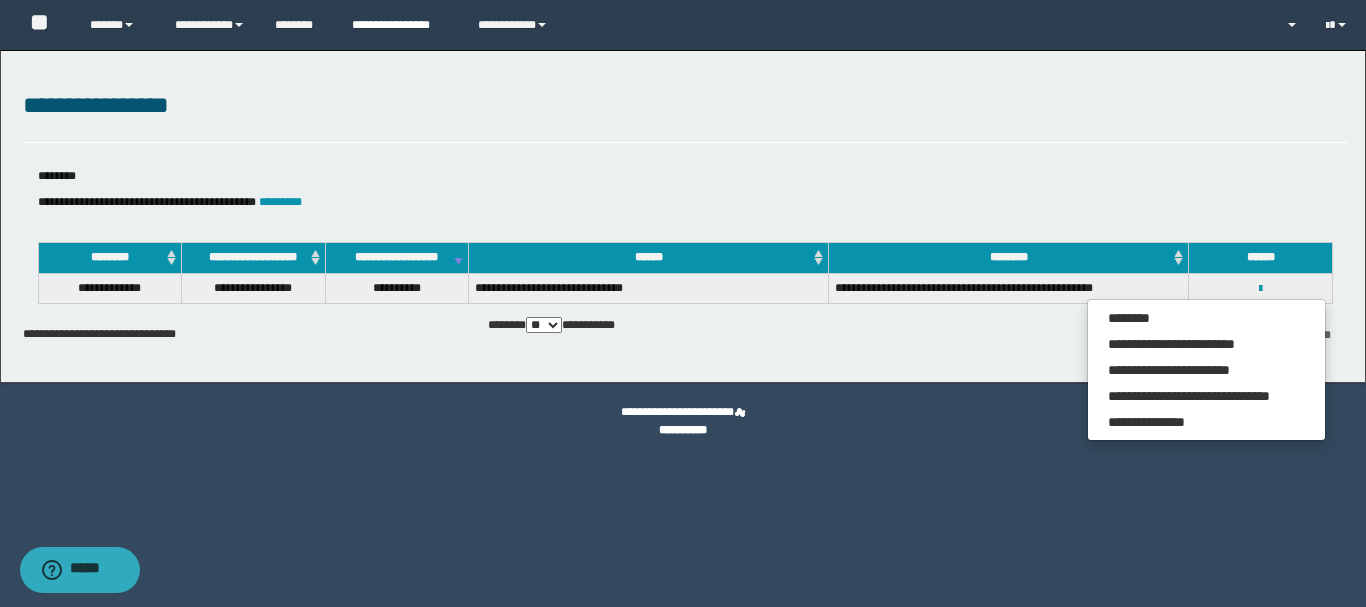 drag, startPoint x: 398, startPoint y: 30, endPoint x: 413, endPoint y: 83, distance: 55.081757 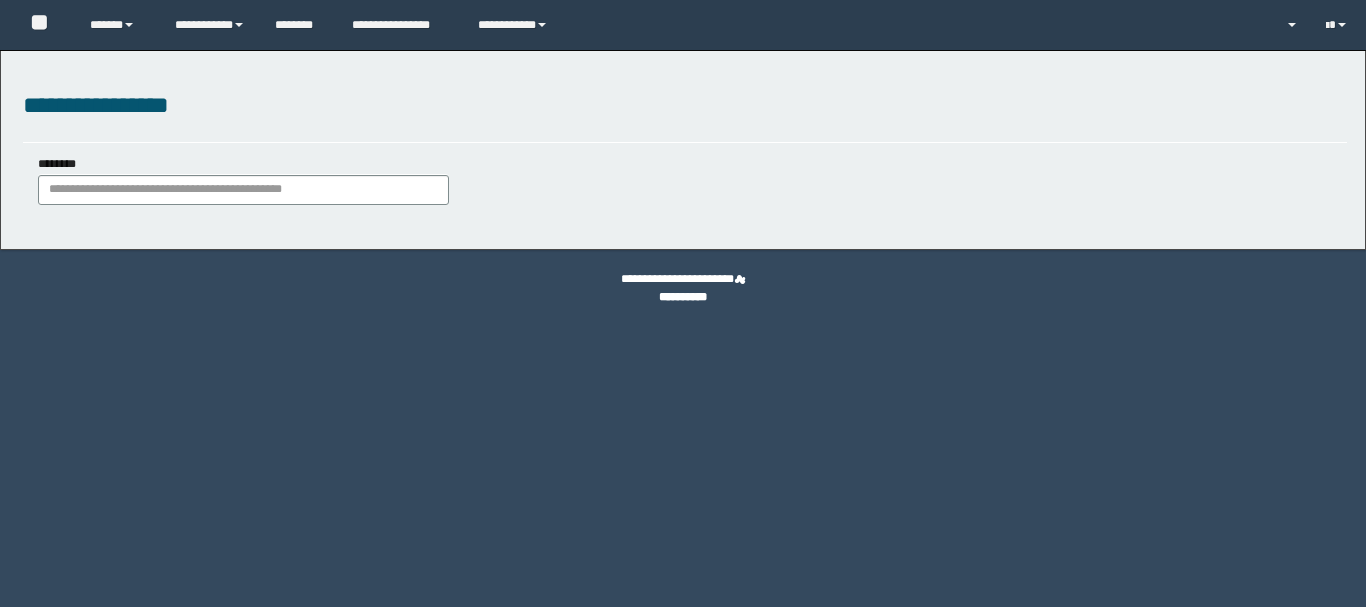 scroll, scrollTop: 0, scrollLeft: 0, axis: both 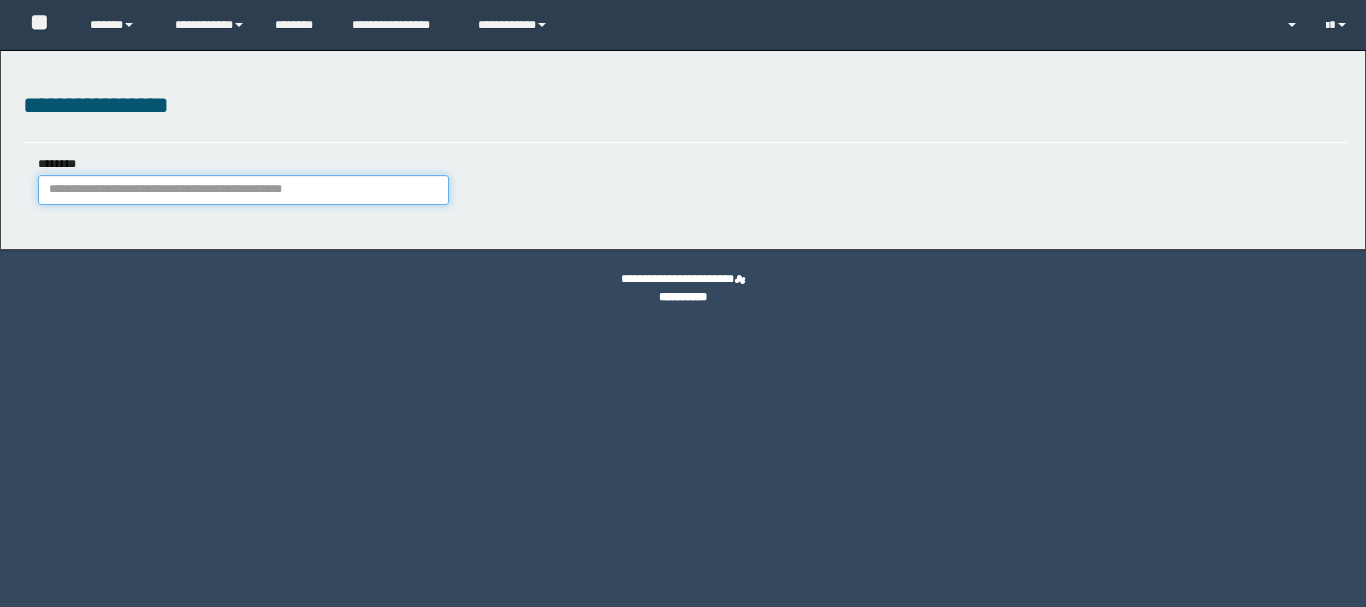 click on "********" at bounding box center [243, 190] 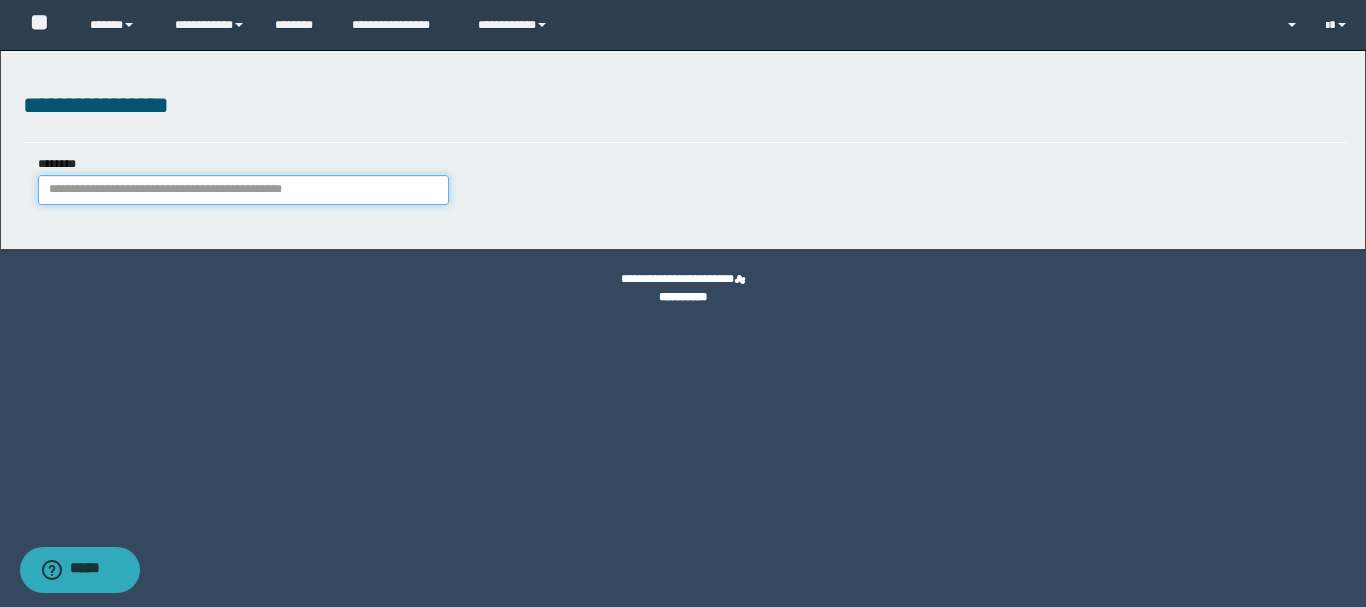 paste on "********" 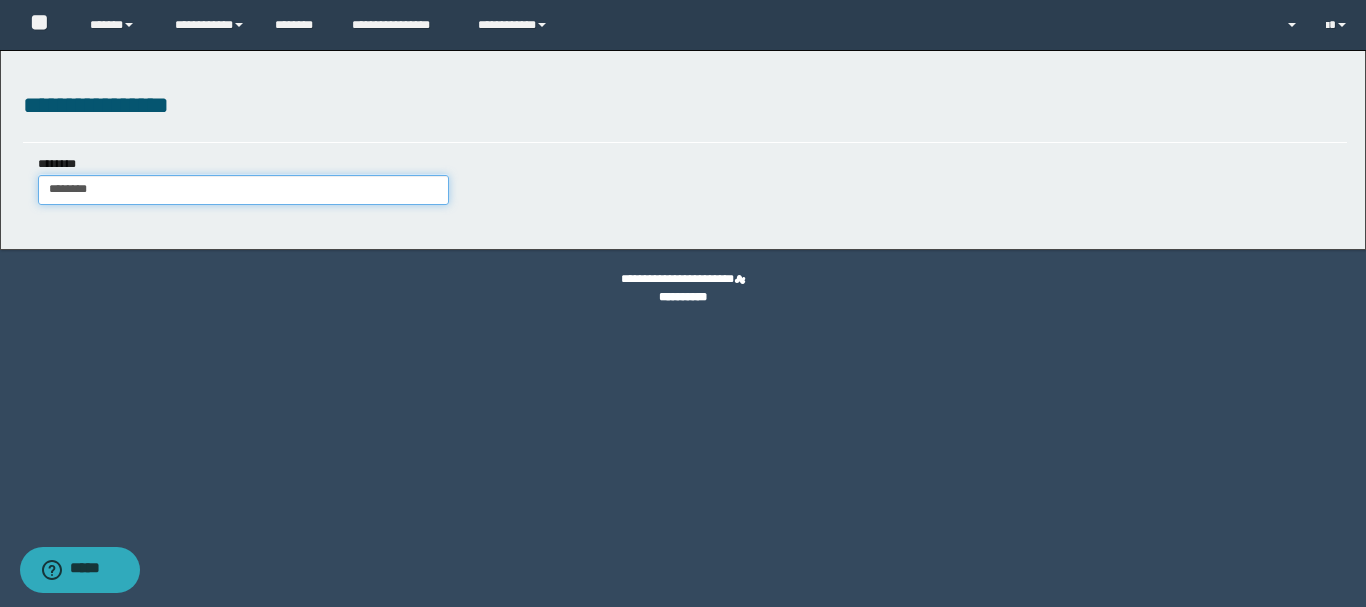 type on "********" 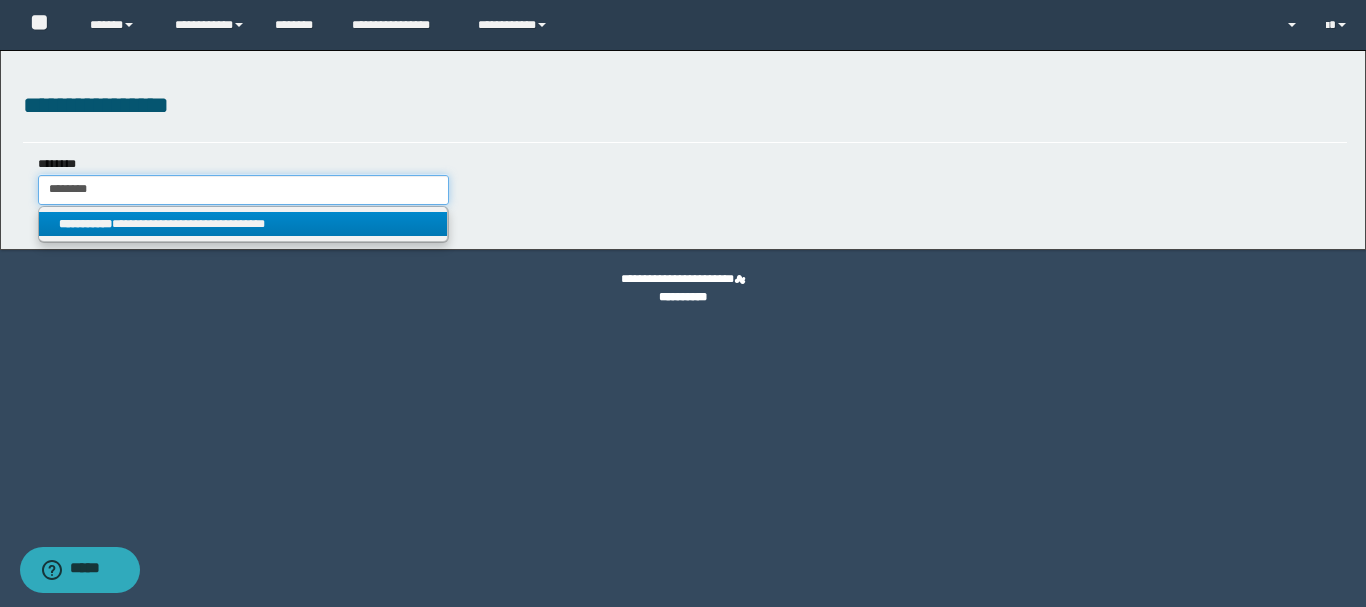 type on "********" 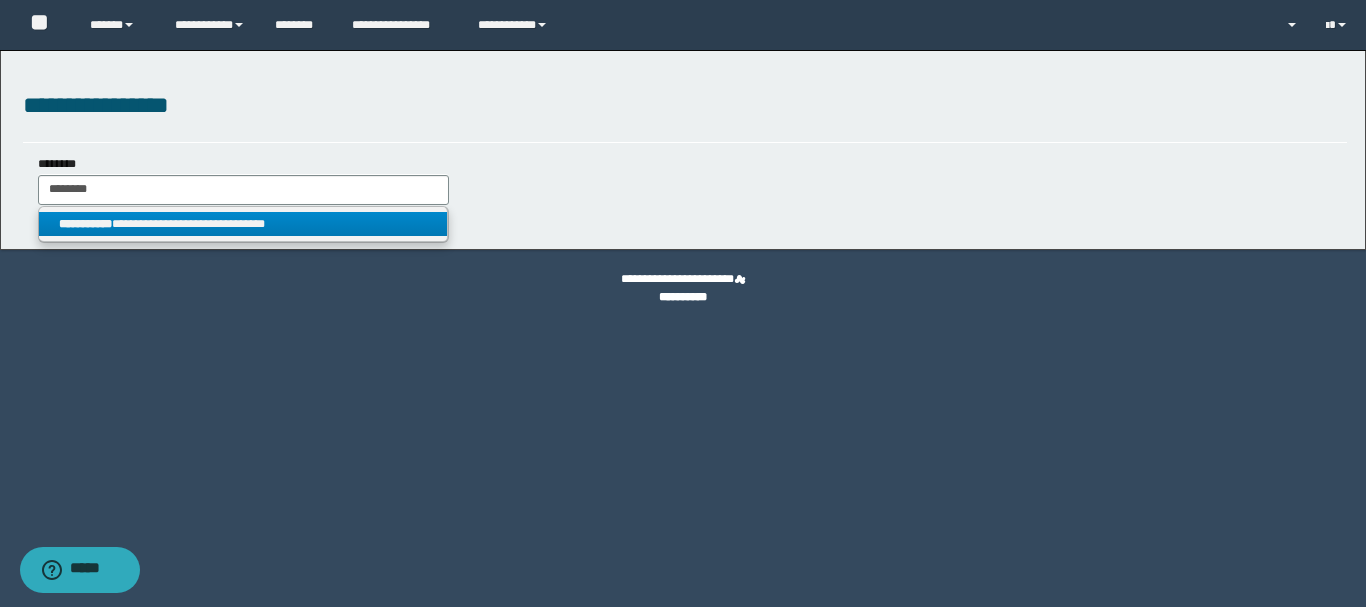 click on "**********" at bounding box center (243, 224) 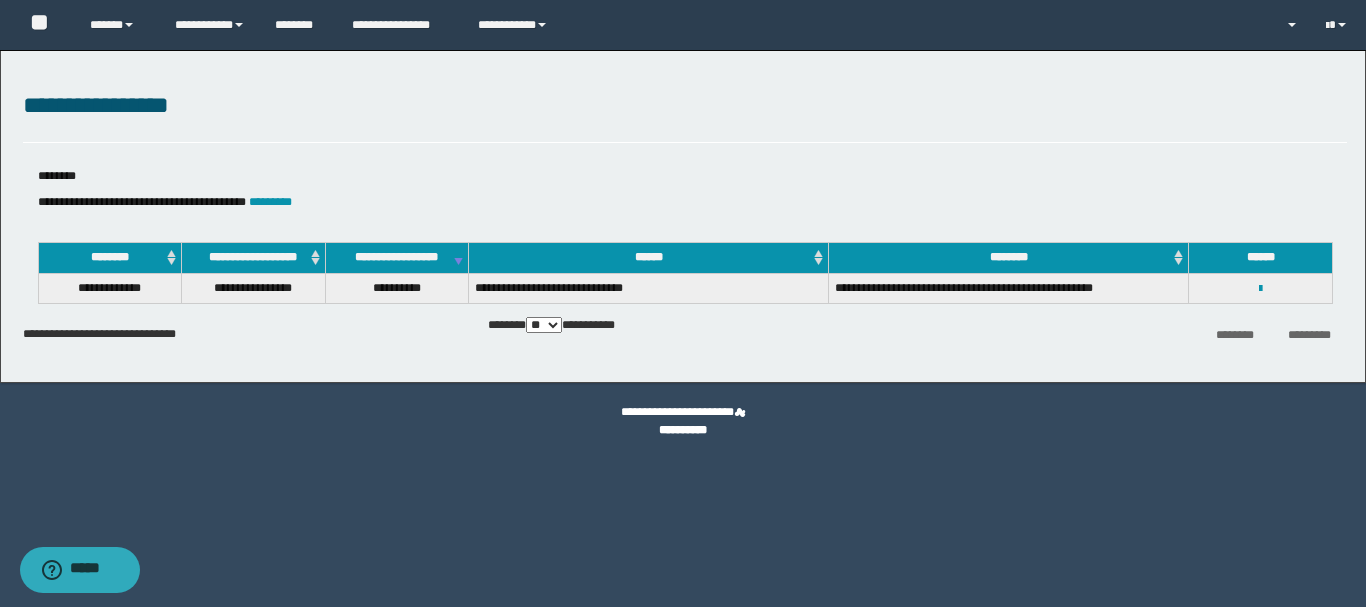 click on "**********" at bounding box center (1260, 288) 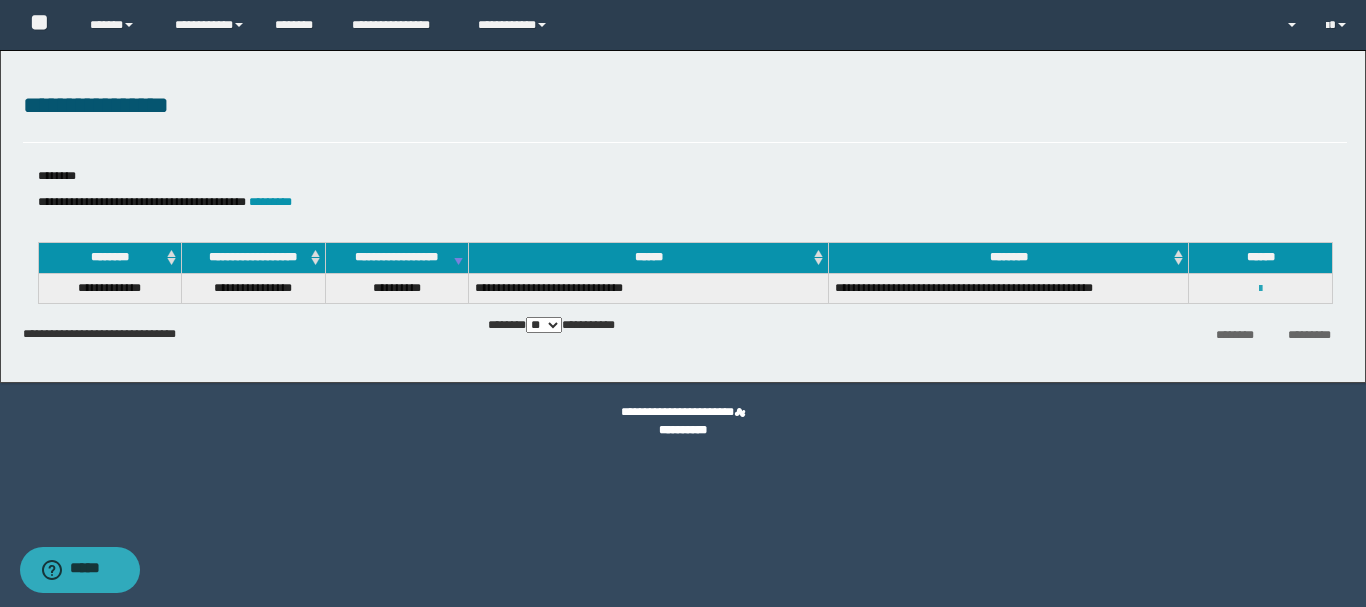 click at bounding box center (1260, 289) 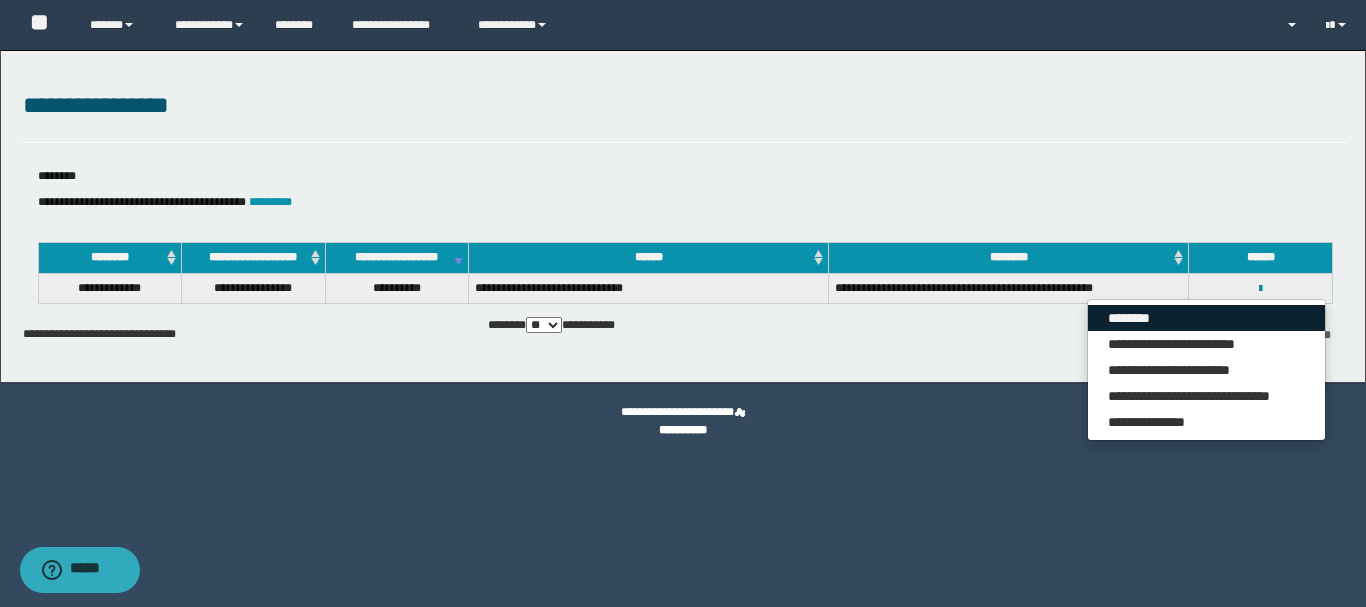click on "********" at bounding box center [1206, 318] 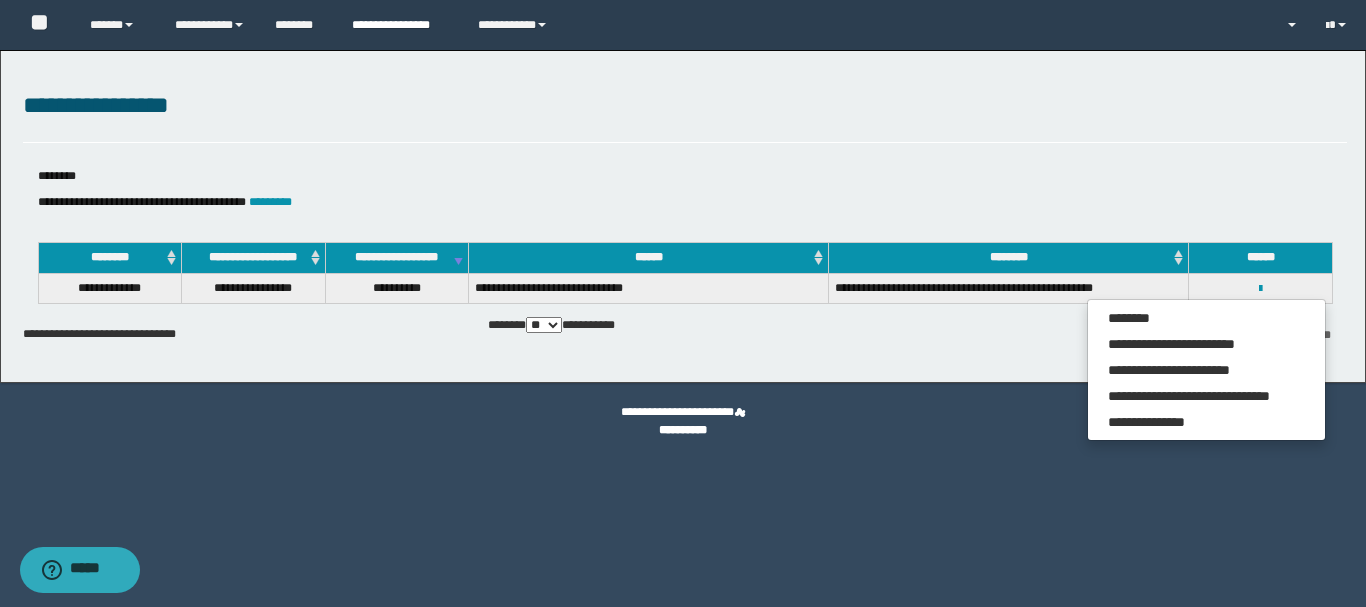 drag, startPoint x: 390, startPoint y: 13, endPoint x: 422, endPoint y: 57, distance: 54.405884 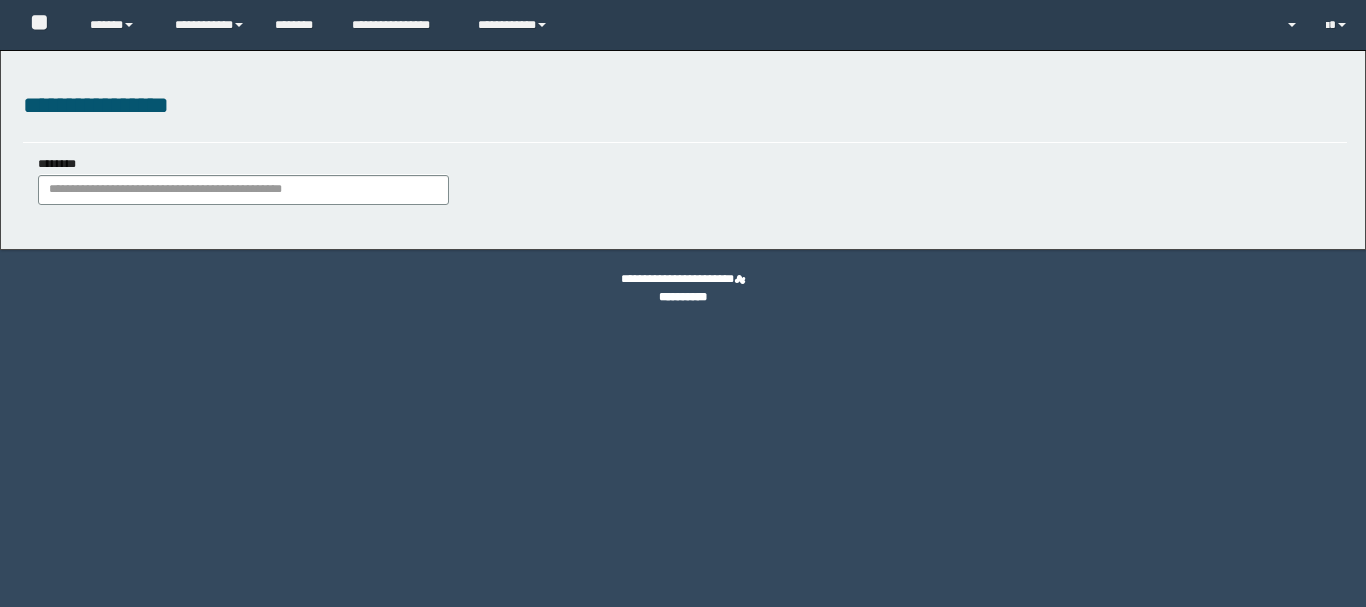 scroll, scrollTop: 0, scrollLeft: 0, axis: both 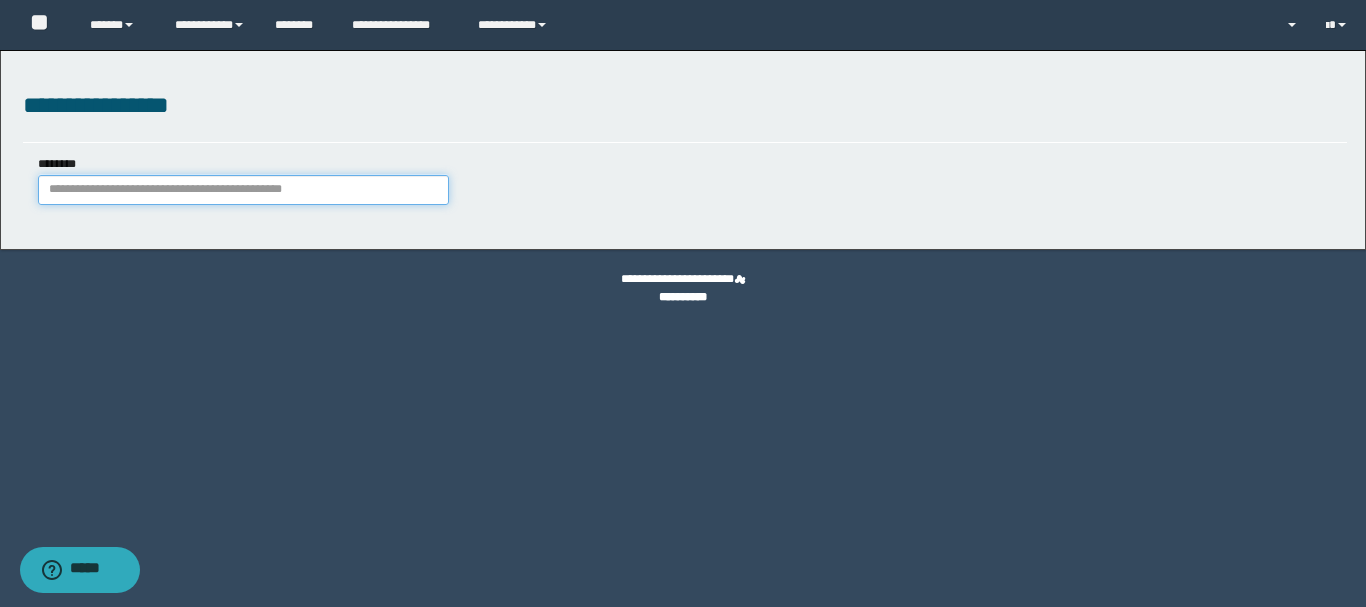 click on "********" at bounding box center [243, 190] 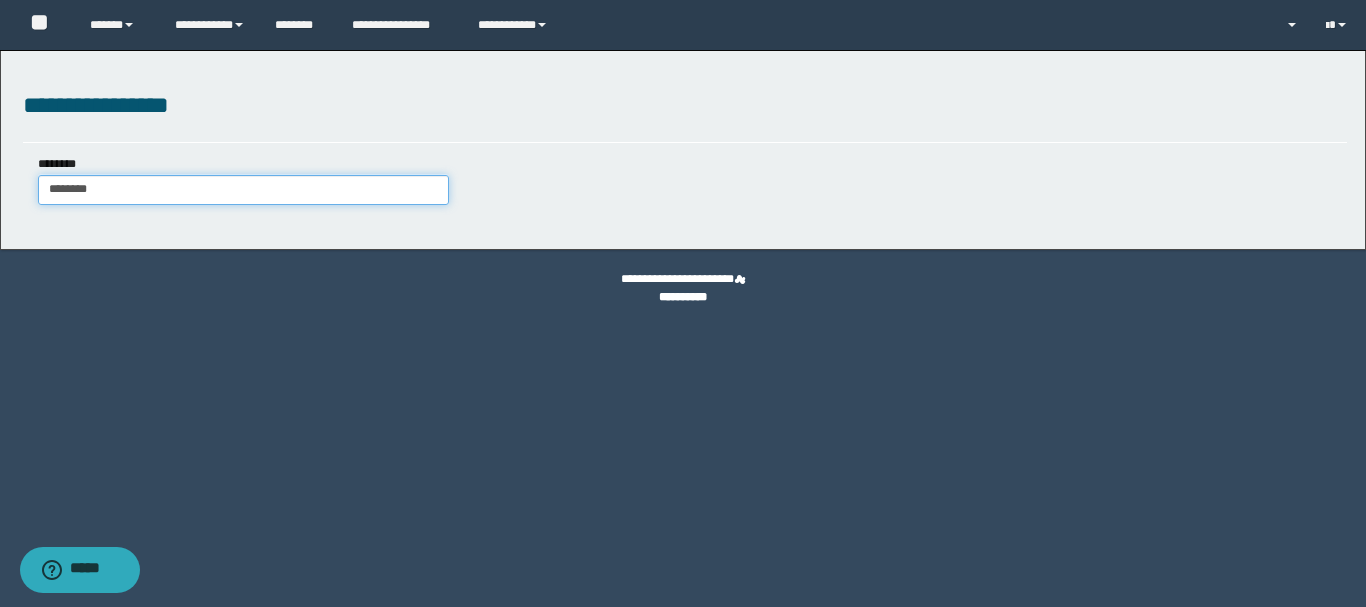 type on "********" 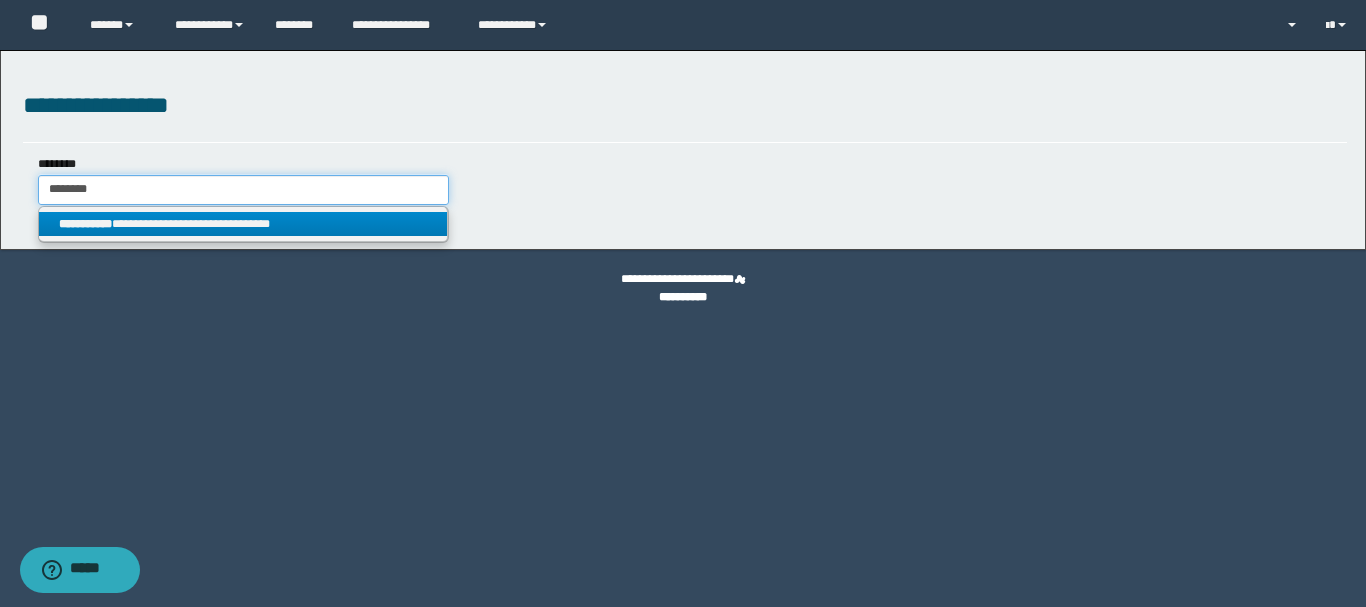 type on "********" 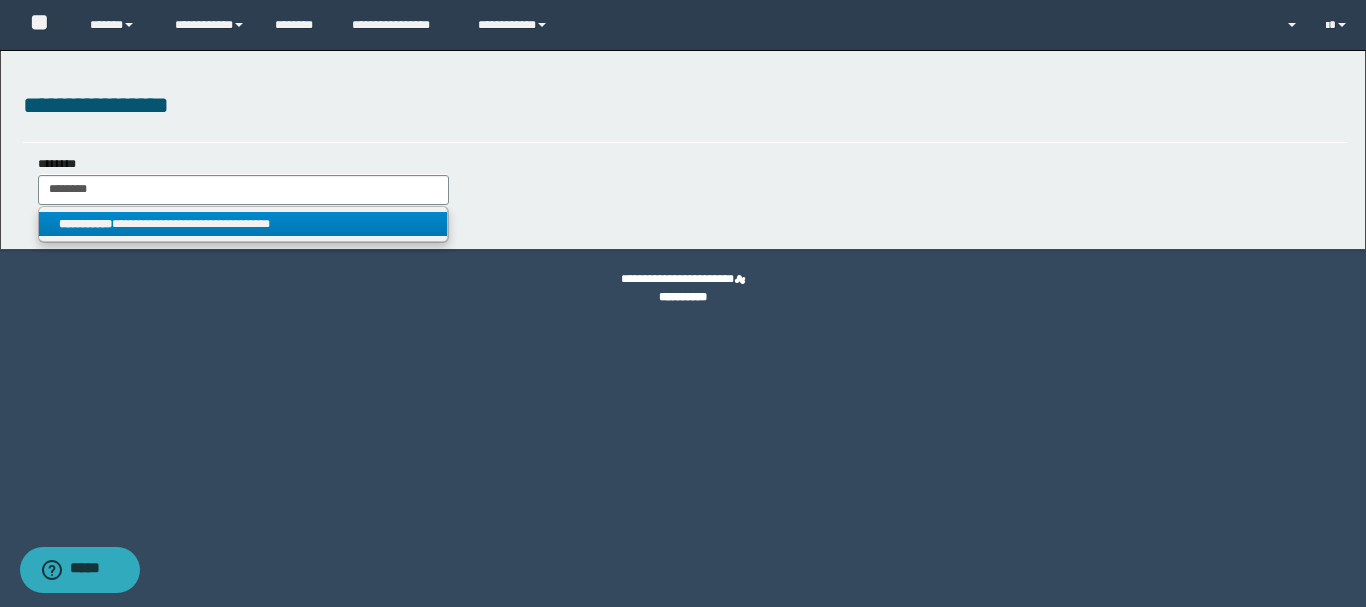 drag, startPoint x: 249, startPoint y: 221, endPoint x: 263, endPoint y: 221, distance: 14 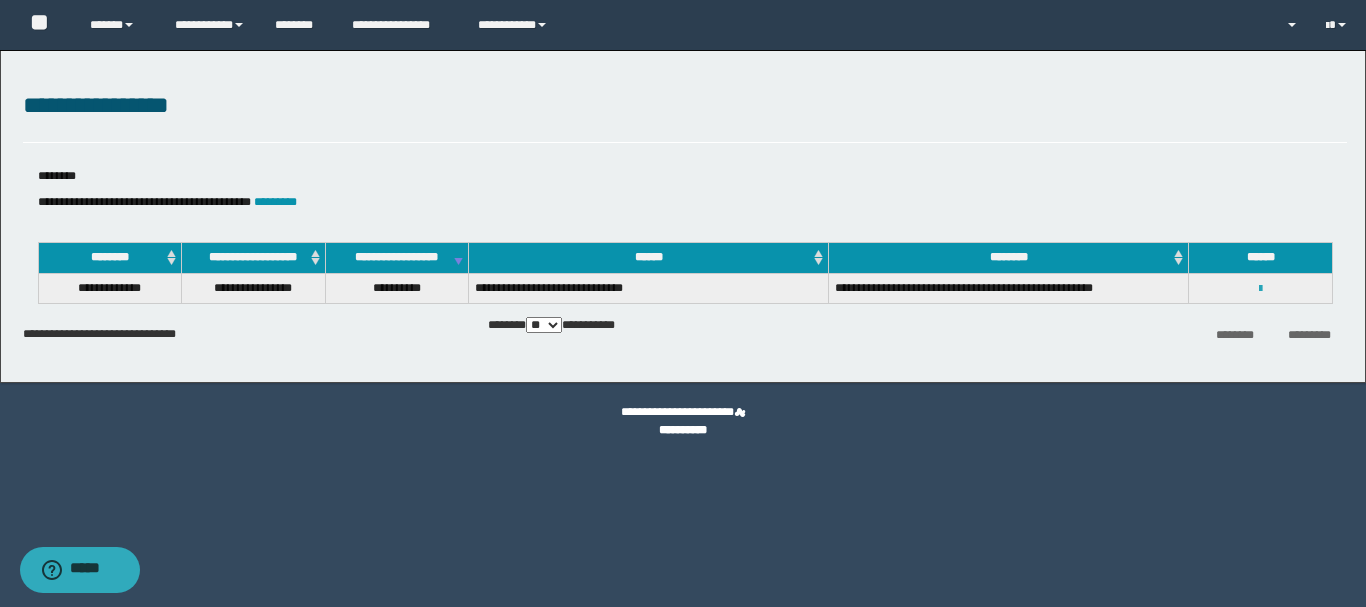 click at bounding box center (1260, 289) 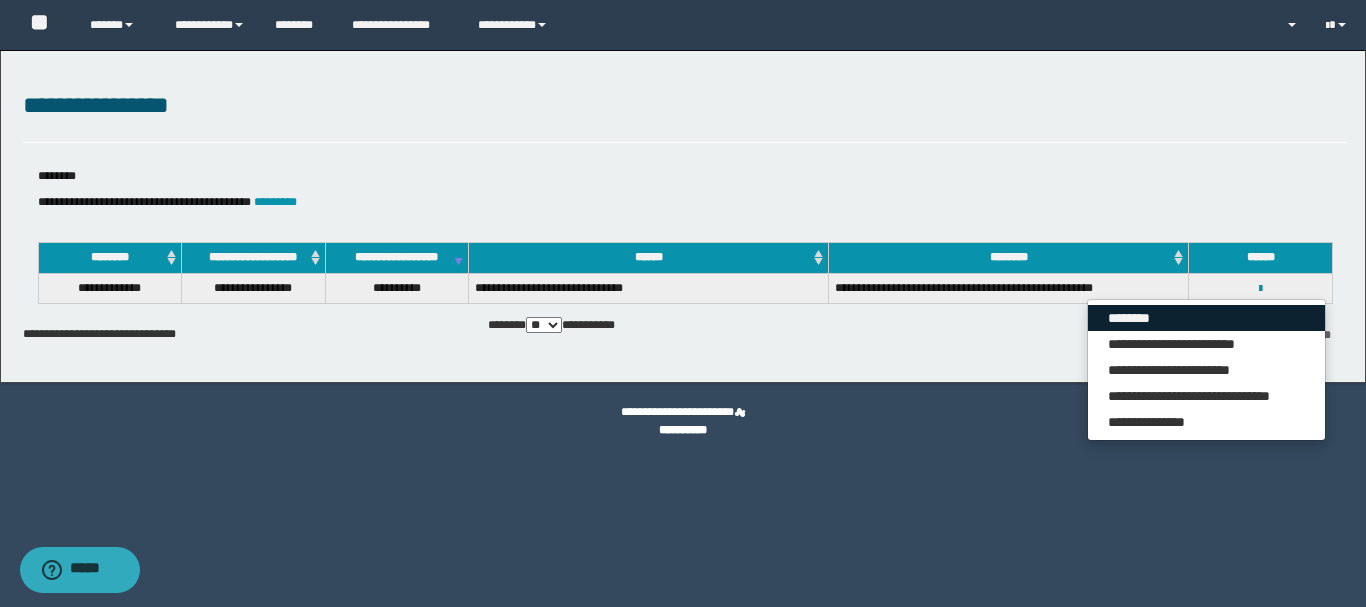 click on "********" at bounding box center [1206, 318] 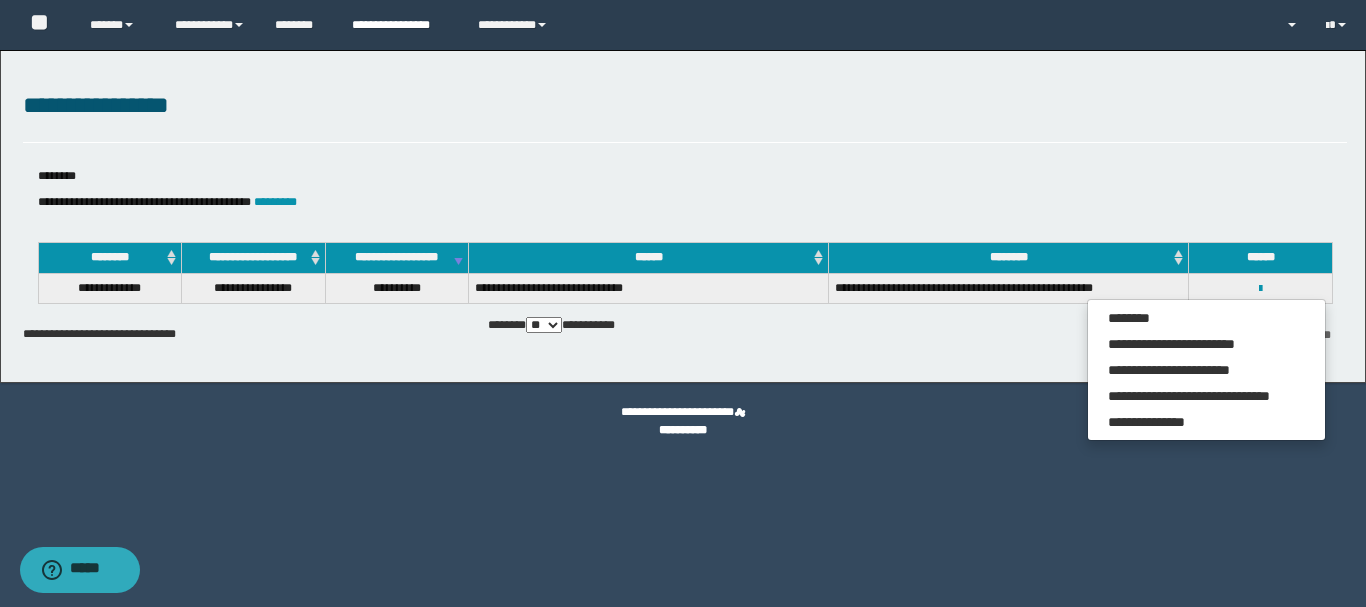 drag, startPoint x: 384, startPoint y: 33, endPoint x: 424, endPoint y: 95, distance: 73.78347 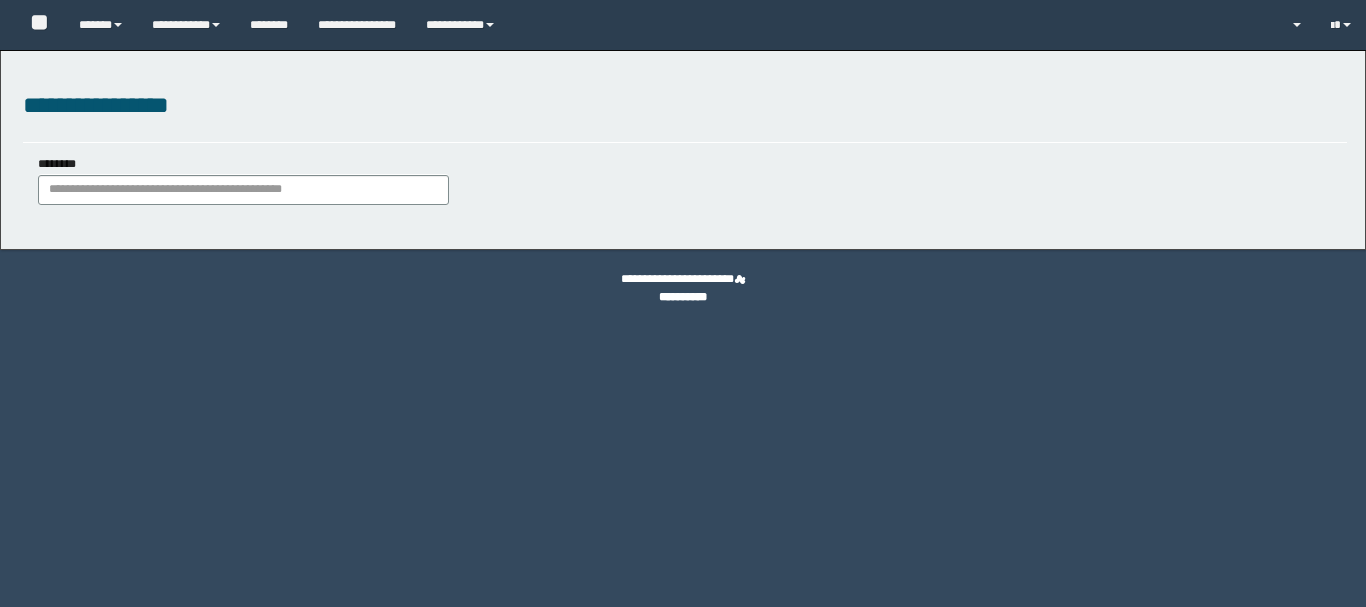 scroll, scrollTop: 0, scrollLeft: 0, axis: both 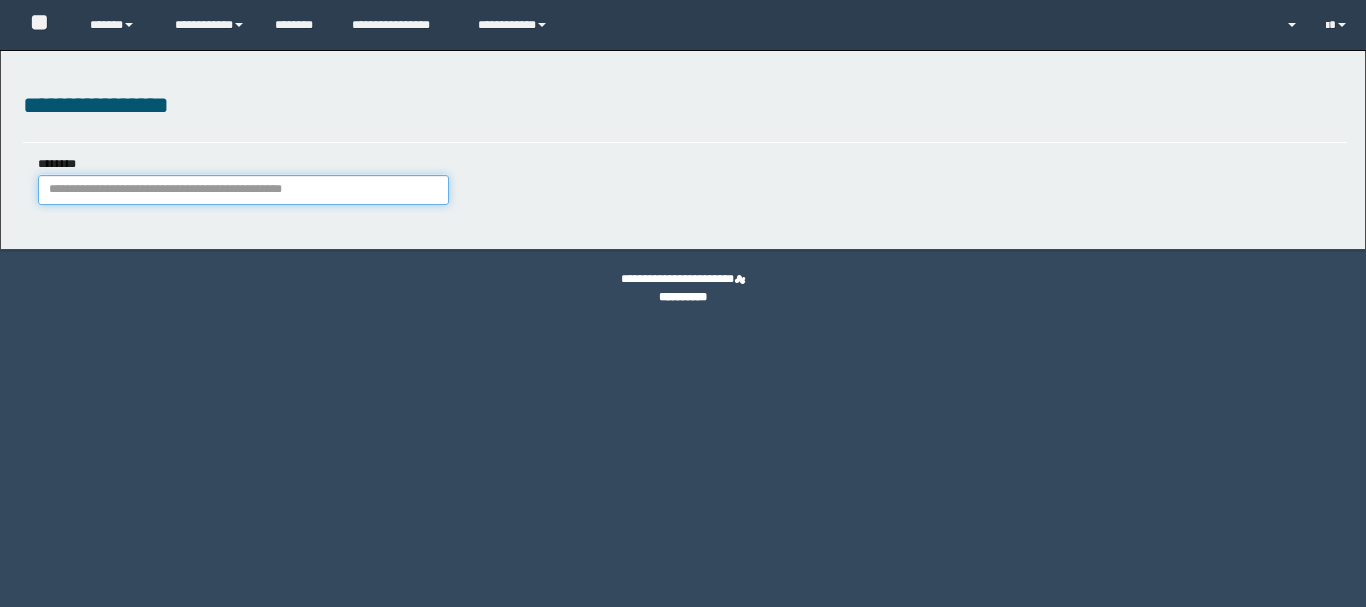 click on "********" at bounding box center [243, 190] 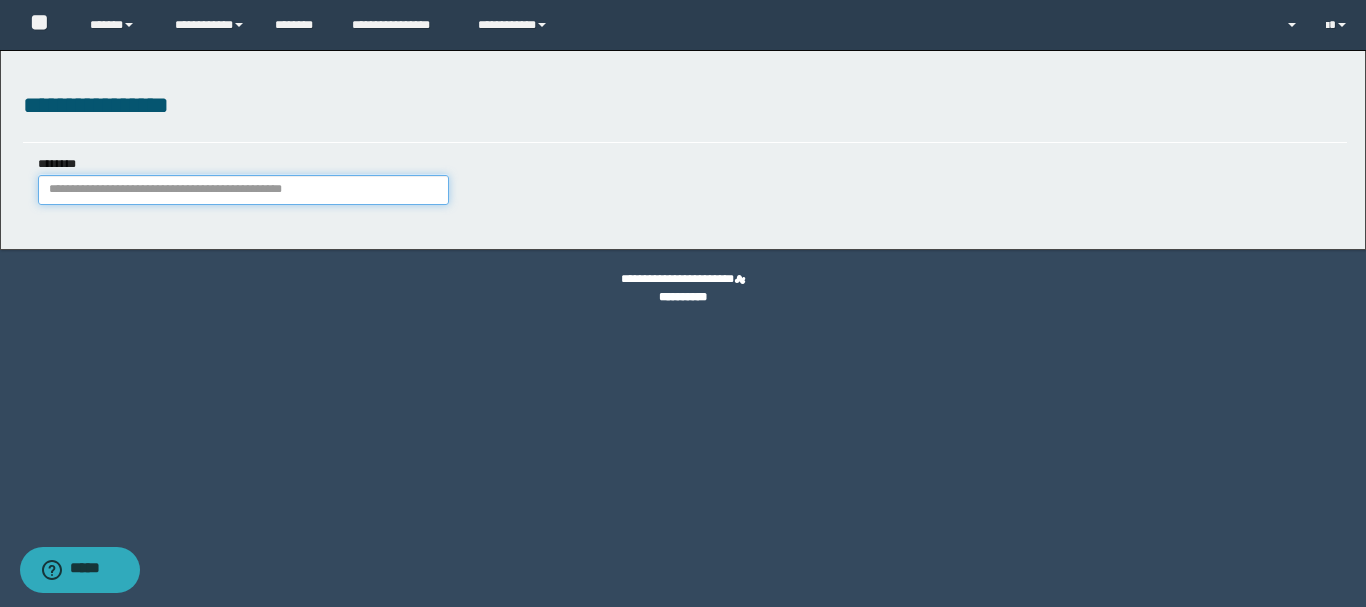 paste on "********" 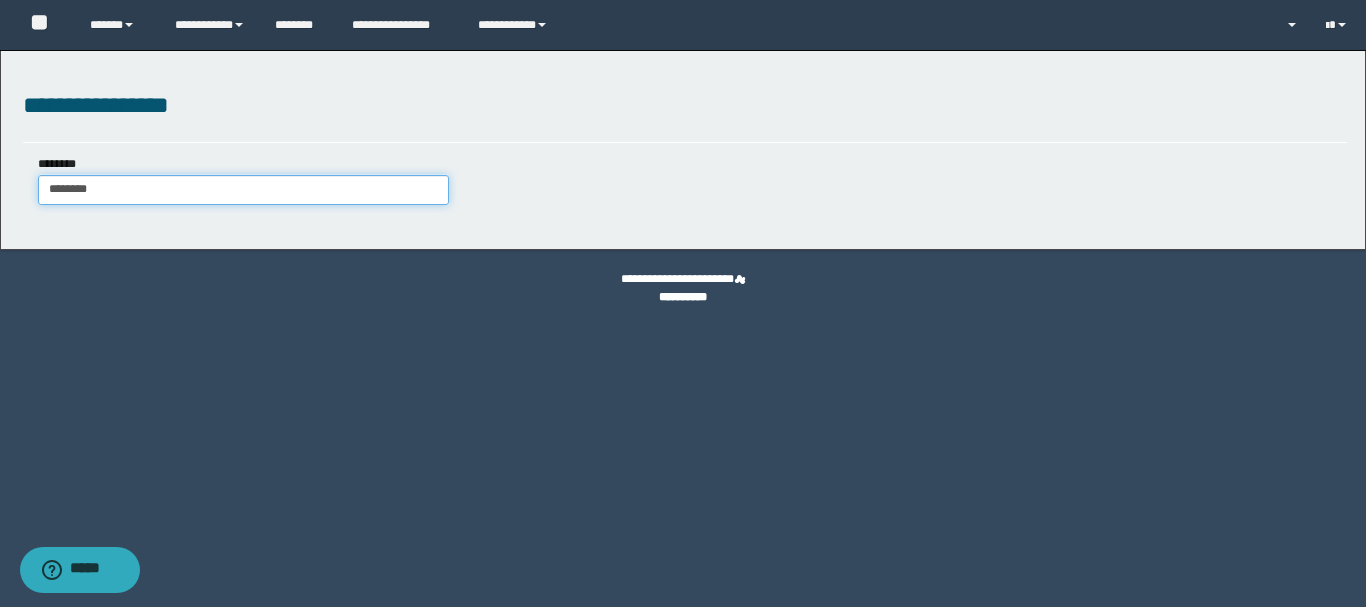 type on "********" 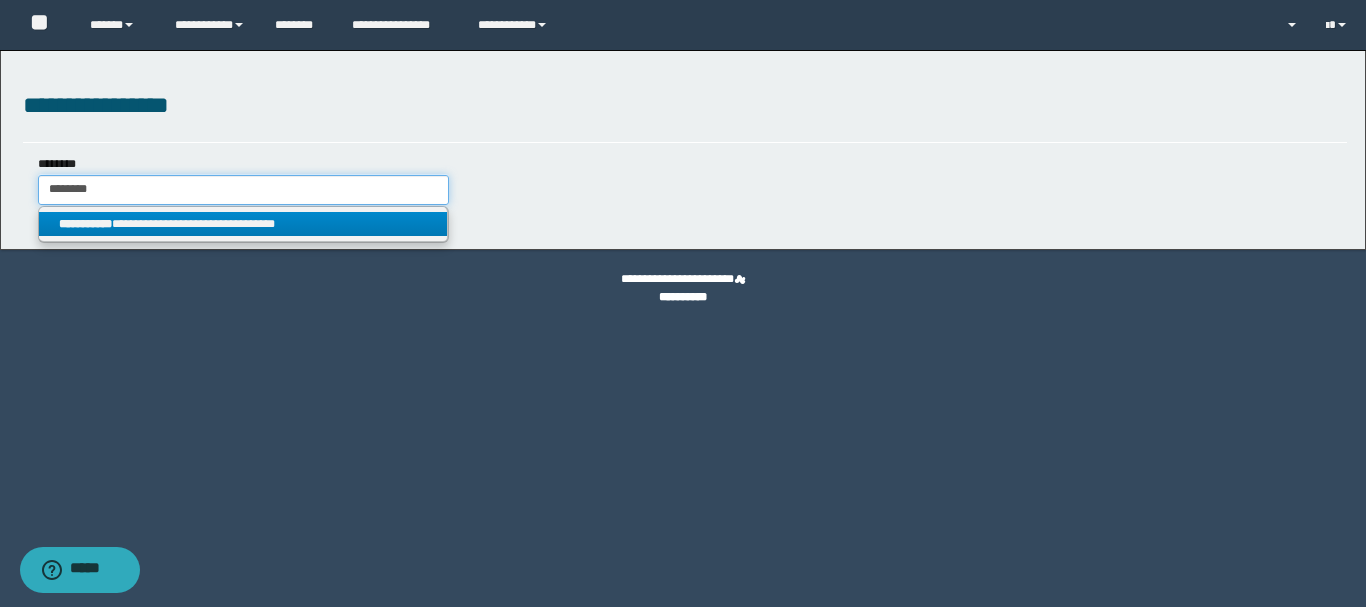 type on "********" 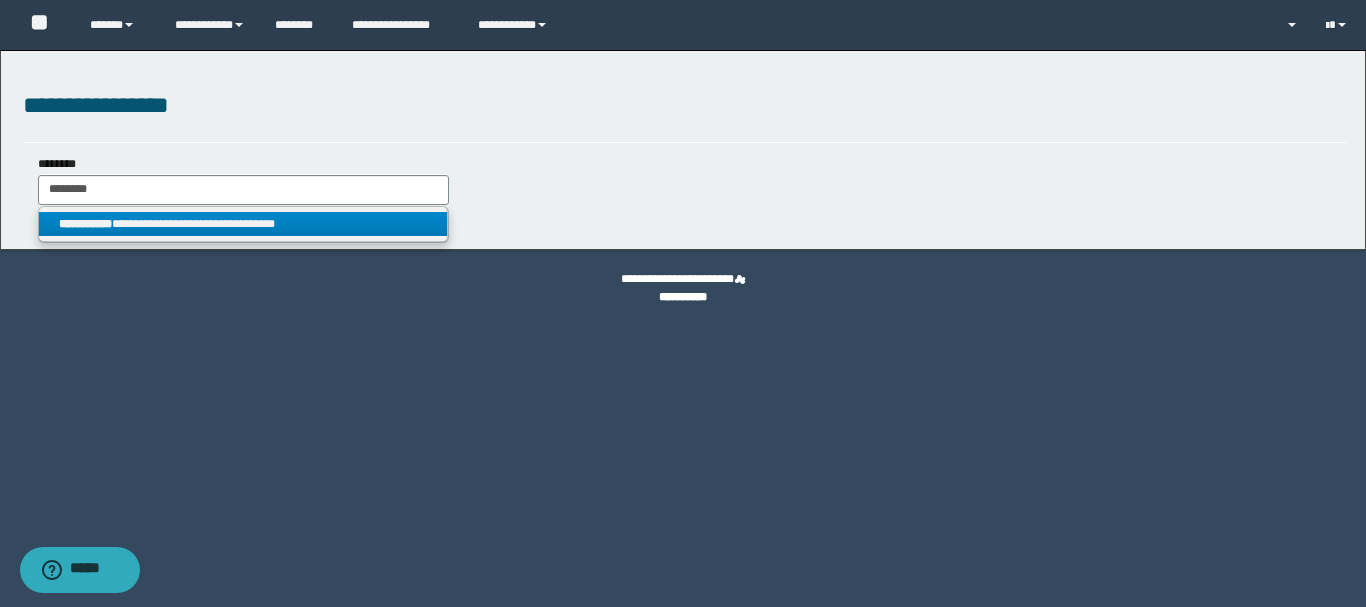 click on "**********" at bounding box center [243, 224] 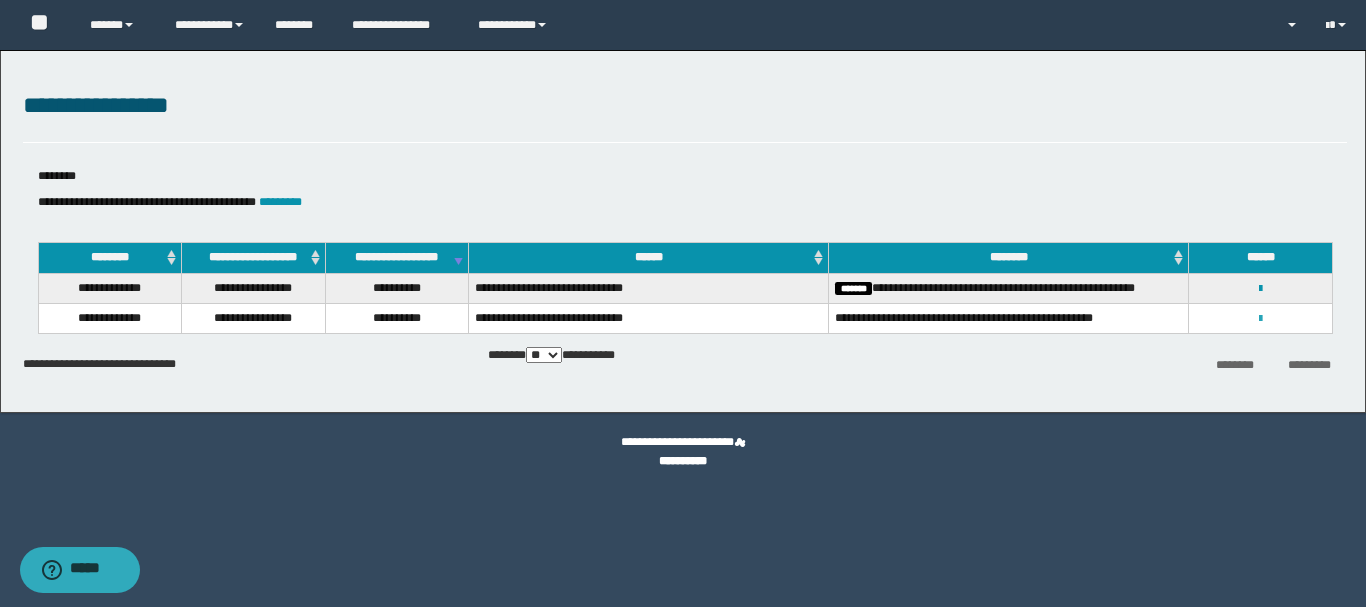 click at bounding box center (1260, 319) 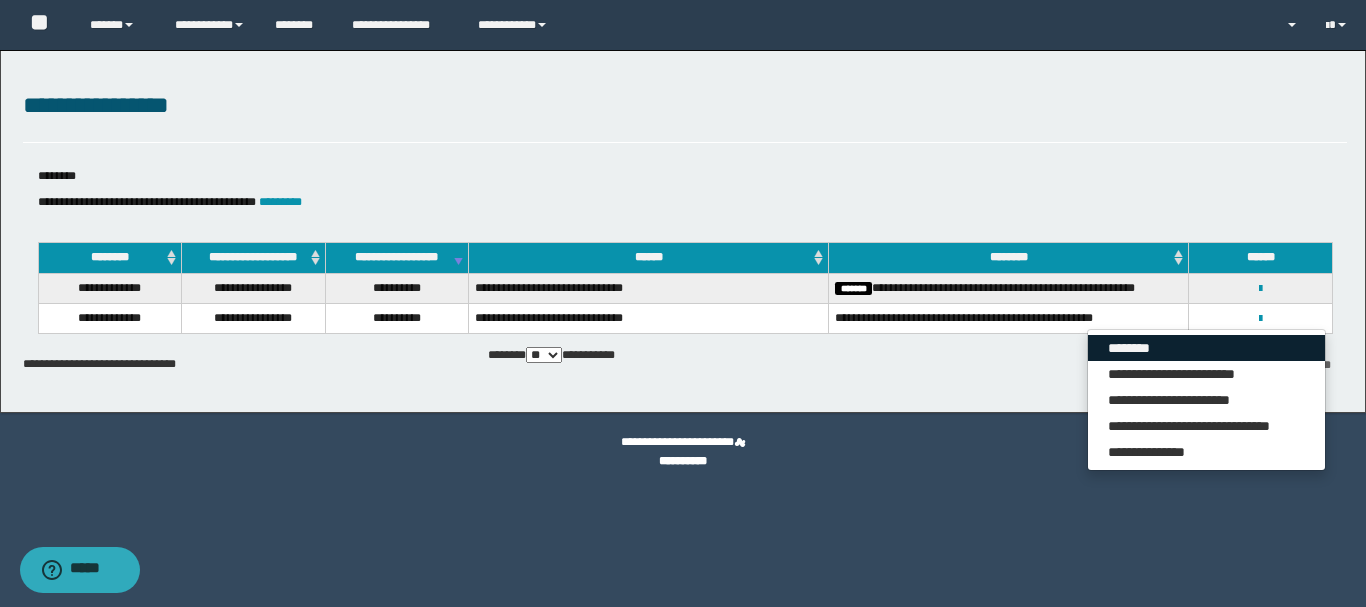 click on "********" at bounding box center [1206, 348] 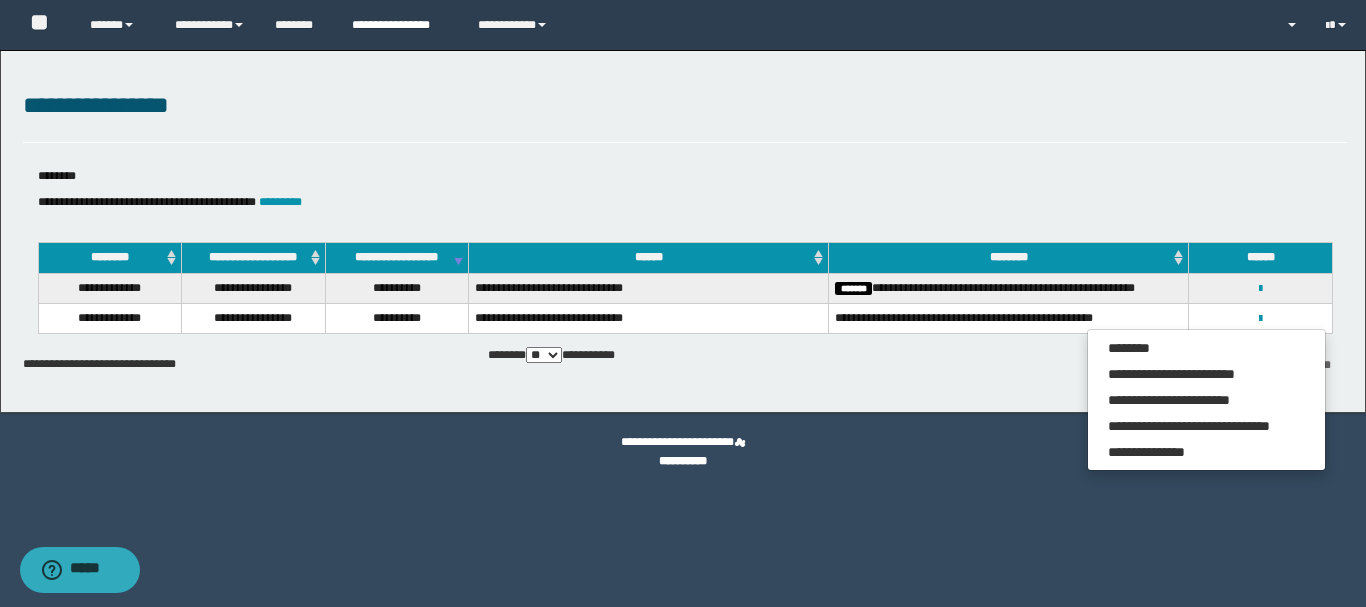 click on "**********" at bounding box center (400, 25) 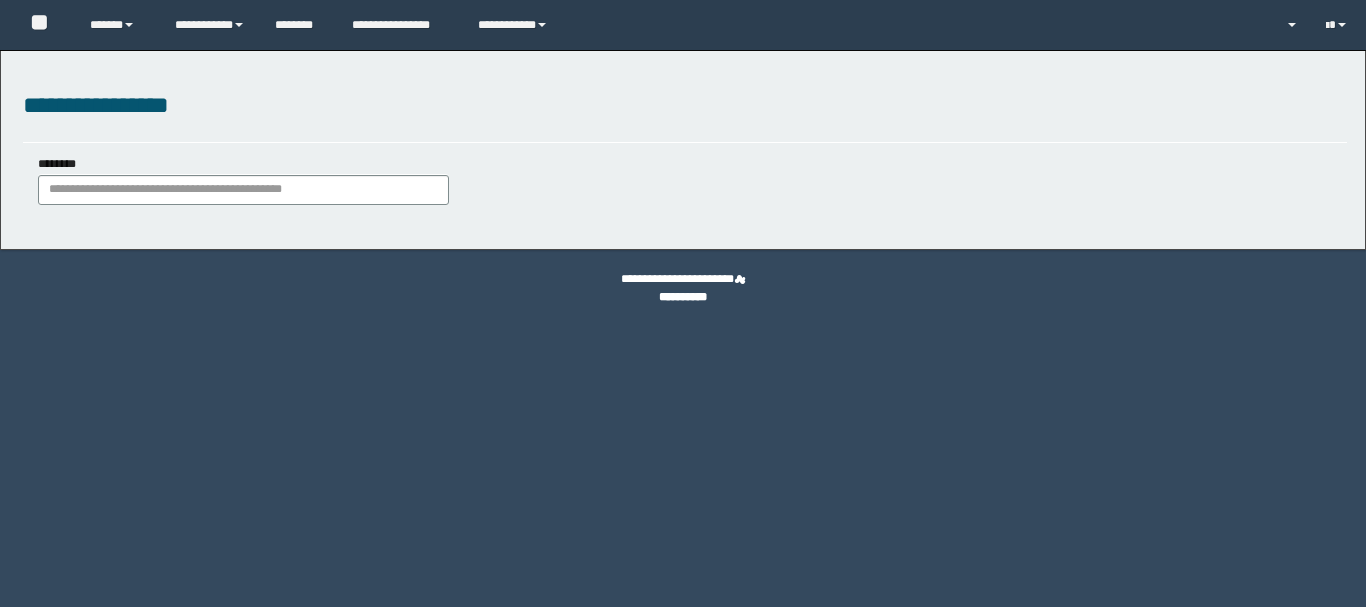 scroll, scrollTop: 0, scrollLeft: 0, axis: both 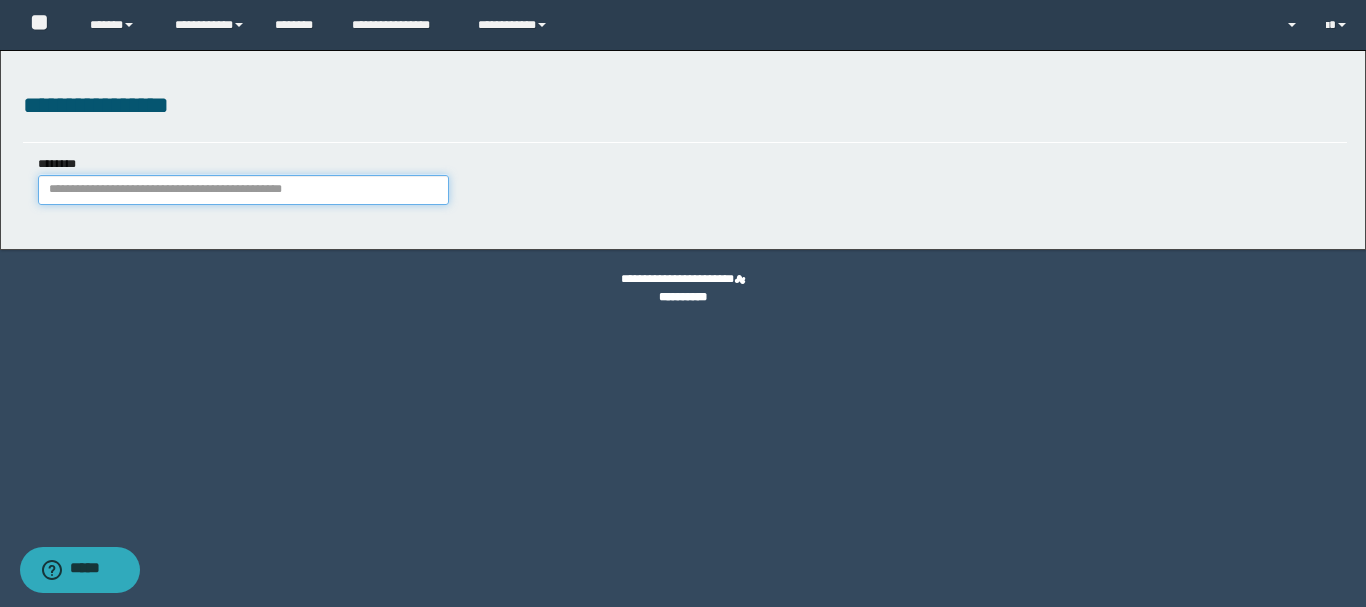 click on "********" at bounding box center (243, 190) 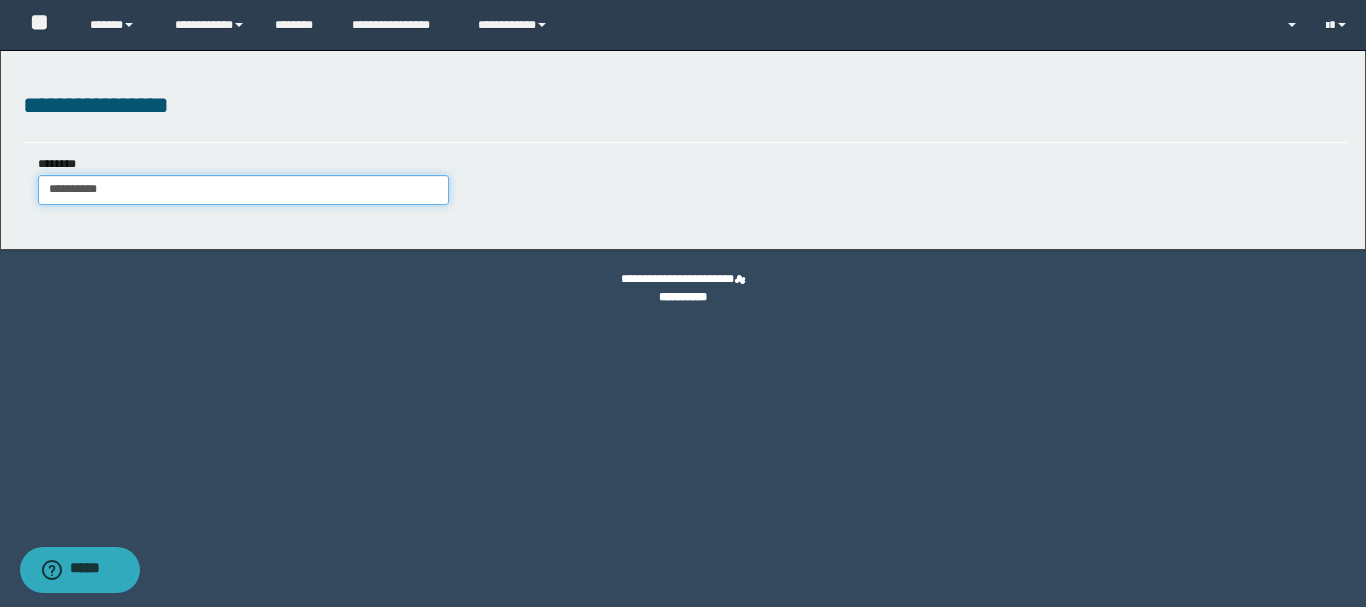 type on "**********" 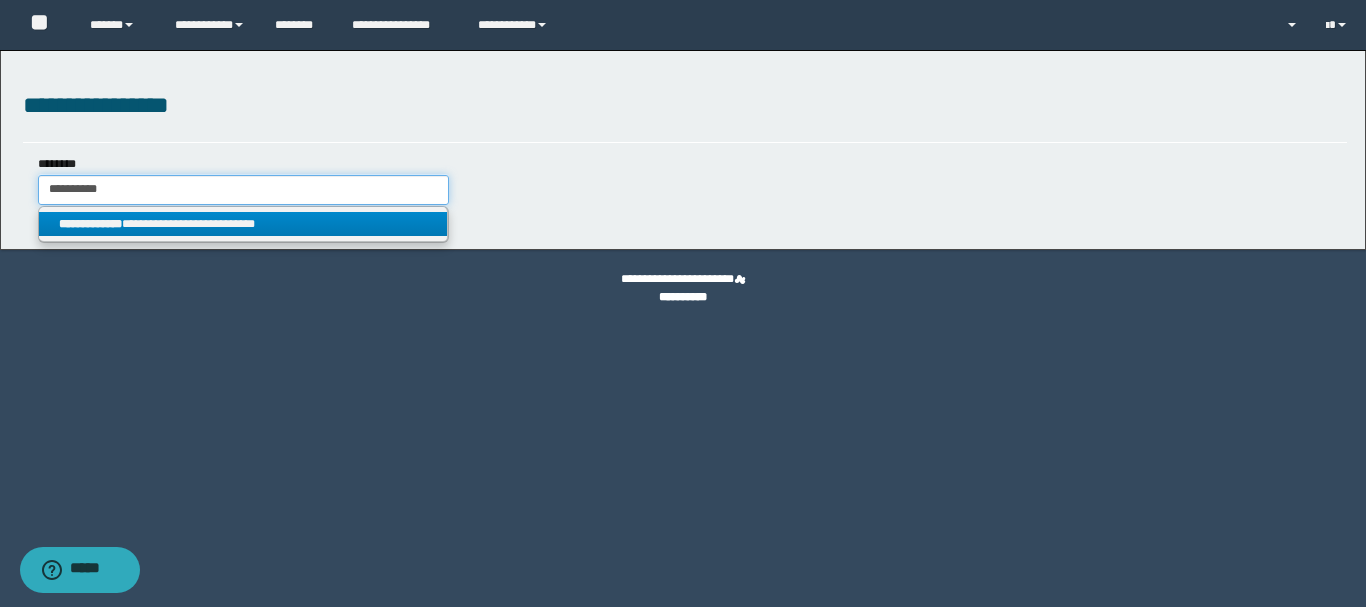 type on "**********" 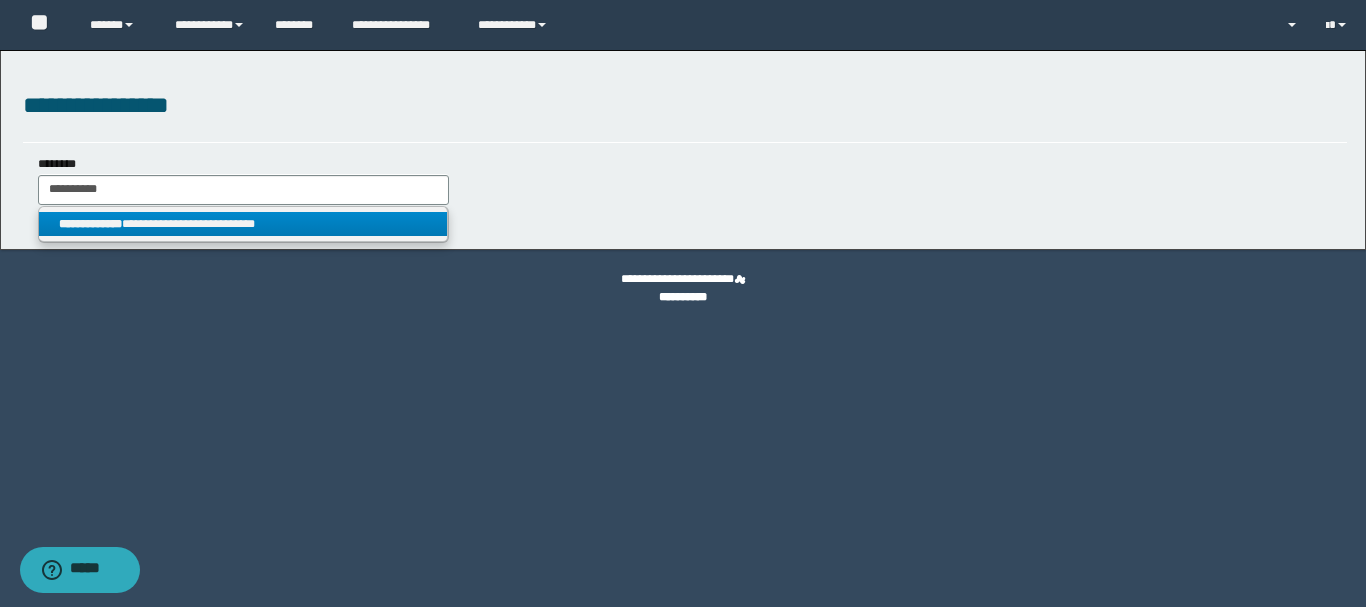 click on "**********" at bounding box center (243, 224) 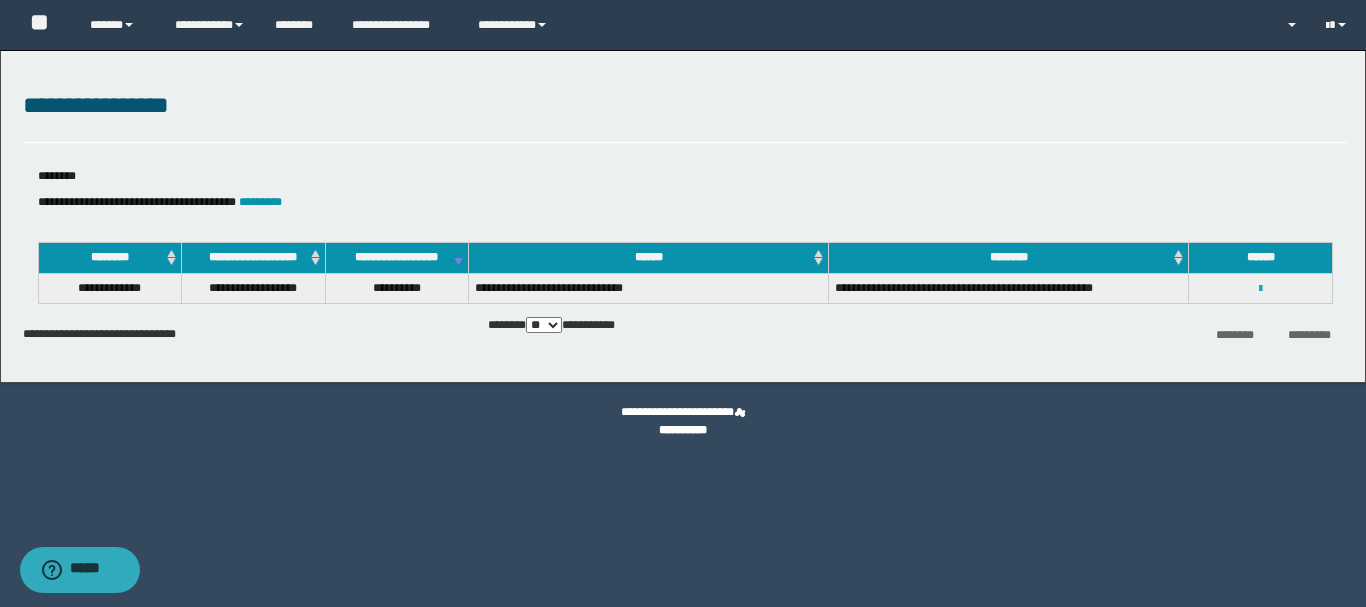 click at bounding box center [1260, 289] 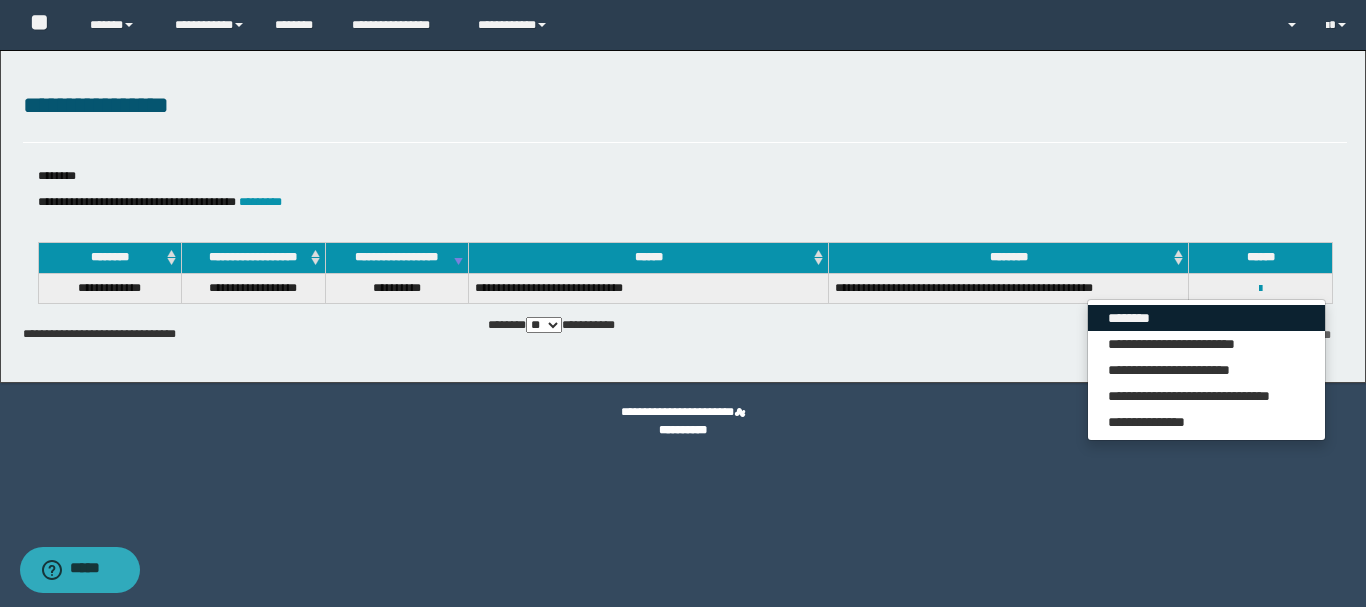 click on "********" at bounding box center (1206, 318) 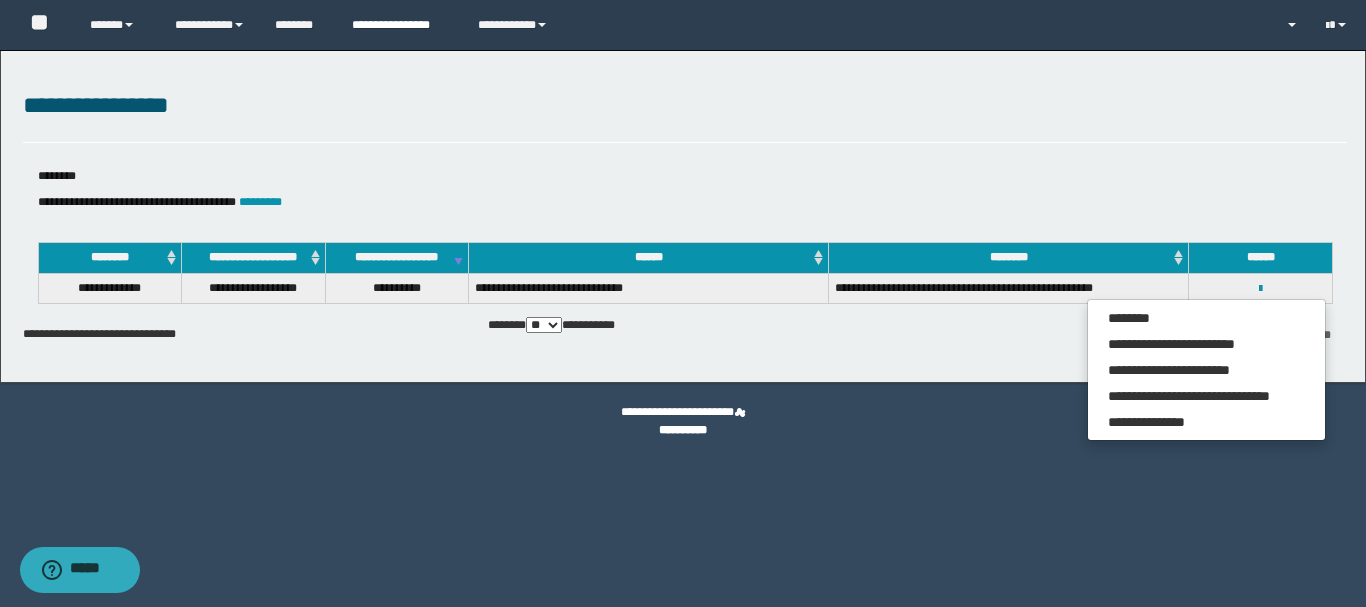 click on "**********" at bounding box center [400, 25] 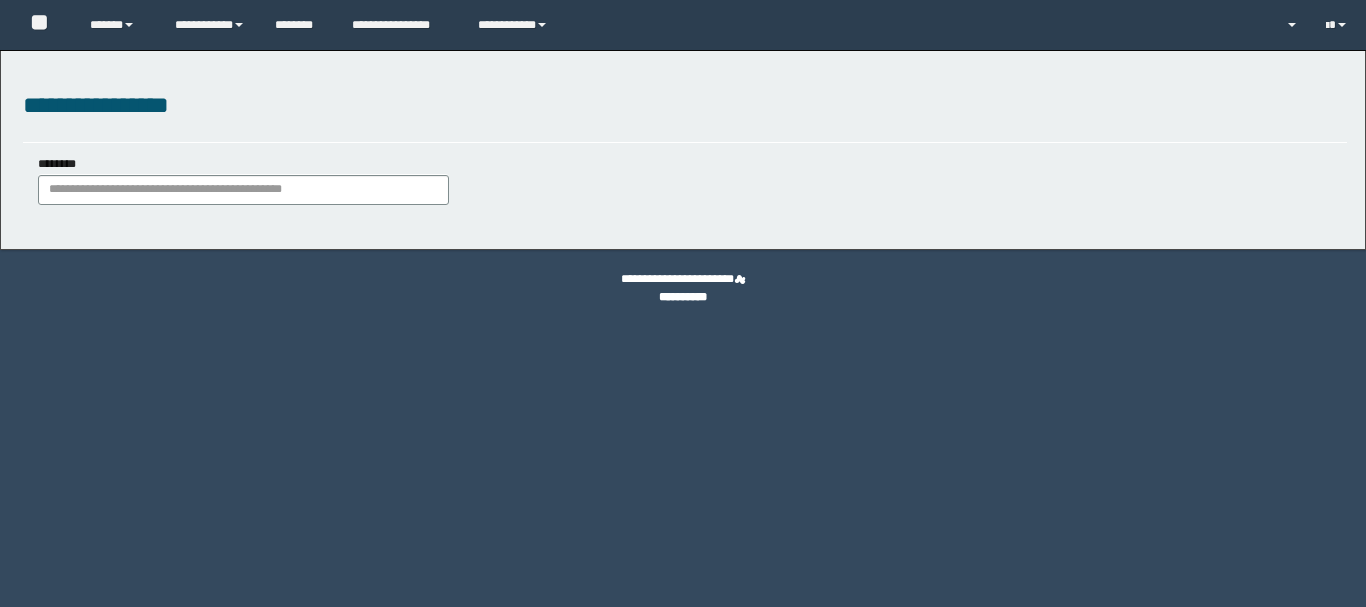 scroll, scrollTop: 0, scrollLeft: 0, axis: both 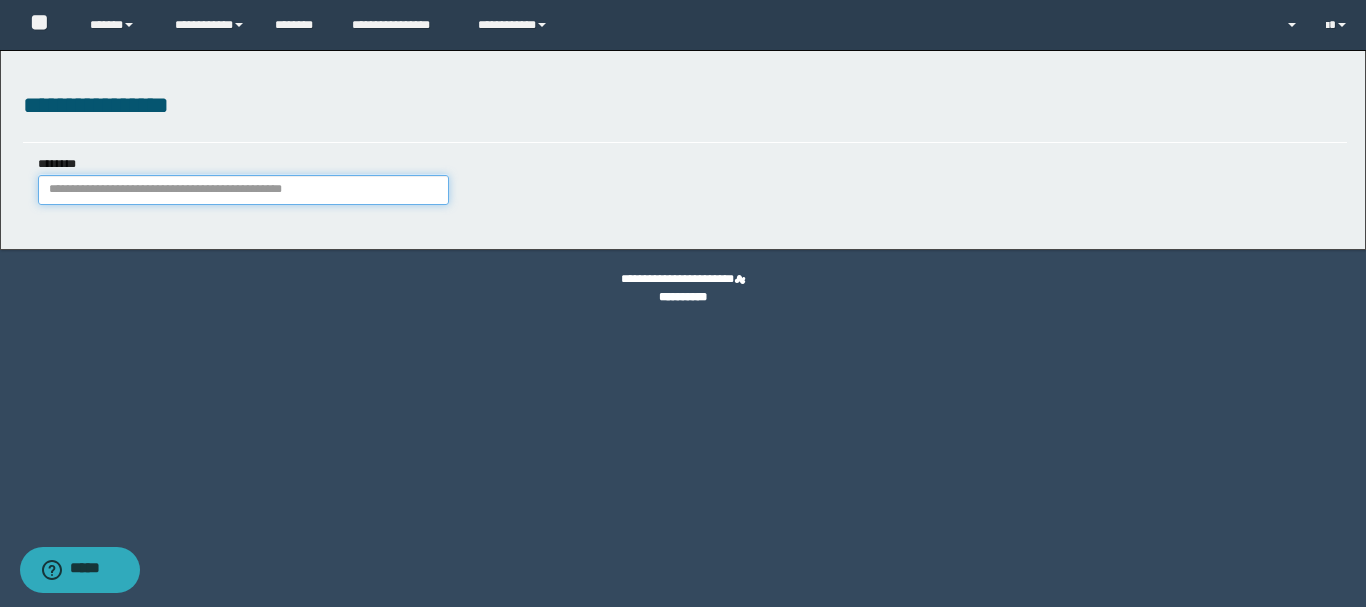 click on "********" at bounding box center (243, 190) 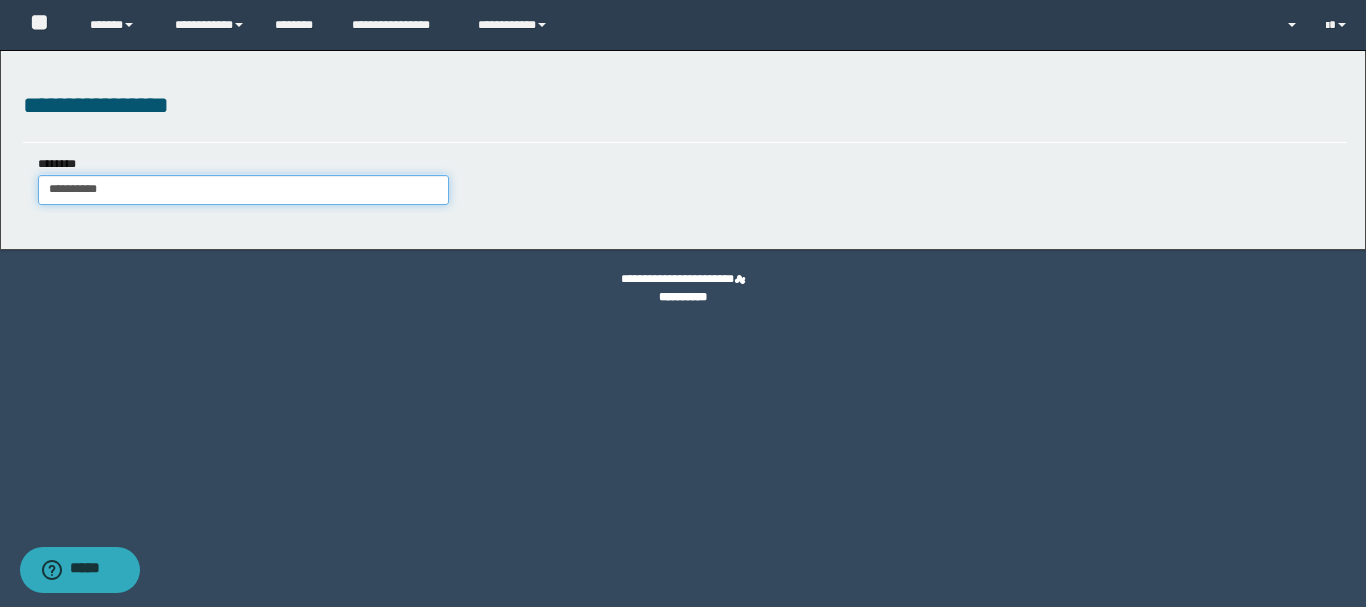 type on "**********" 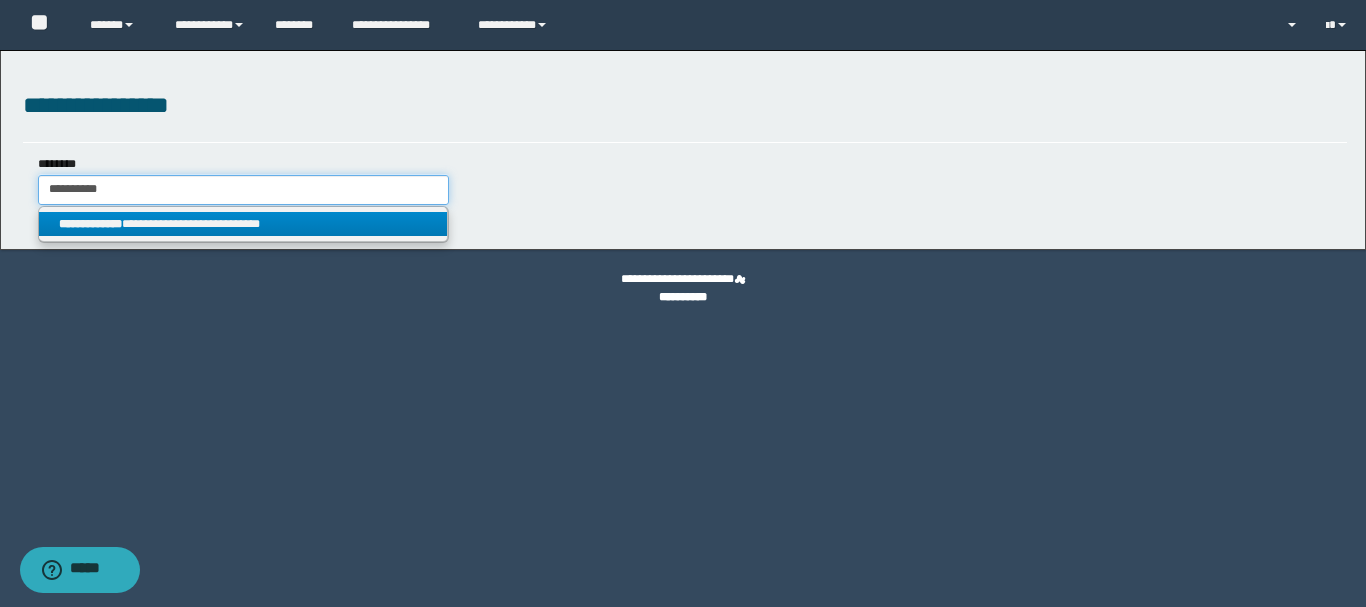 type on "**********" 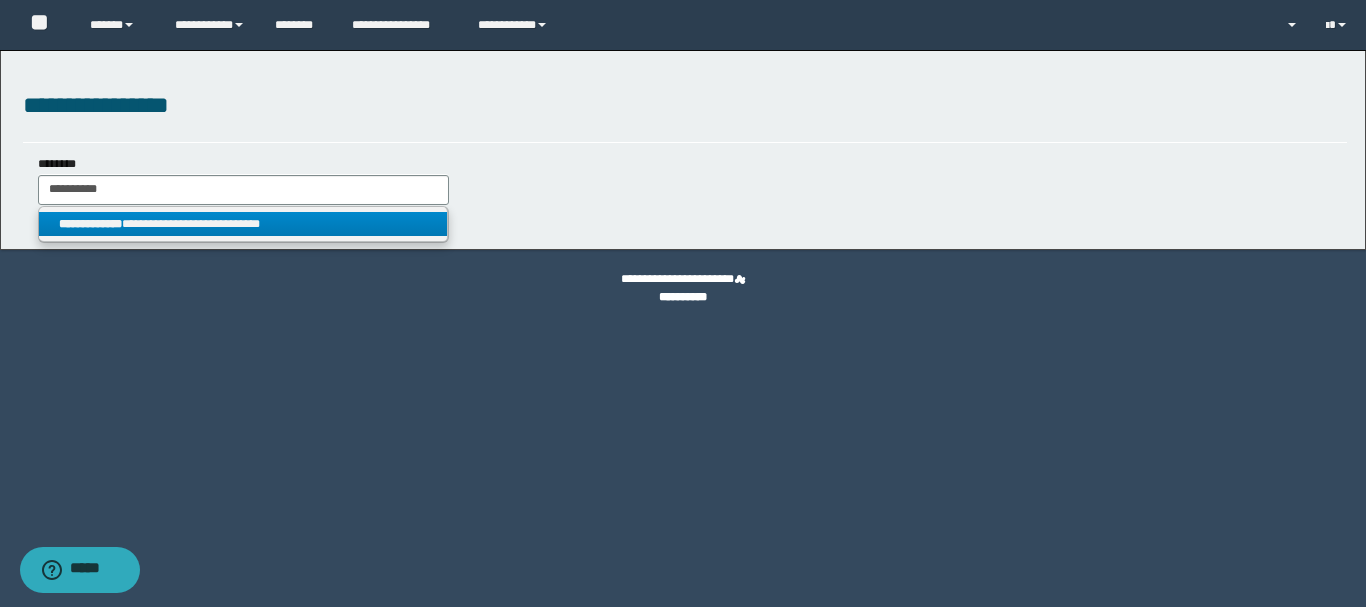 click on "**********" at bounding box center [243, 224] 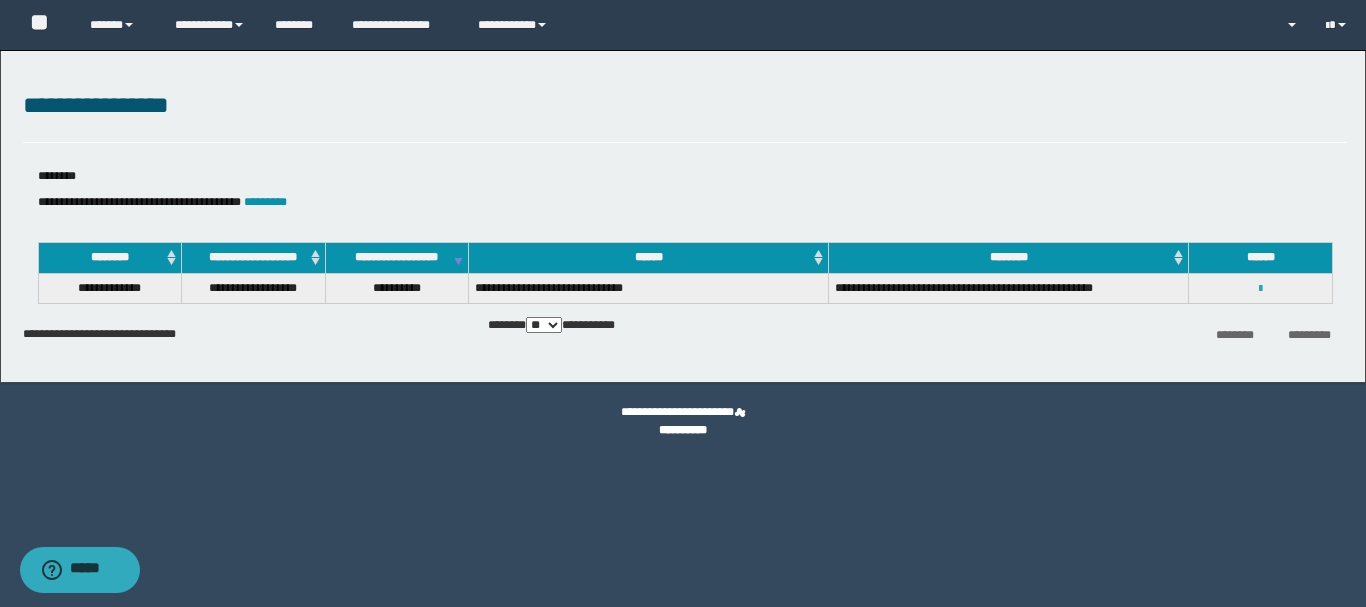 click at bounding box center (1260, 289) 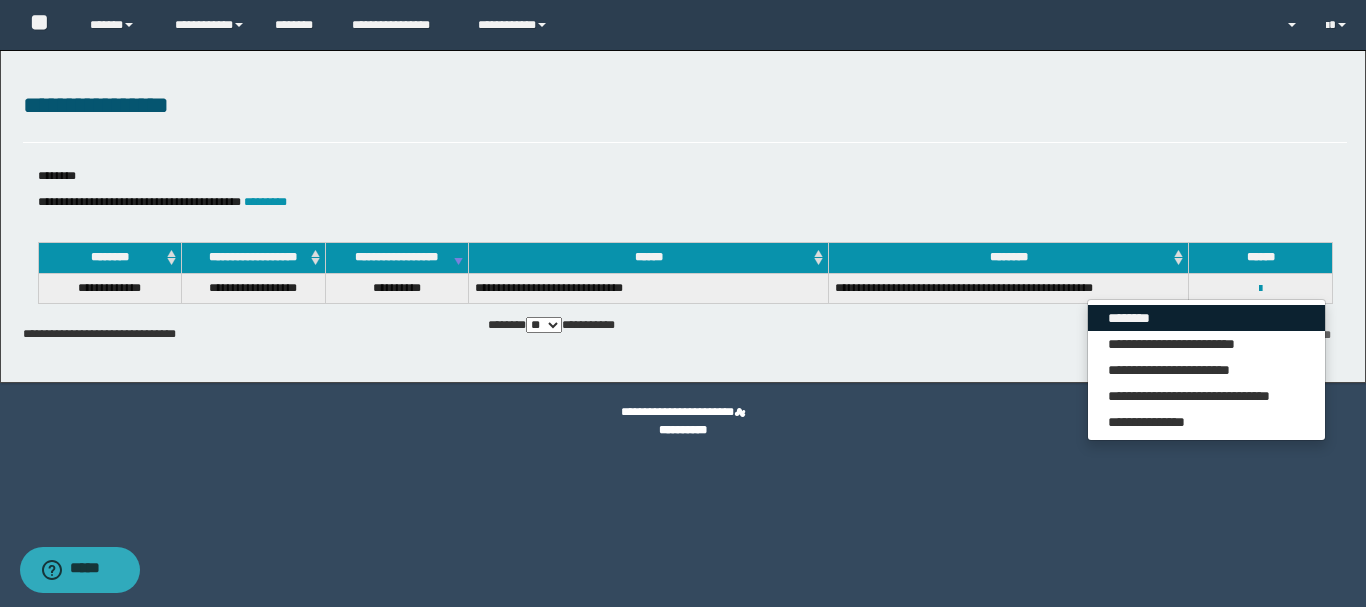click on "********" at bounding box center [1206, 318] 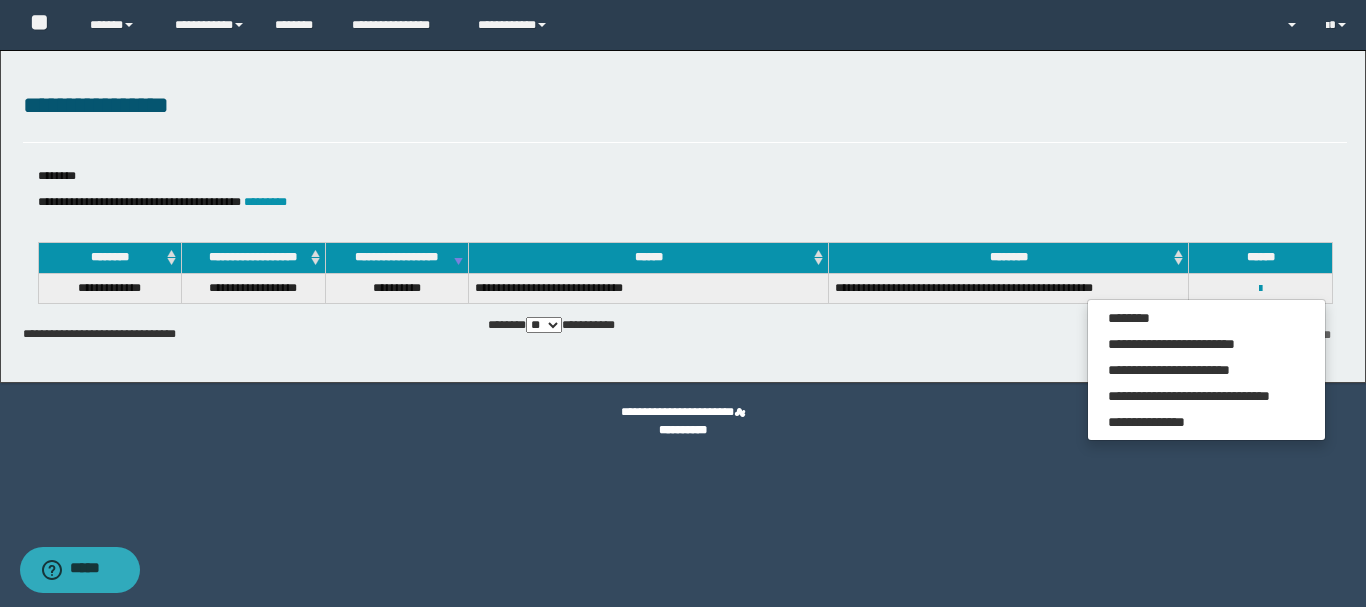 click on "**********" at bounding box center [464, 193] 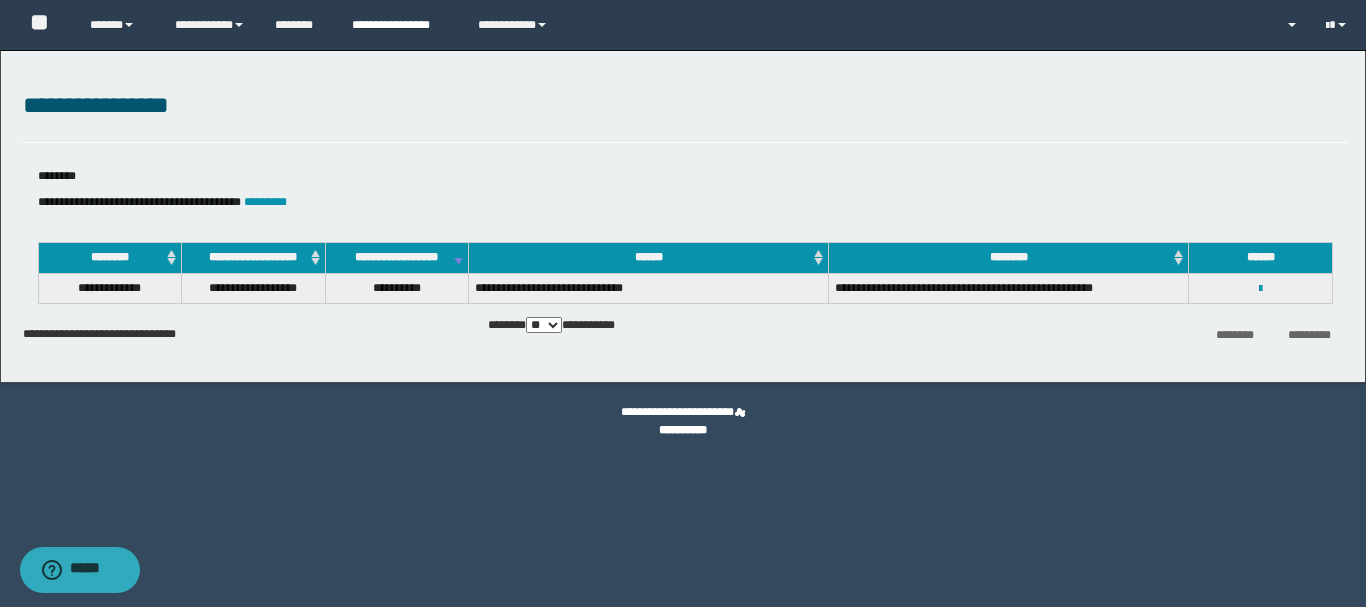 click on "**********" at bounding box center [400, 25] 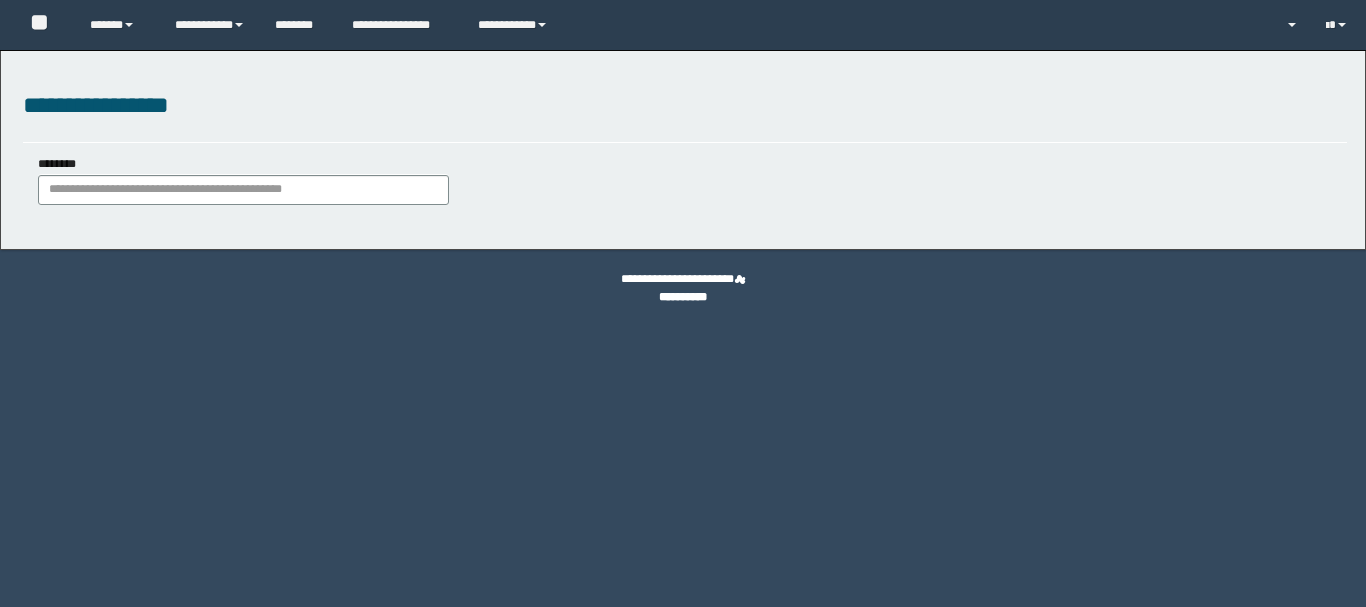 scroll, scrollTop: 0, scrollLeft: 0, axis: both 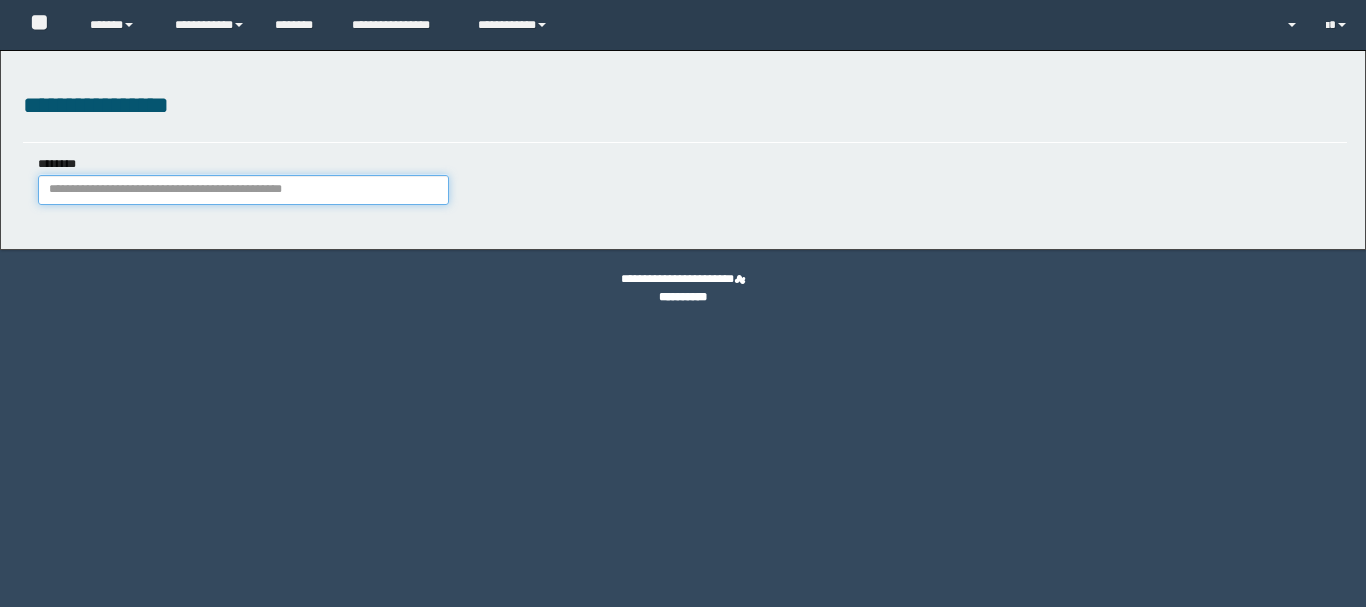 click on "********" at bounding box center (243, 190) 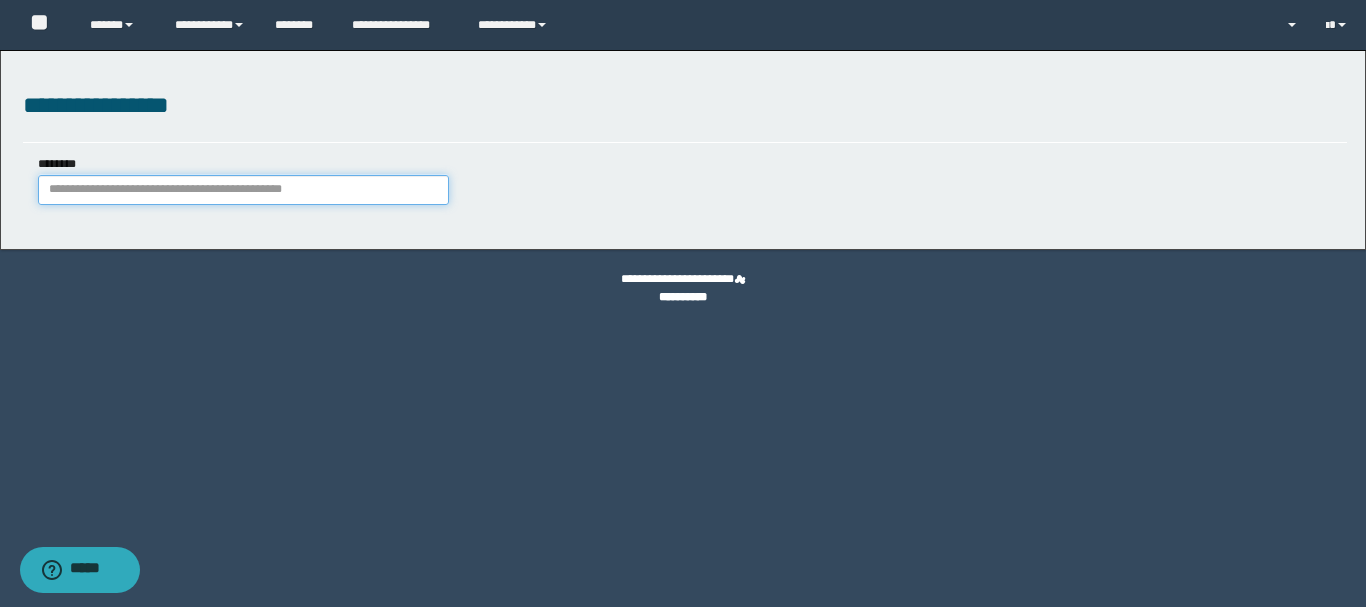paste on "**********" 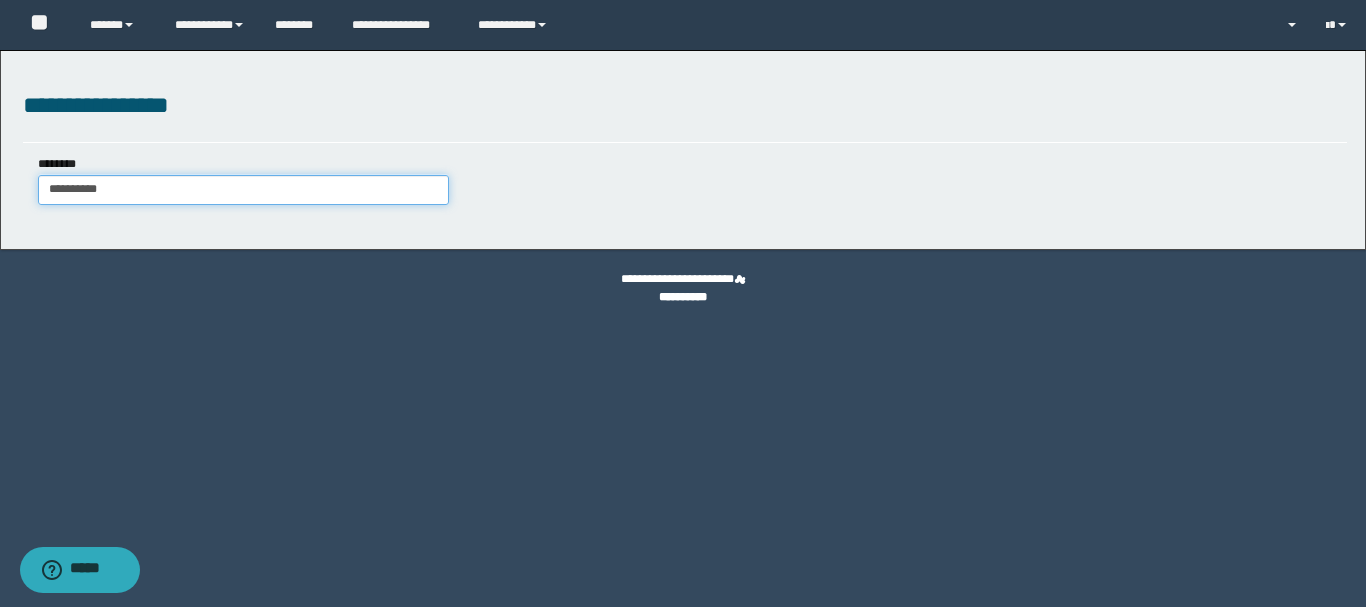 type on "**********" 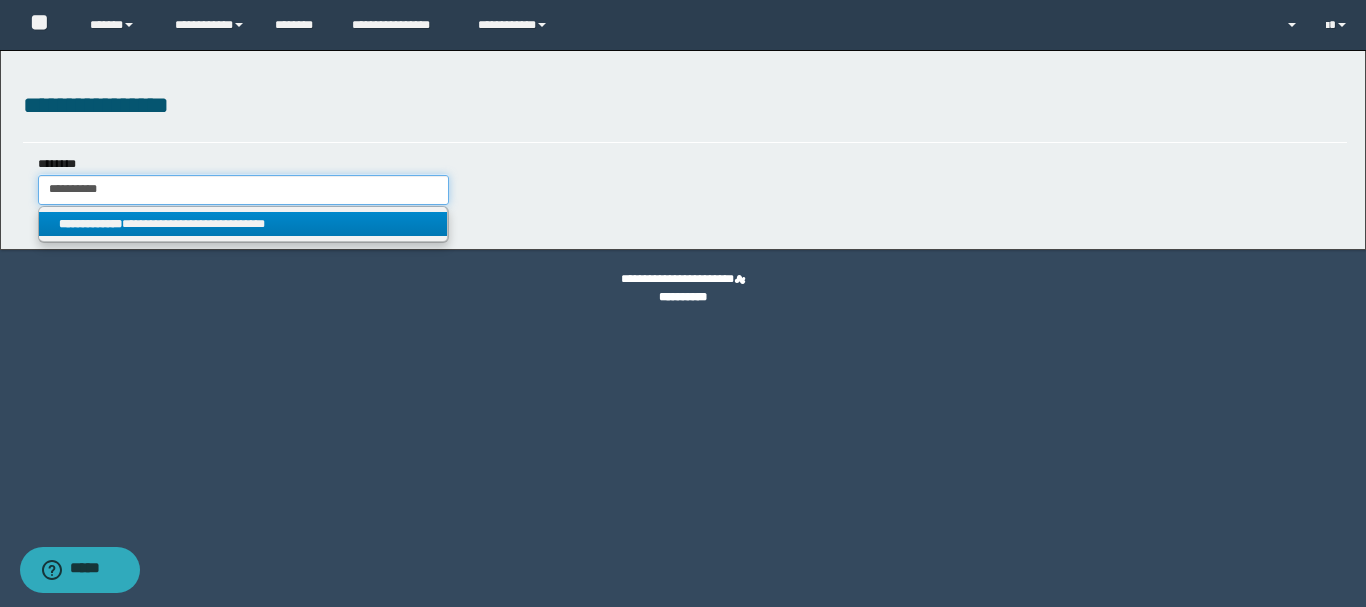 type on "**********" 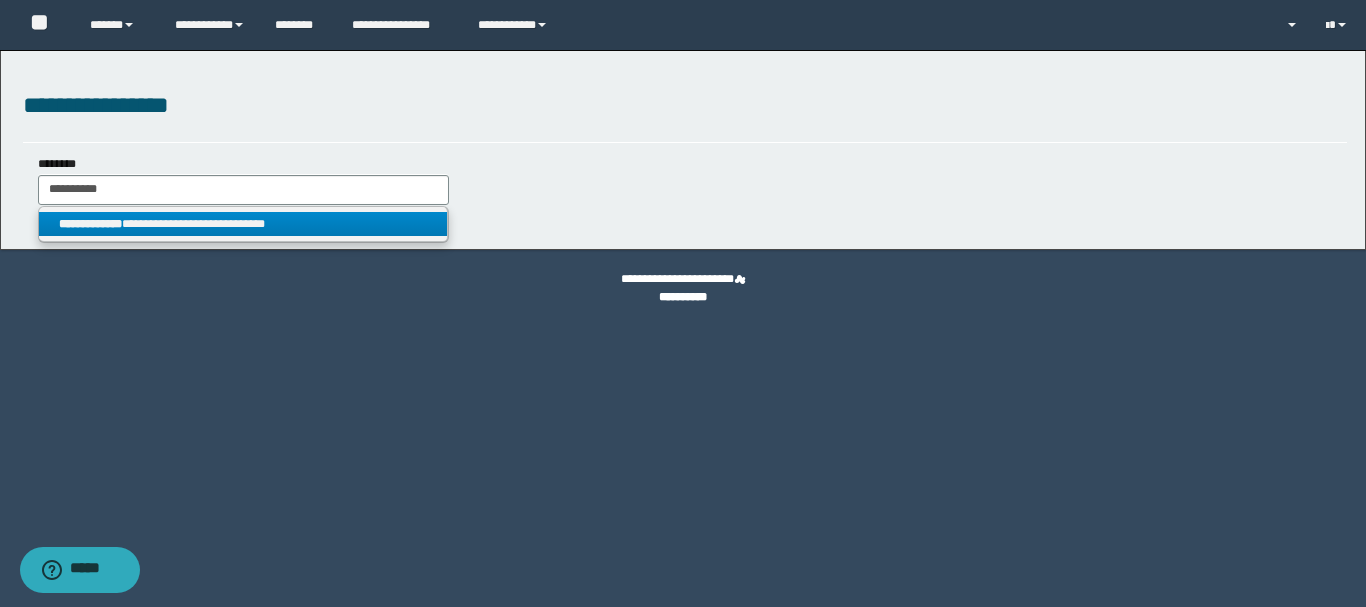click on "**********" at bounding box center [243, 224] 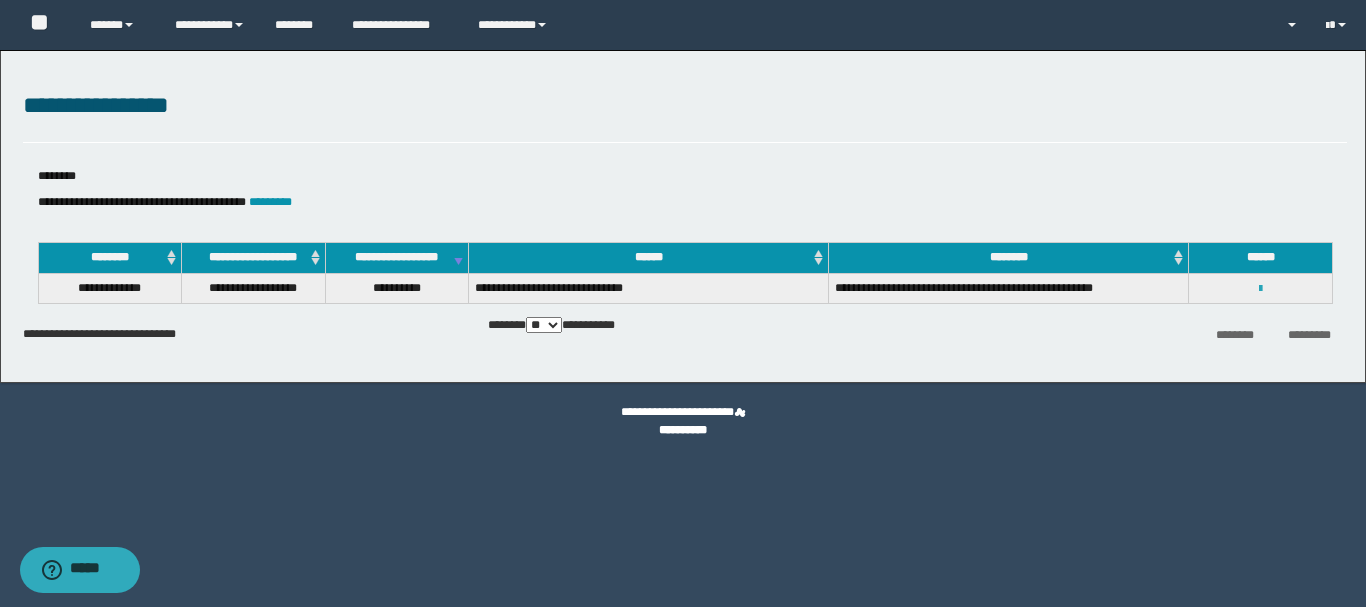 click at bounding box center [1260, 289] 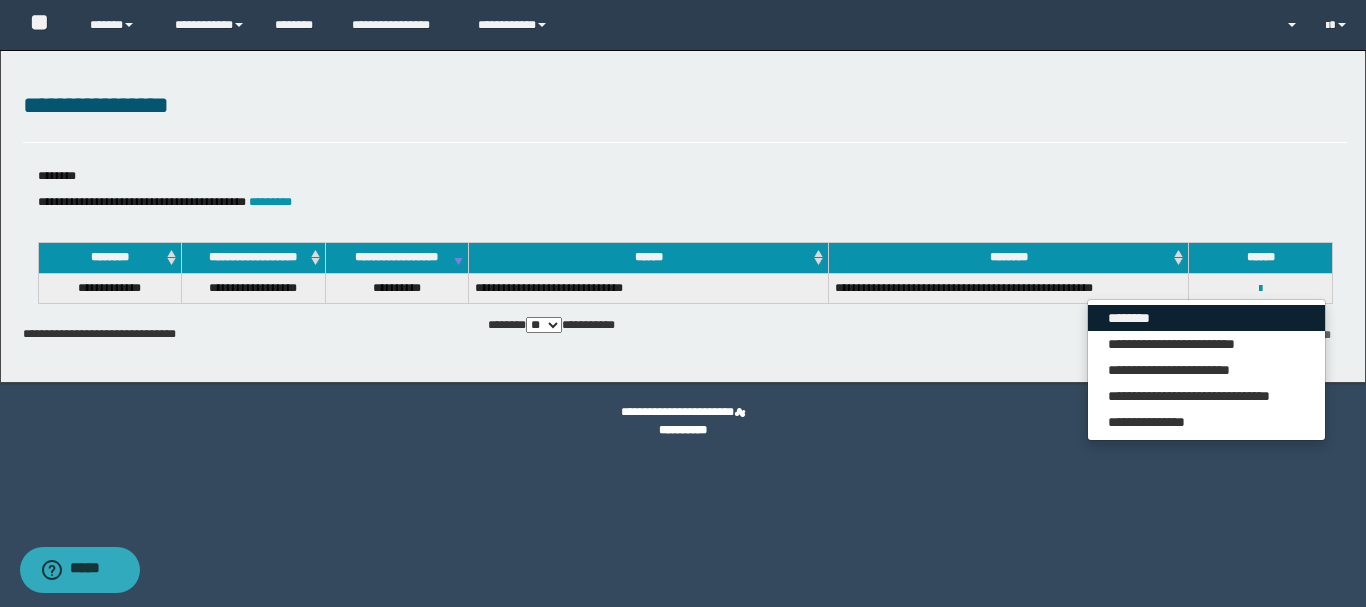 click on "********" at bounding box center (1206, 318) 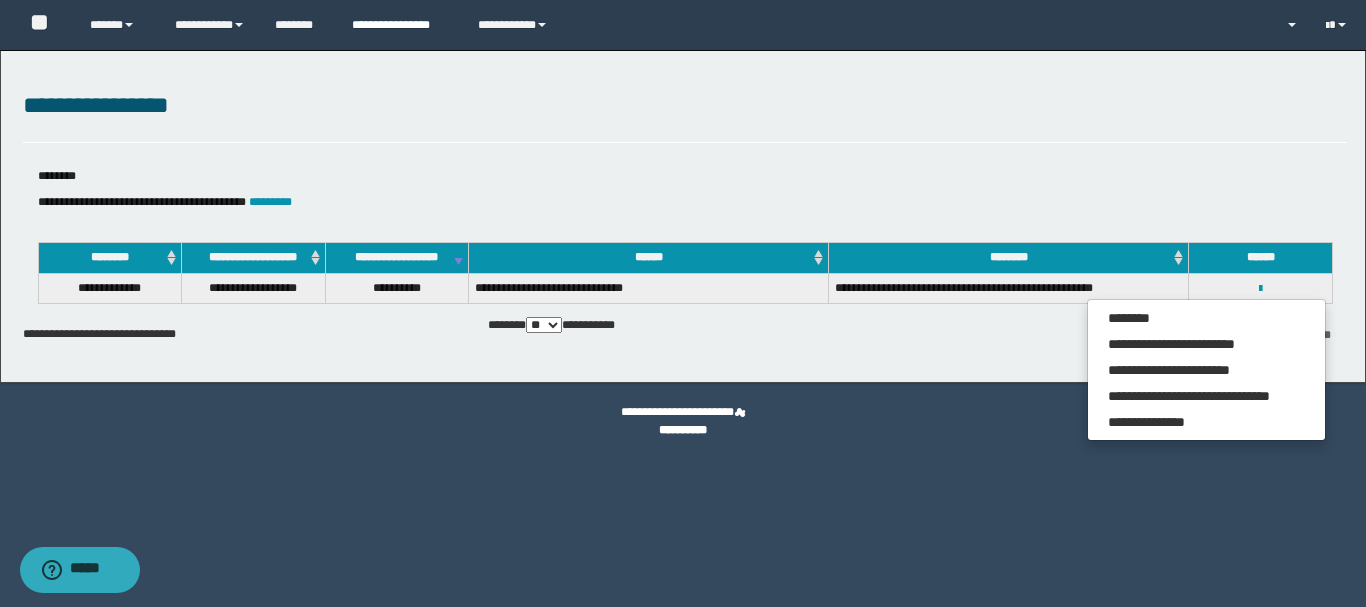 click on "**********" at bounding box center (400, 25) 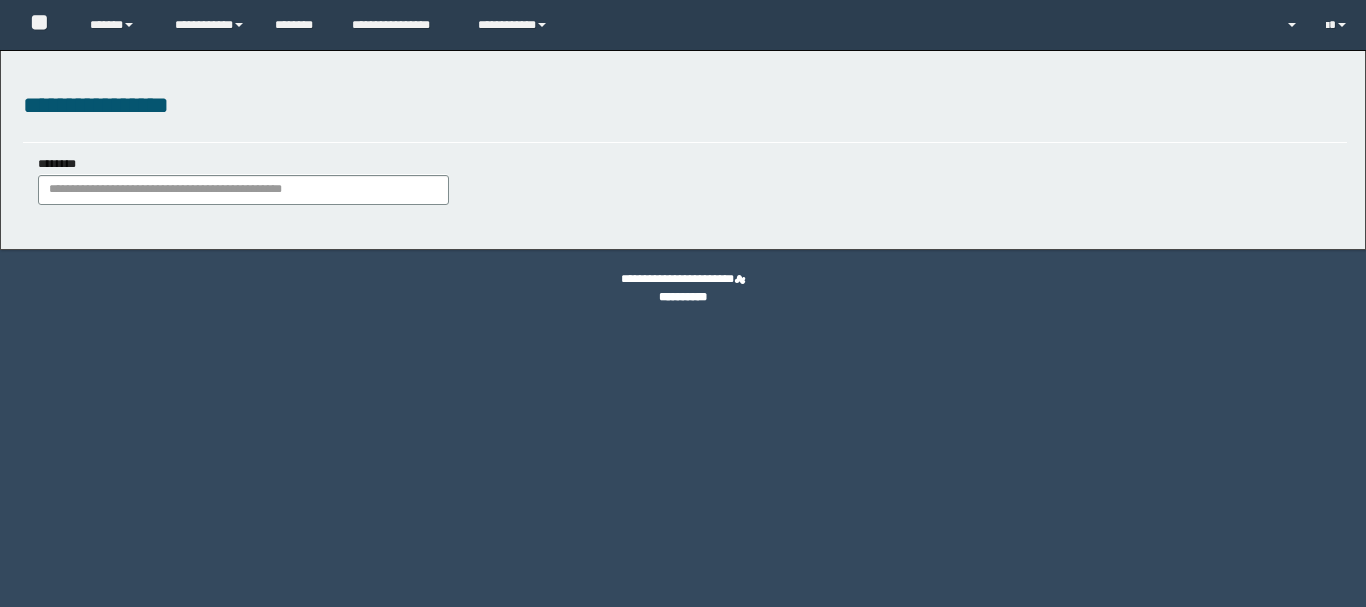 scroll, scrollTop: 0, scrollLeft: 0, axis: both 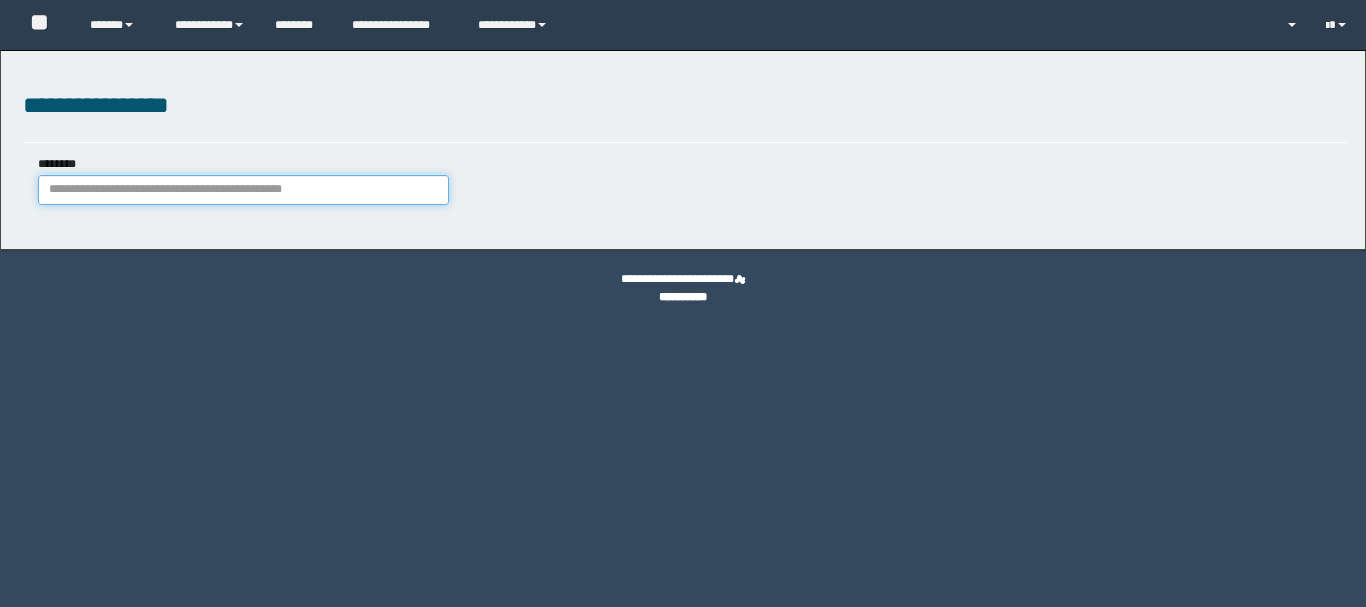 click on "********" at bounding box center (243, 190) 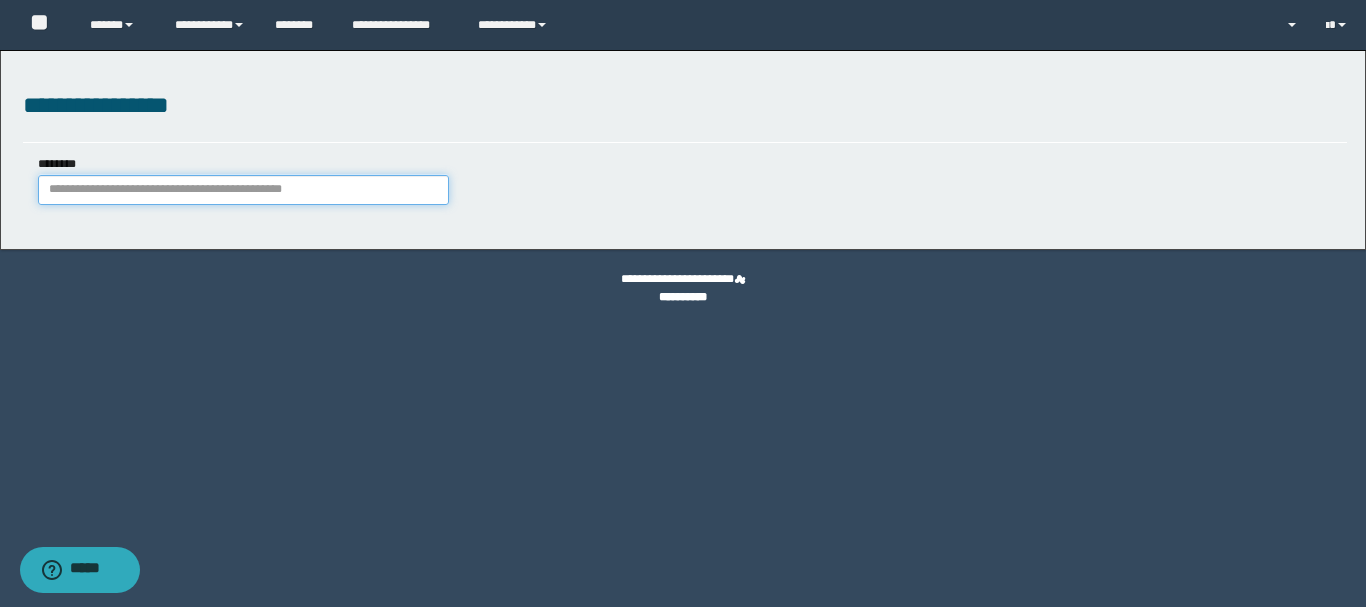 paste on "********" 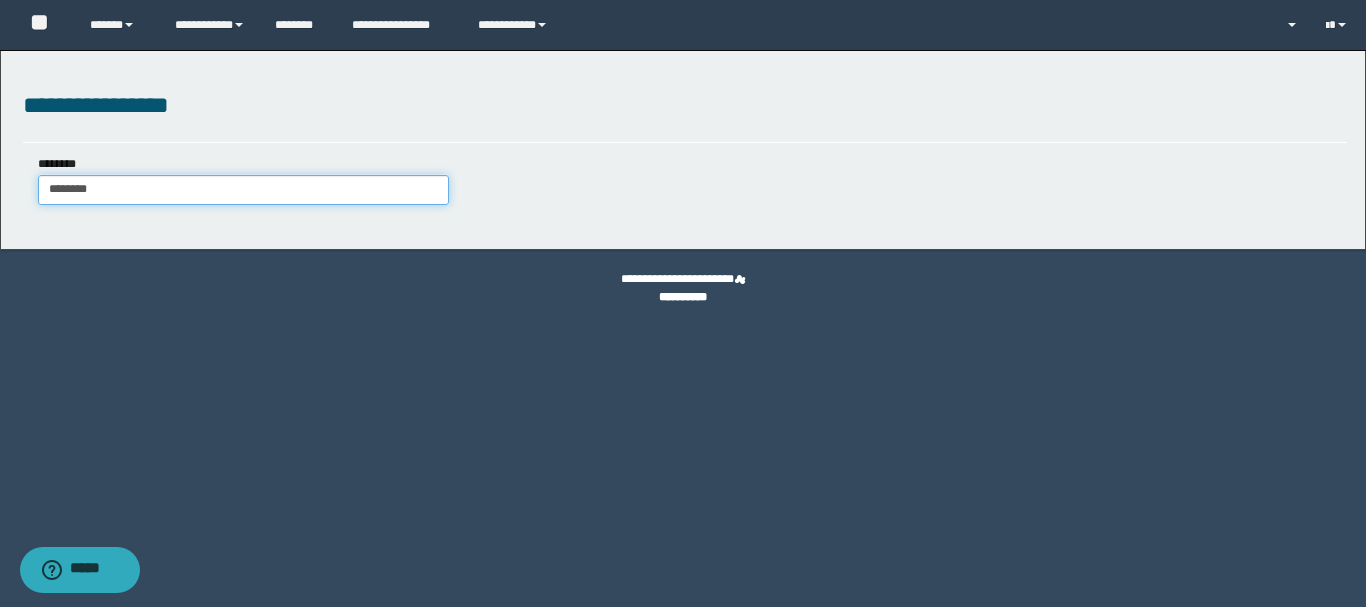 type on "********" 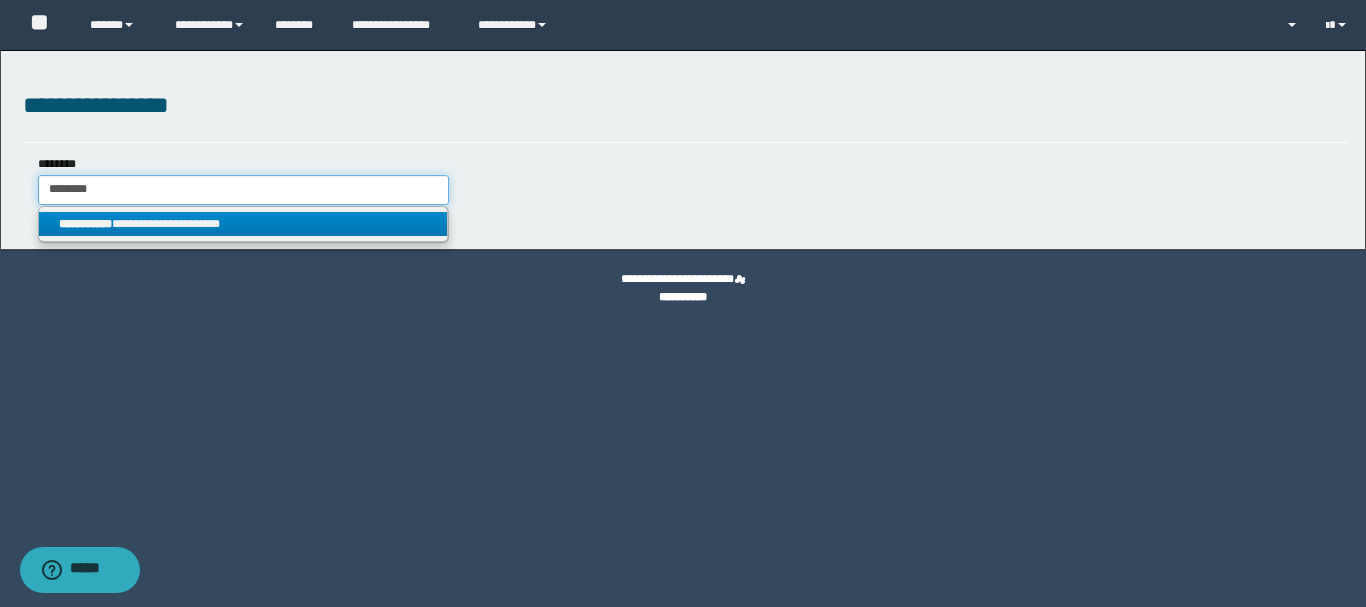 type on "********" 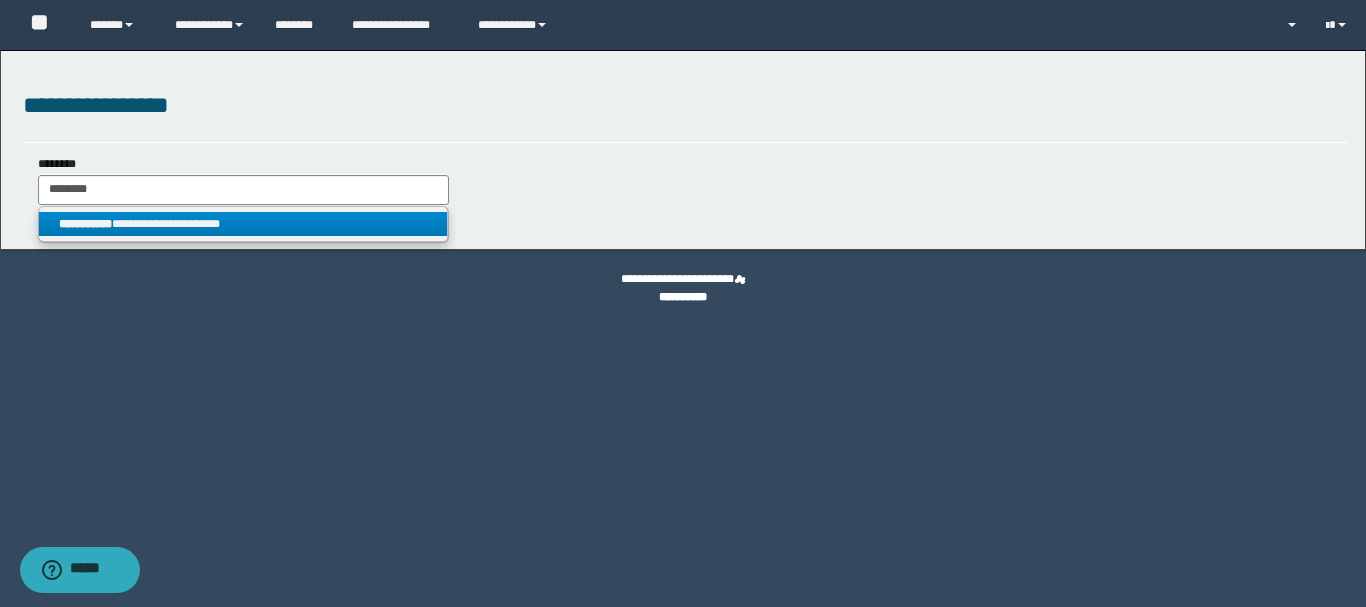 click on "**********" at bounding box center (243, 224) 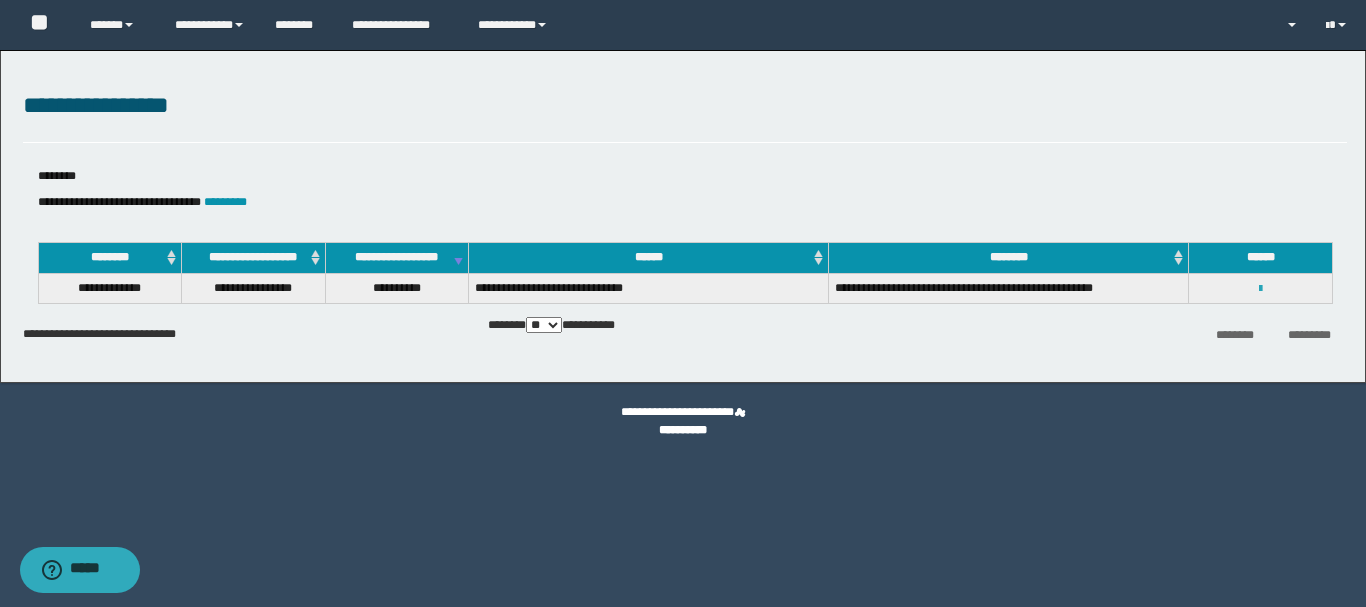 click at bounding box center (1260, 289) 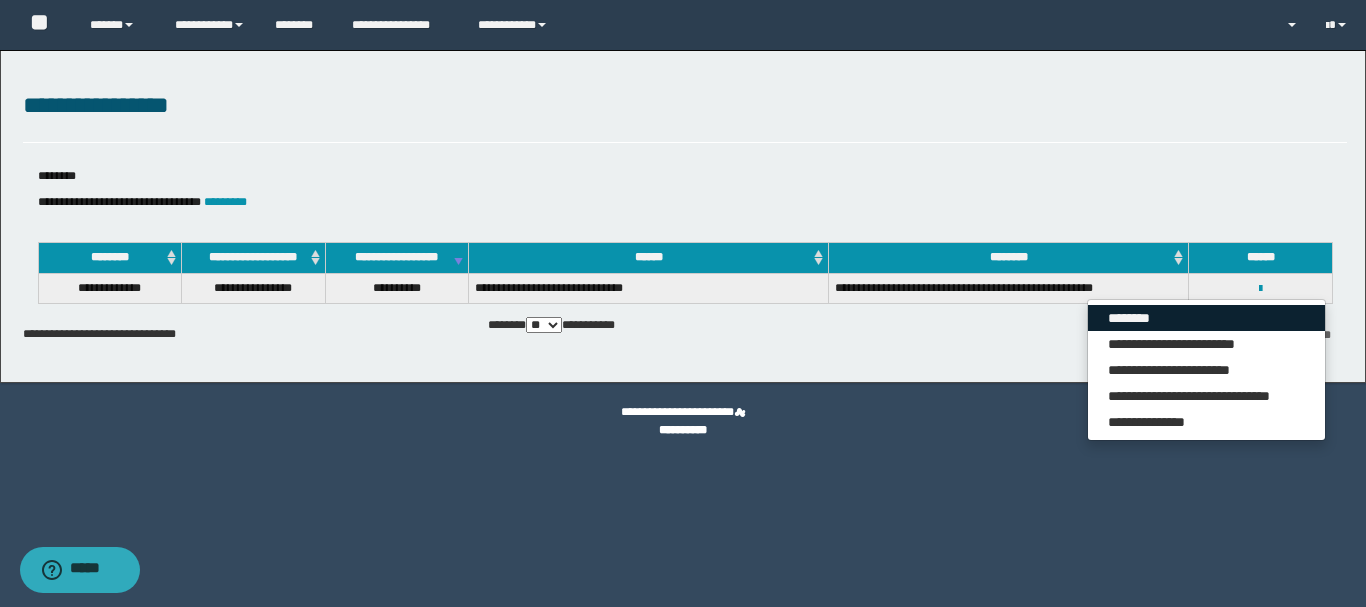 click on "********" at bounding box center [1206, 318] 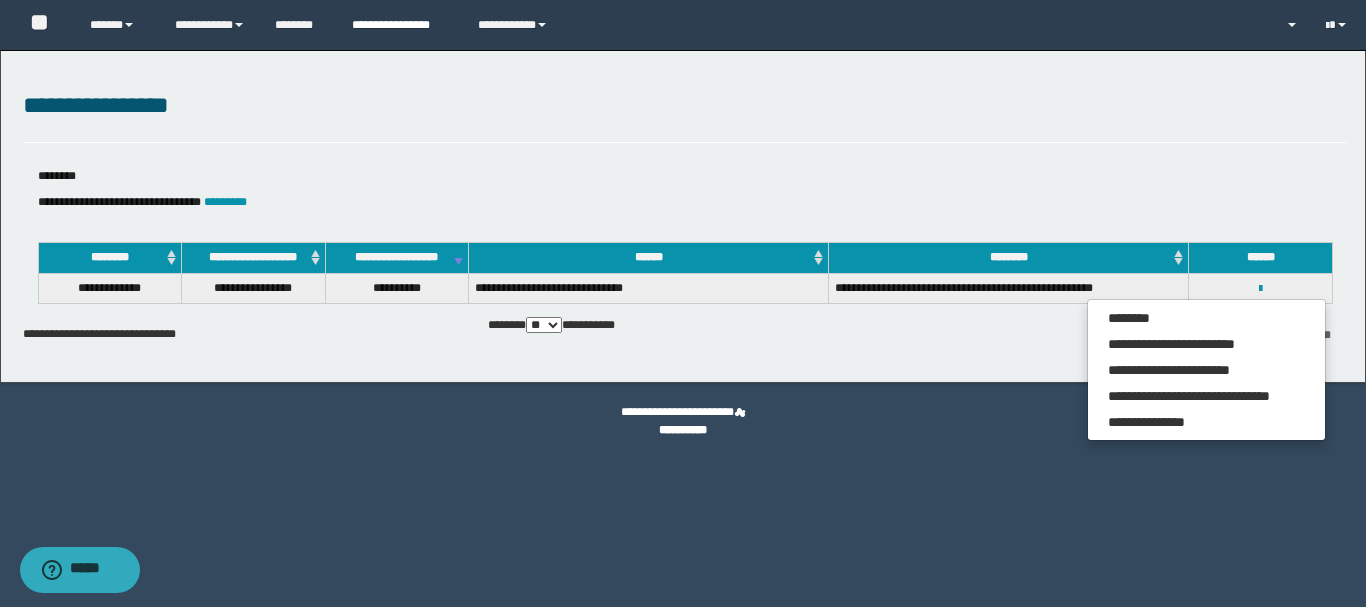 drag, startPoint x: 419, startPoint y: 15, endPoint x: 438, endPoint y: 62, distance: 50.695168 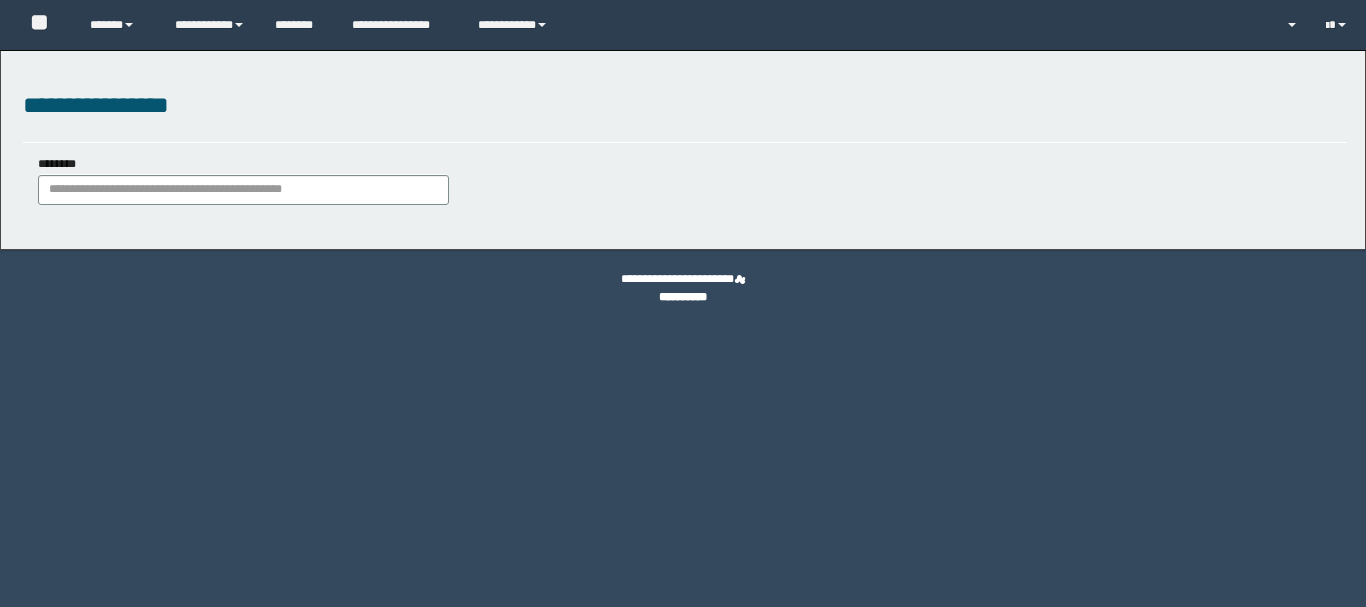 scroll, scrollTop: 0, scrollLeft: 0, axis: both 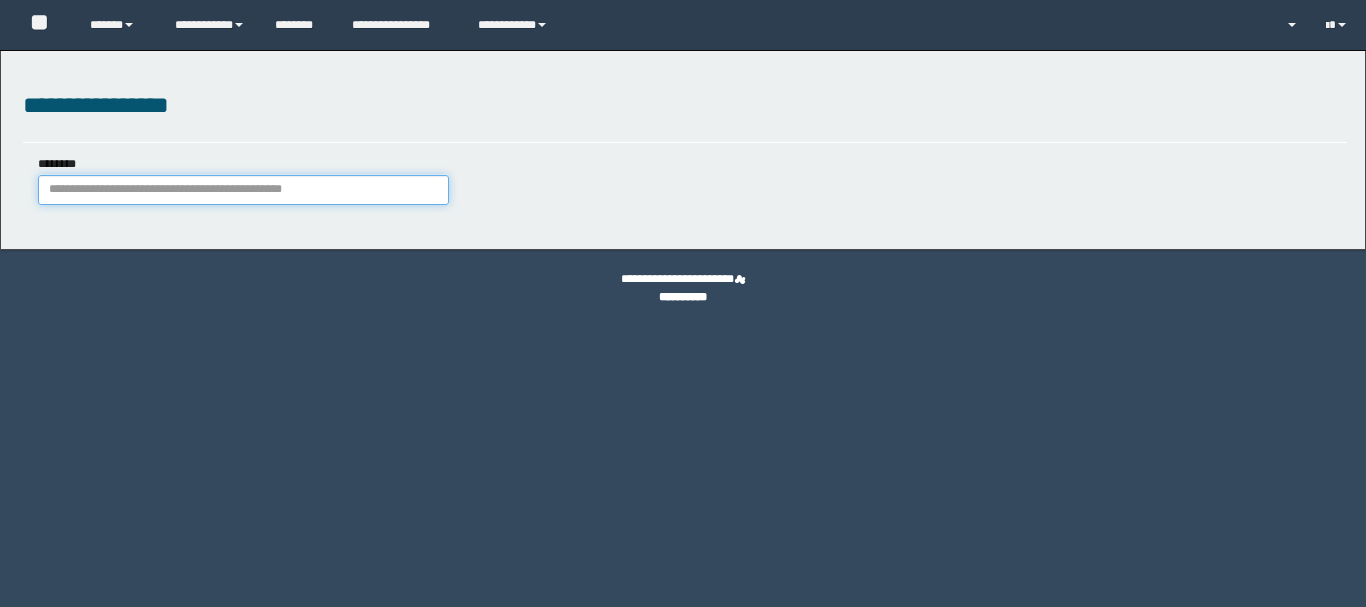 click on "********" at bounding box center (243, 190) 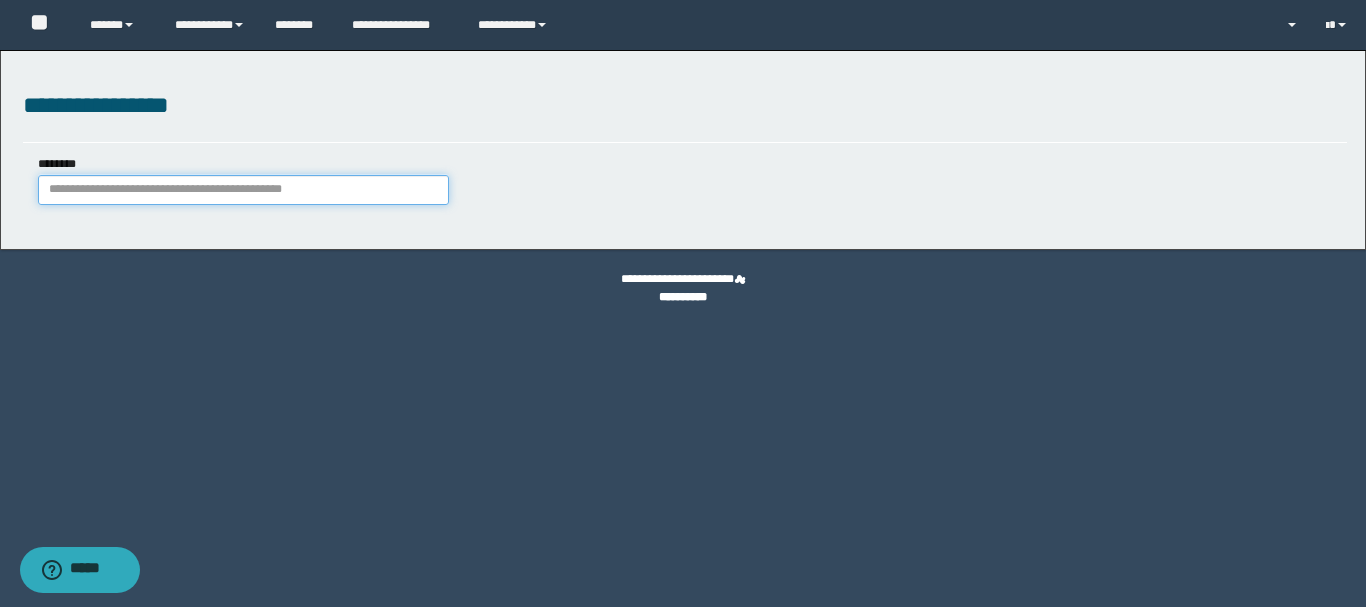 paste on "**********" 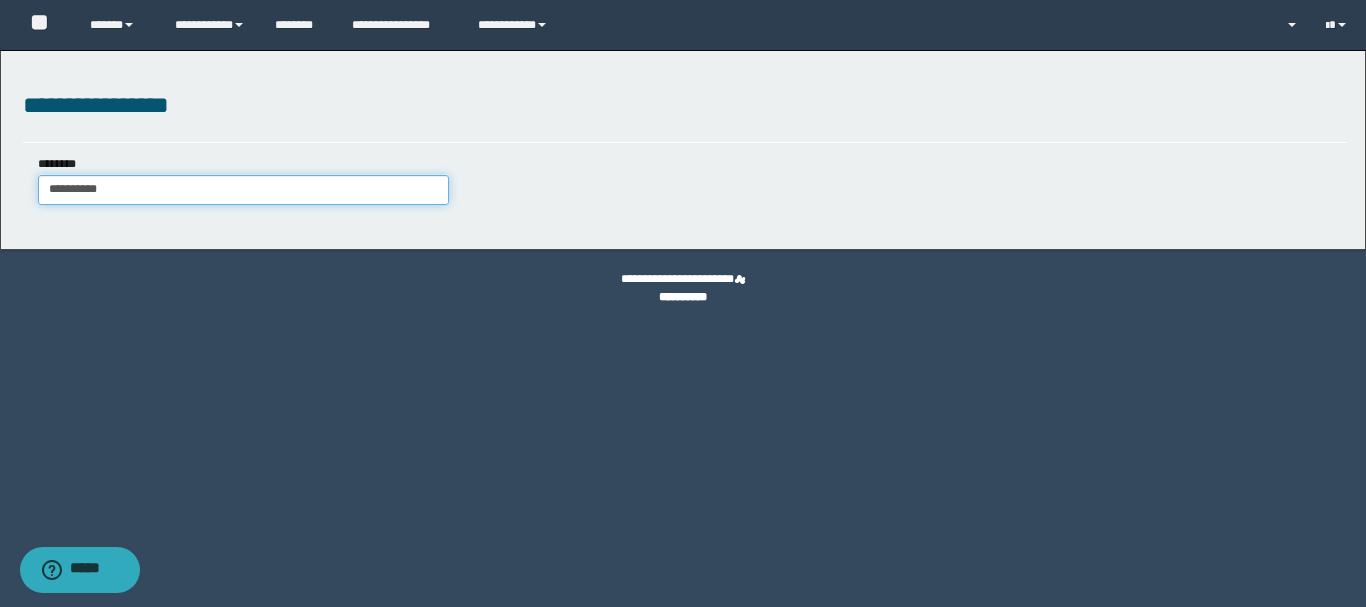 type on "**********" 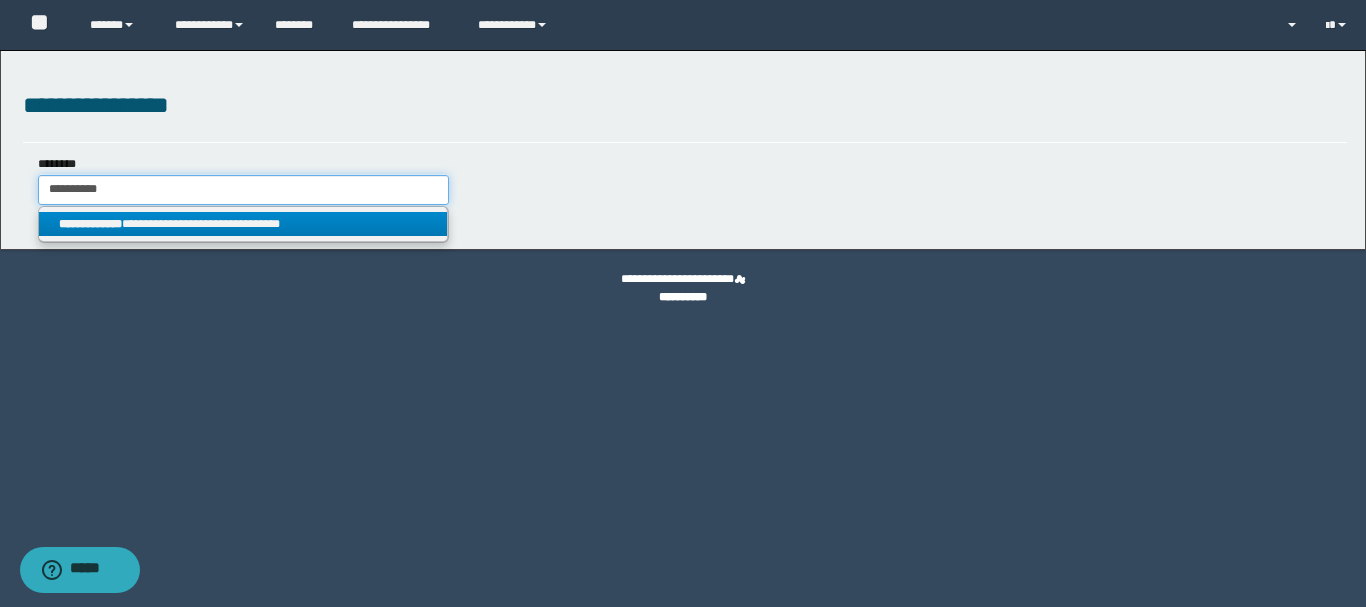type on "**********" 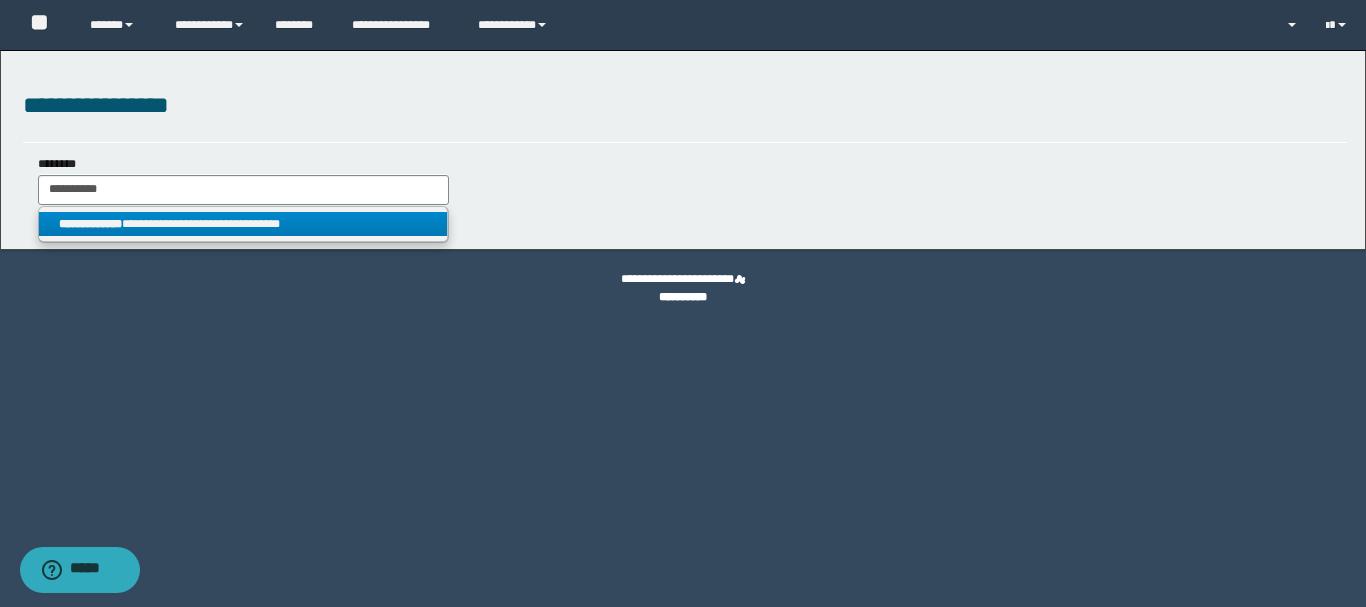click on "**********" at bounding box center (243, 224) 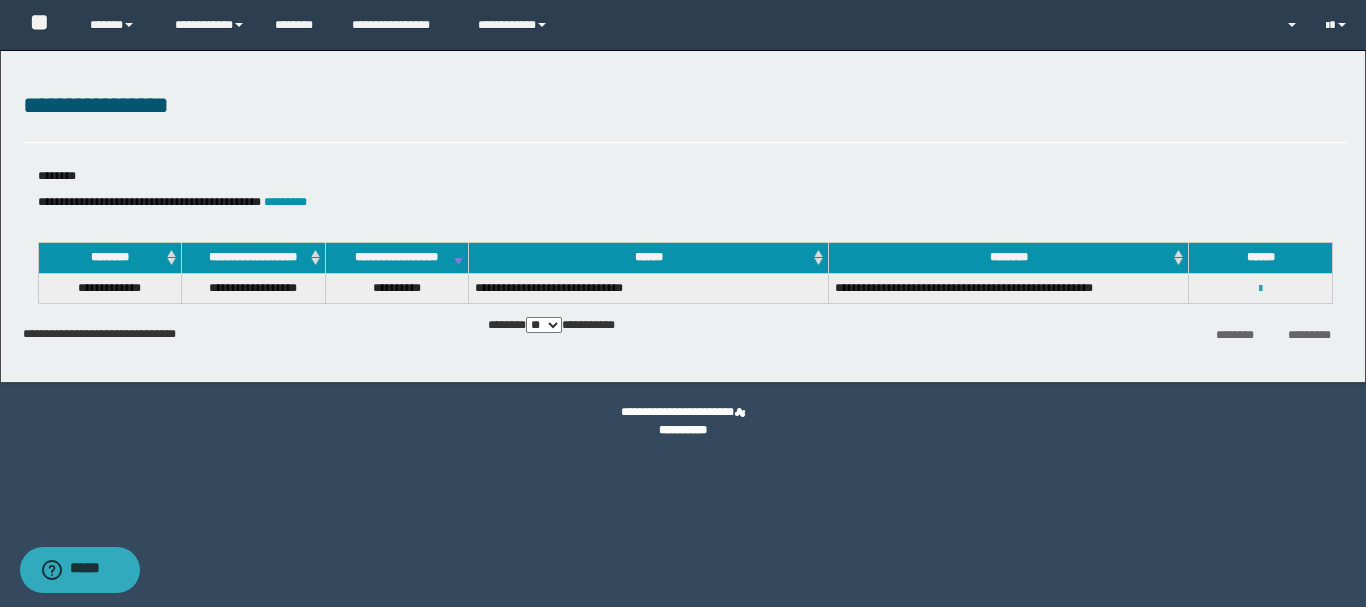 click at bounding box center [1260, 289] 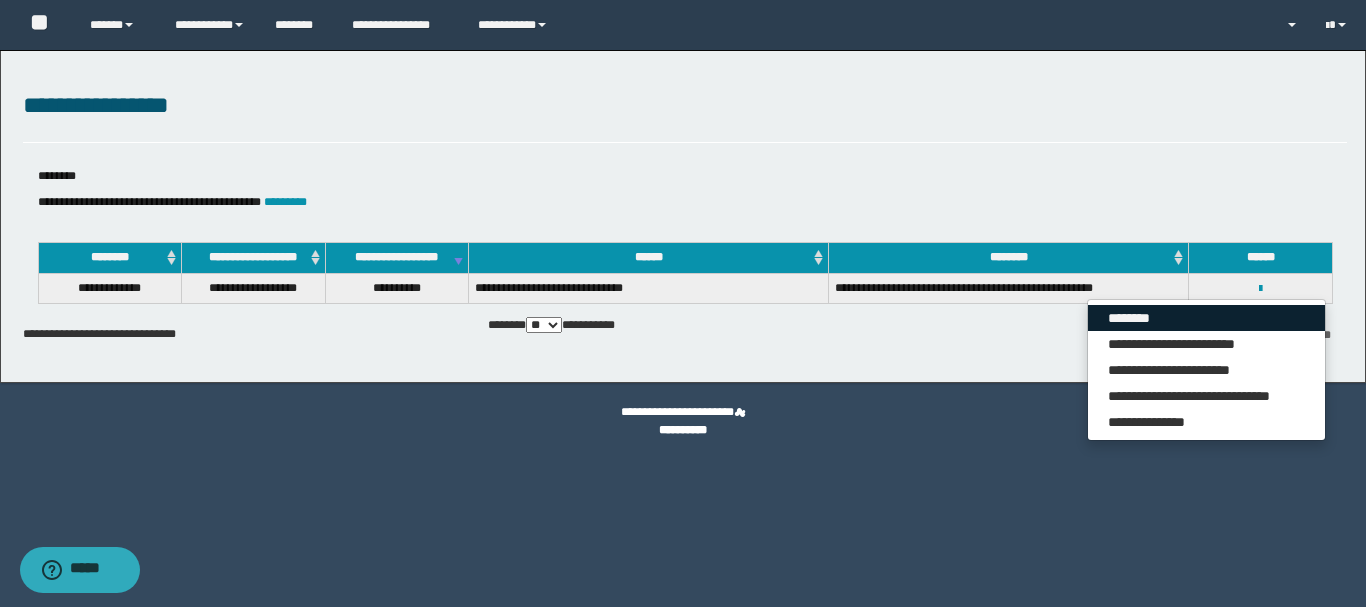 click on "********" at bounding box center [1206, 318] 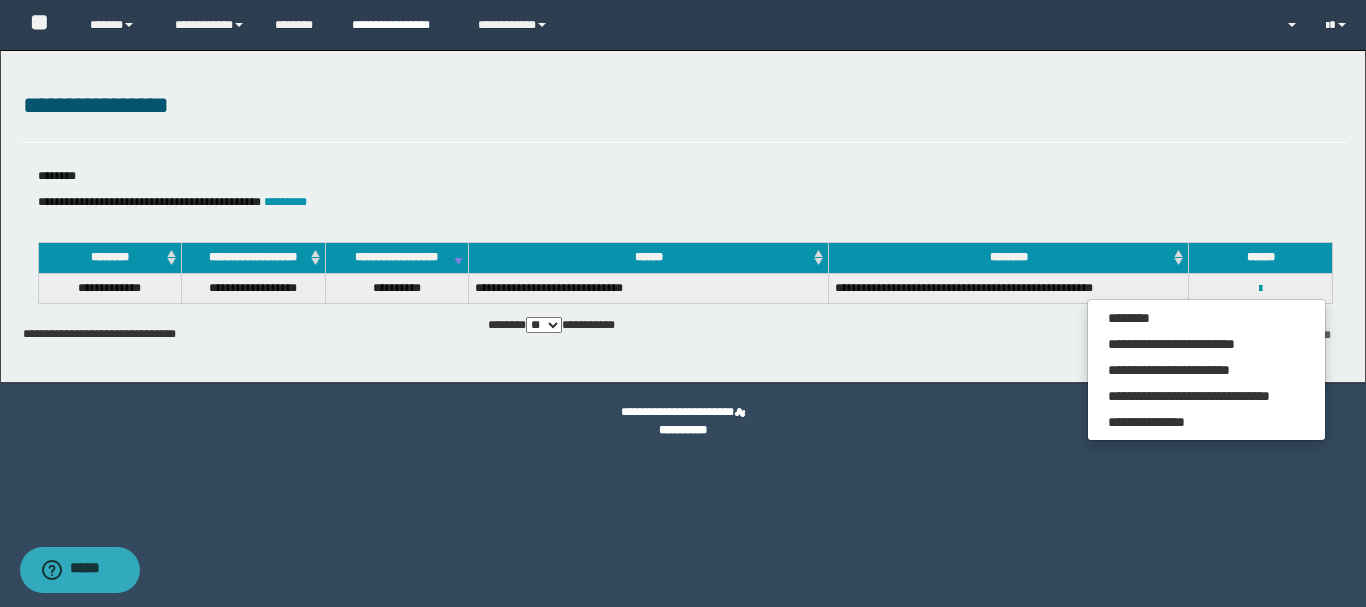 click on "**********" at bounding box center (400, 25) 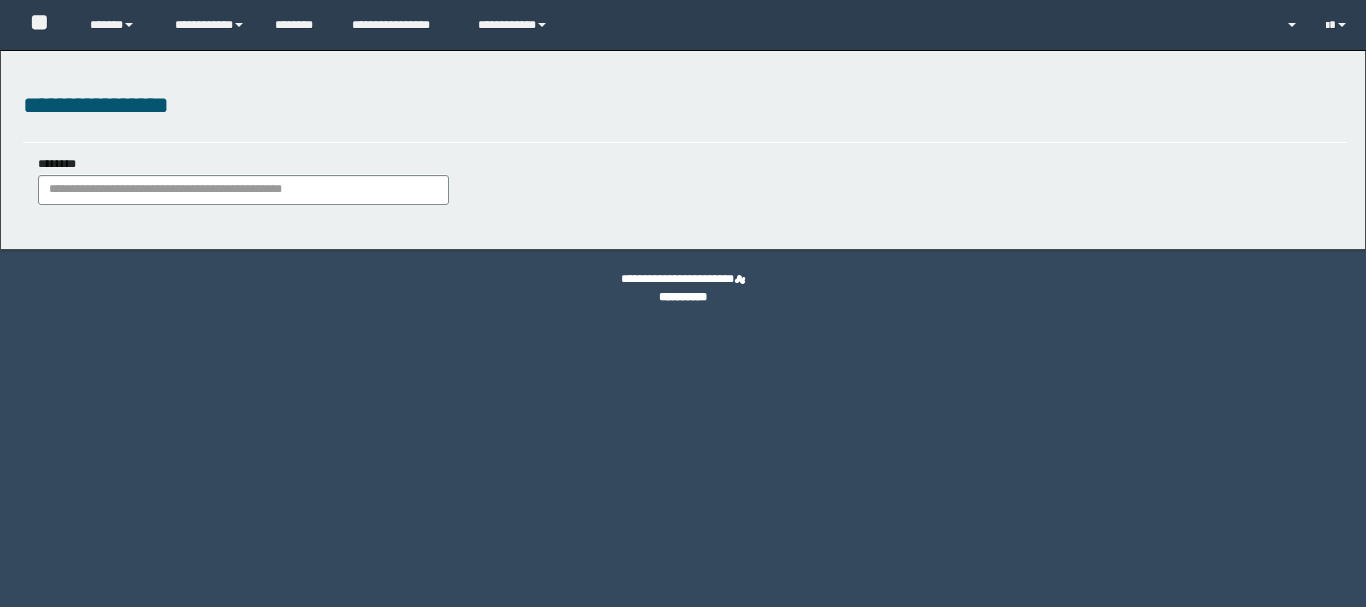 scroll, scrollTop: 0, scrollLeft: 0, axis: both 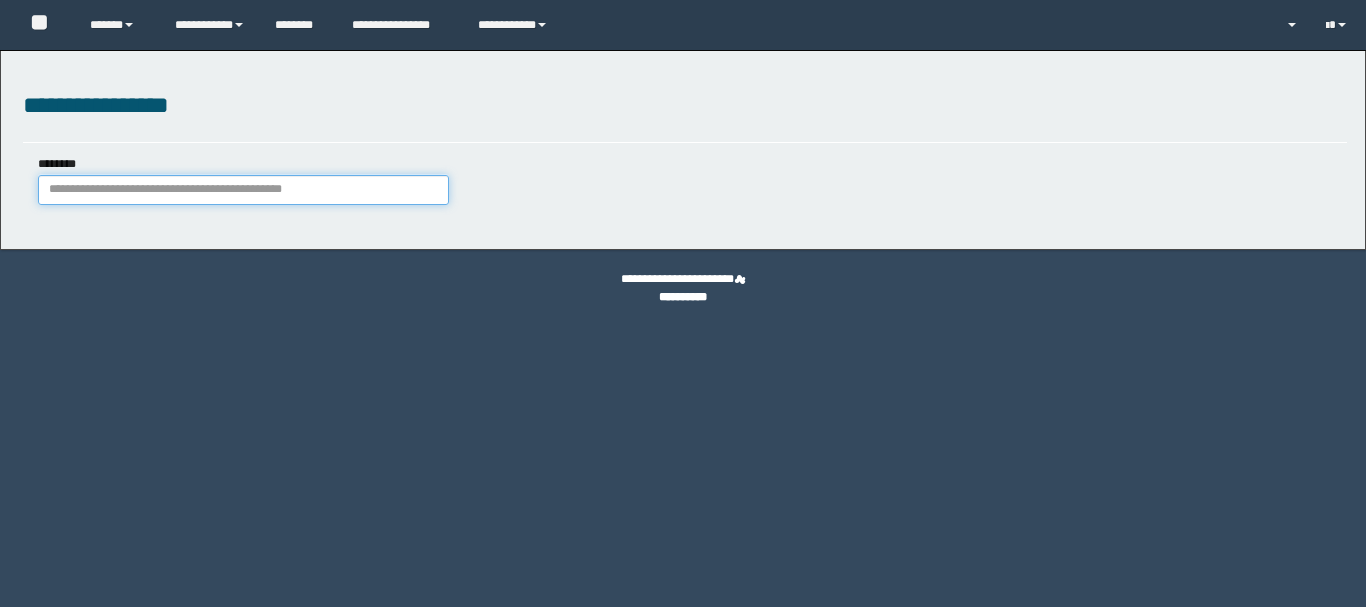 click on "********" at bounding box center (243, 190) 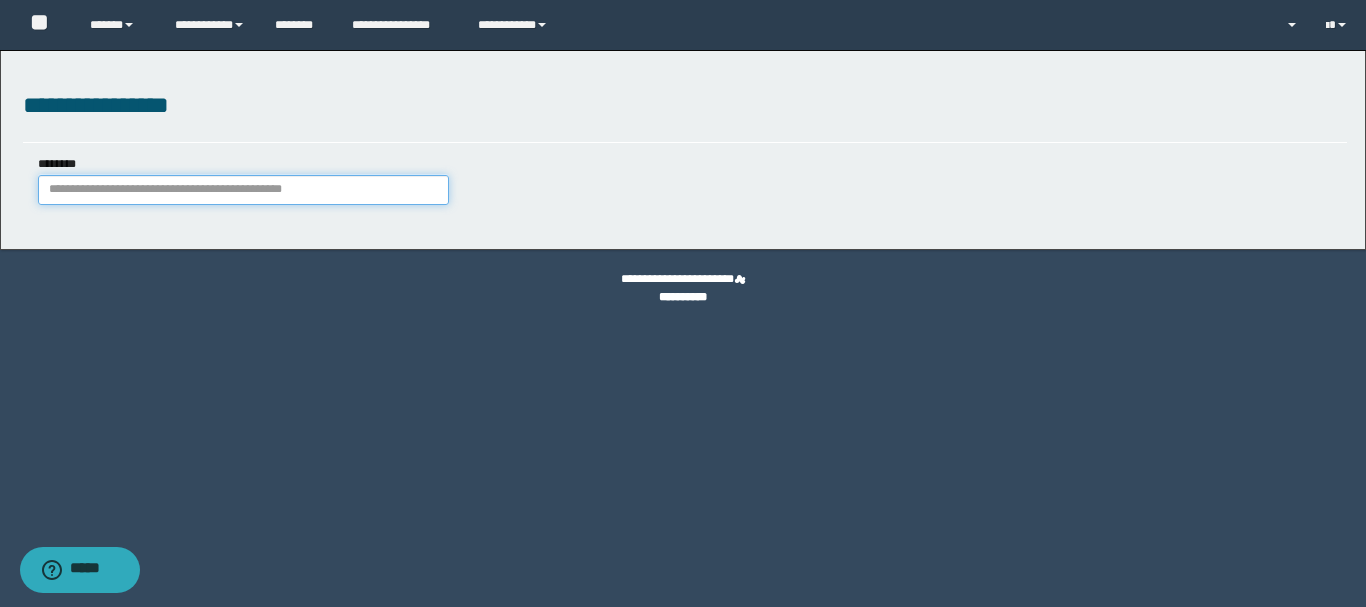 paste on "********" 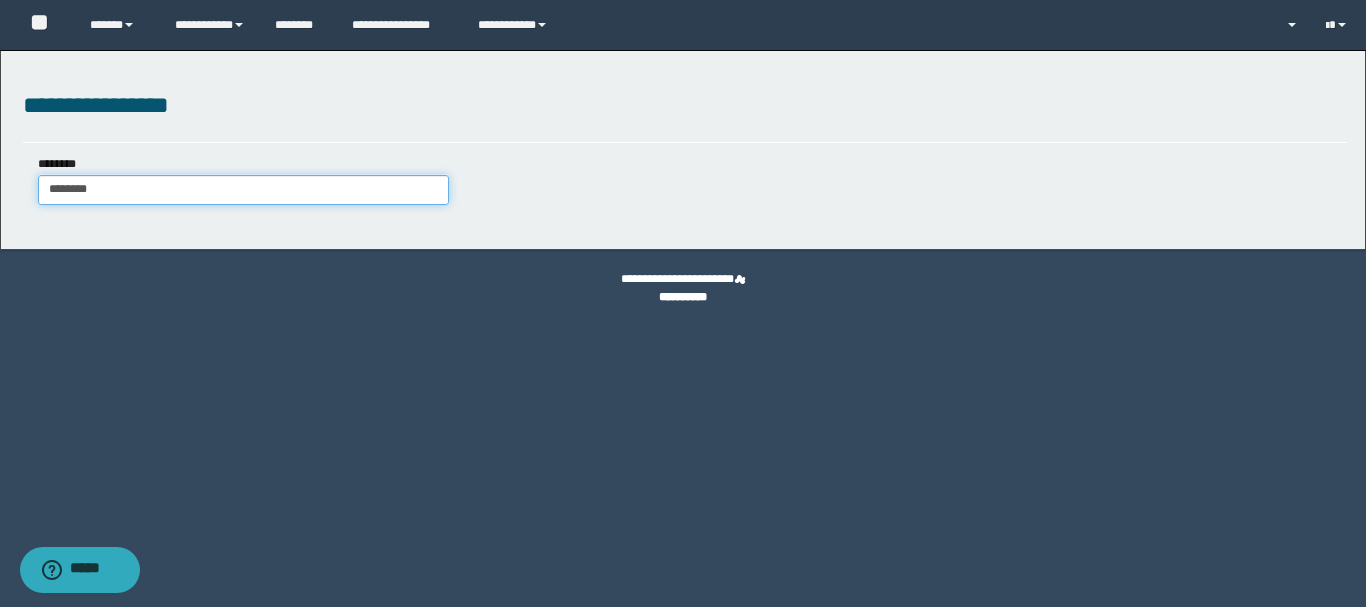 type on "********" 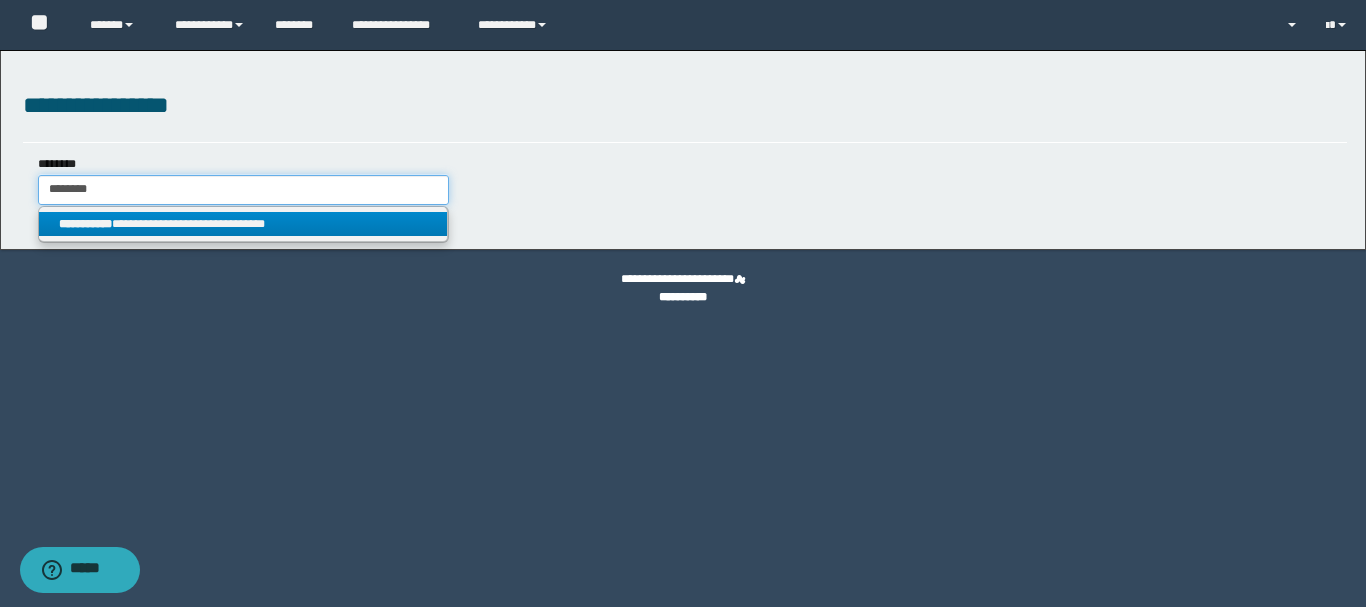 type on "********" 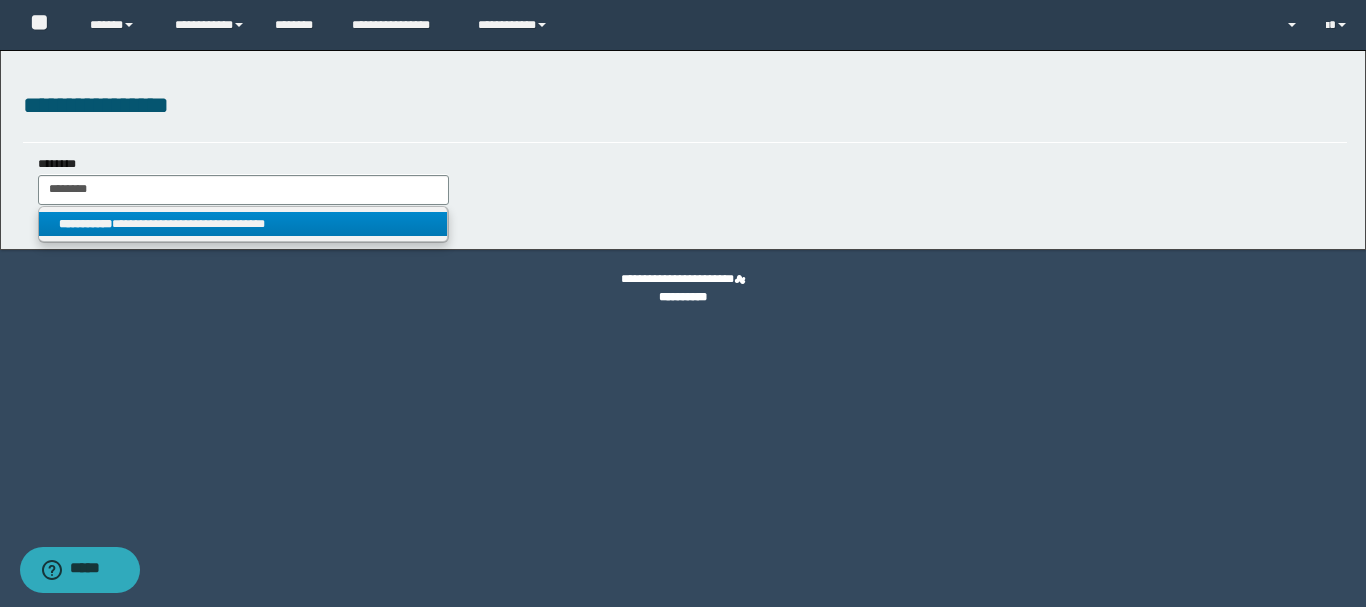 click on "**********" at bounding box center [243, 224] 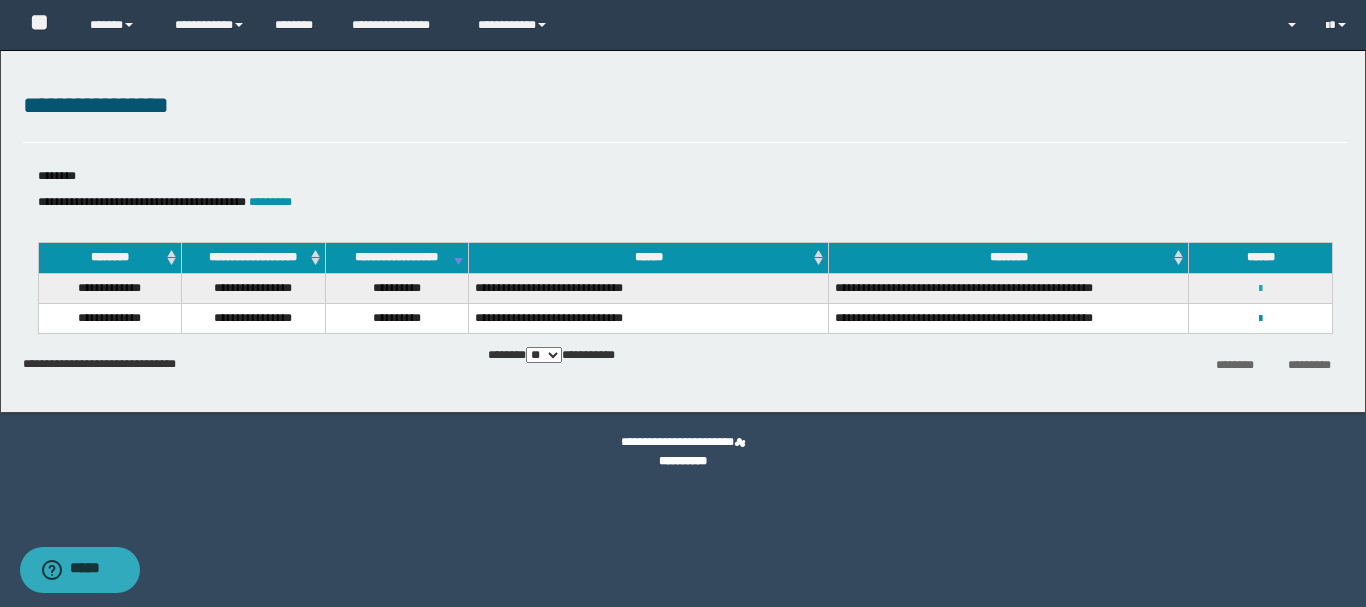 click at bounding box center [1260, 289] 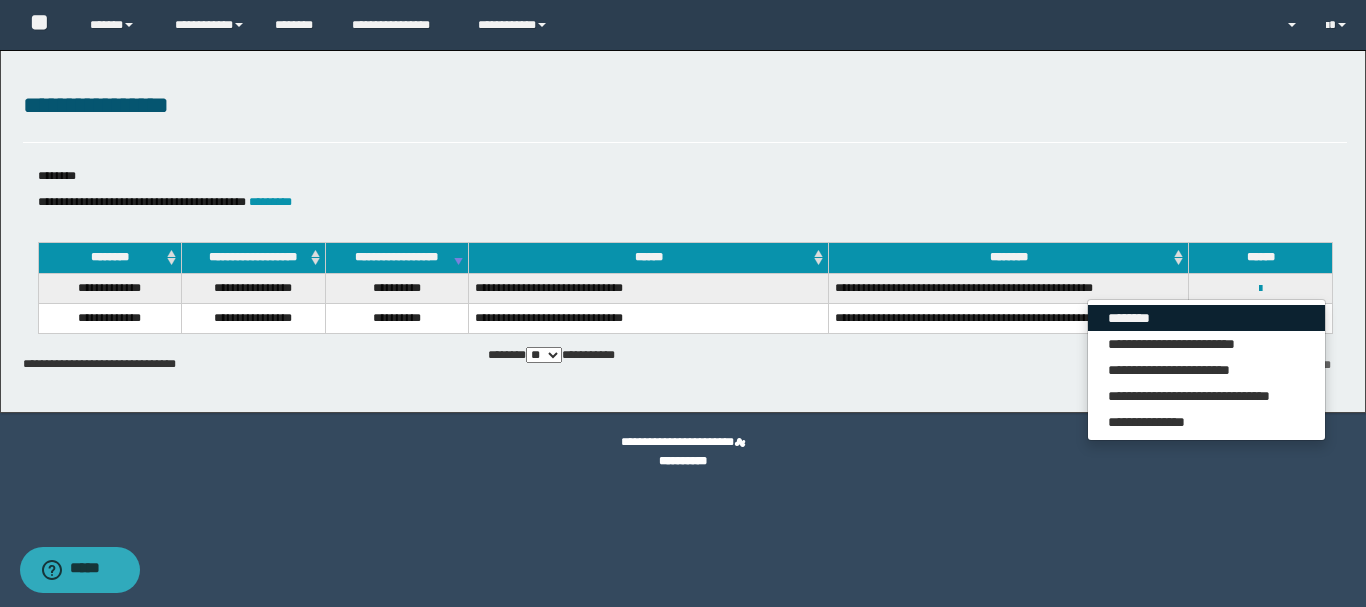 click on "********" at bounding box center (1206, 318) 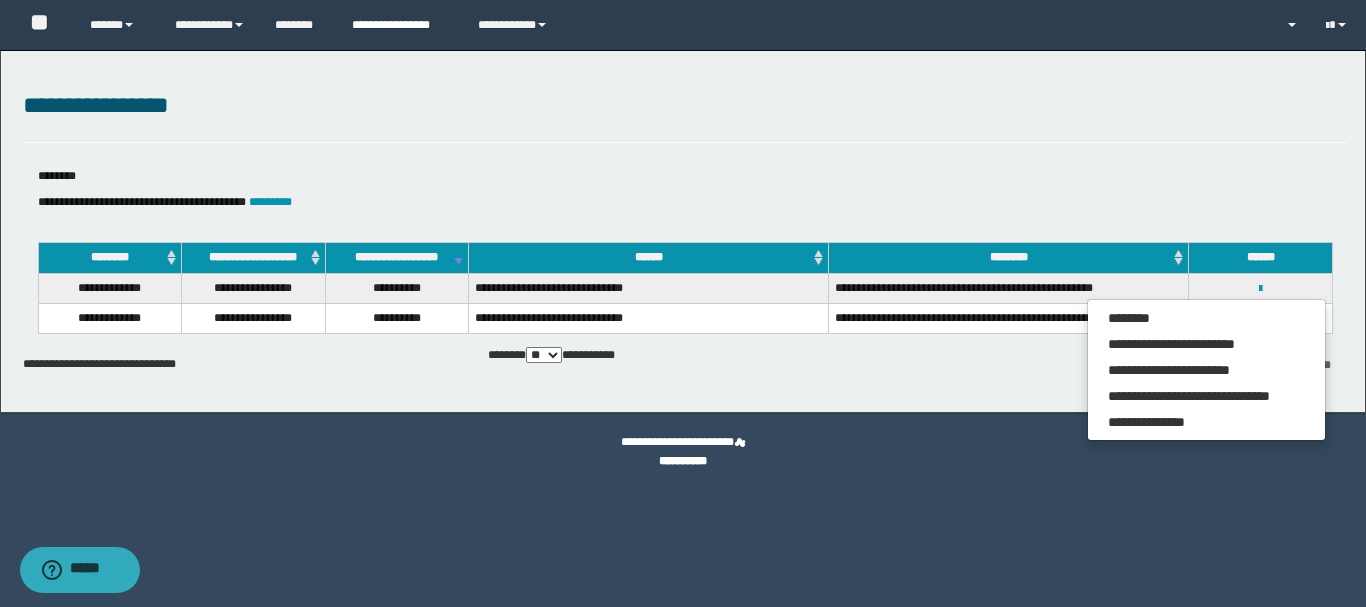click on "**********" at bounding box center (400, 25) 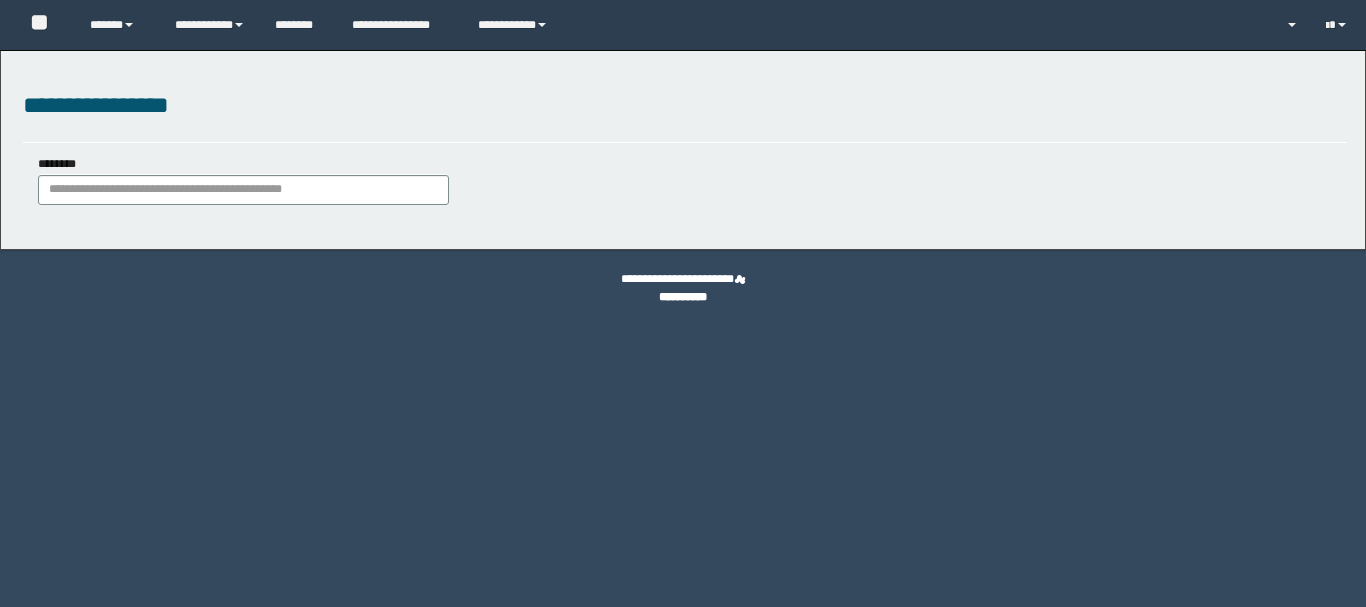 scroll, scrollTop: 0, scrollLeft: 0, axis: both 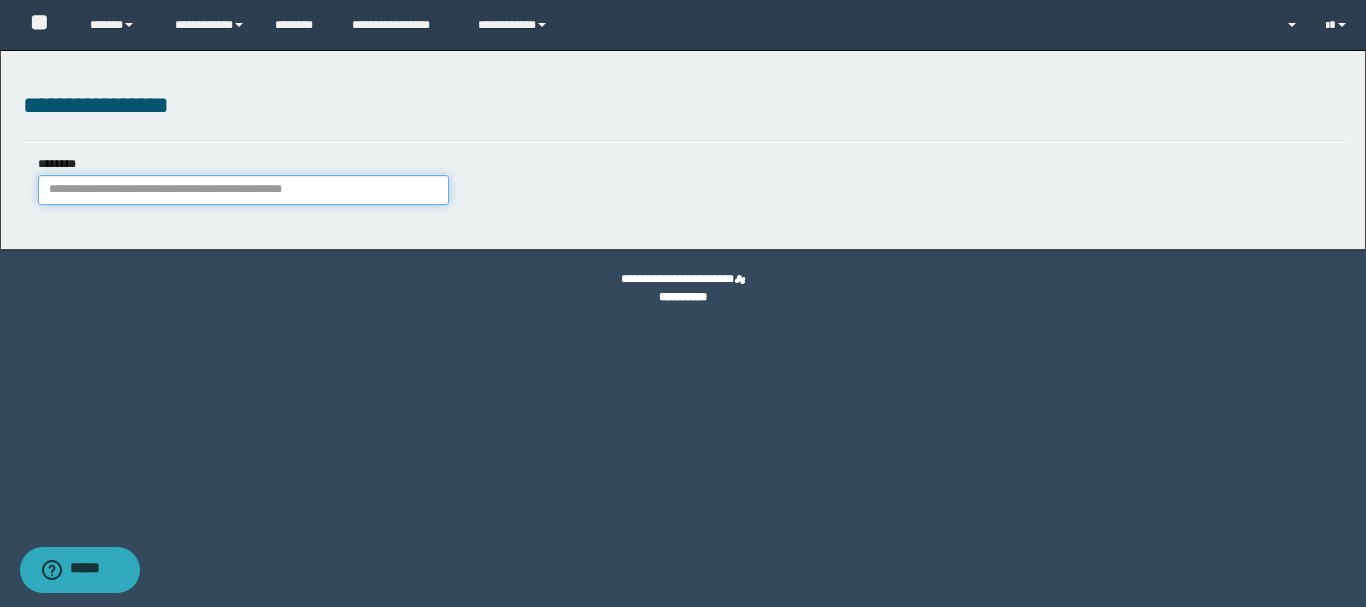 click on "********" at bounding box center [243, 190] 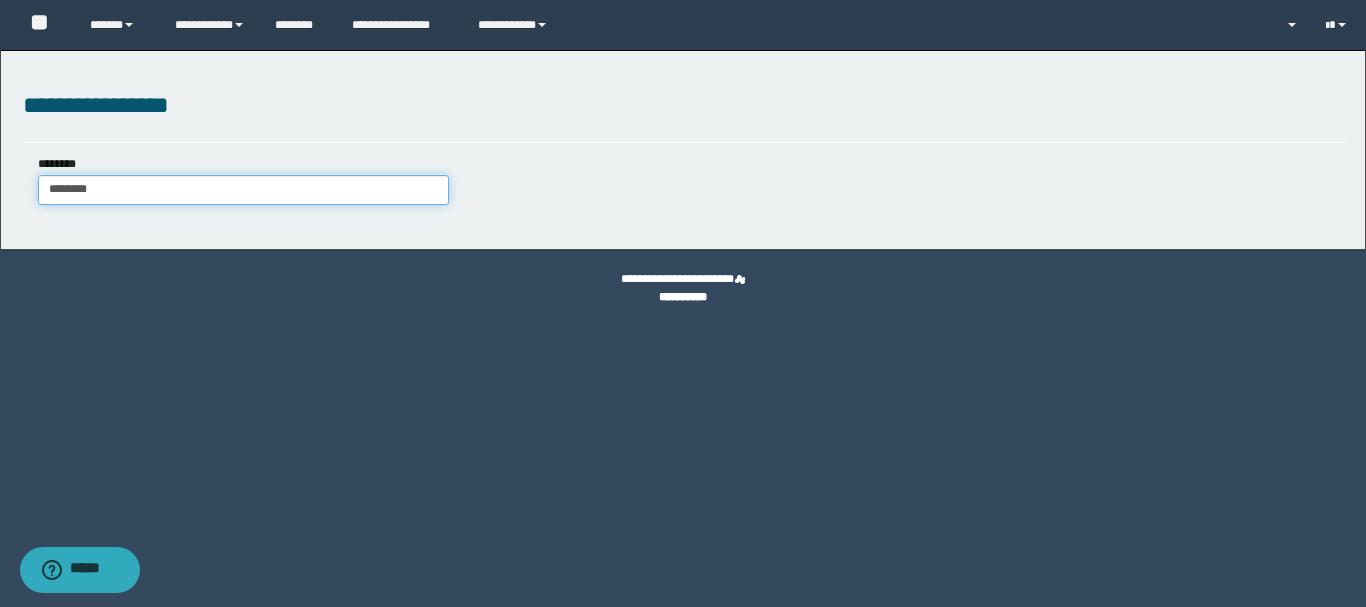 type on "********" 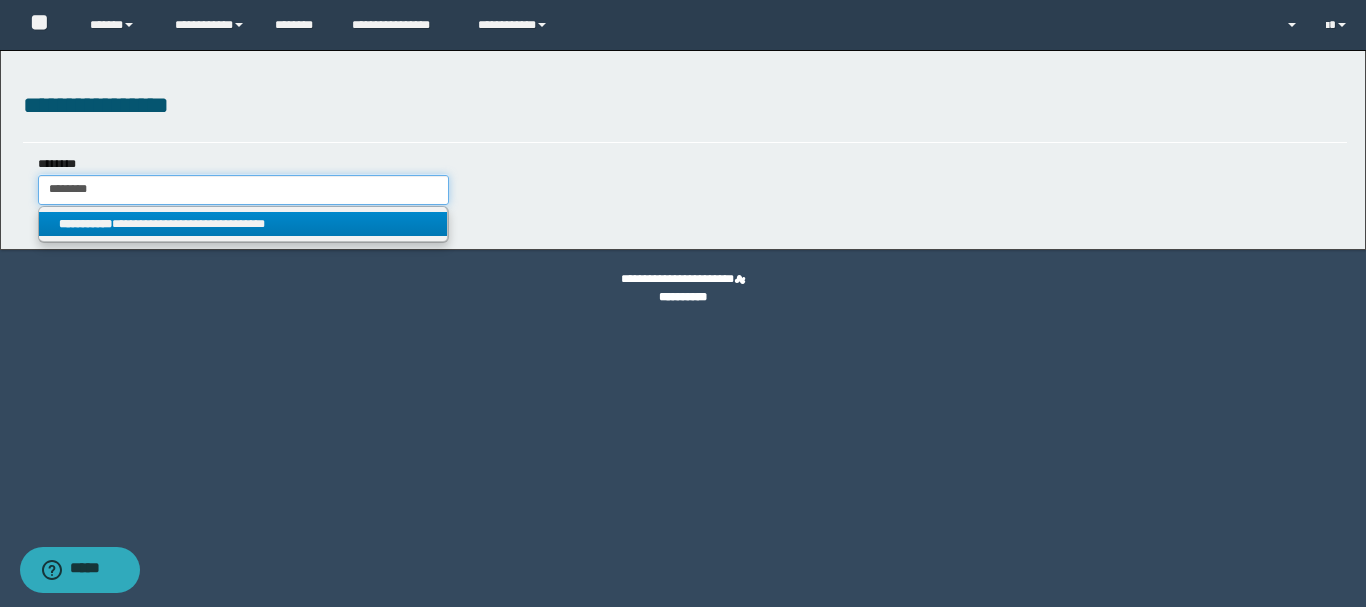 type on "********" 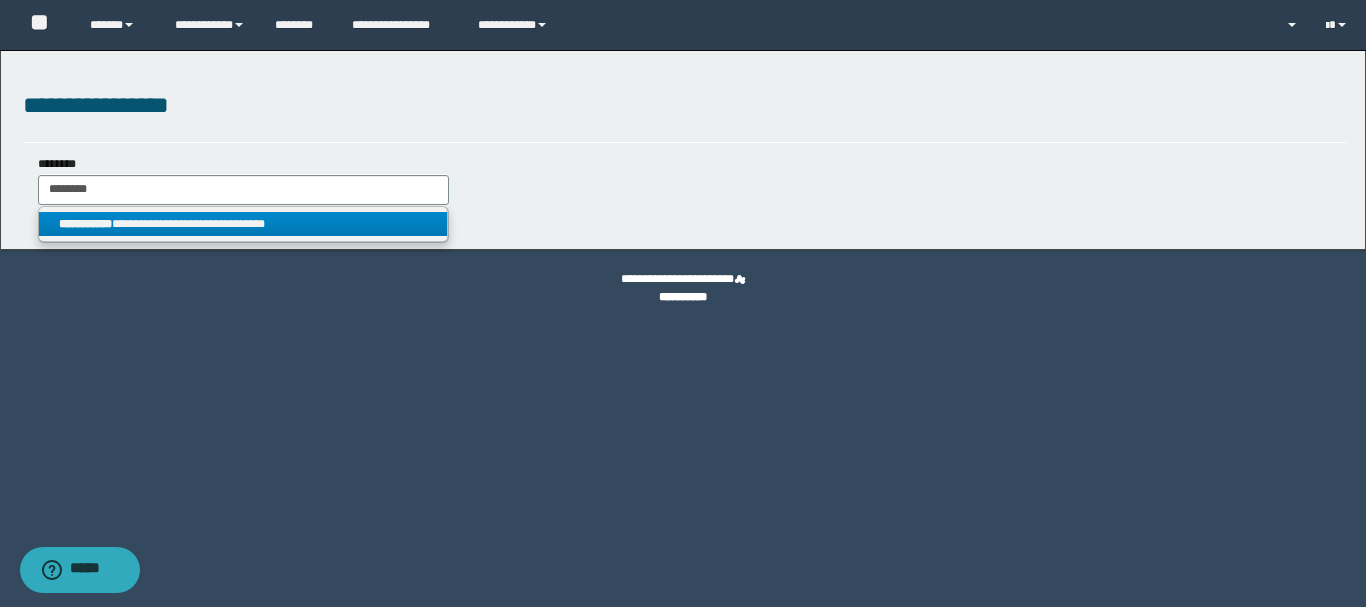 click on "**********" at bounding box center [243, 224] 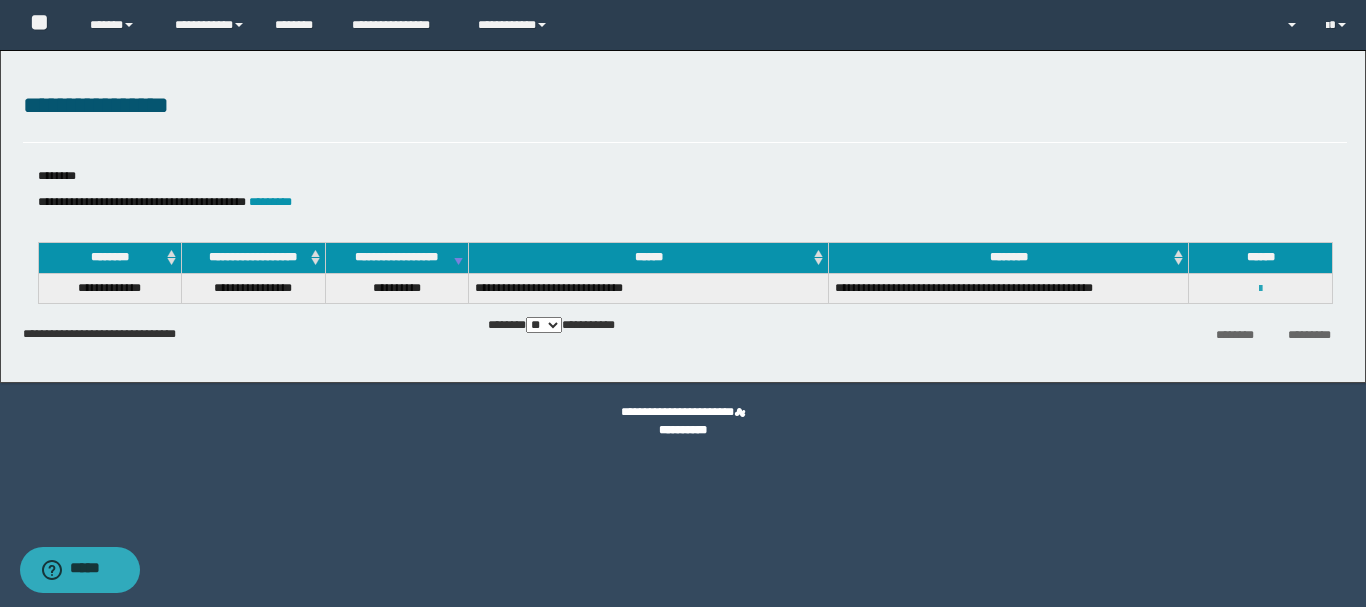 click at bounding box center (1260, 289) 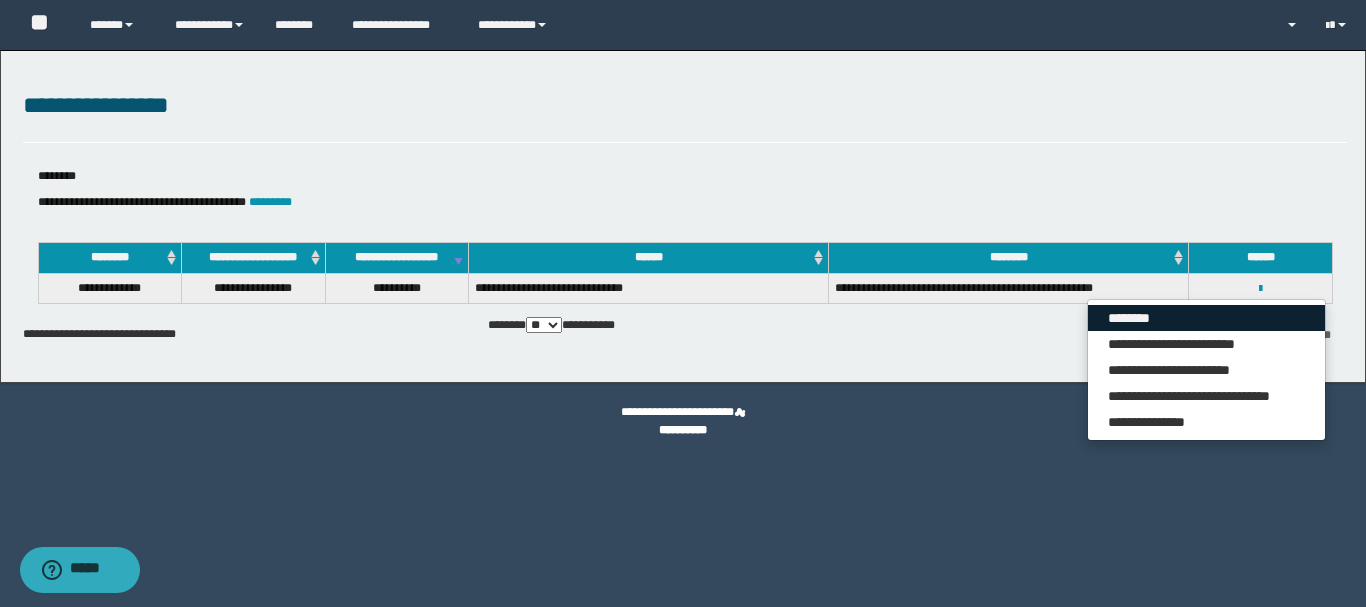 click on "********" at bounding box center (1206, 318) 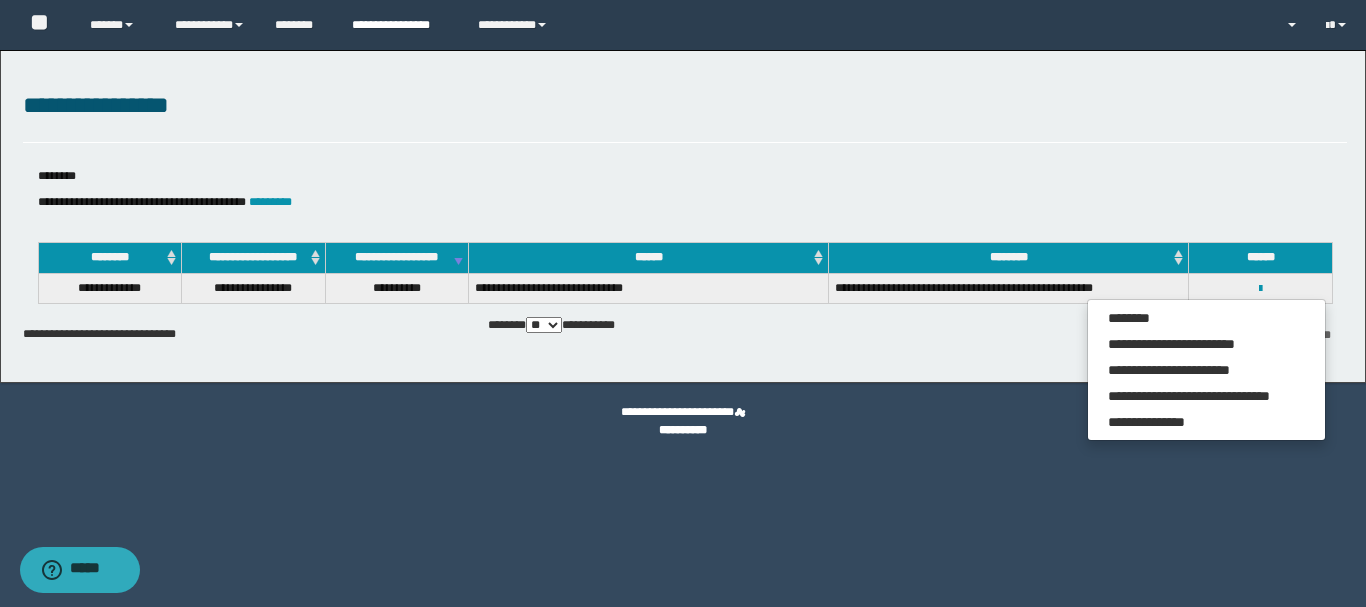 click on "**********" at bounding box center [400, 25] 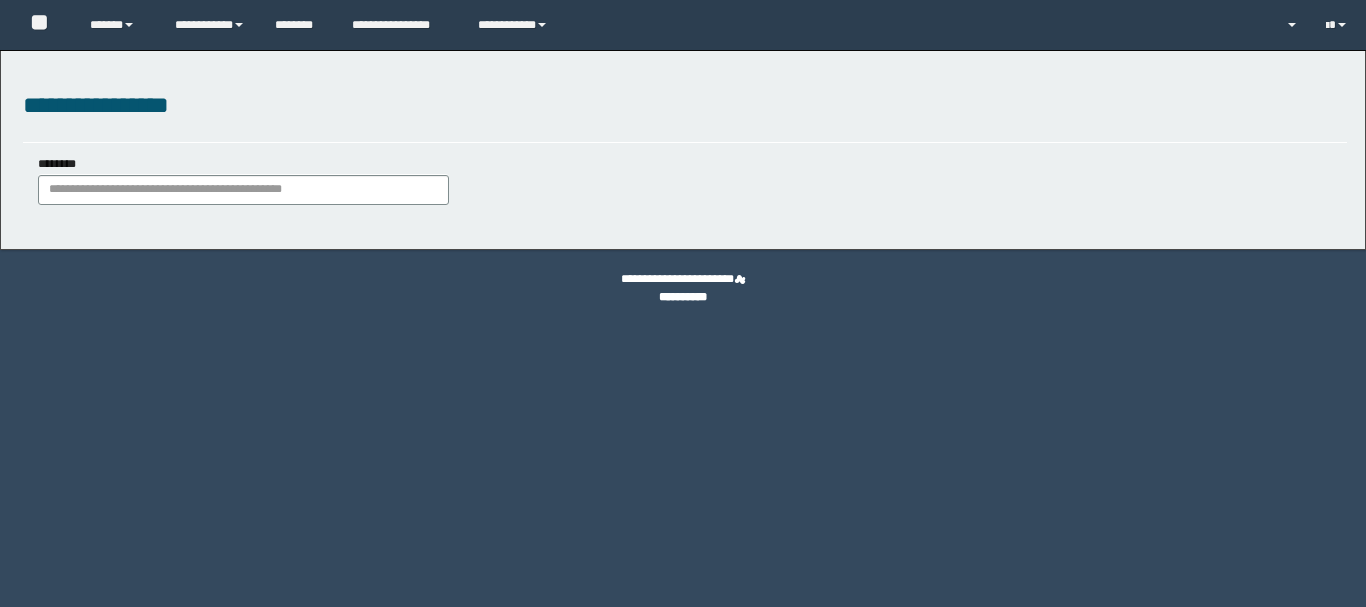 scroll, scrollTop: 0, scrollLeft: 0, axis: both 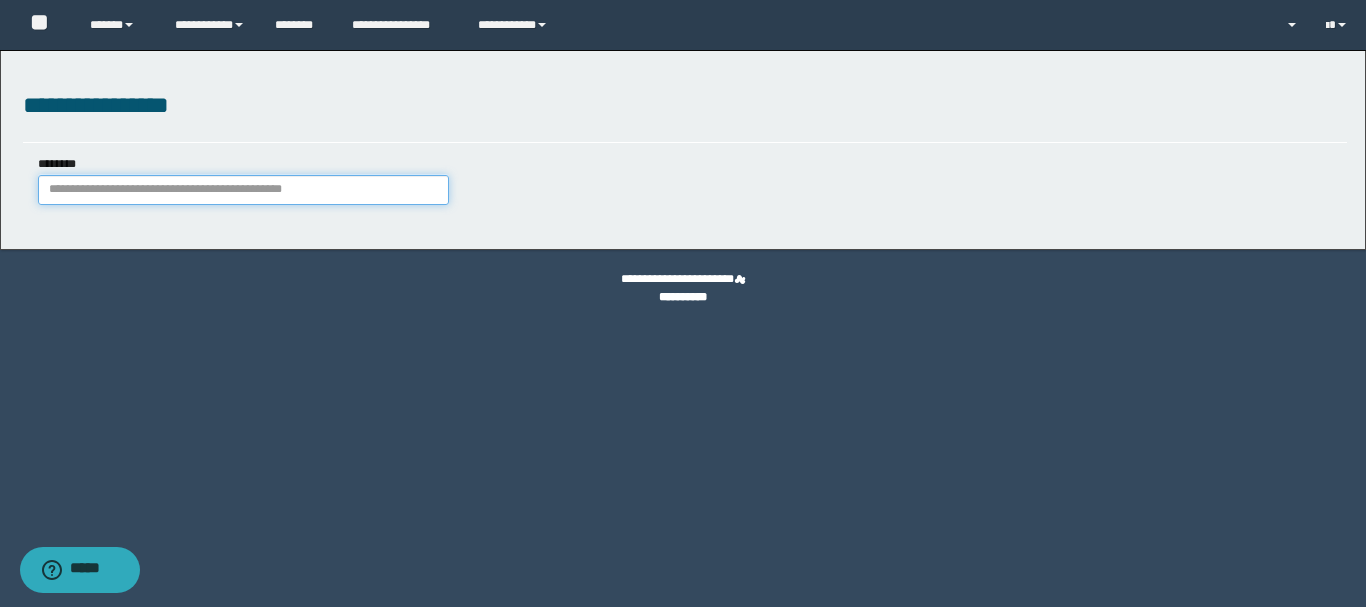click on "********" at bounding box center (243, 190) 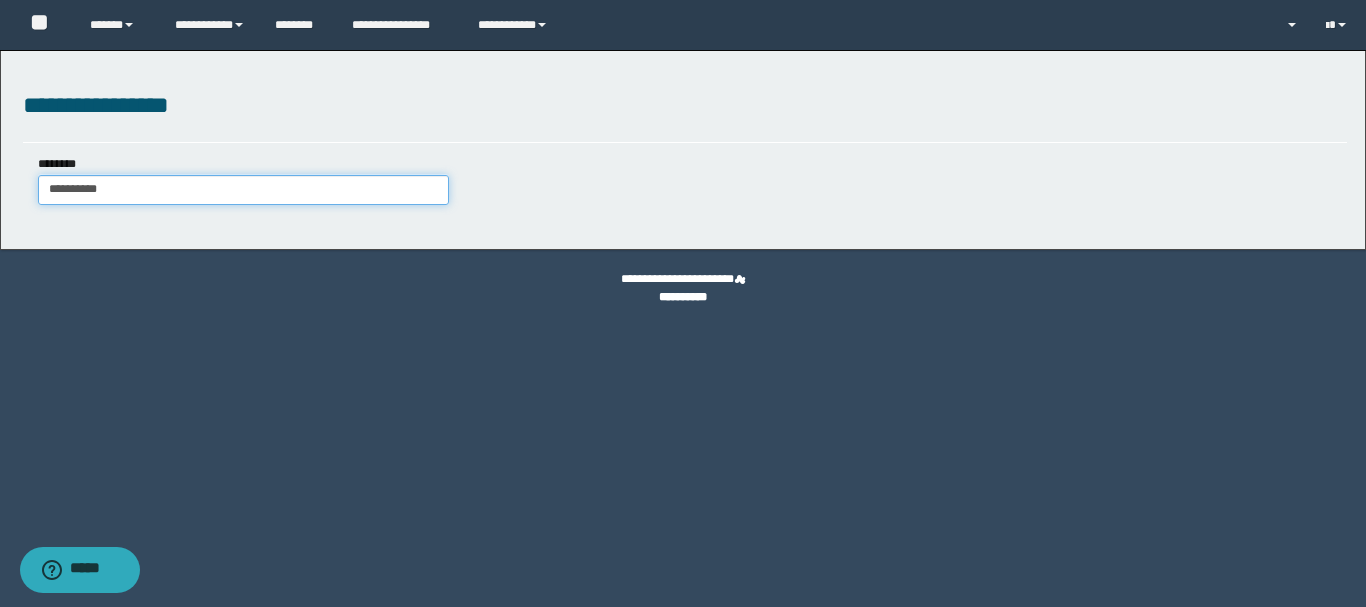 type on "**********" 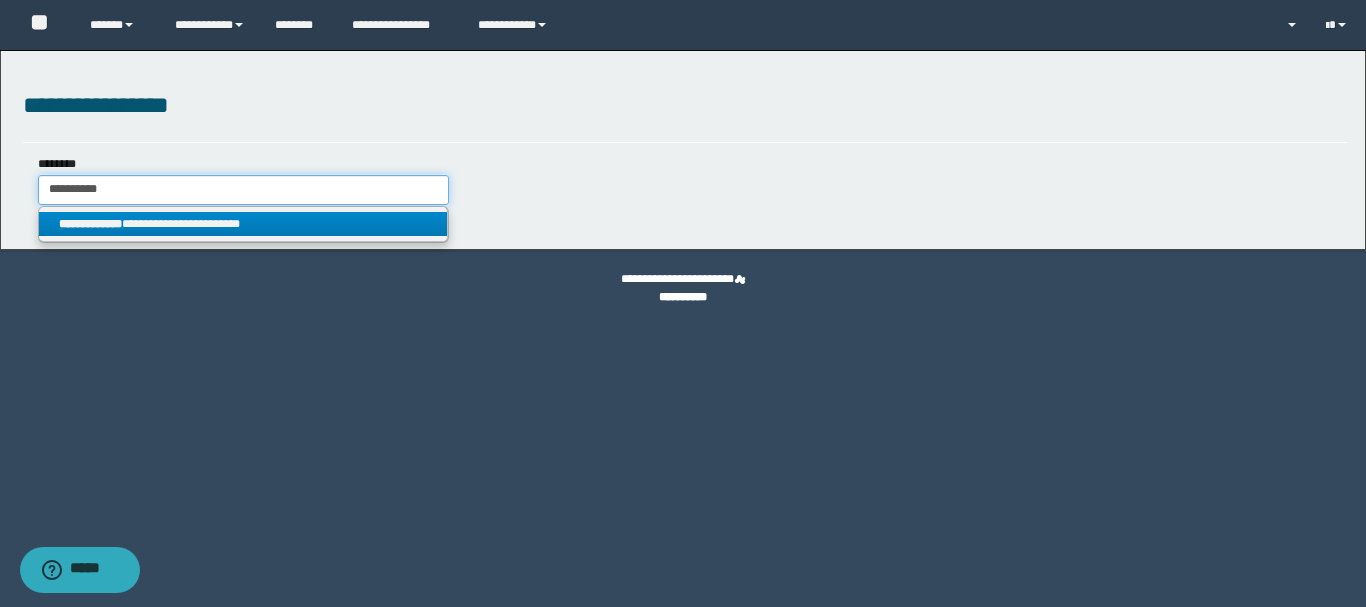 type on "**********" 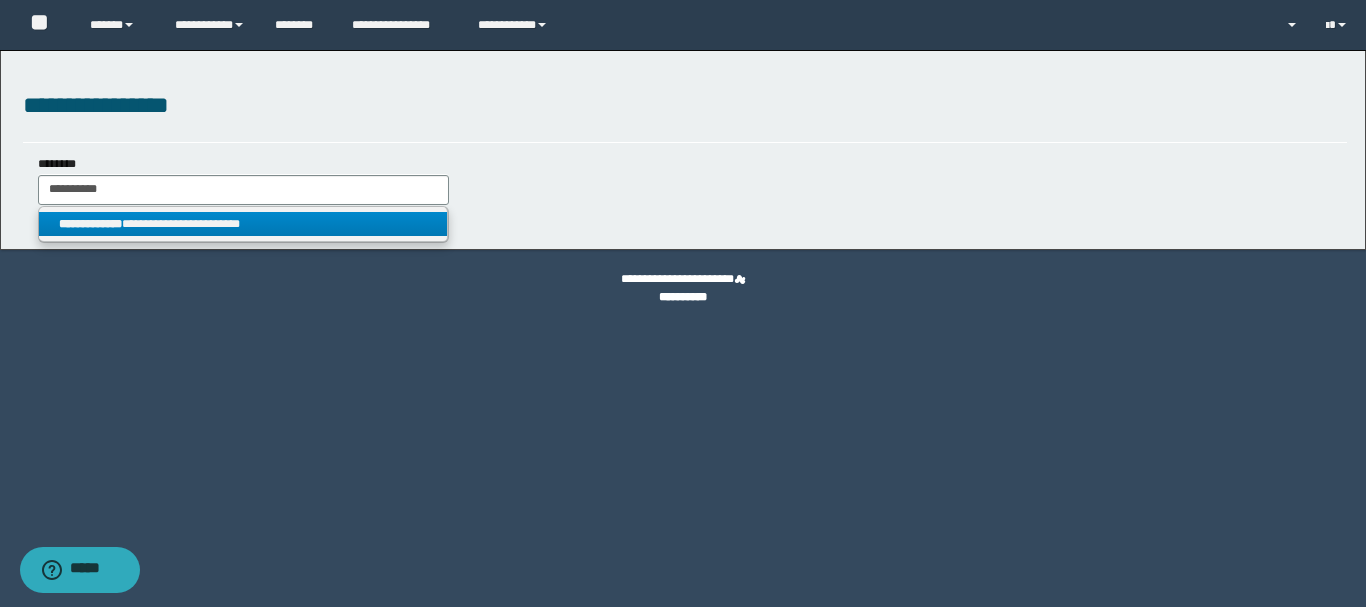 click on "**********" at bounding box center (243, 224) 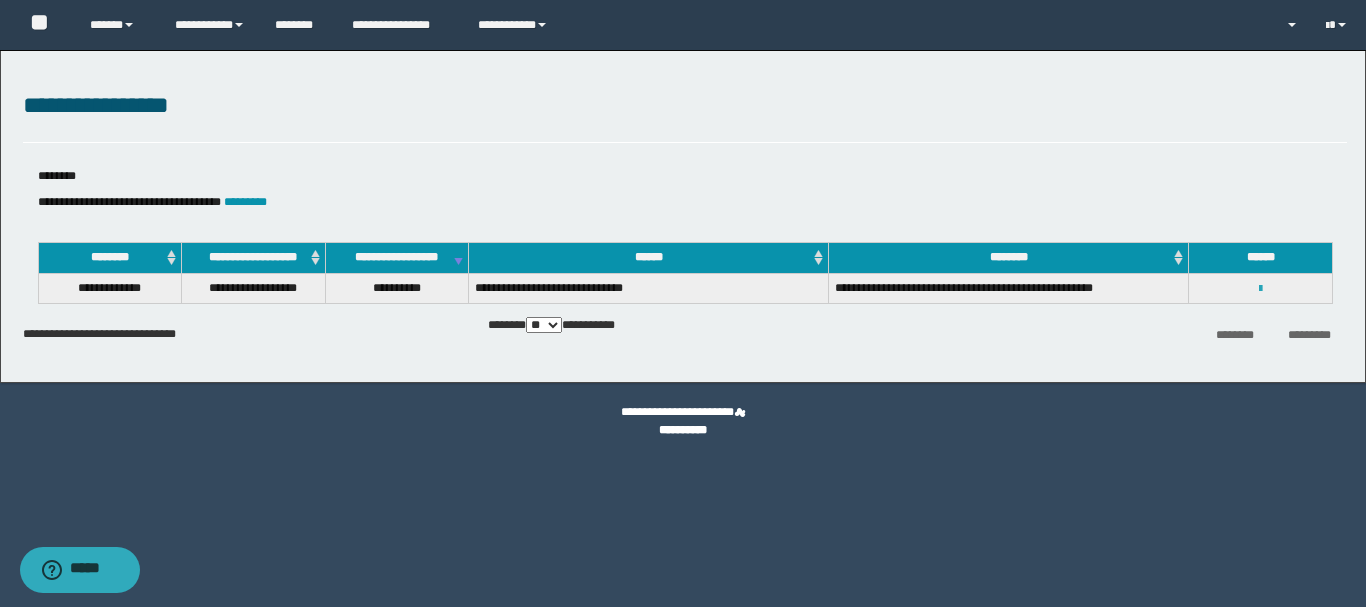 click at bounding box center (1260, 289) 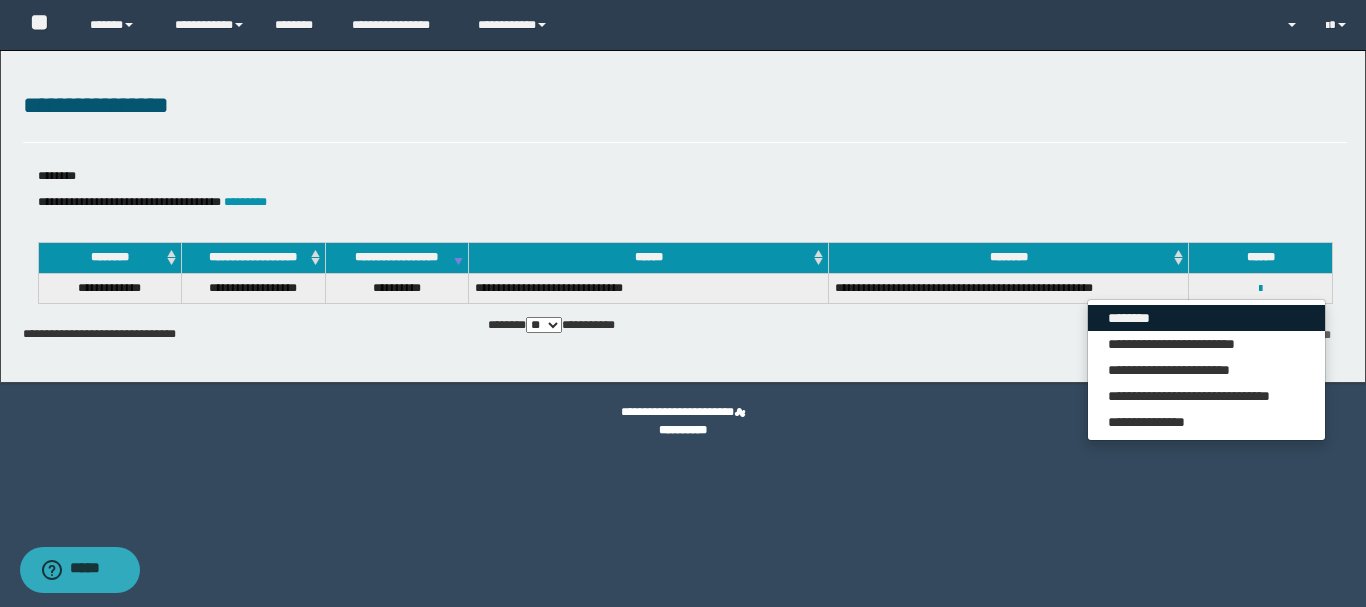 drag, startPoint x: 1163, startPoint y: 310, endPoint x: 1177, endPoint y: 315, distance: 14.866069 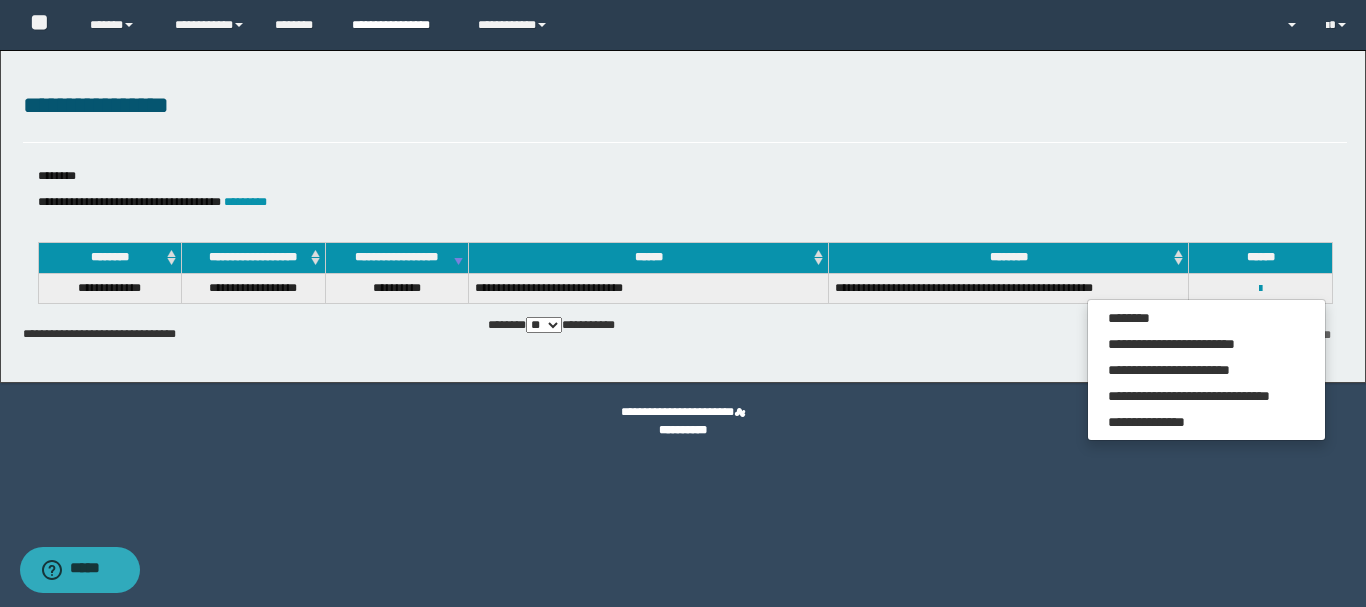 click on "**********" at bounding box center [400, 25] 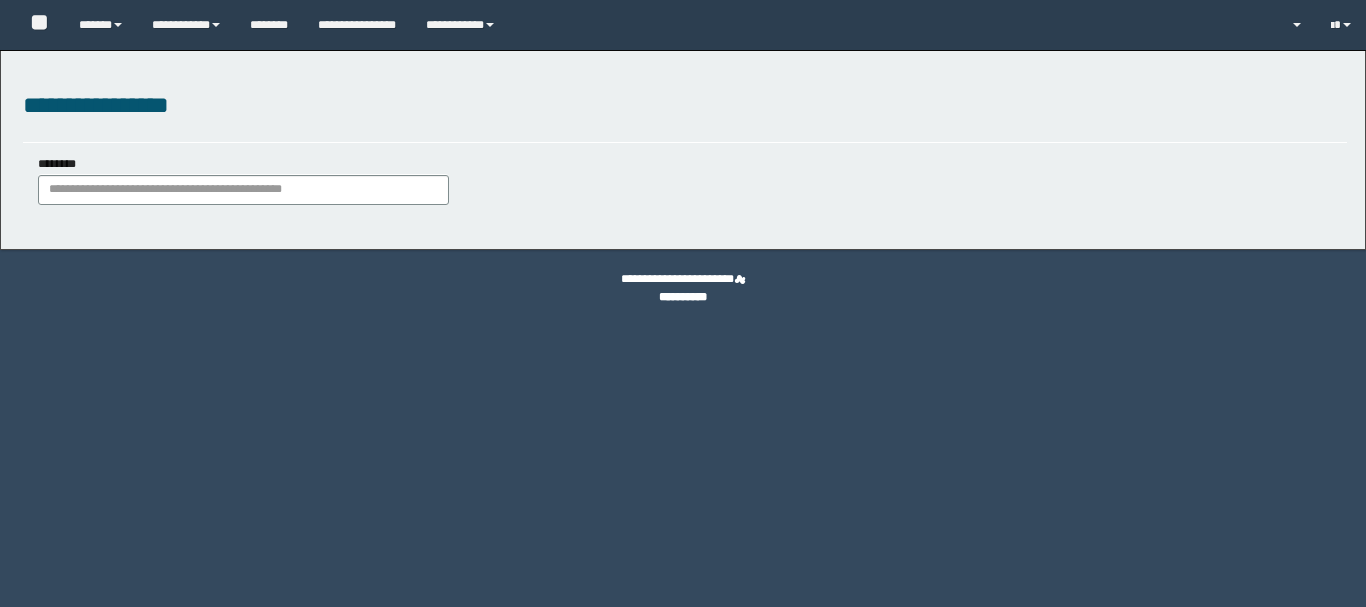 scroll, scrollTop: 0, scrollLeft: 0, axis: both 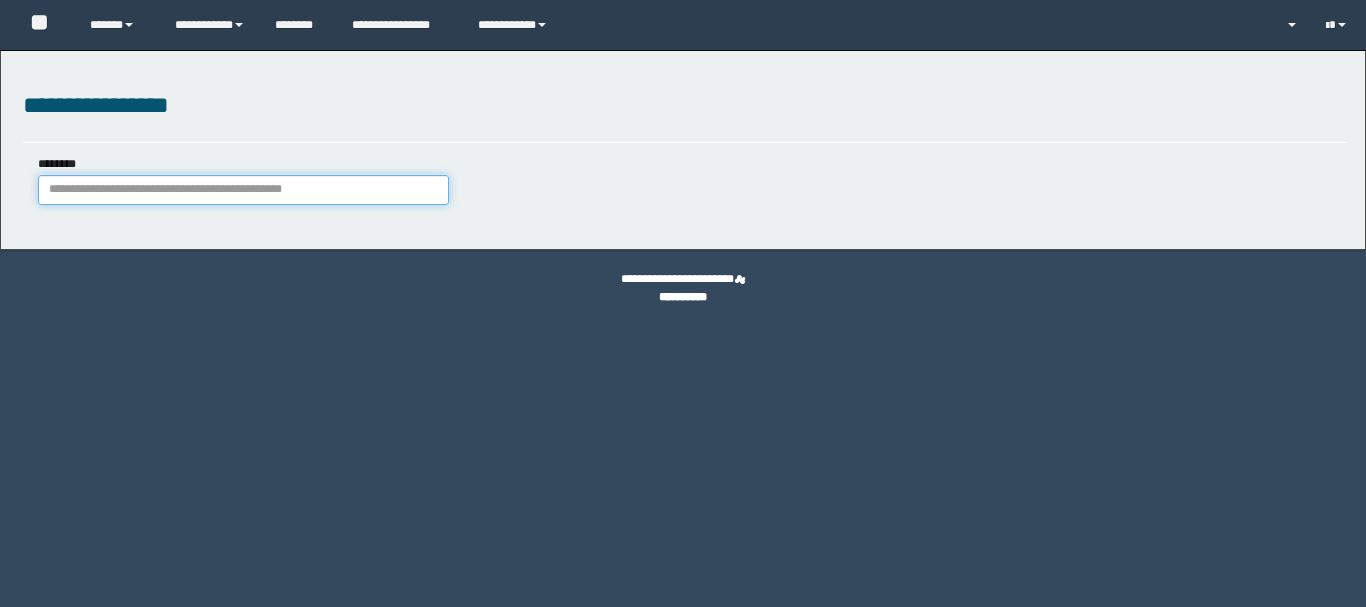 drag, startPoint x: 312, startPoint y: 174, endPoint x: 322, endPoint y: 188, distance: 17.20465 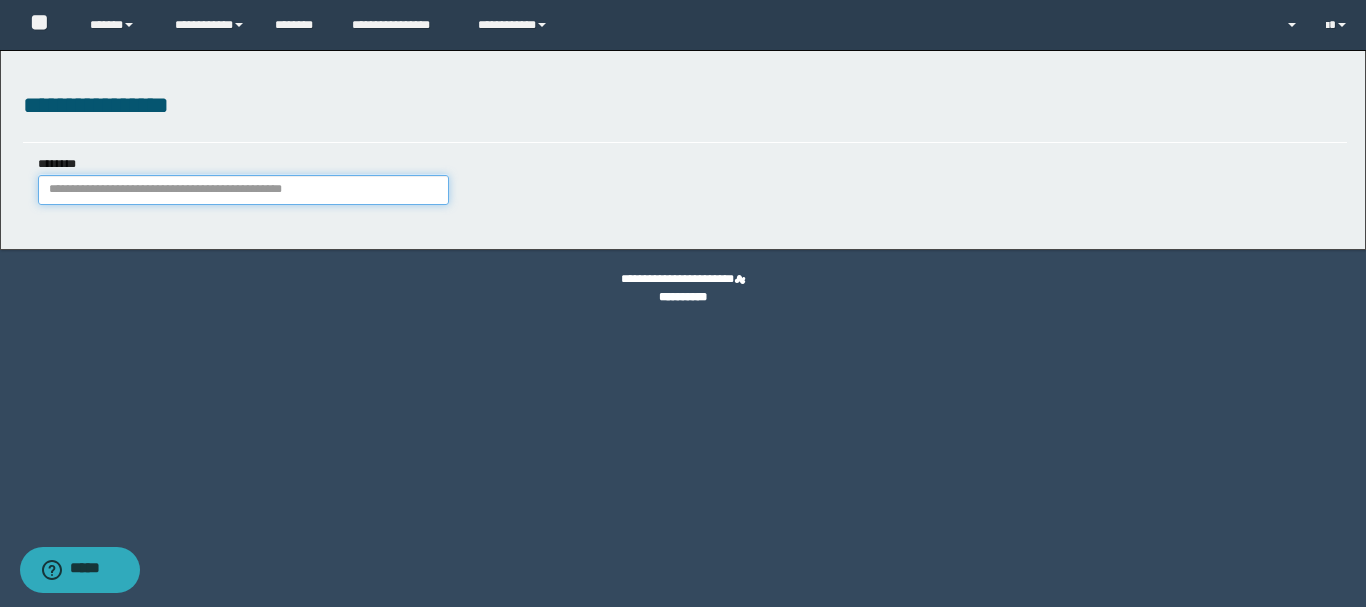 paste on "**********" 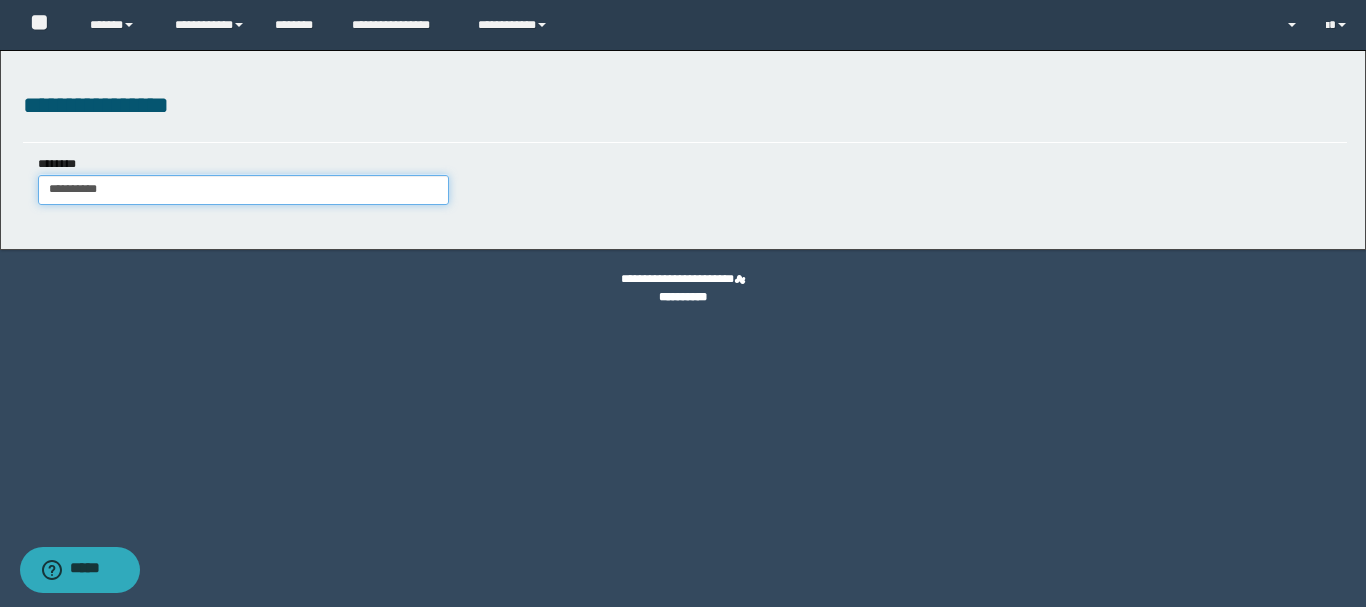 type on "**********" 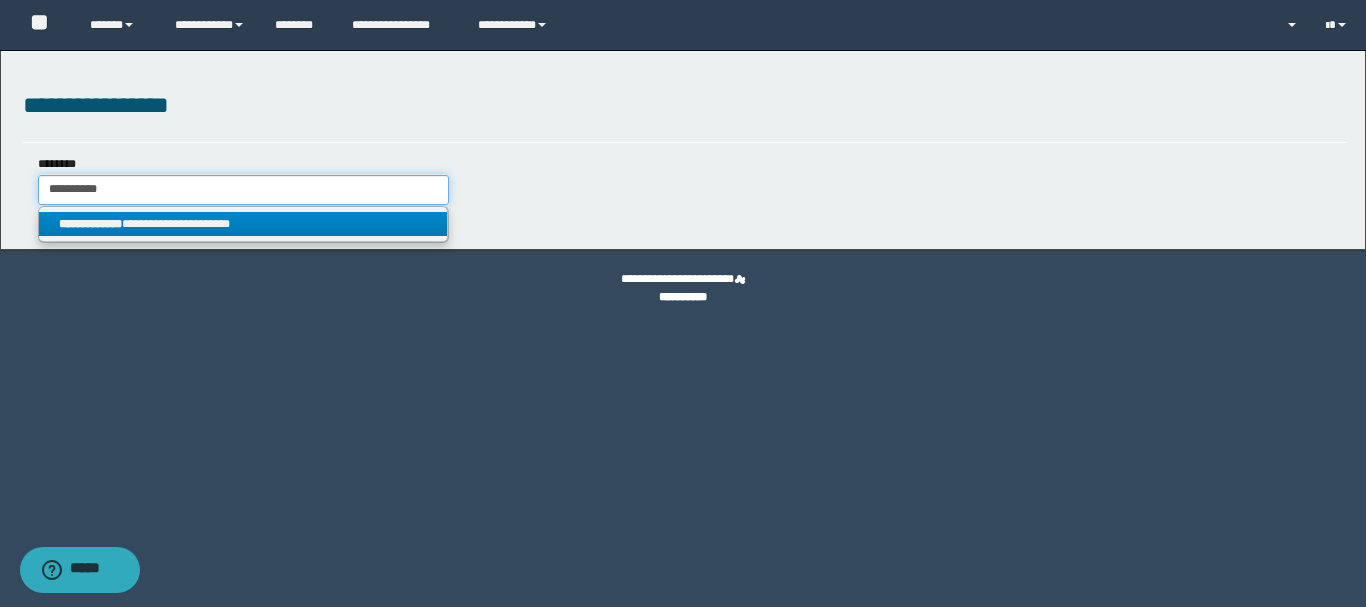 type on "**********" 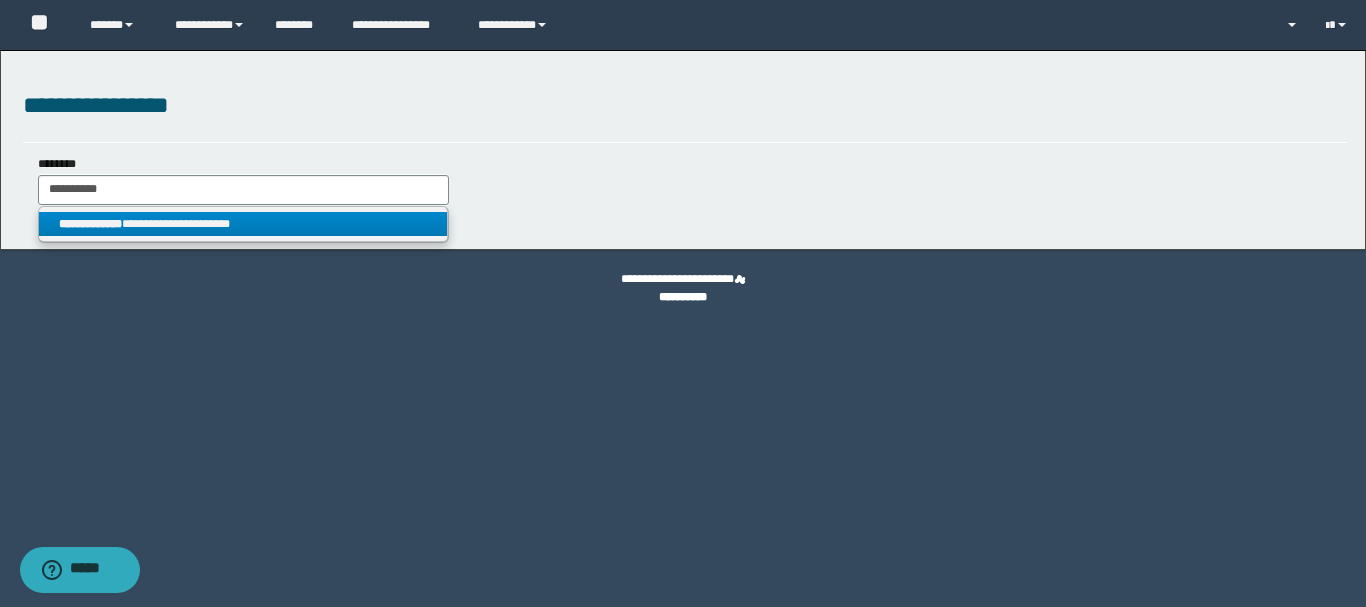 click on "**********" at bounding box center (243, 224) 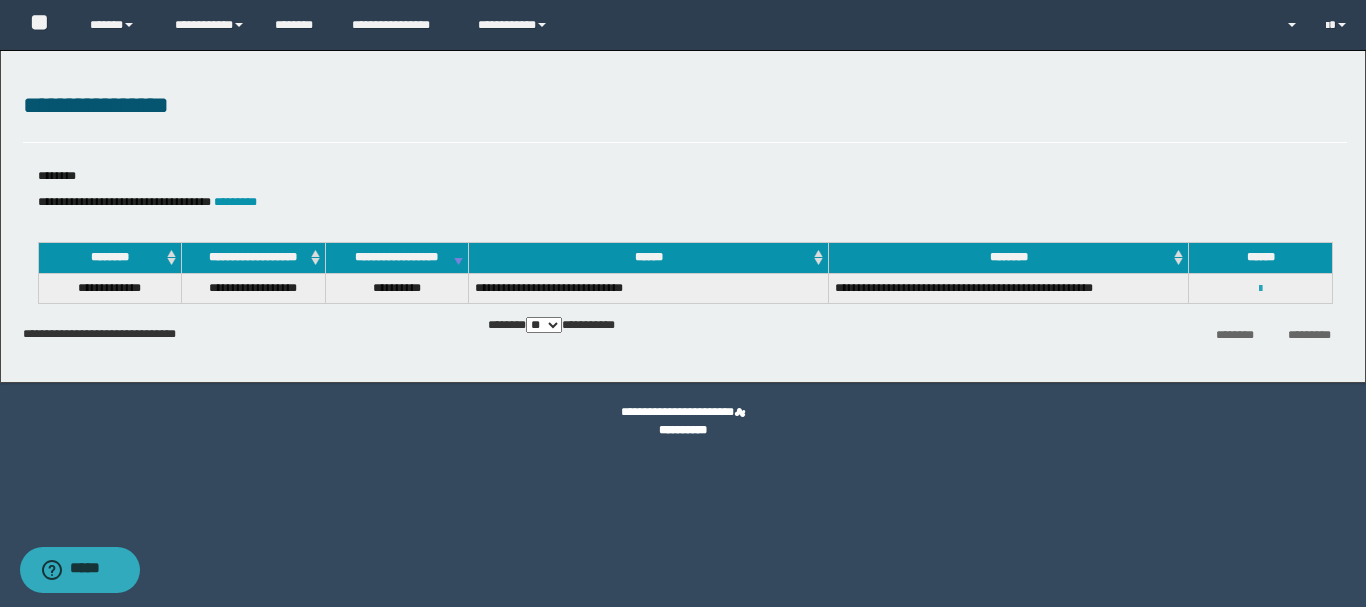 click at bounding box center [1260, 289] 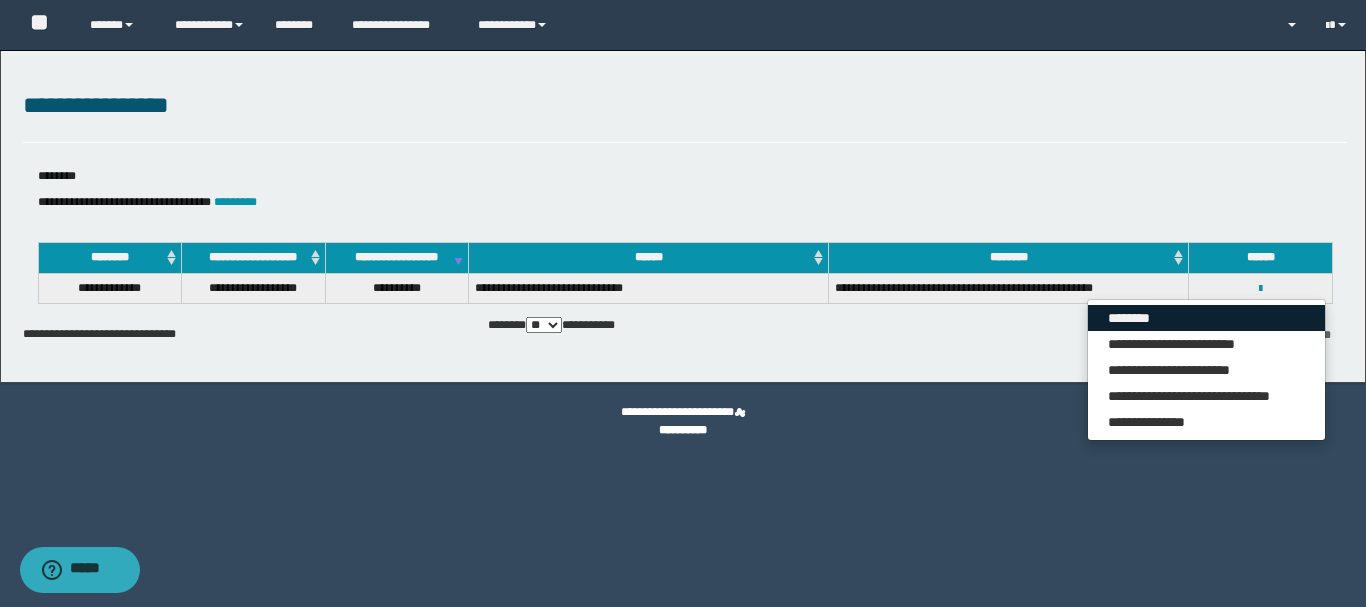 click on "********" at bounding box center [1206, 318] 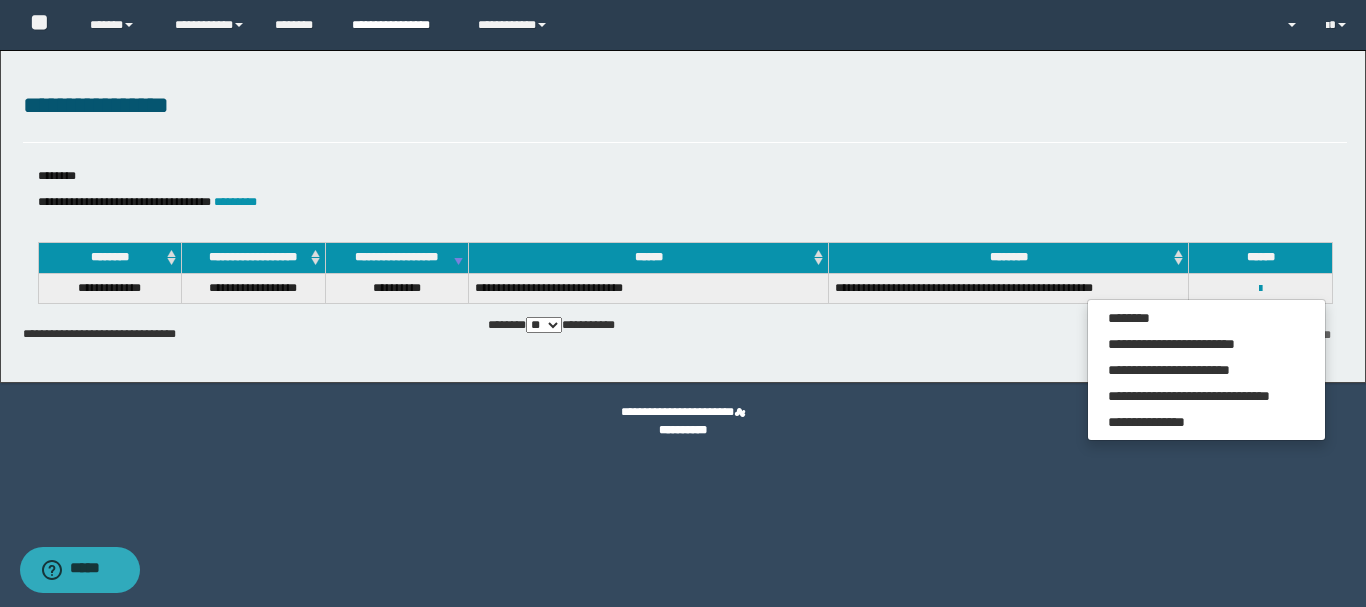 click on "**********" at bounding box center [400, 25] 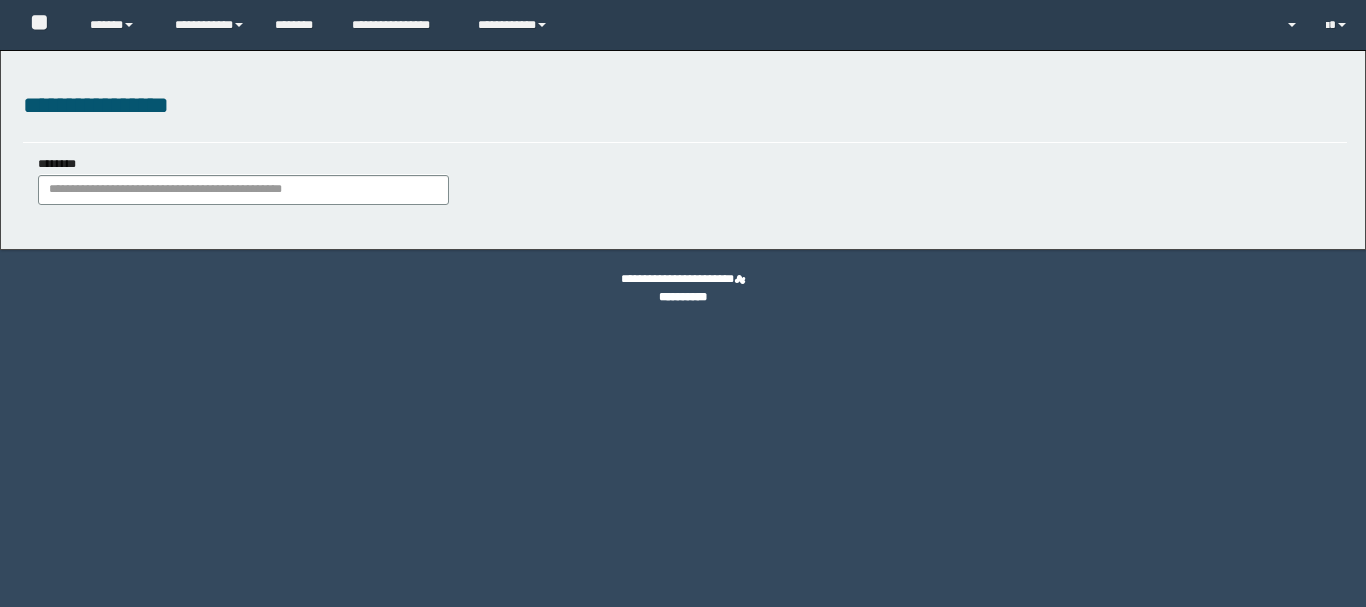 scroll, scrollTop: 0, scrollLeft: 0, axis: both 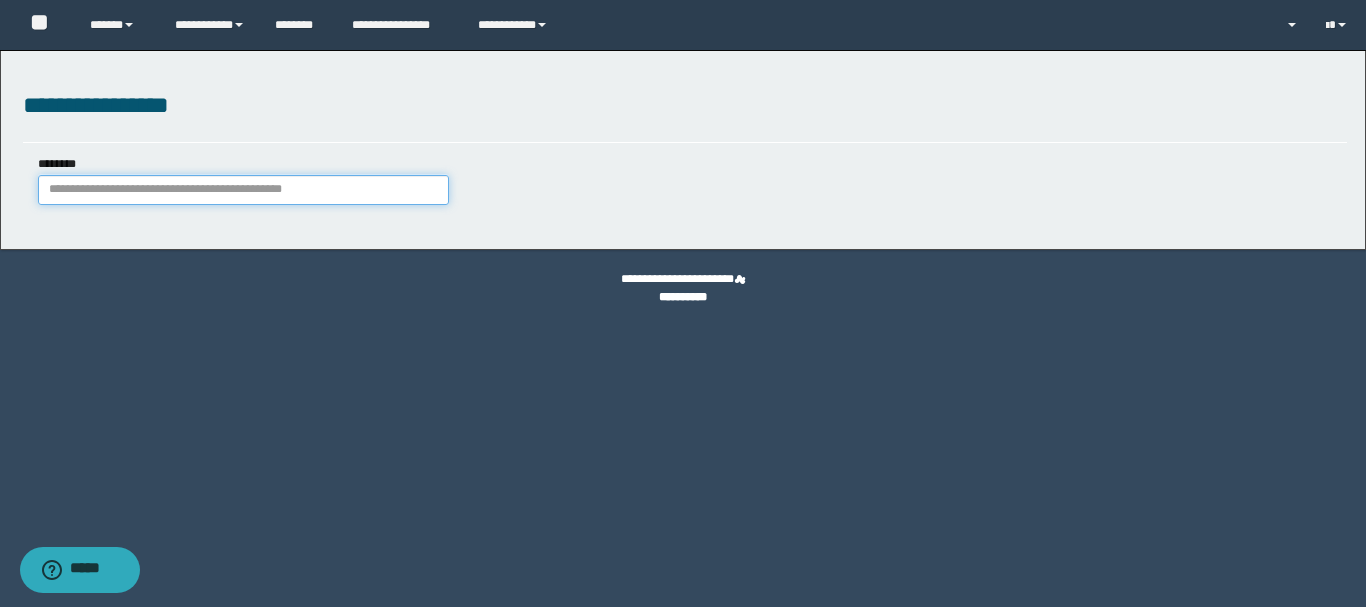 click on "********" at bounding box center [243, 190] 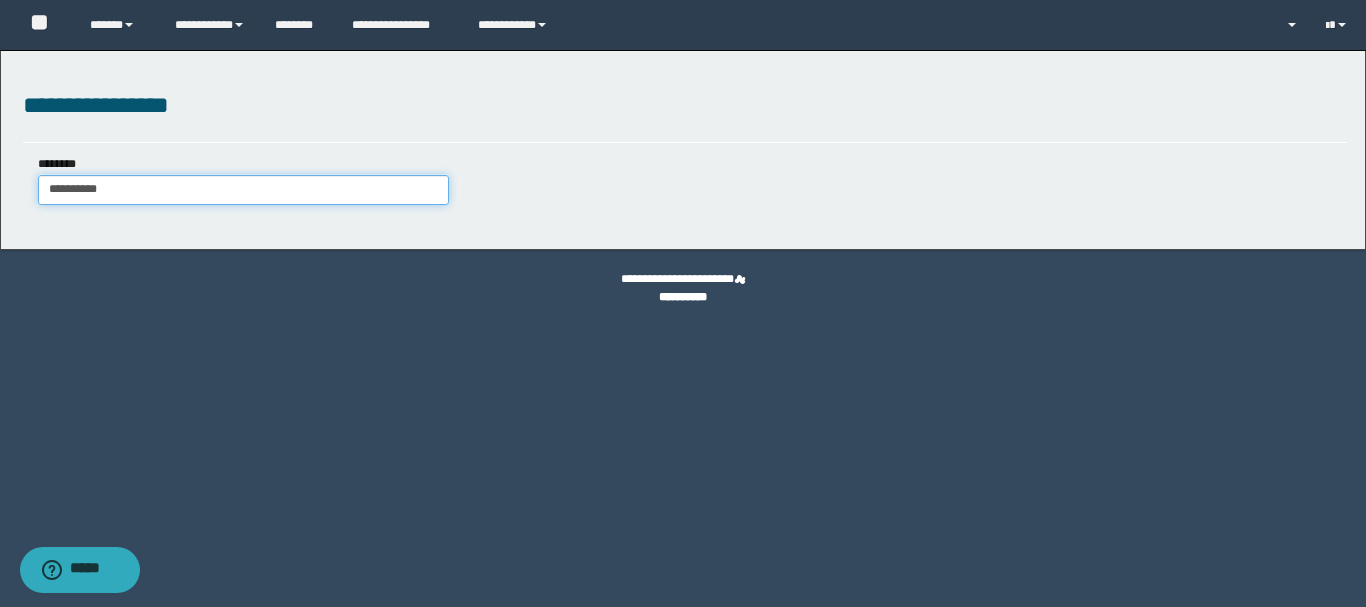type on "**********" 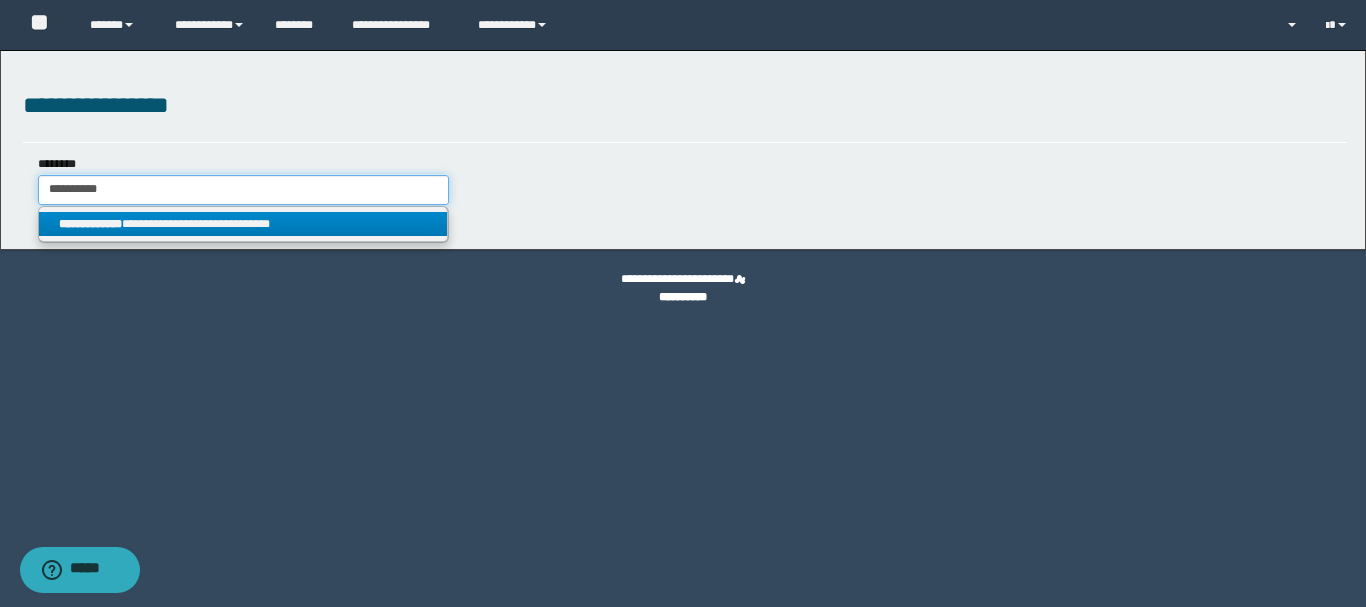 type on "**********" 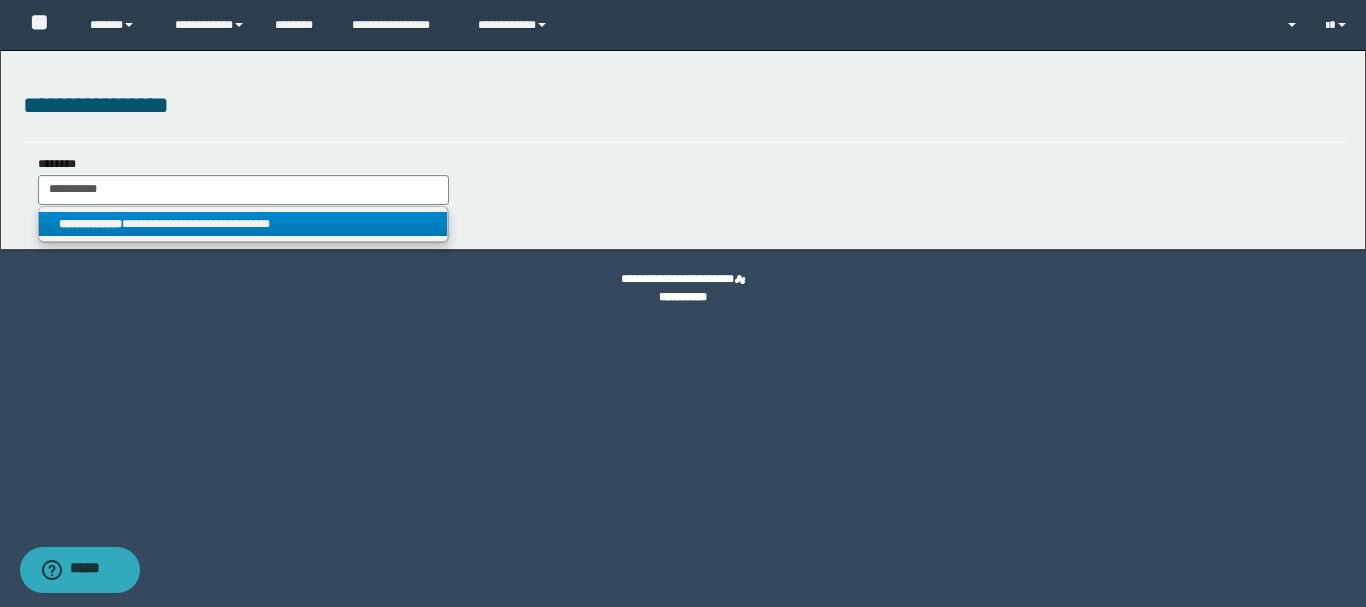 click on "**********" at bounding box center (243, 224) 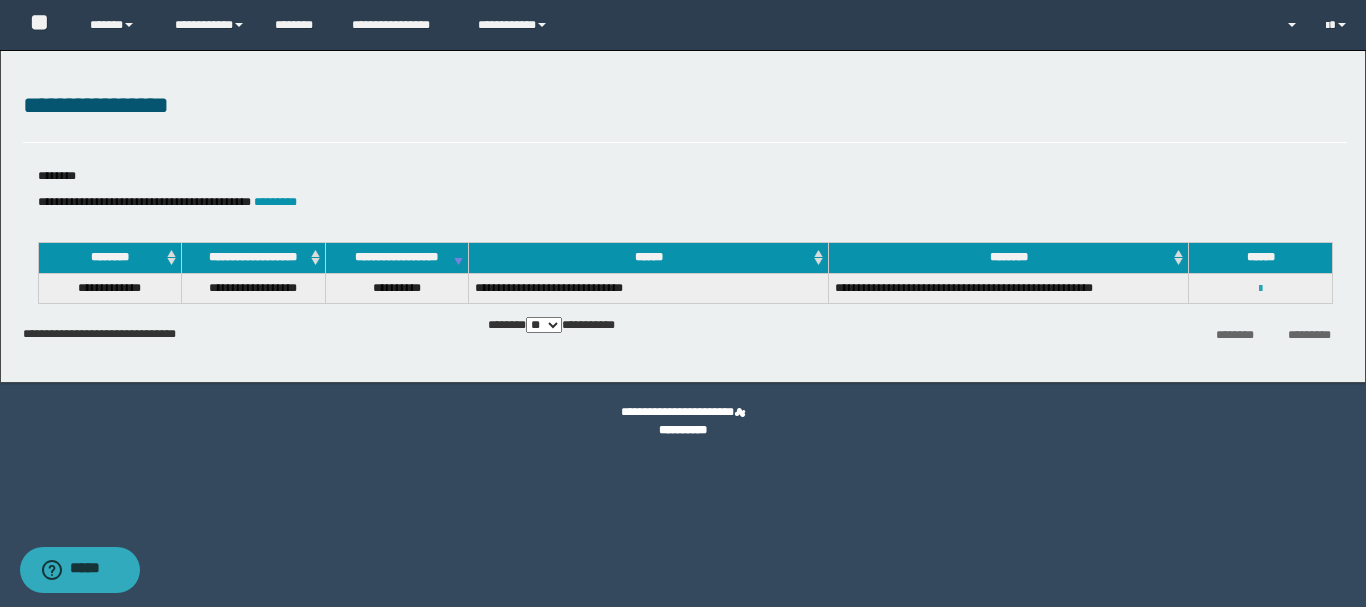 click at bounding box center [1260, 289] 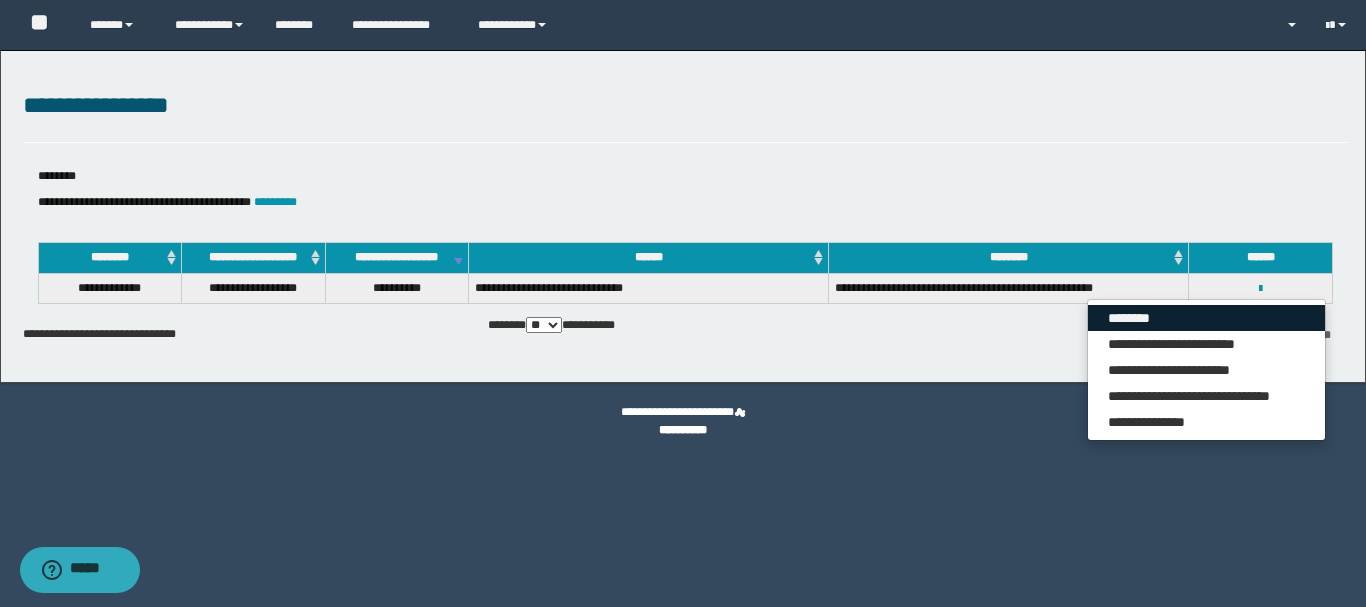click on "********" at bounding box center (1206, 318) 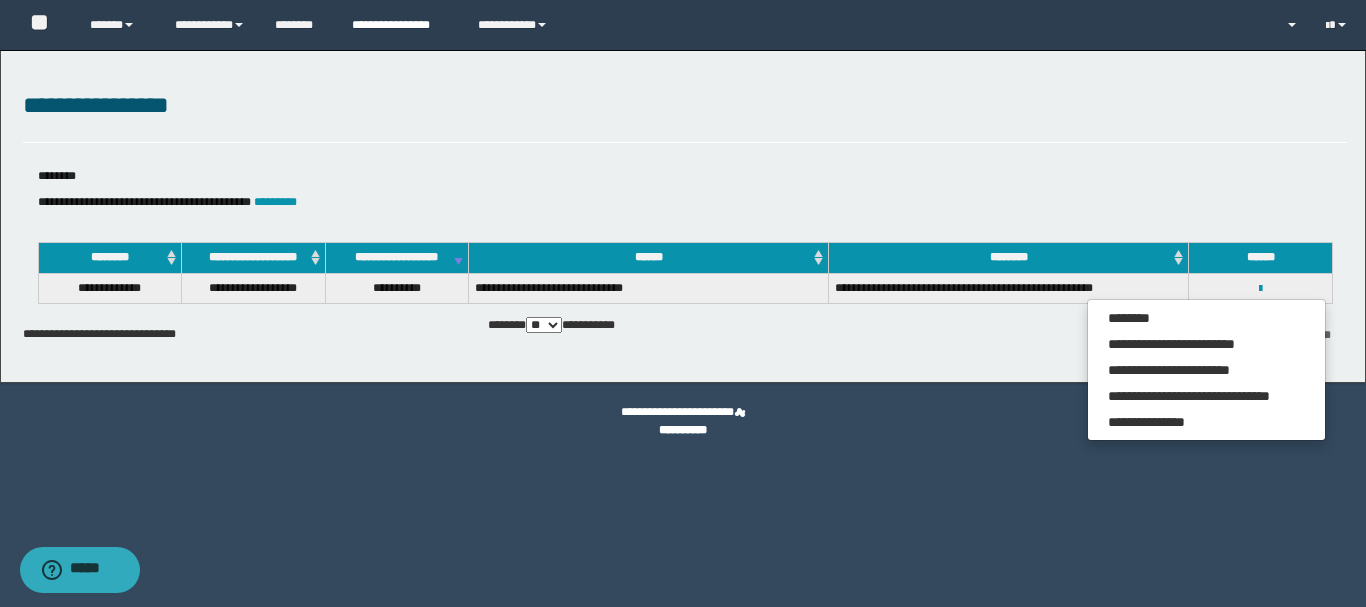 click on "**********" at bounding box center (400, 25) 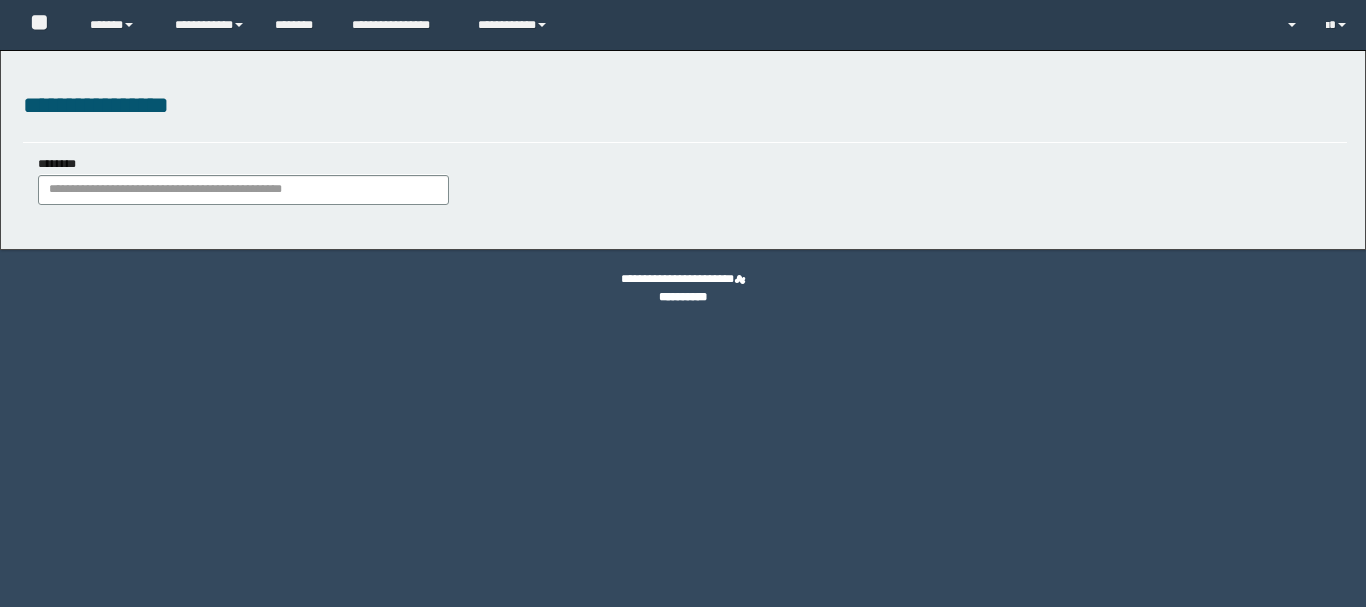 scroll, scrollTop: 0, scrollLeft: 0, axis: both 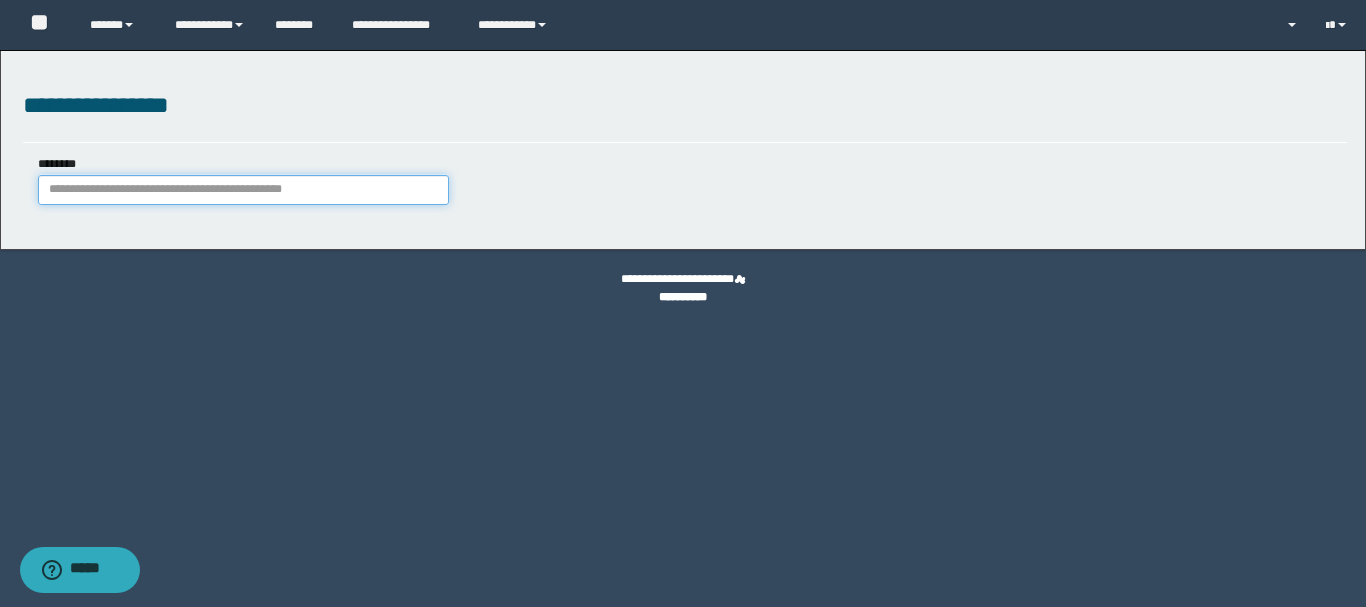 click on "********" at bounding box center [243, 190] 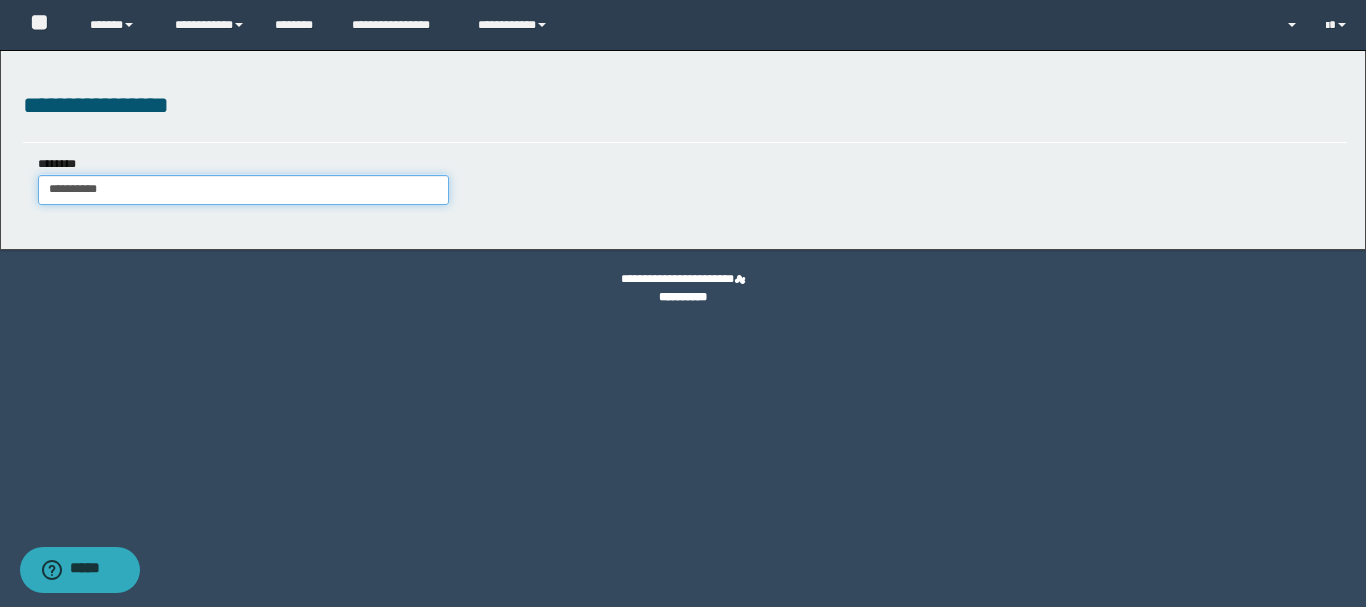type on "**********" 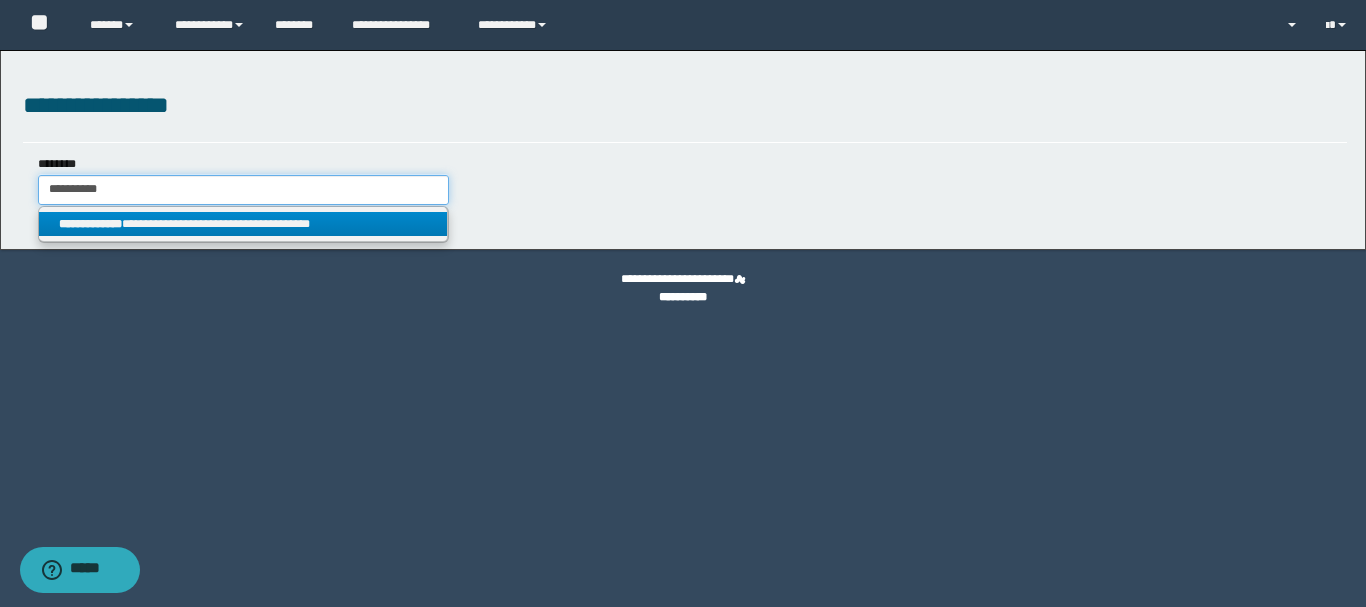 type on "**********" 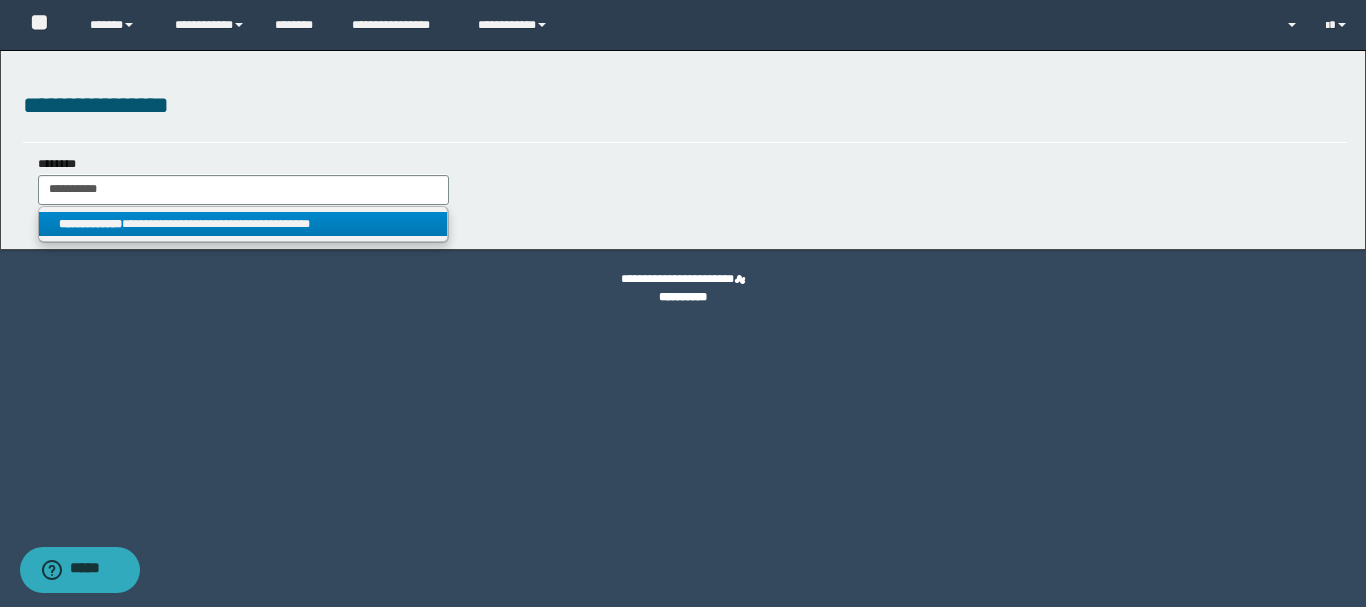 click on "**********" at bounding box center [243, 224] 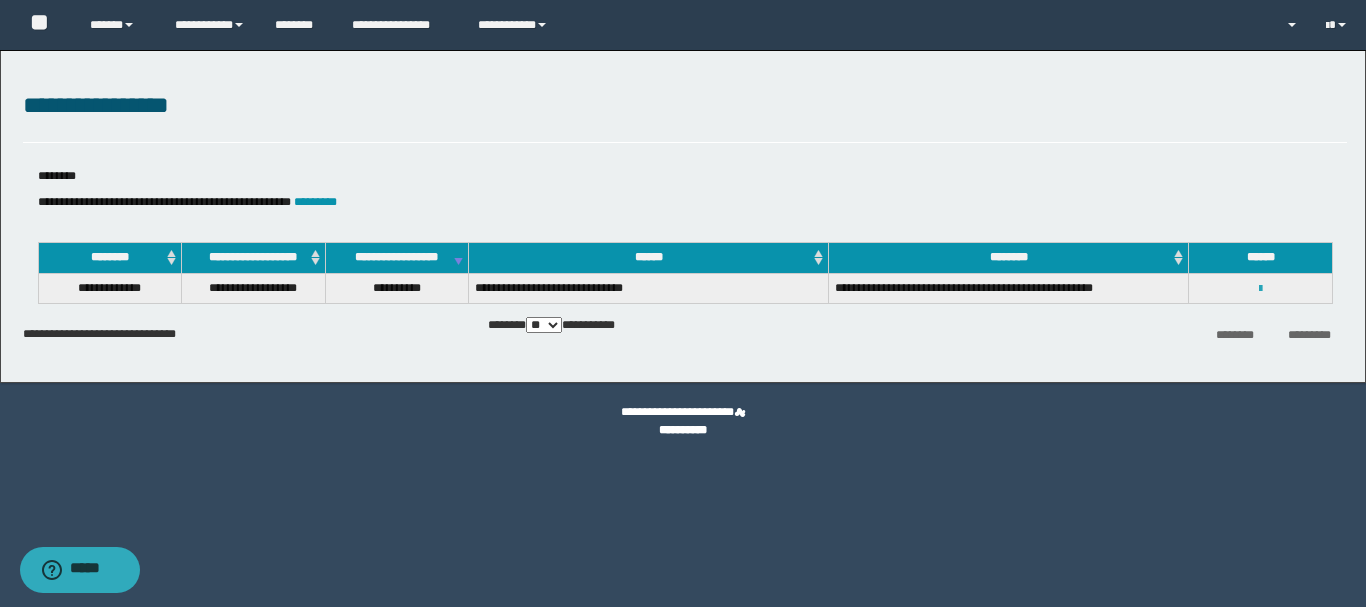 click at bounding box center [1260, 289] 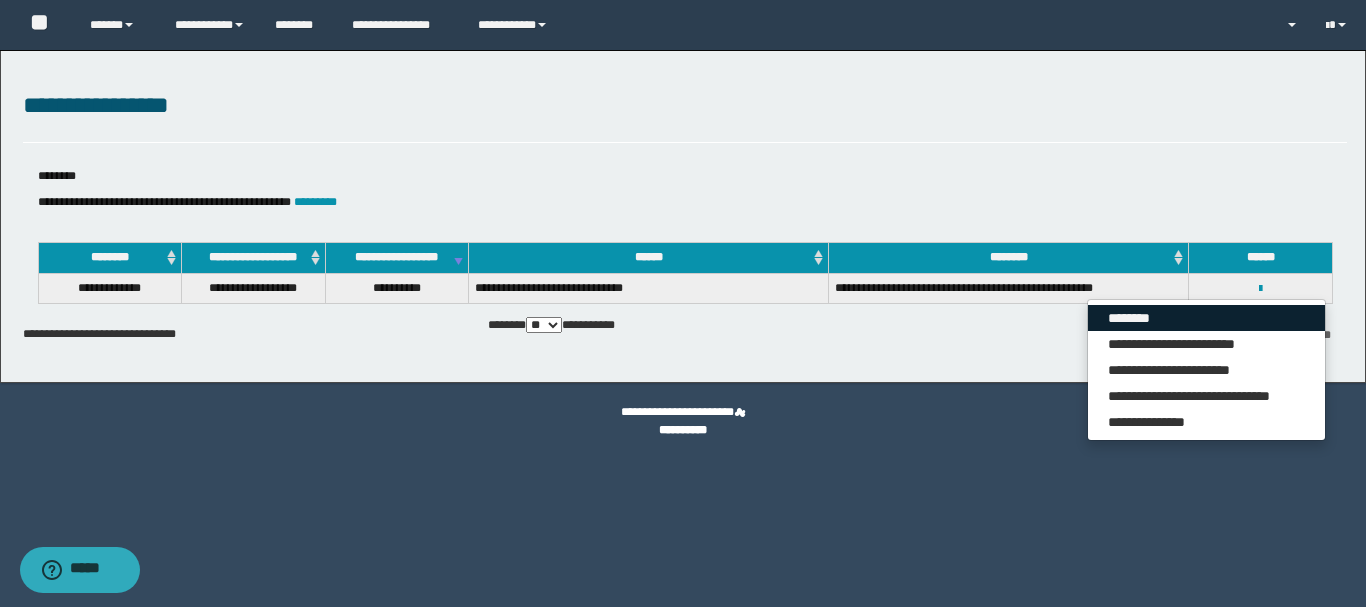click on "********" at bounding box center [1206, 318] 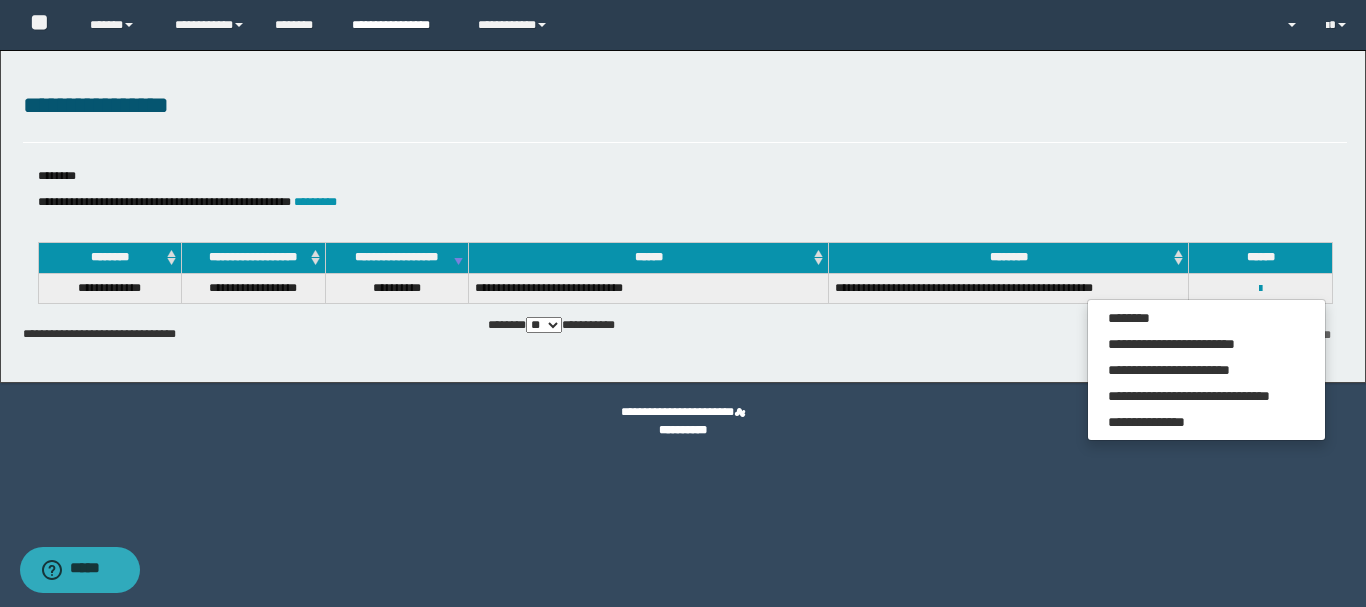 click on "**********" at bounding box center (400, 25) 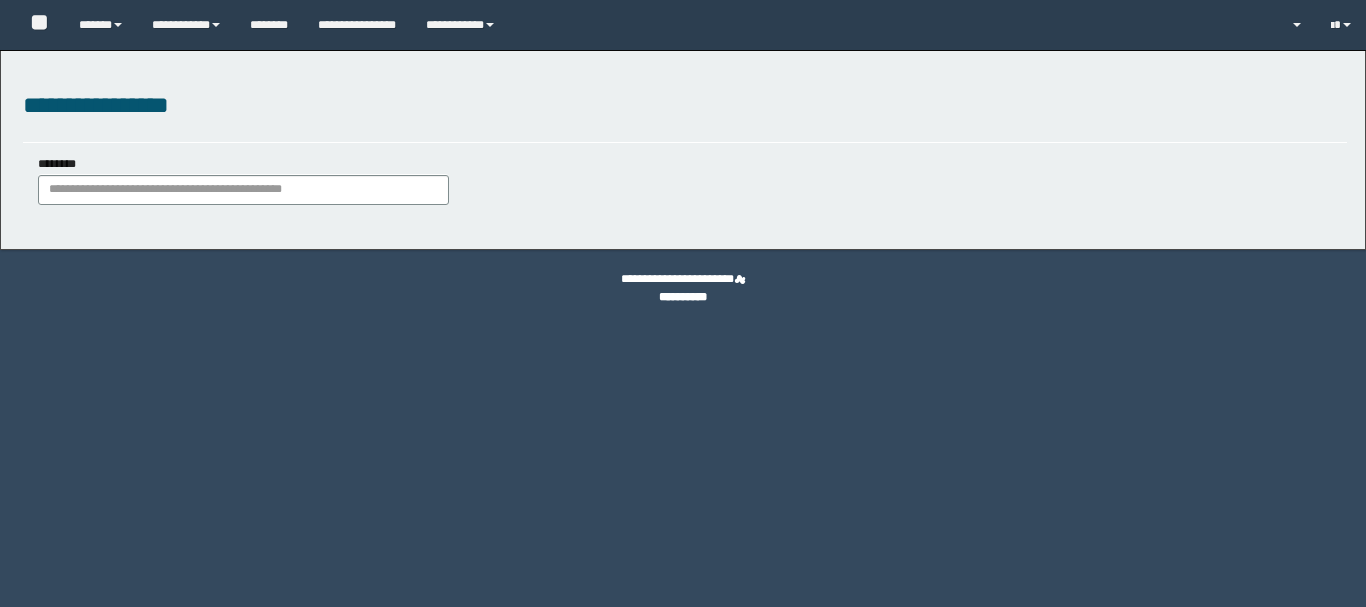 scroll, scrollTop: 0, scrollLeft: 0, axis: both 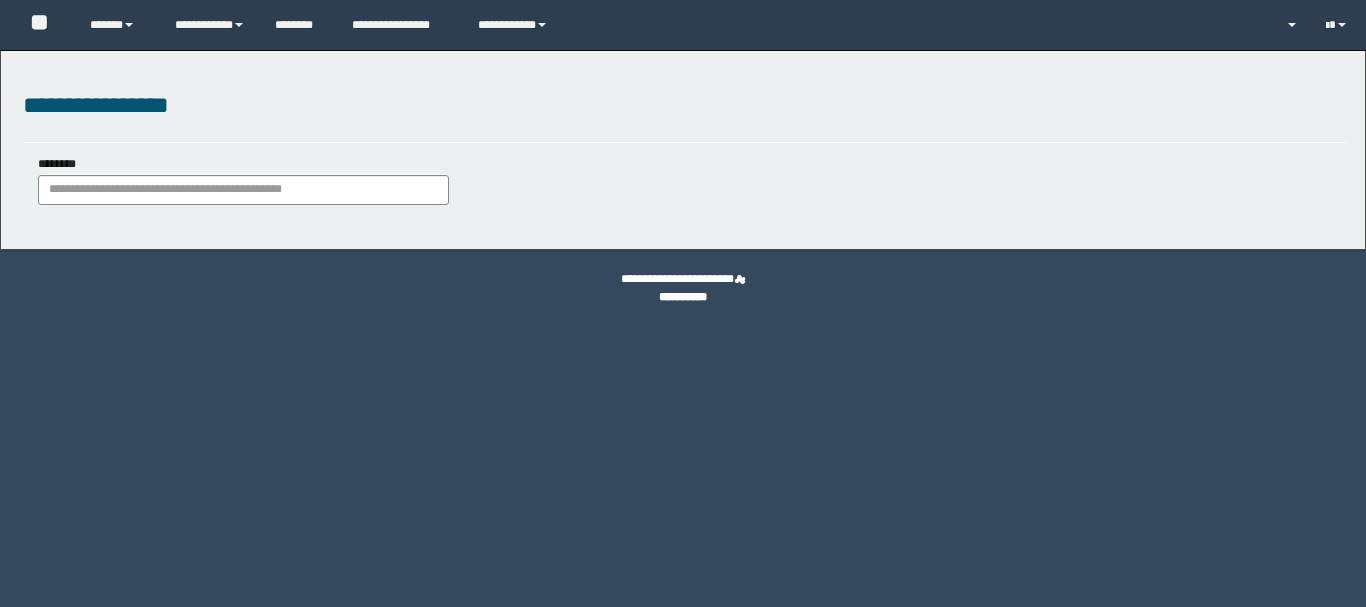 drag, startPoint x: 396, startPoint y: 159, endPoint x: 402, endPoint y: 185, distance: 26.683329 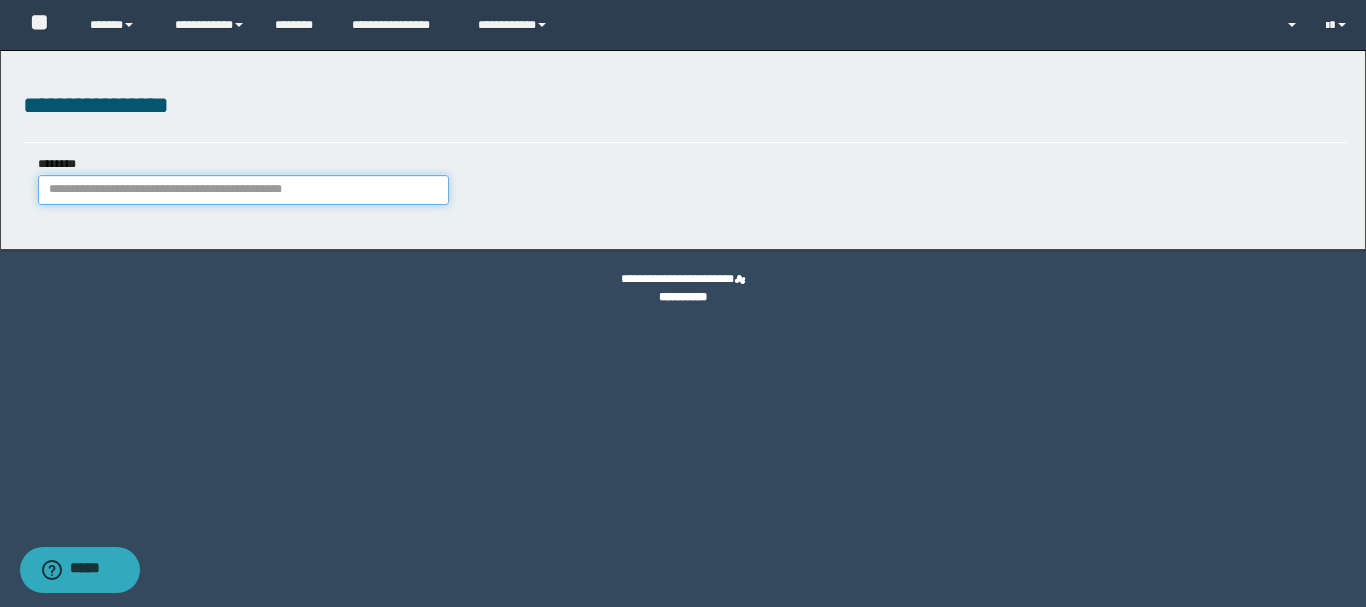 click on "********" at bounding box center (243, 190) 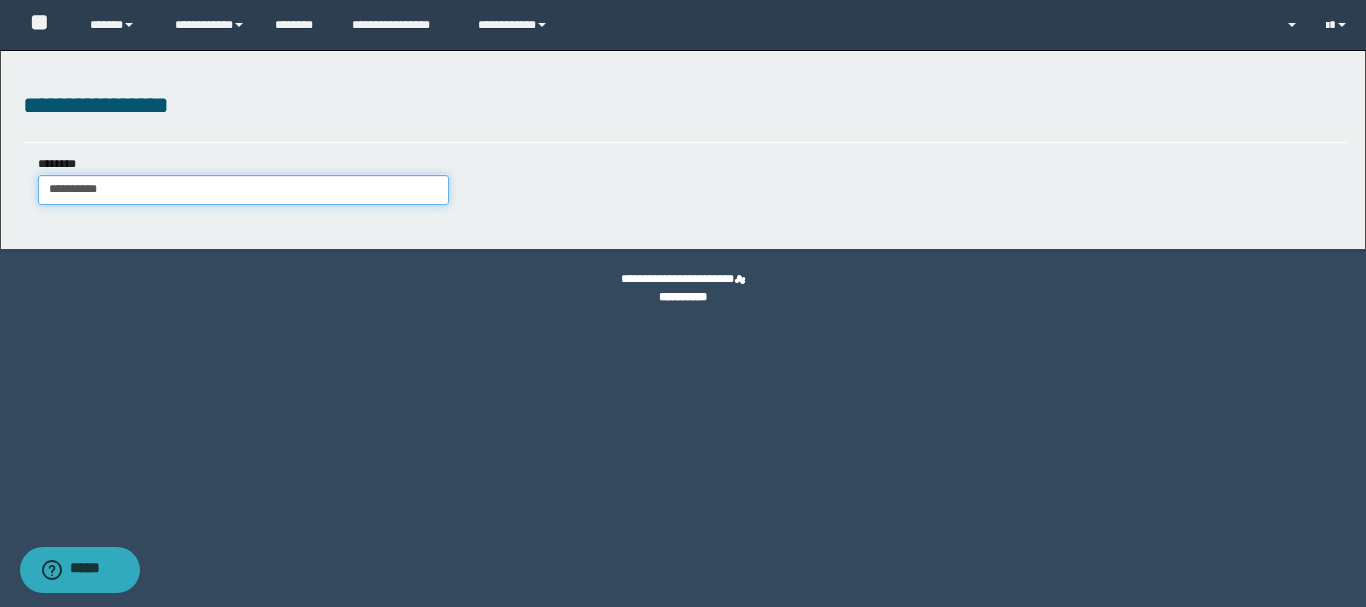 type on "**********" 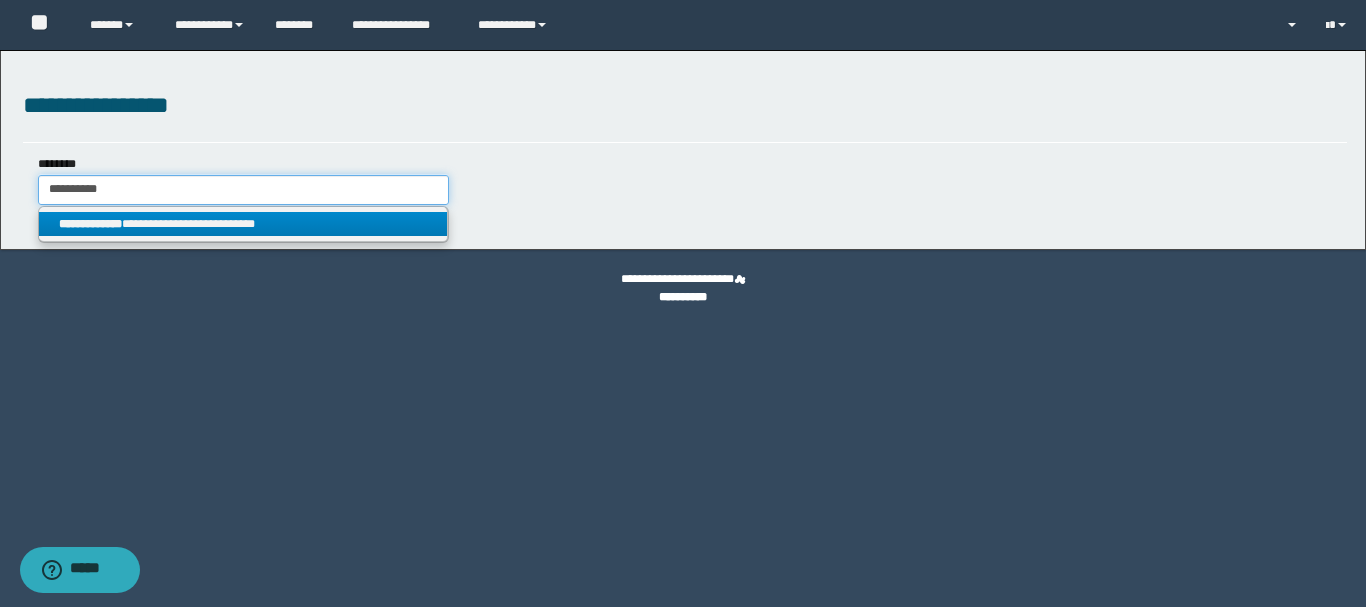 type on "**********" 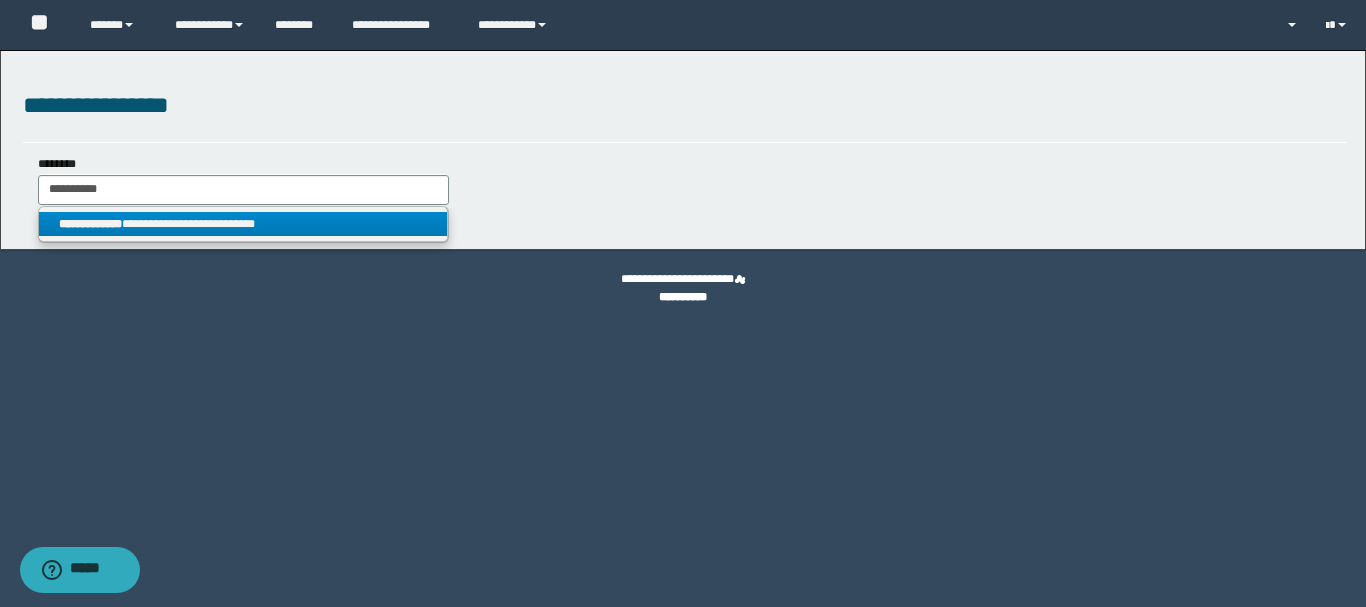 click on "**********" at bounding box center (243, 224) 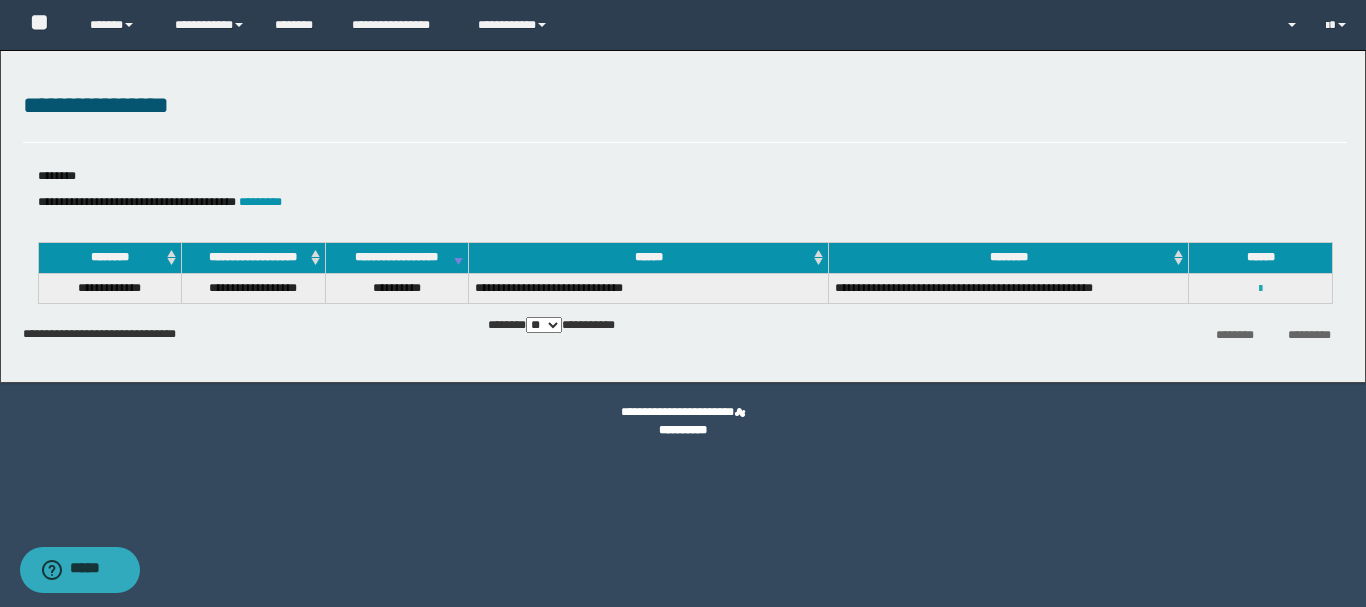 click at bounding box center [1260, 289] 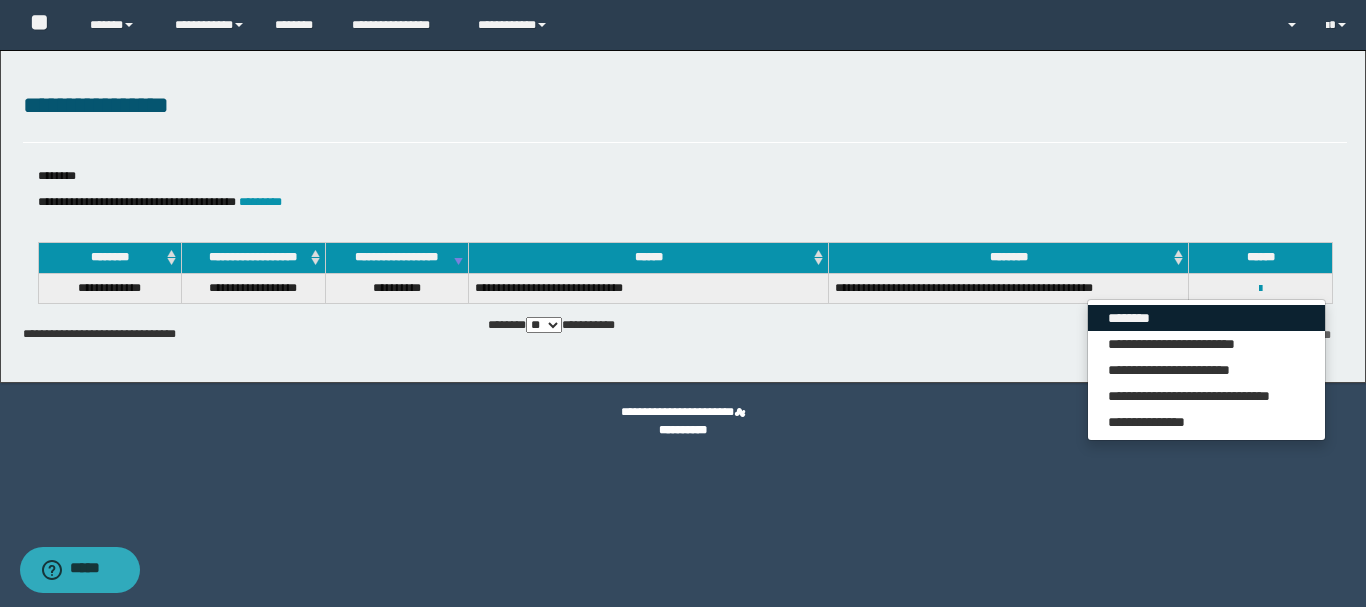 click on "********" at bounding box center (1206, 318) 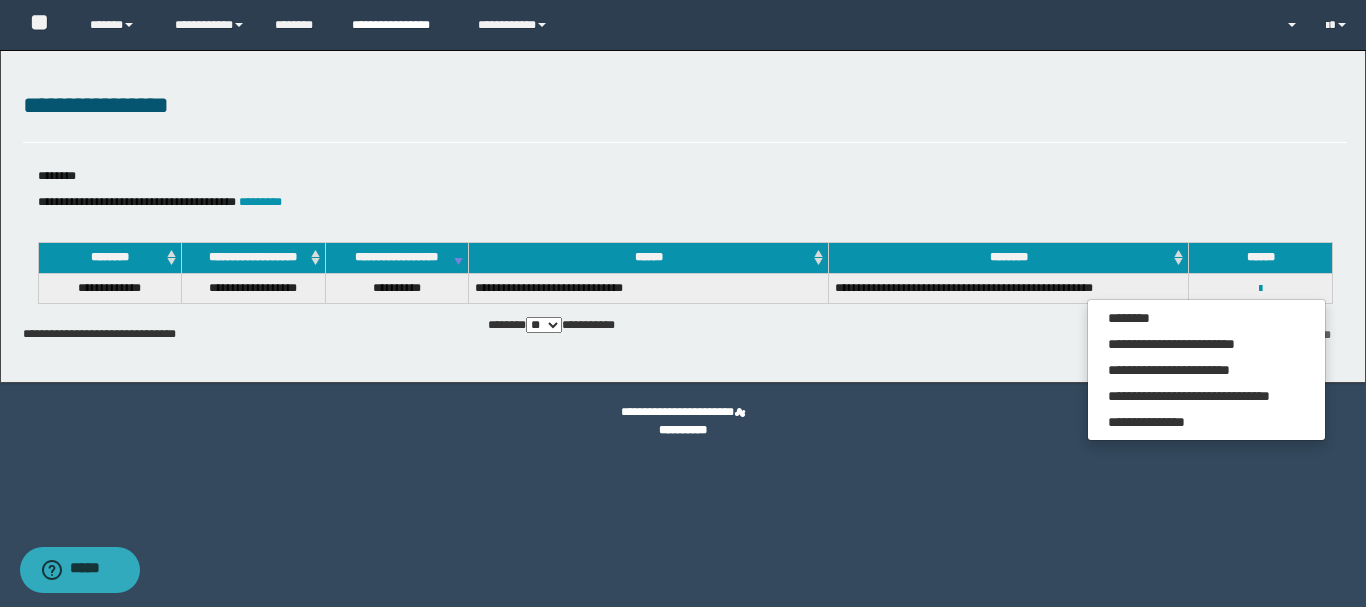 click on "**********" at bounding box center (400, 25) 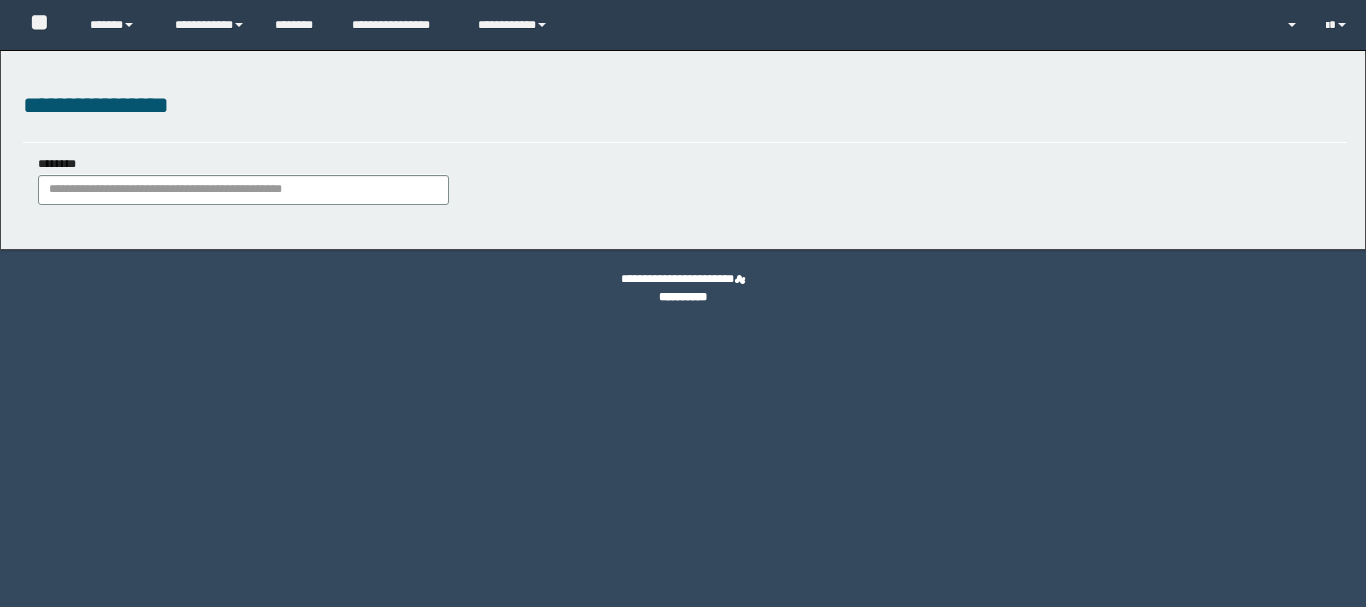 scroll, scrollTop: 0, scrollLeft: 0, axis: both 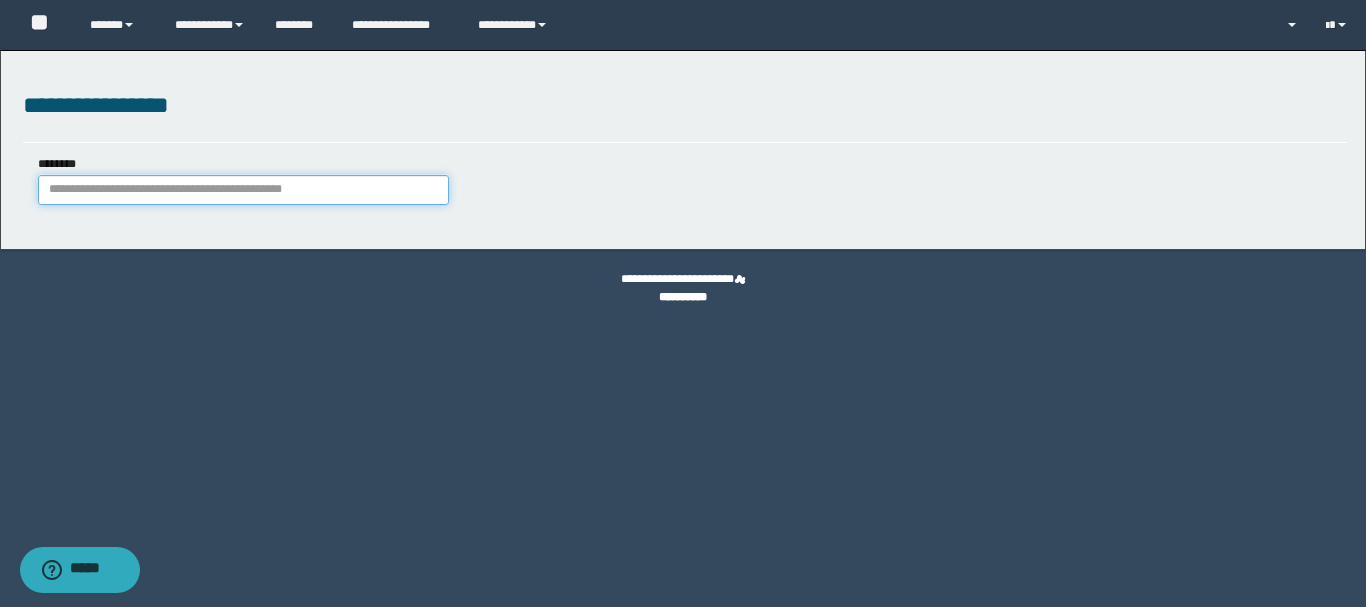 click on "********" at bounding box center [243, 190] 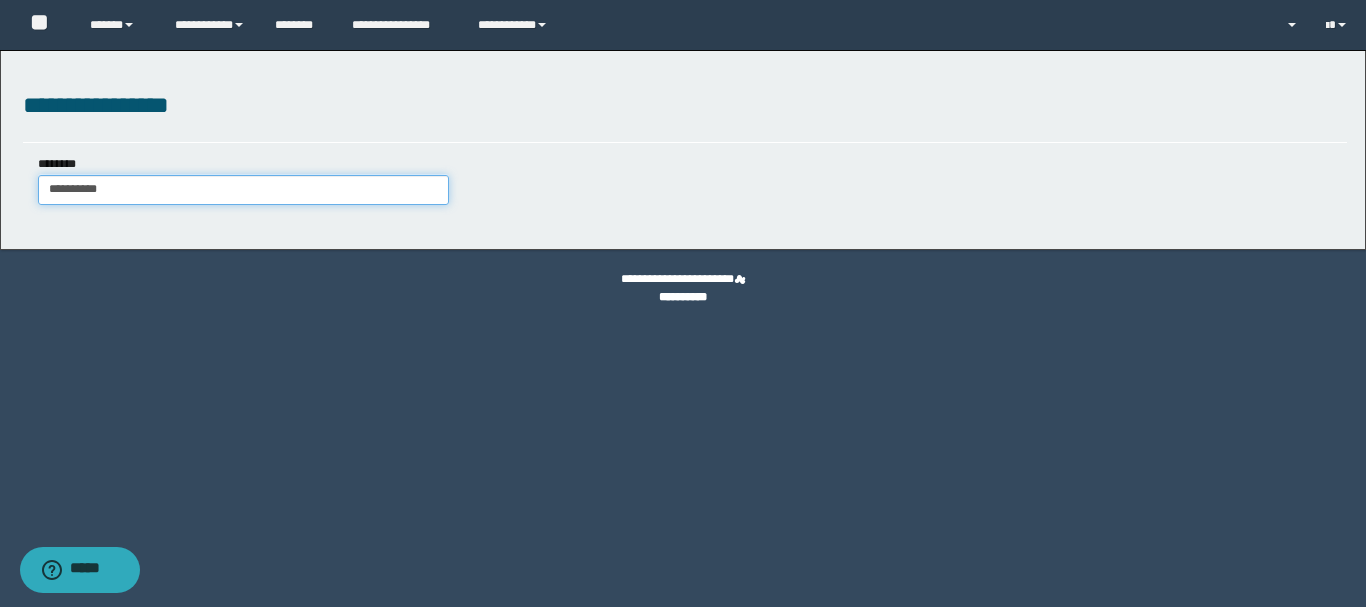 type on "**********" 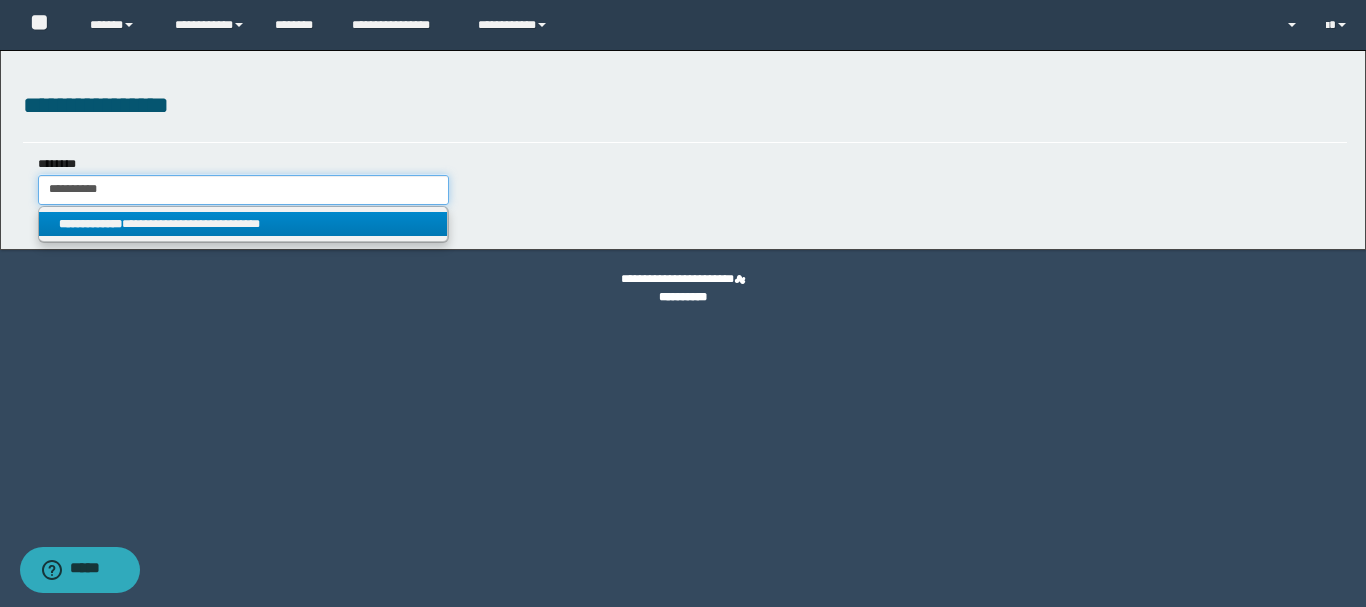 type on "**********" 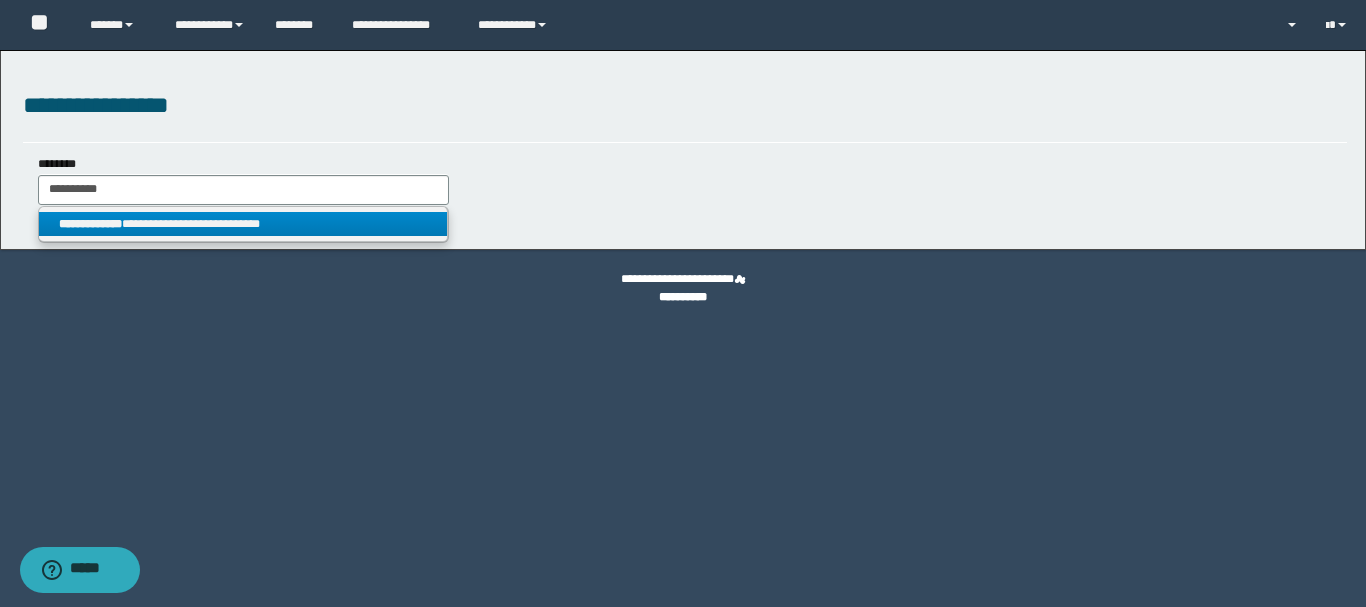 click on "**********" at bounding box center (243, 224) 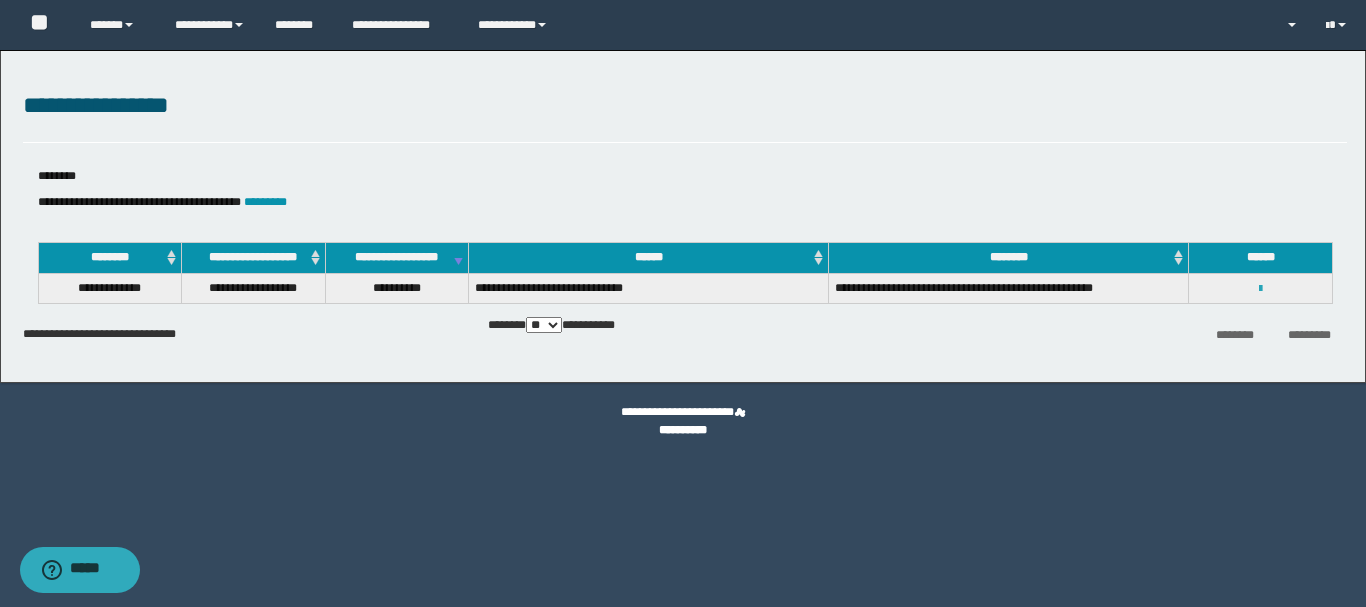 click at bounding box center [1260, 289] 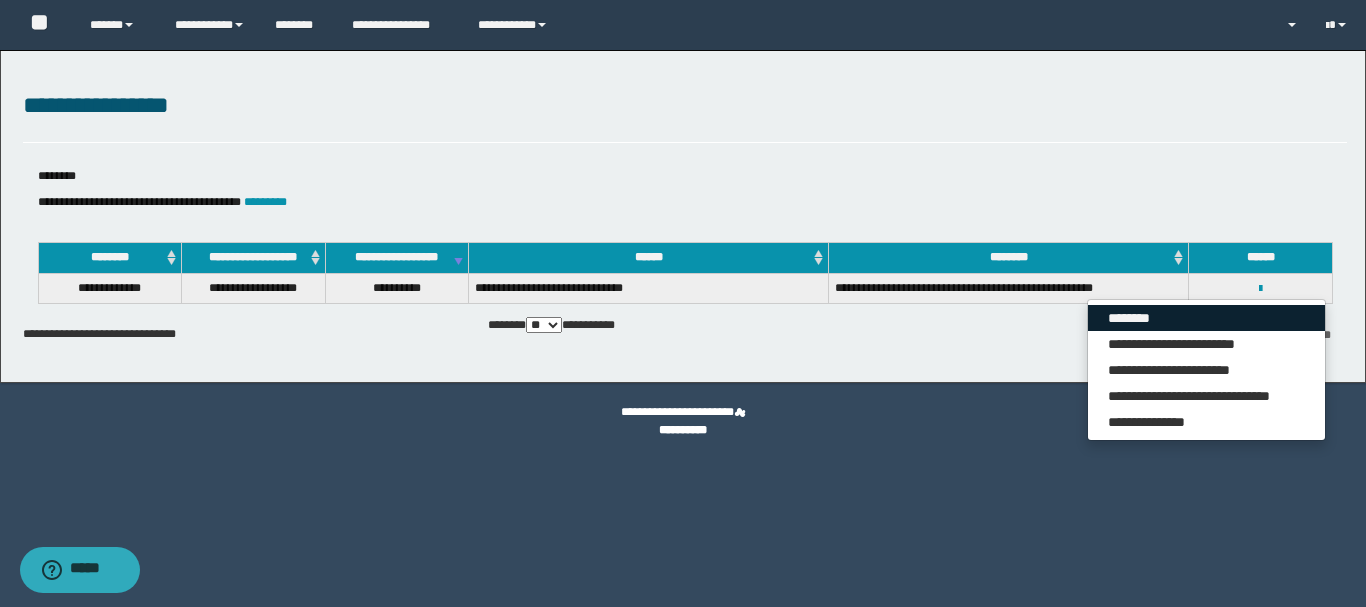 click on "********" at bounding box center (1206, 318) 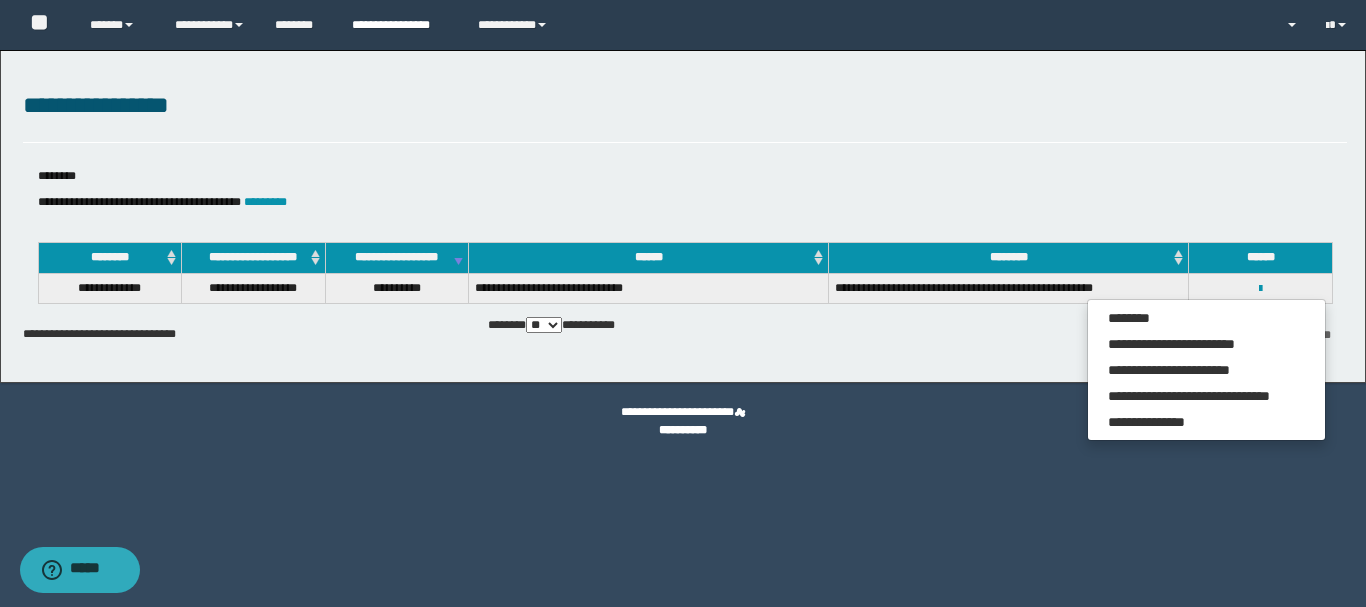 click on "**********" at bounding box center [400, 25] 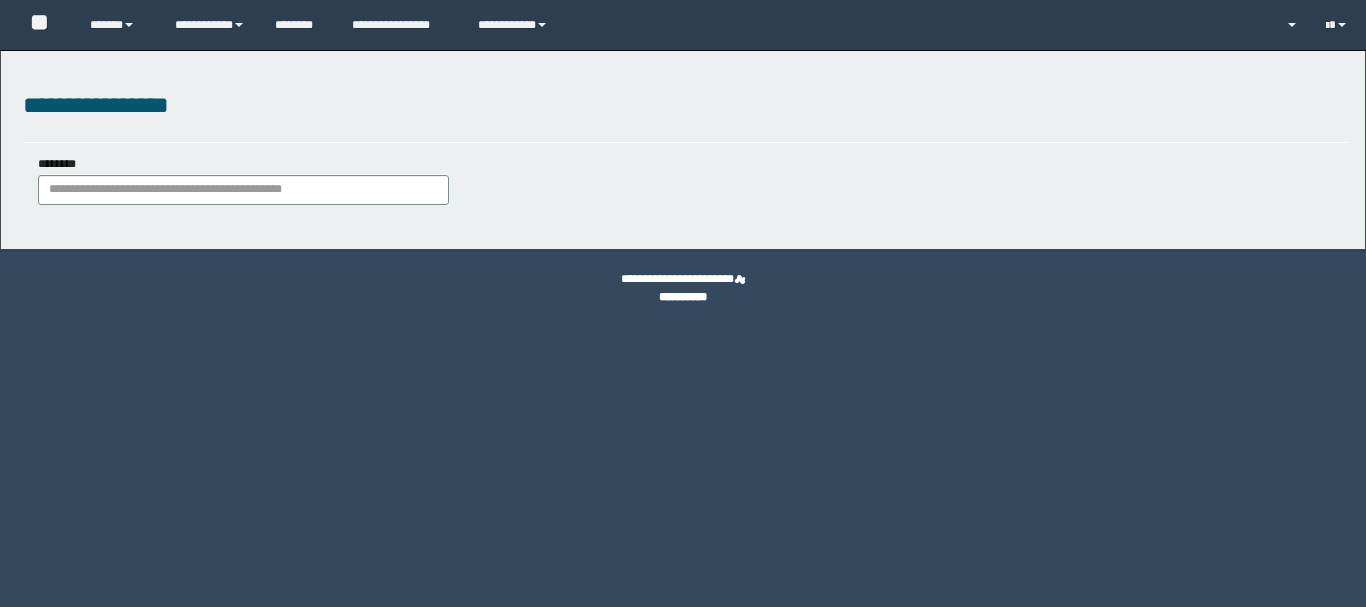 scroll, scrollTop: 0, scrollLeft: 0, axis: both 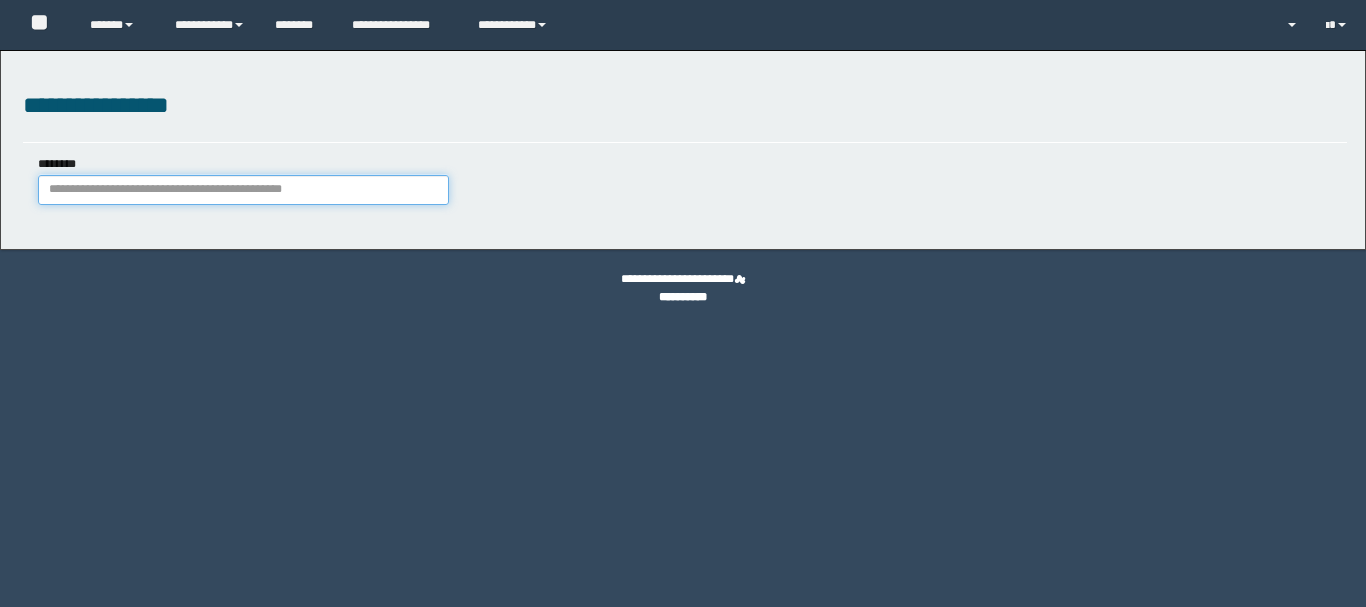 click on "********" at bounding box center [243, 190] 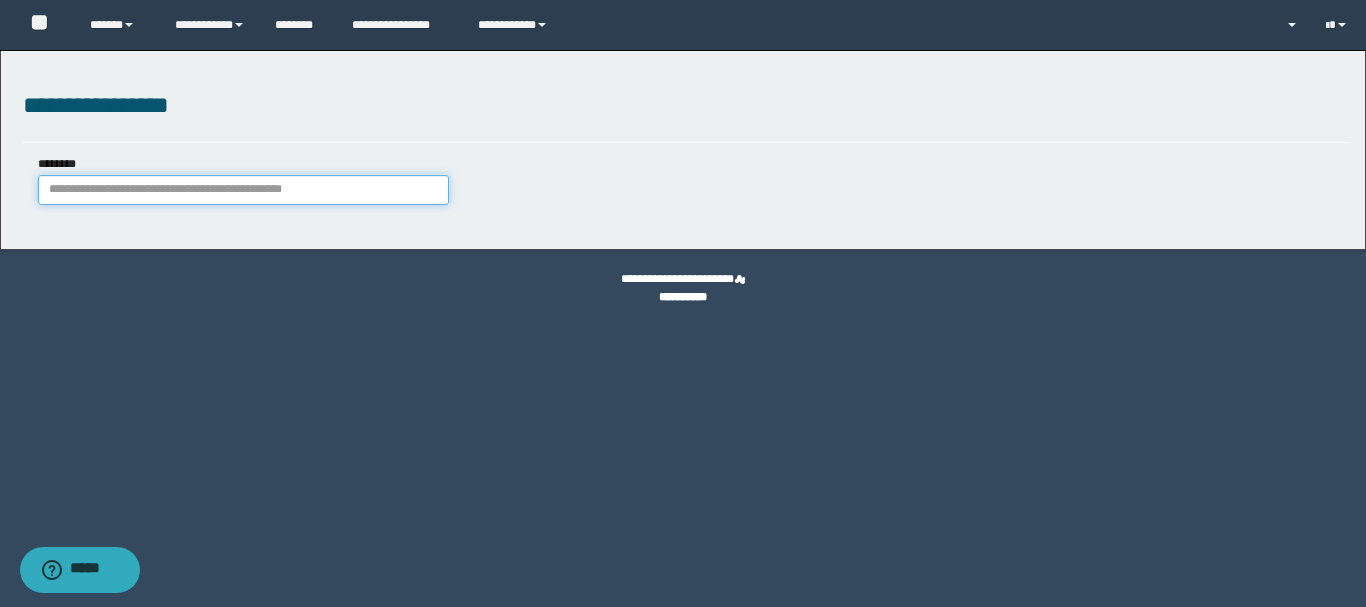 paste on "**********" 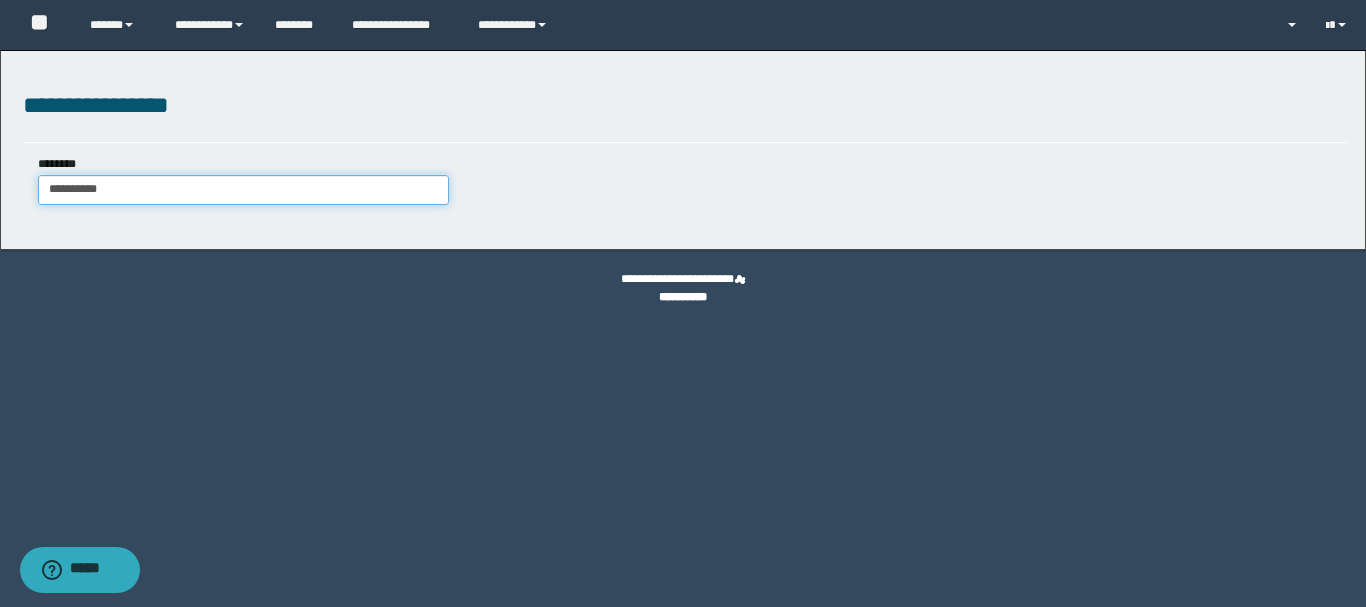 type on "**********" 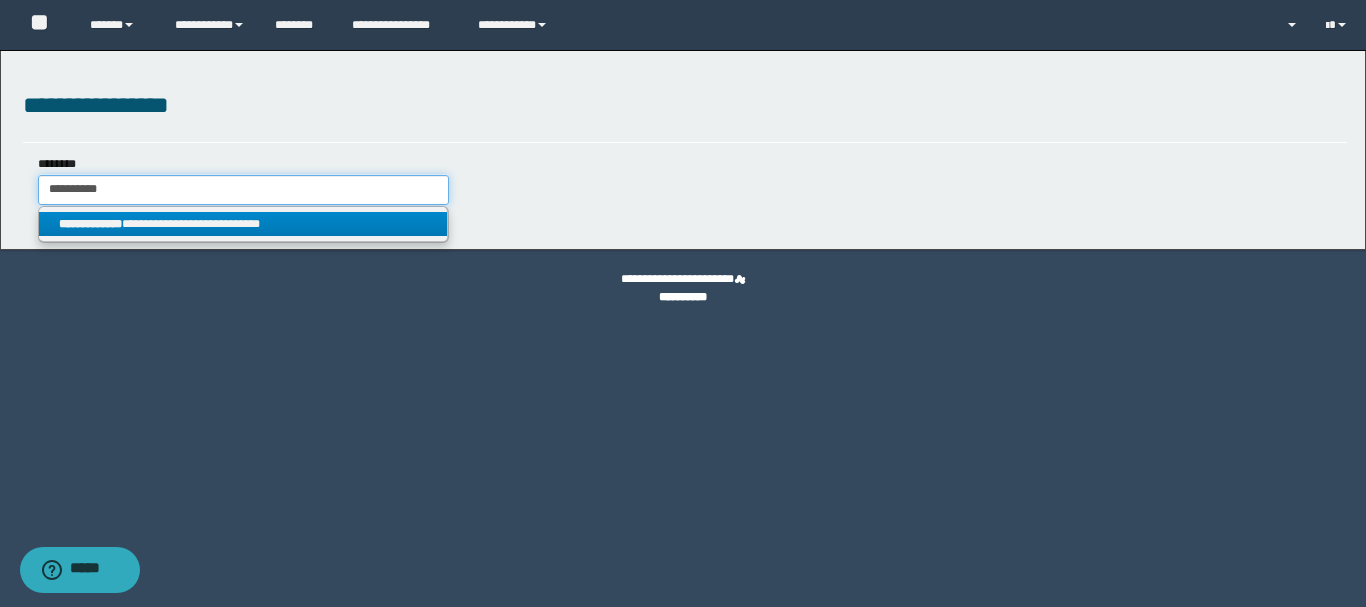 type on "**********" 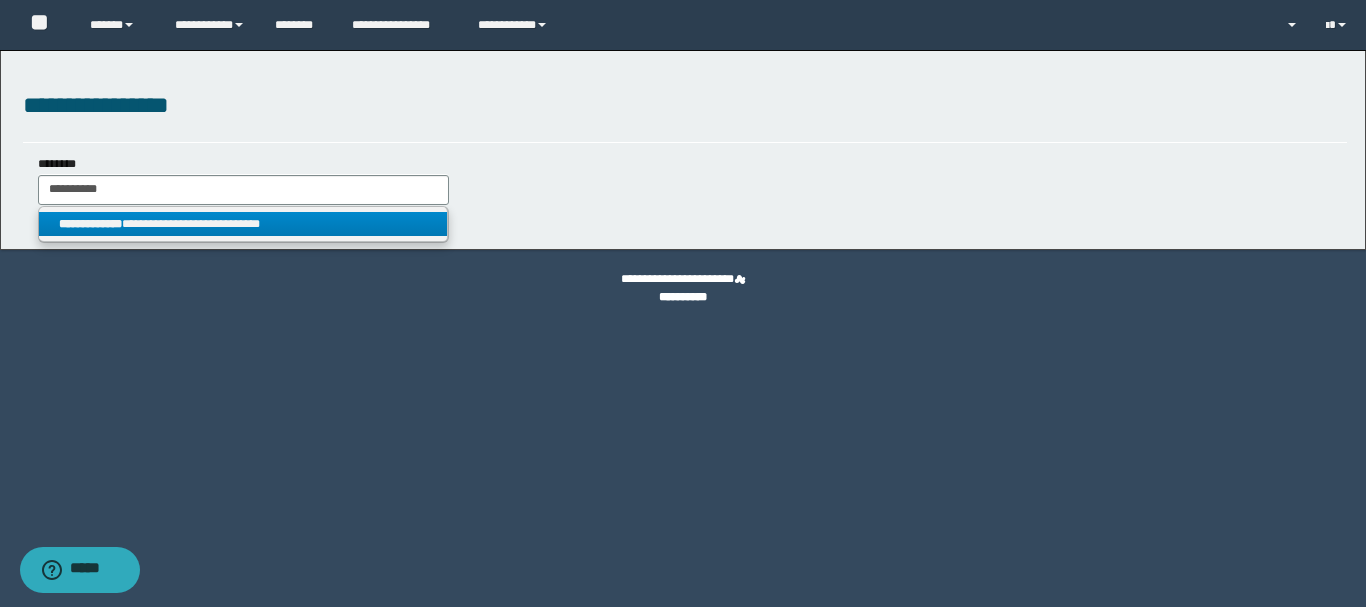 click on "**********" at bounding box center (243, 224) 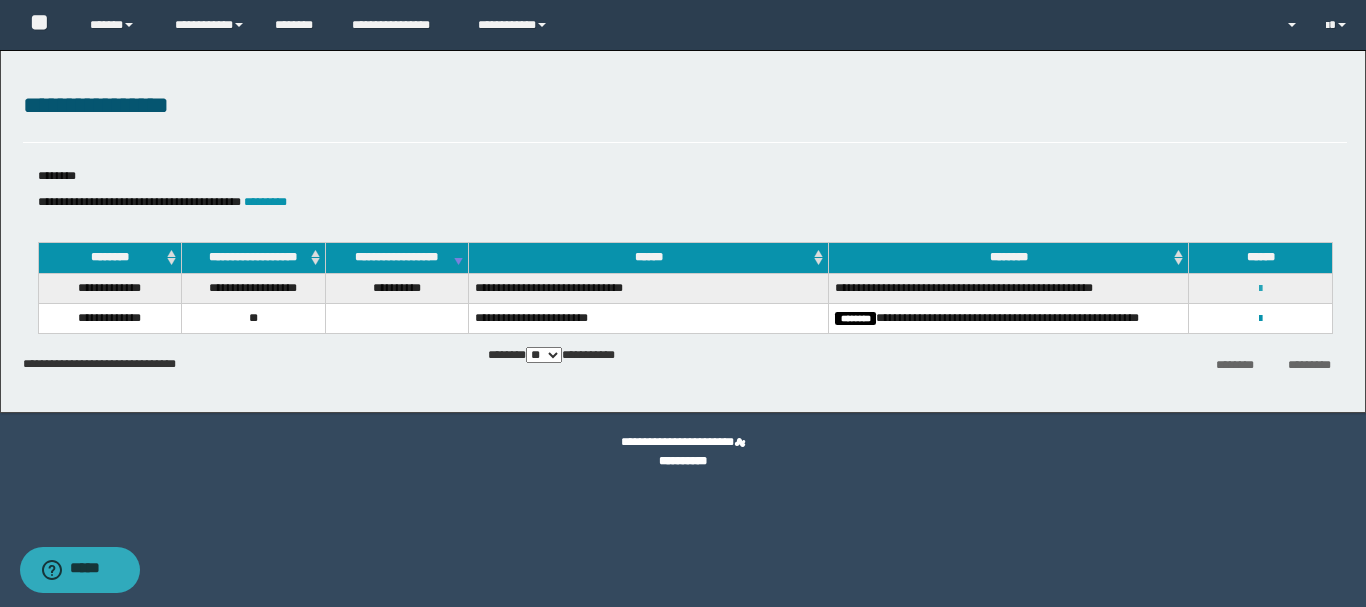 click at bounding box center (1260, 289) 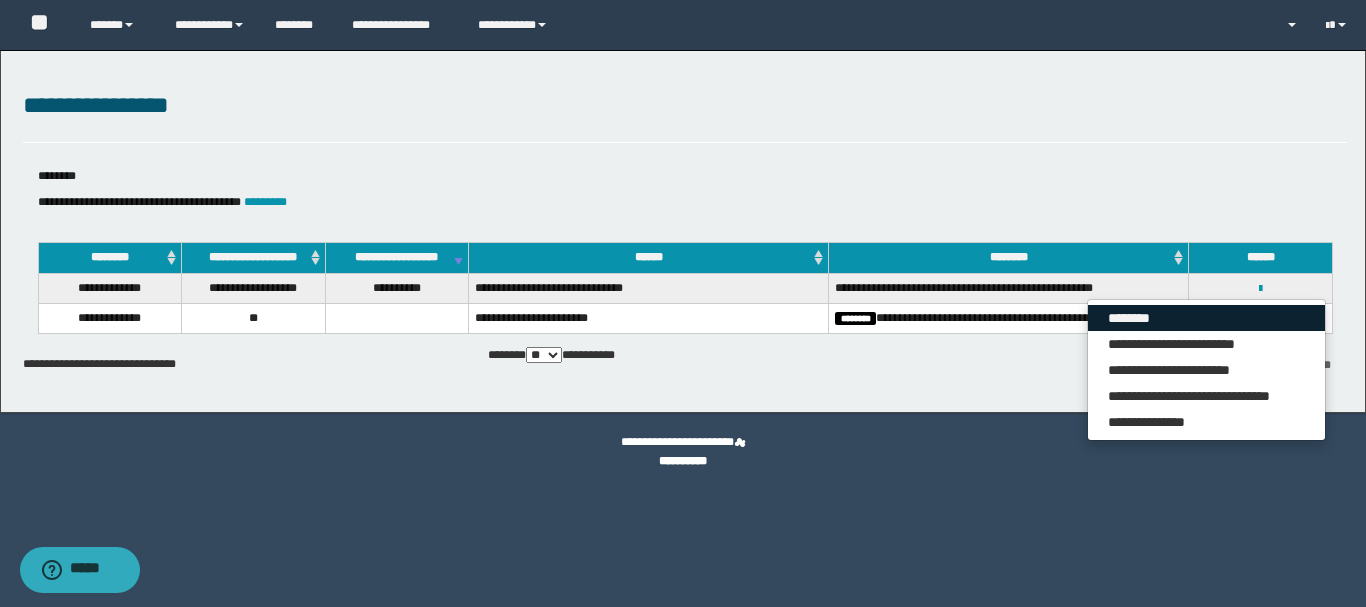 click on "********" at bounding box center [1206, 318] 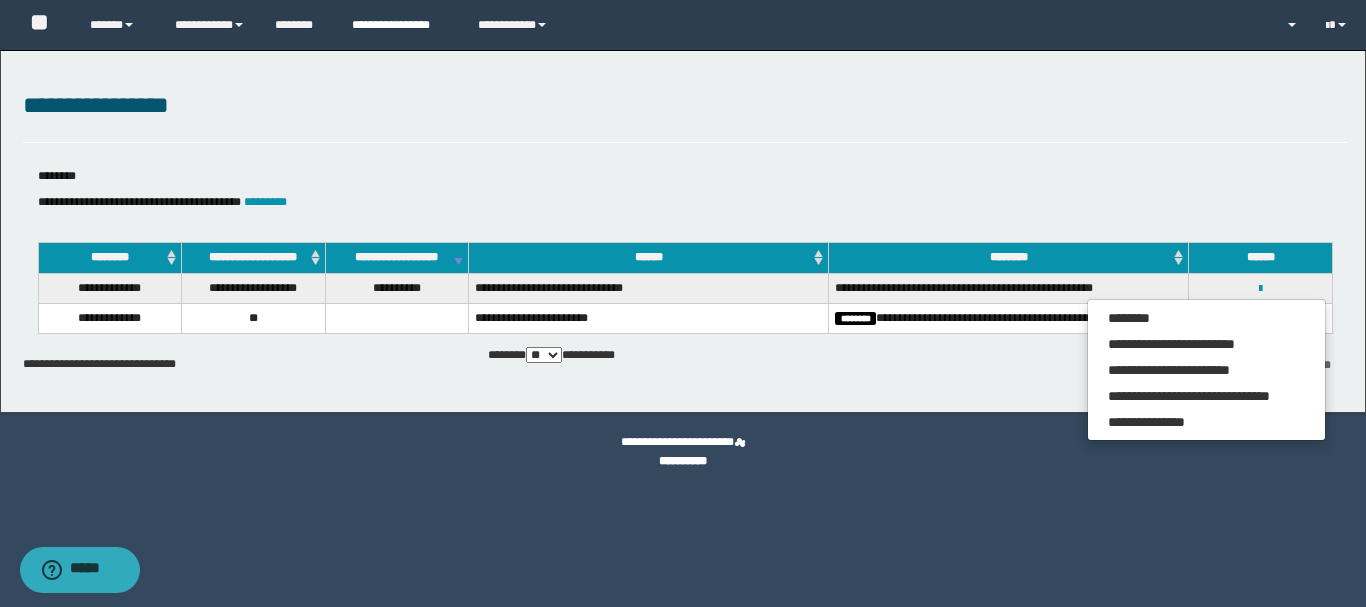 click on "**********" at bounding box center (400, 25) 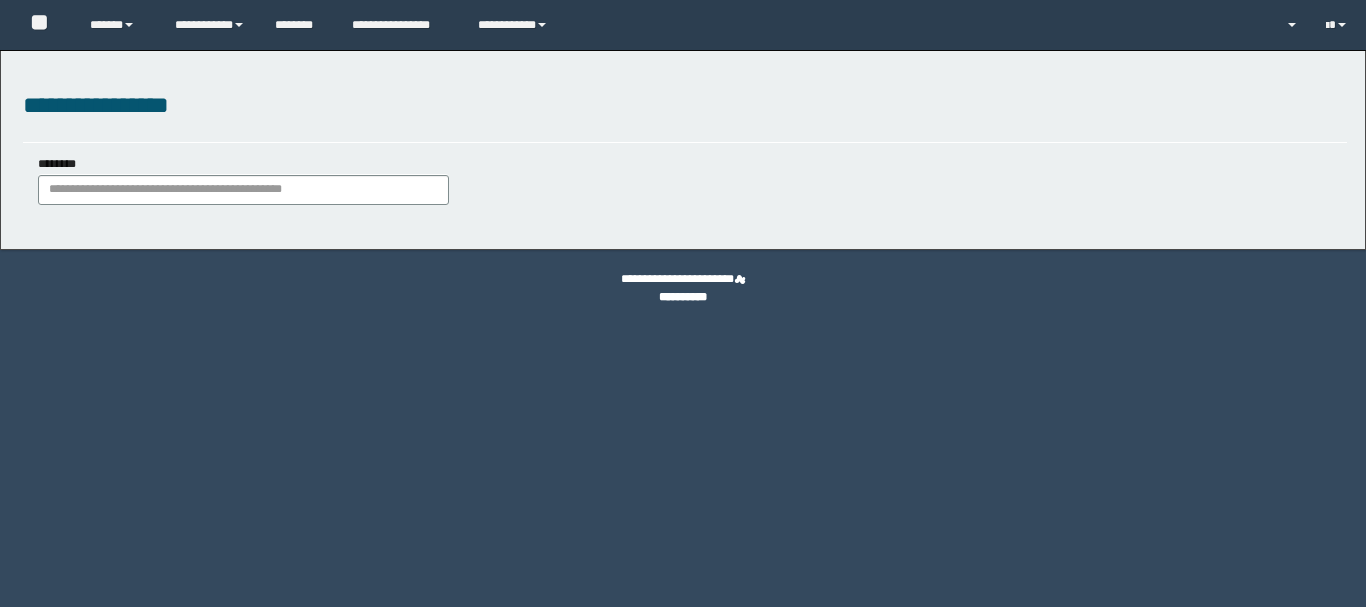 scroll, scrollTop: 0, scrollLeft: 0, axis: both 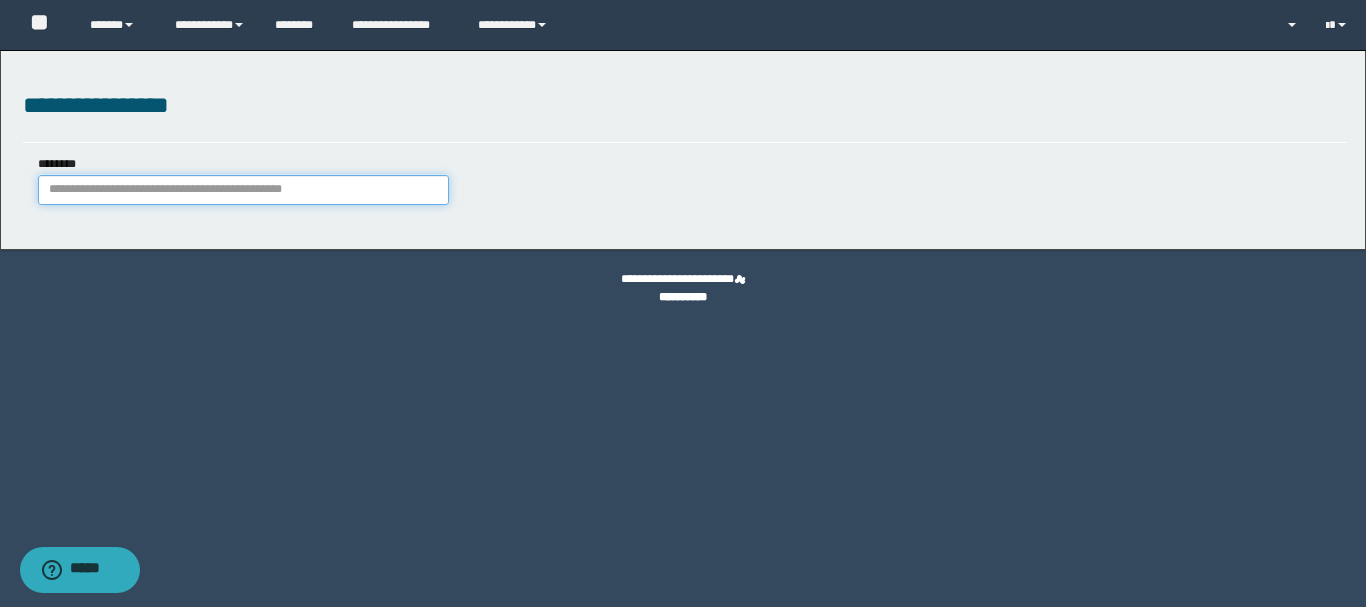 click on "********" at bounding box center [243, 190] 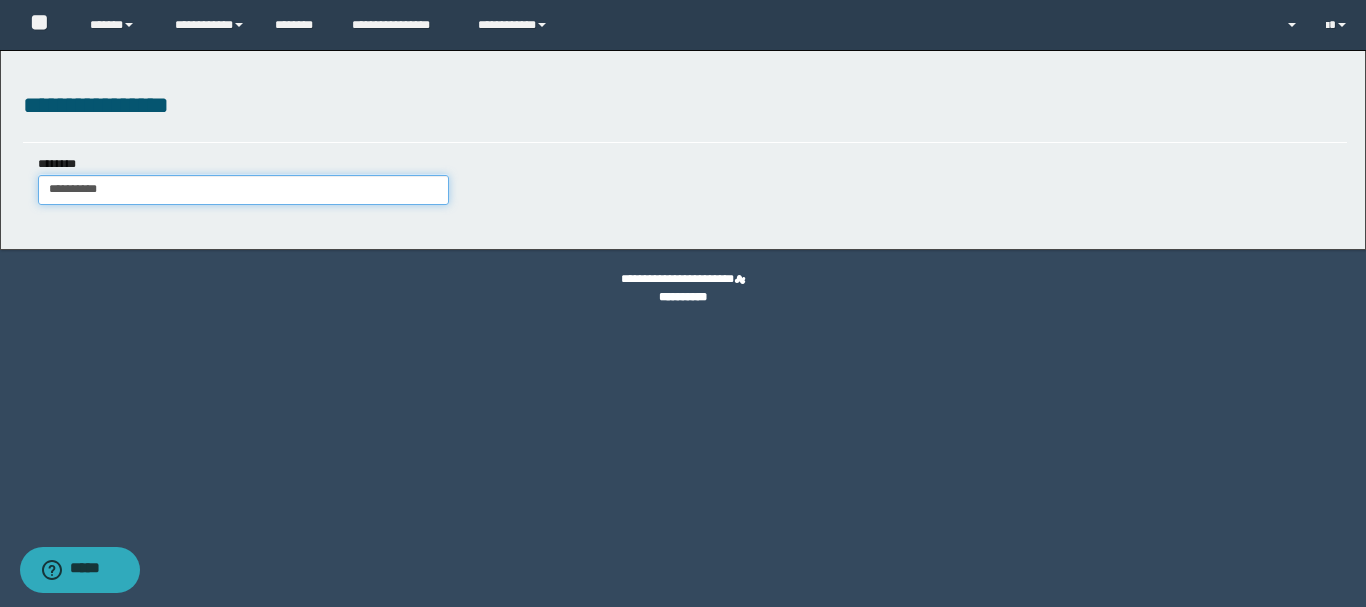 type on "**********" 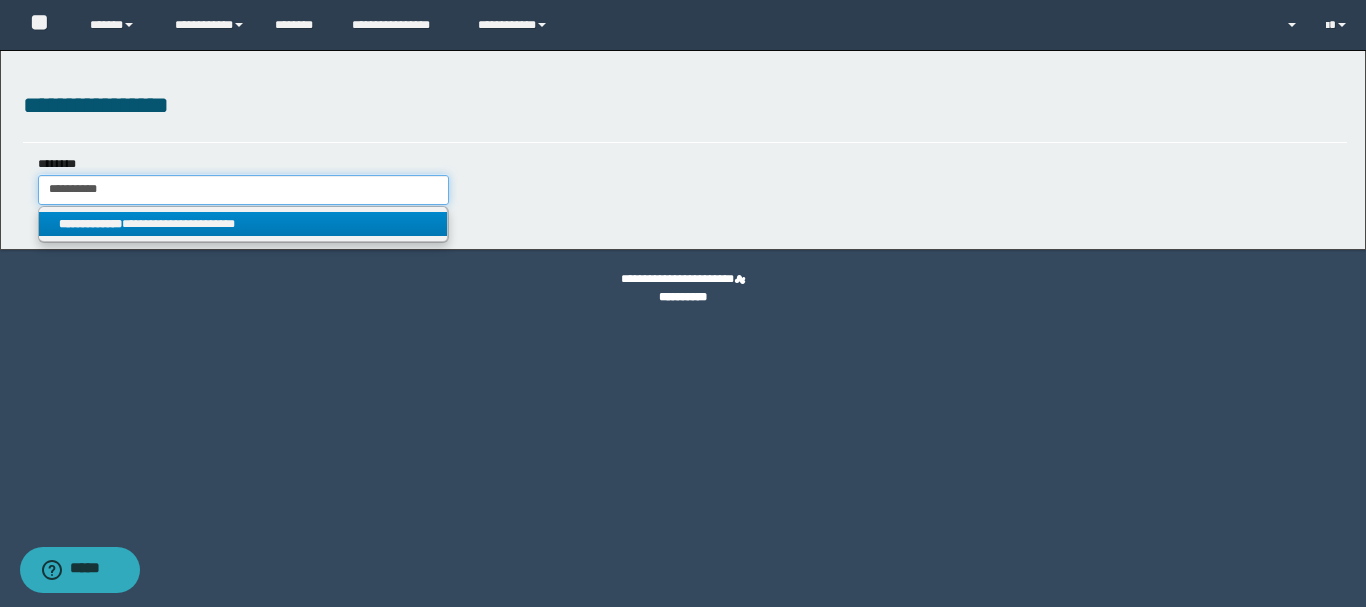 type on "**********" 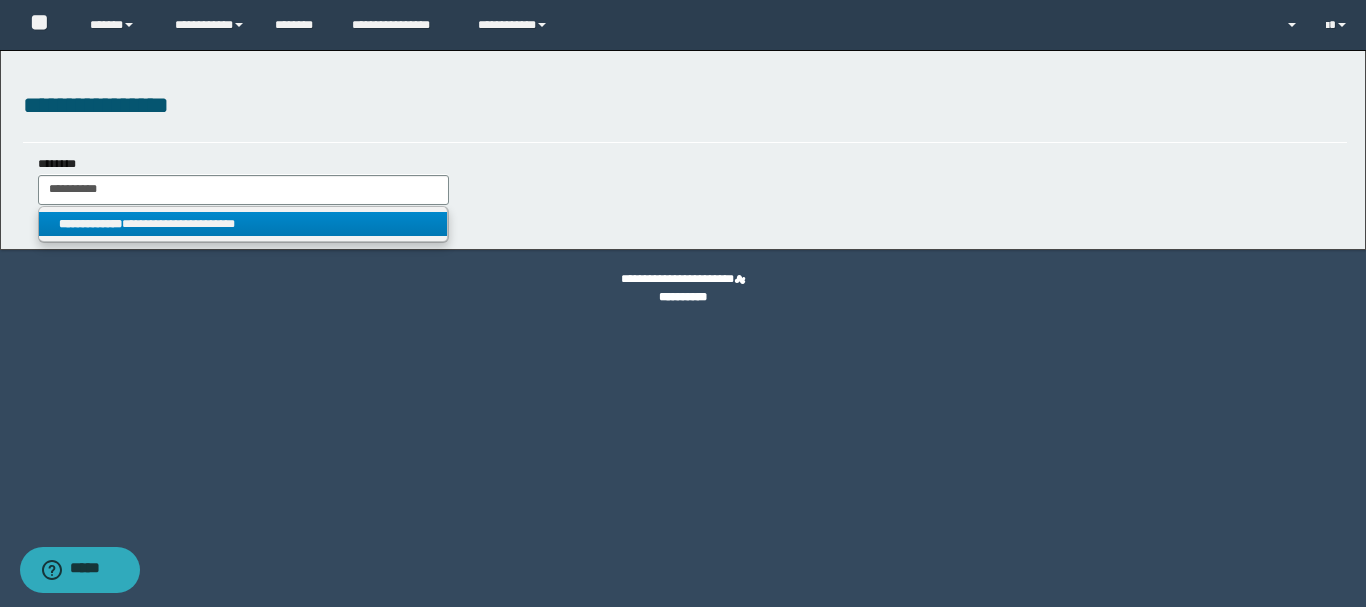 click on "**********" at bounding box center (243, 224) 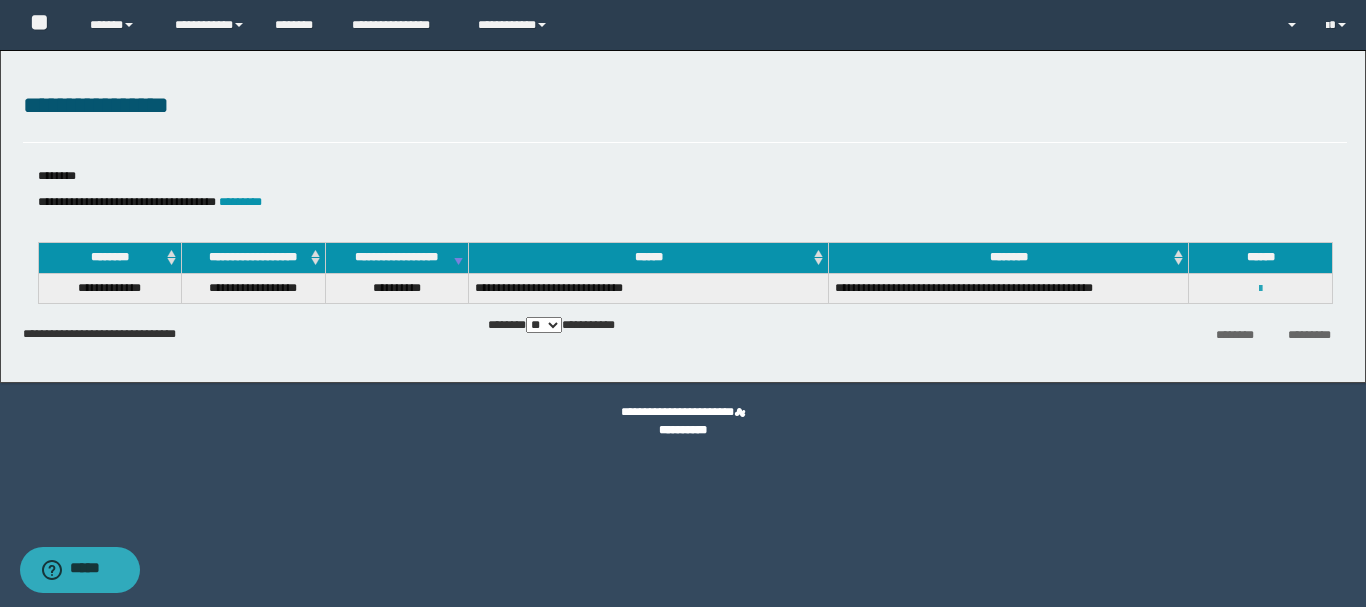 click at bounding box center (1260, 288) 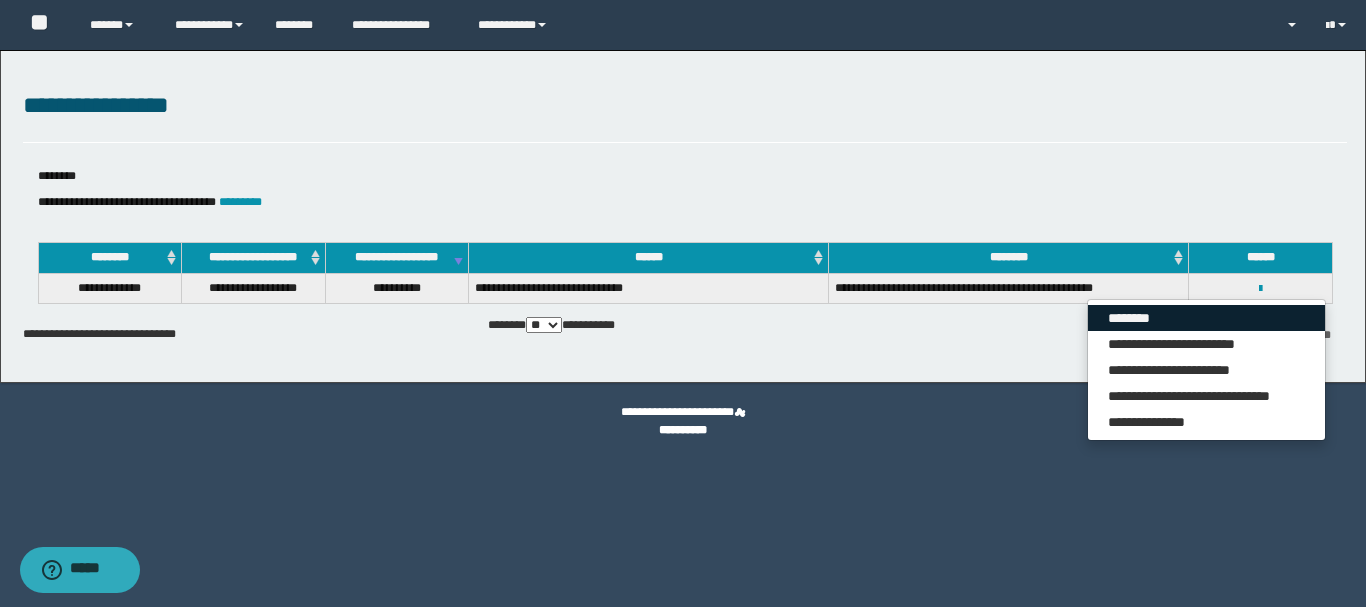 click on "********" at bounding box center (1206, 318) 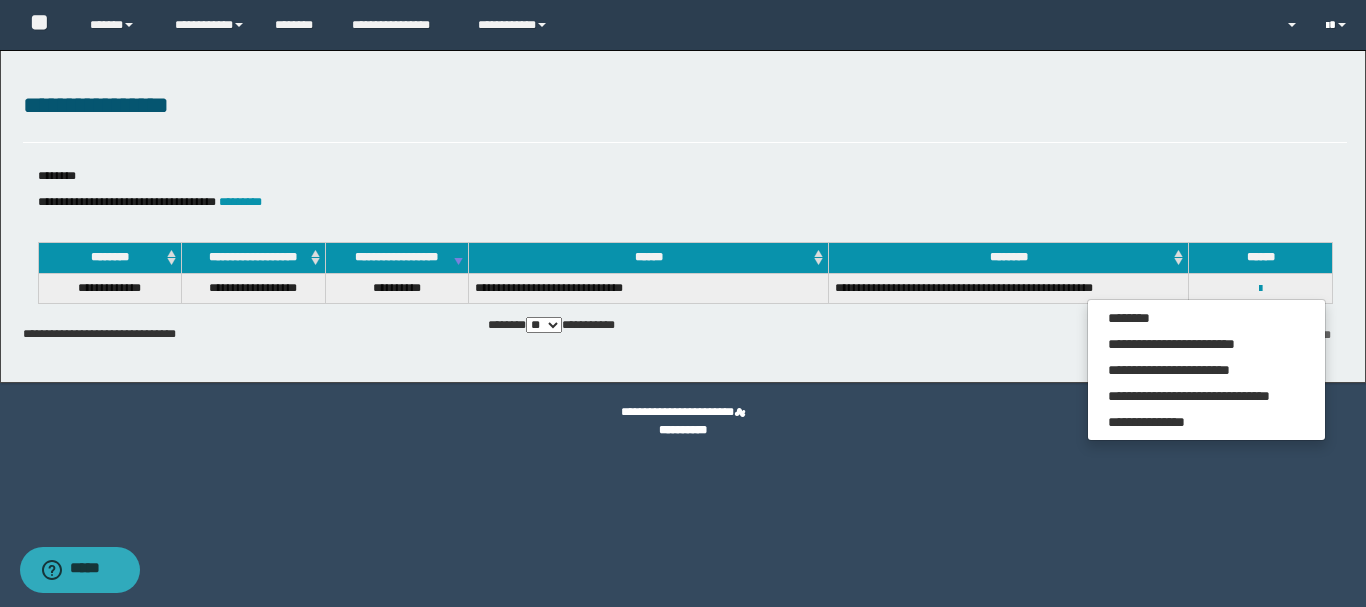 click at bounding box center [1338, 25] 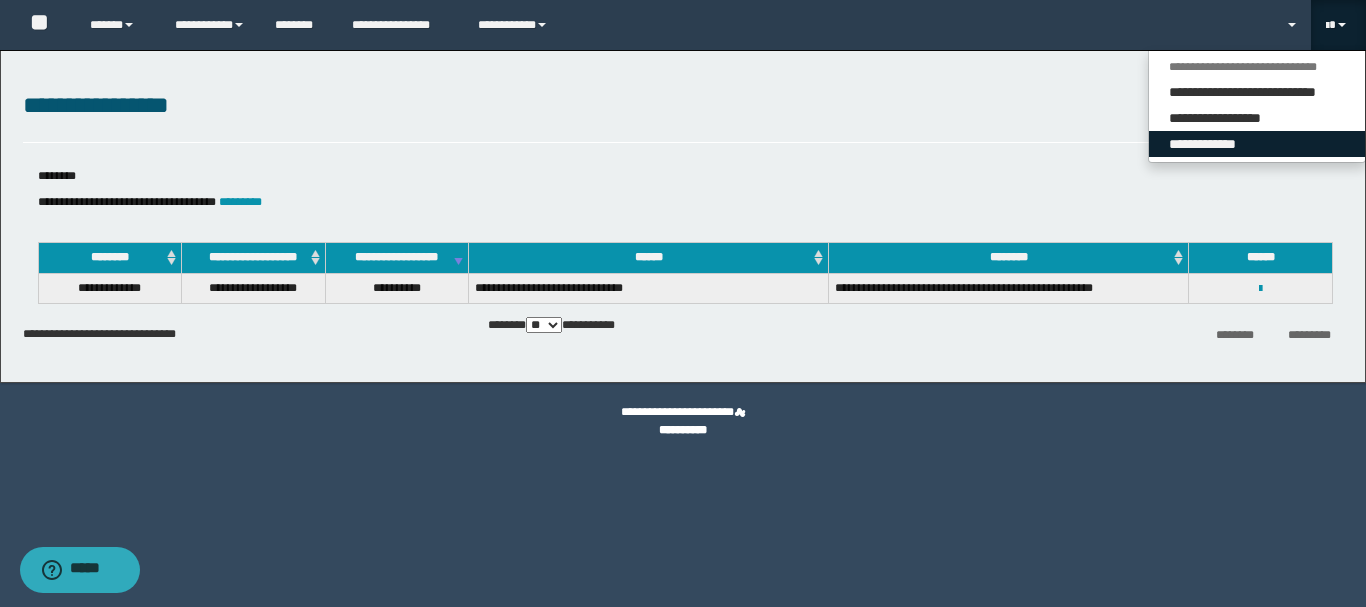 click on "**********" at bounding box center [1257, 144] 